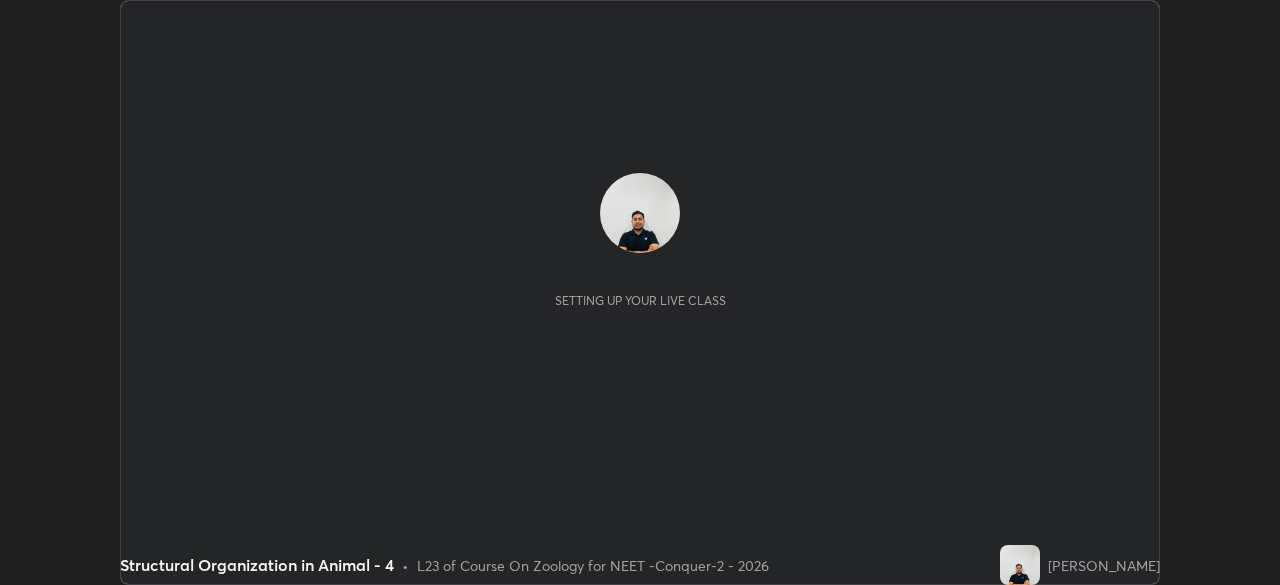 scroll, scrollTop: 0, scrollLeft: 0, axis: both 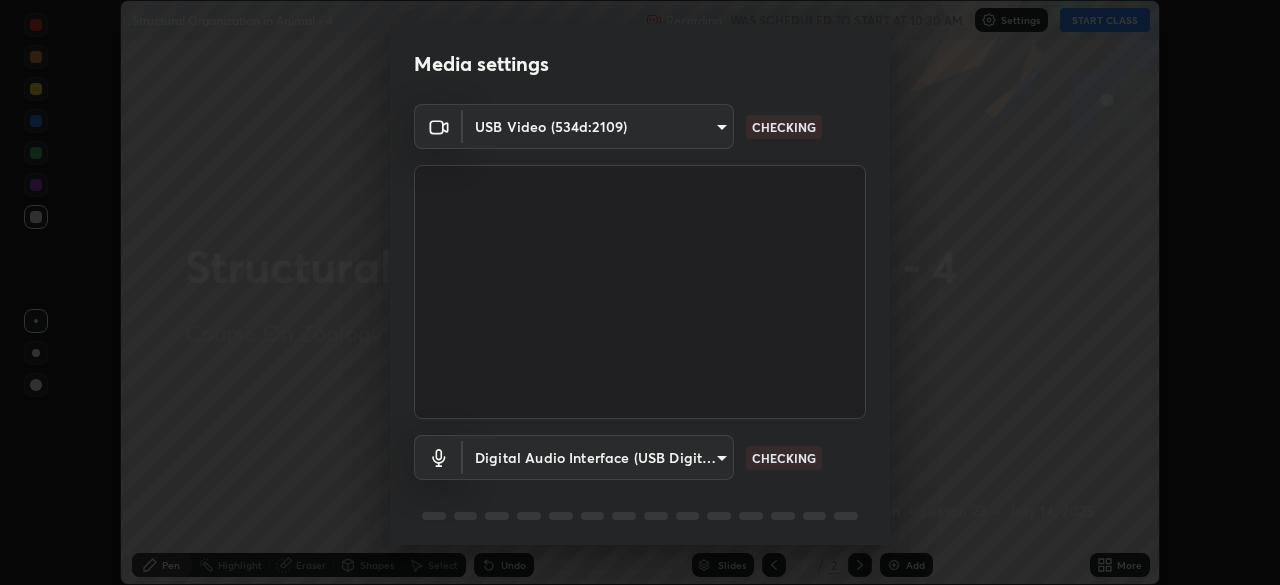 type on "ad23c5e1eec40c929e15baf649206283bee037f2ec2e6fc856d192bb2adaae55" 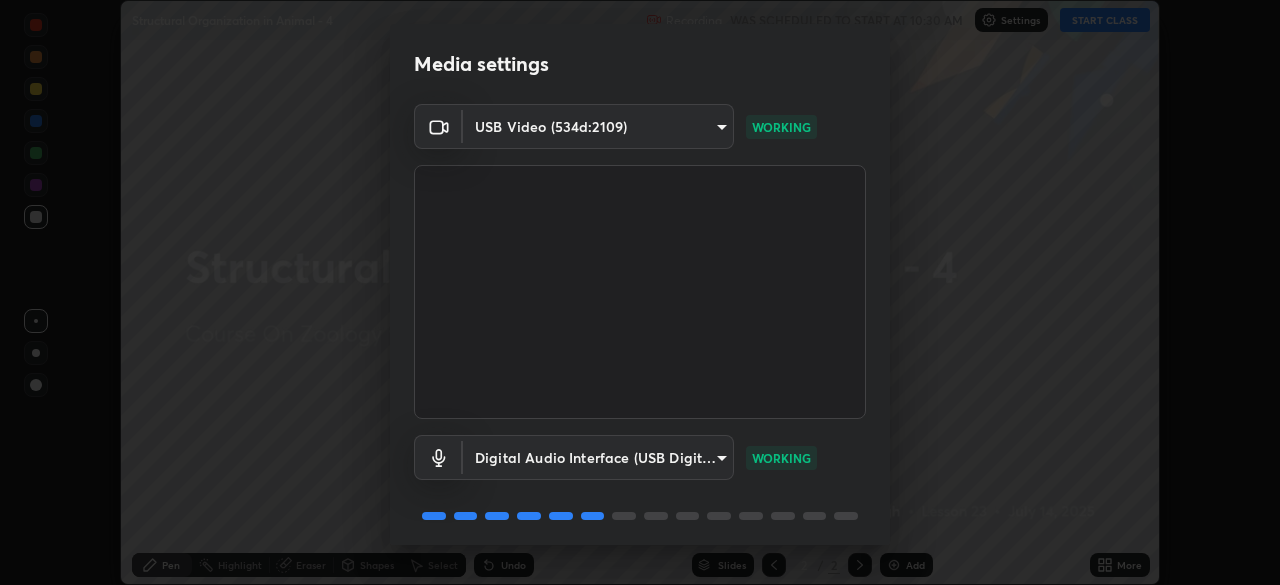 scroll, scrollTop: 71, scrollLeft: 0, axis: vertical 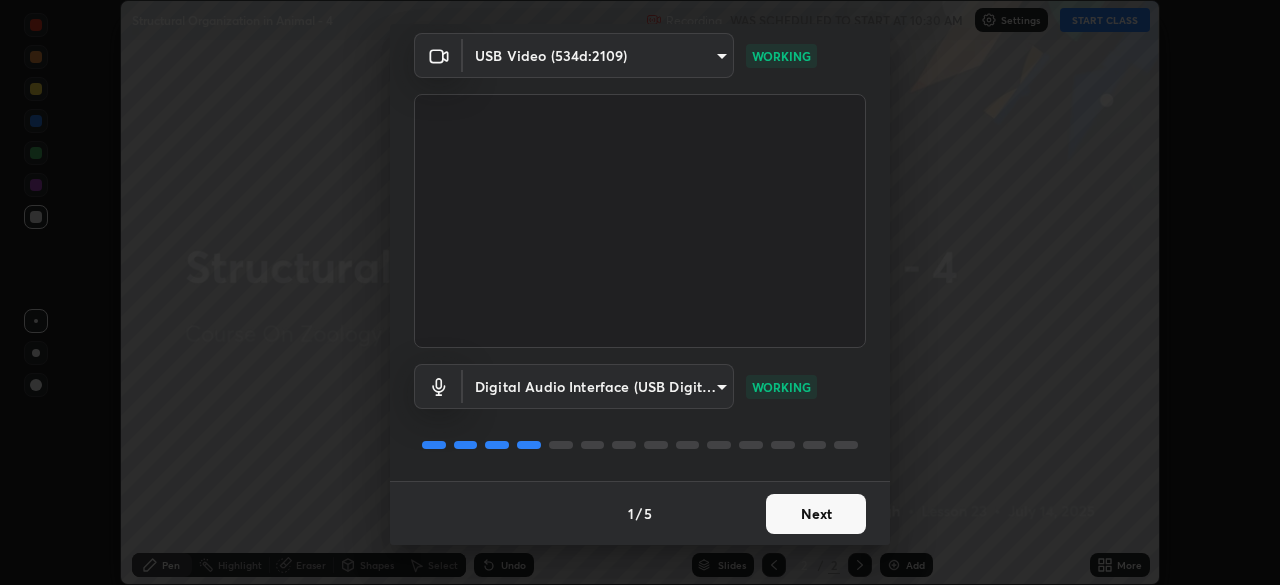 click on "Next" at bounding box center (816, 514) 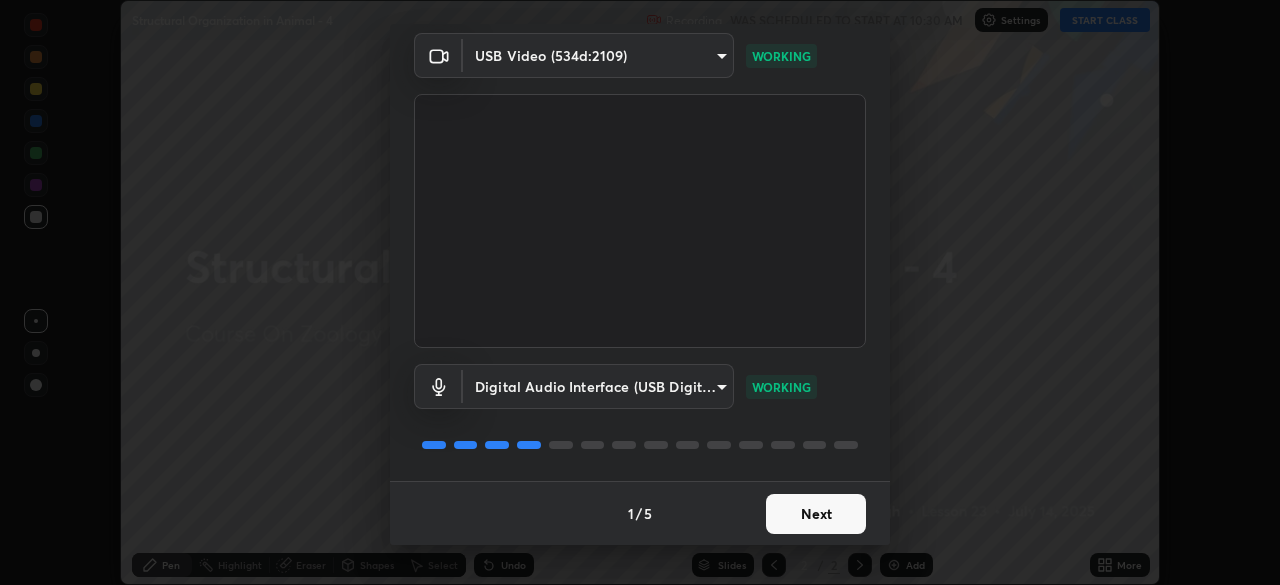 scroll, scrollTop: 0, scrollLeft: 0, axis: both 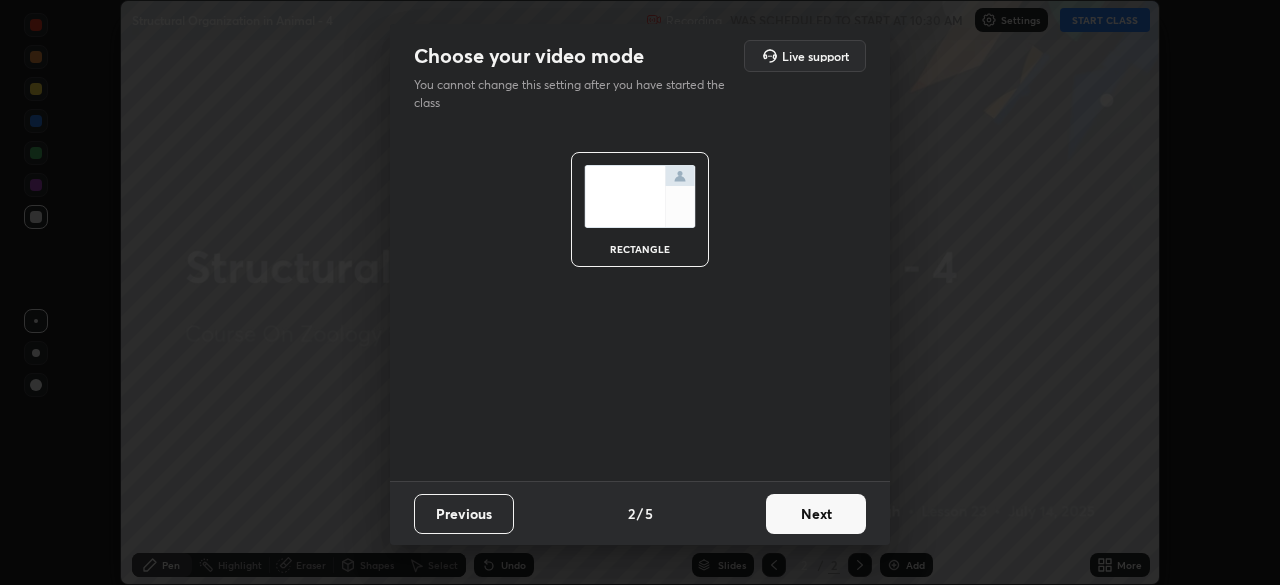 click on "Next" at bounding box center (816, 514) 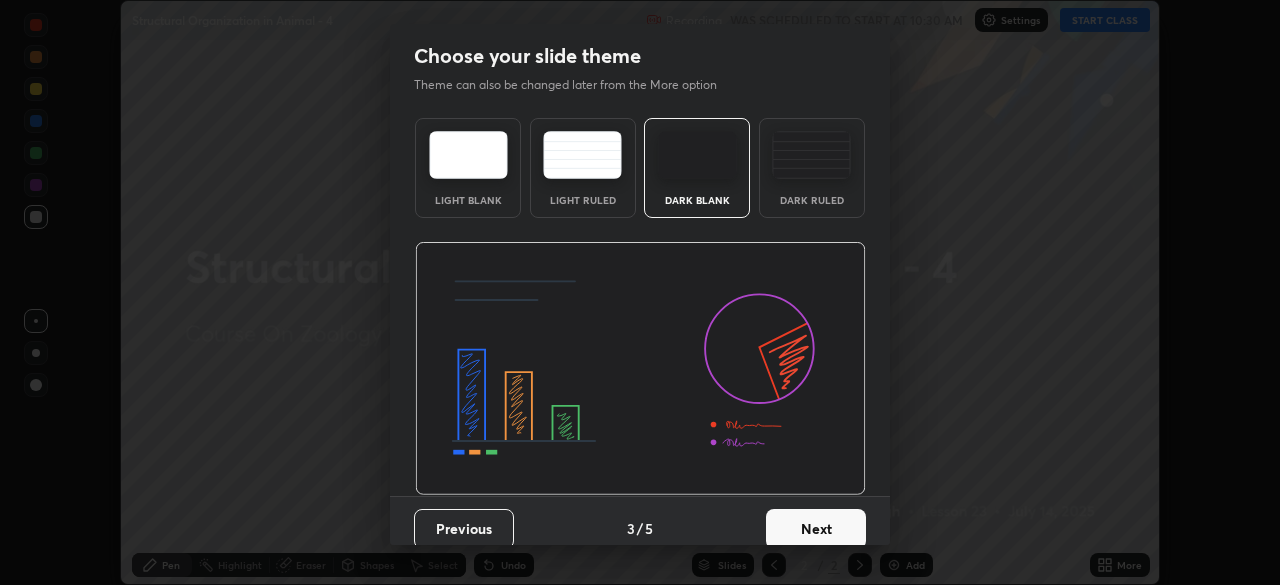 click on "Next" at bounding box center [816, 529] 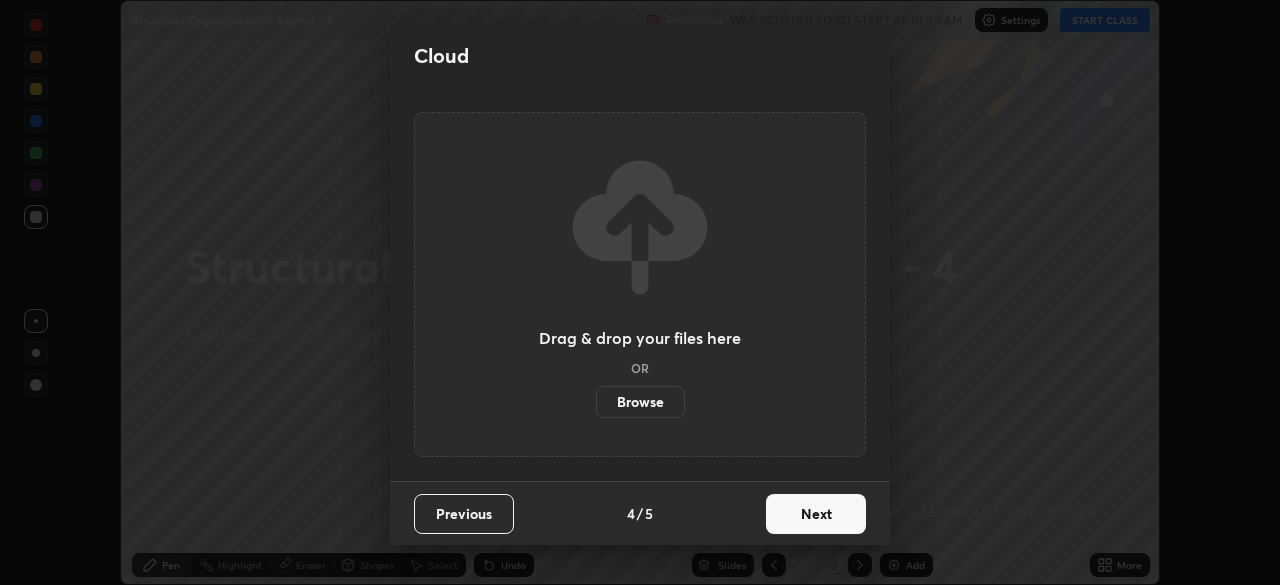 click on "Next" at bounding box center (816, 514) 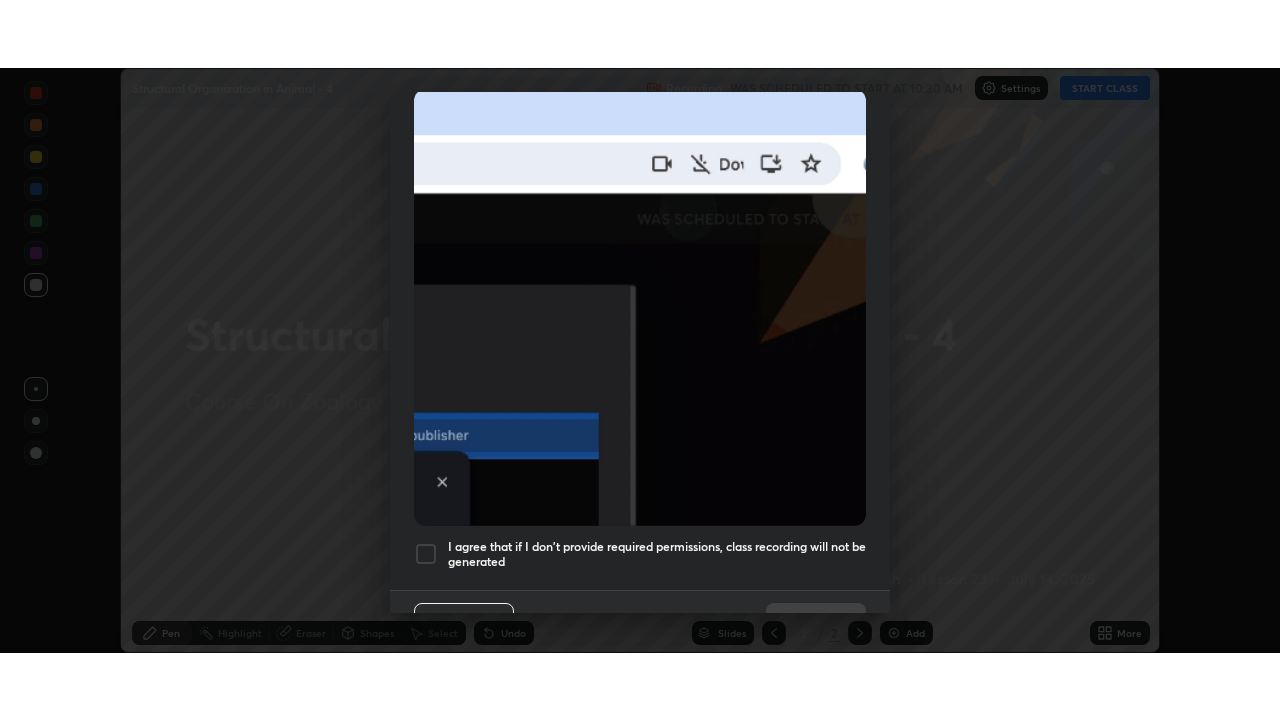scroll, scrollTop: 479, scrollLeft: 0, axis: vertical 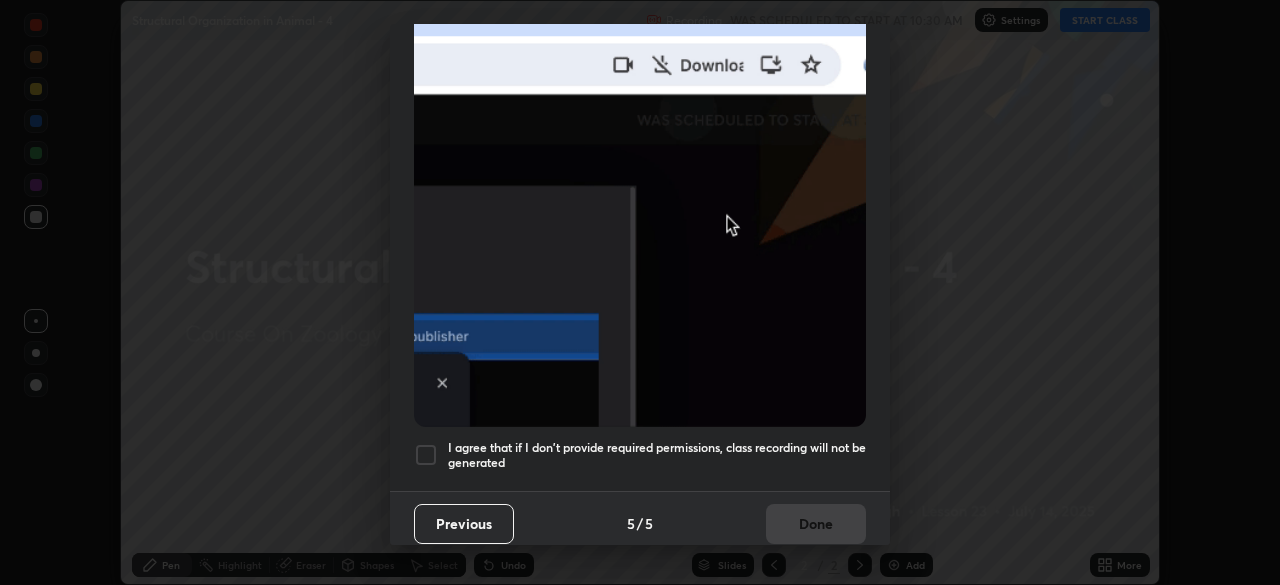 click at bounding box center (426, 455) 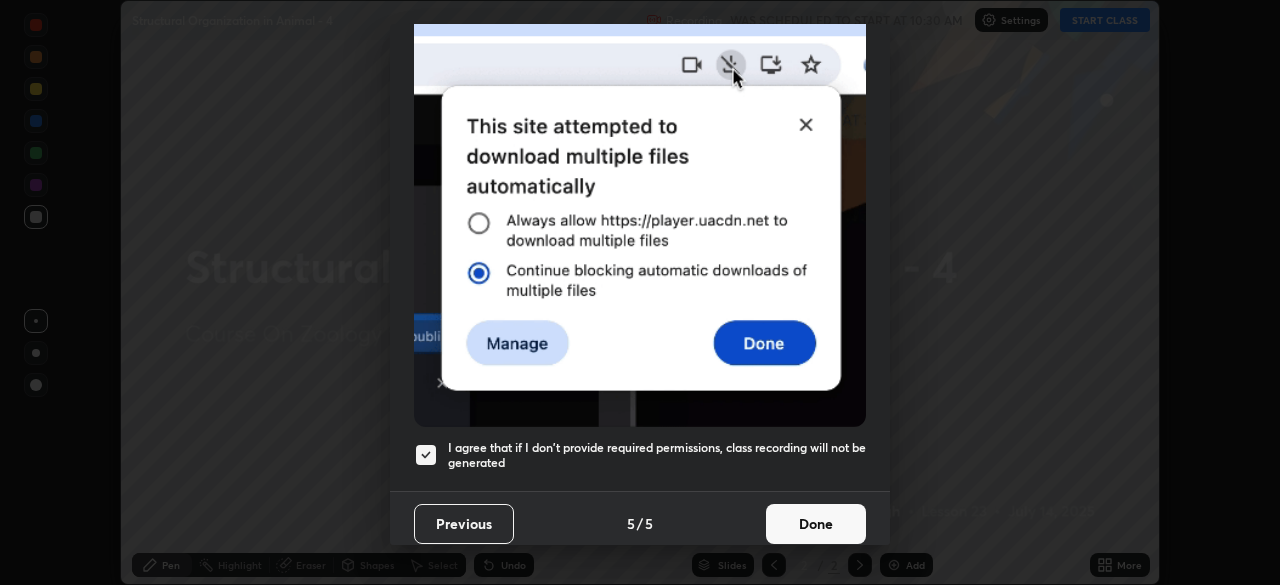 click on "Done" at bounding box center (816, 524) 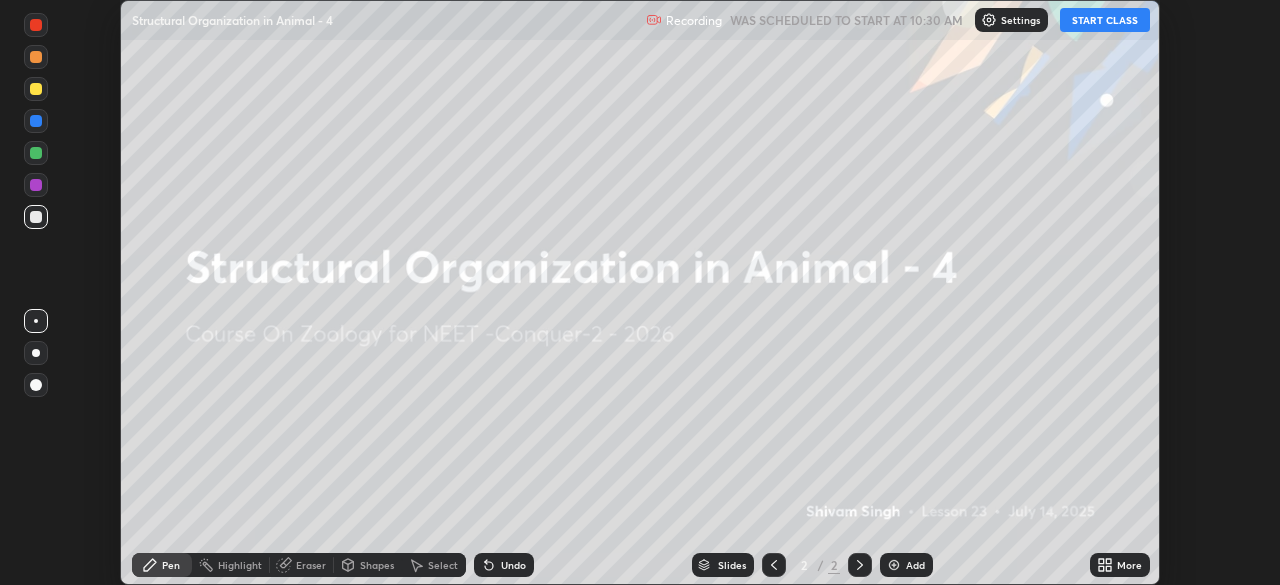 click on "START CLASS" at bounding box center [1105, 20] 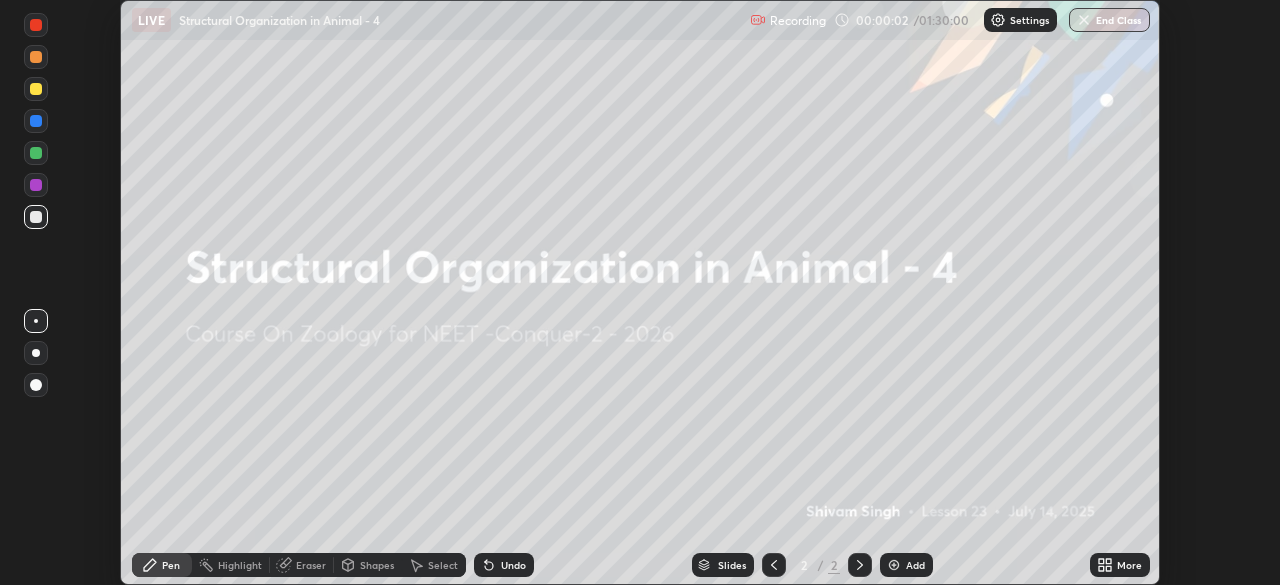 click 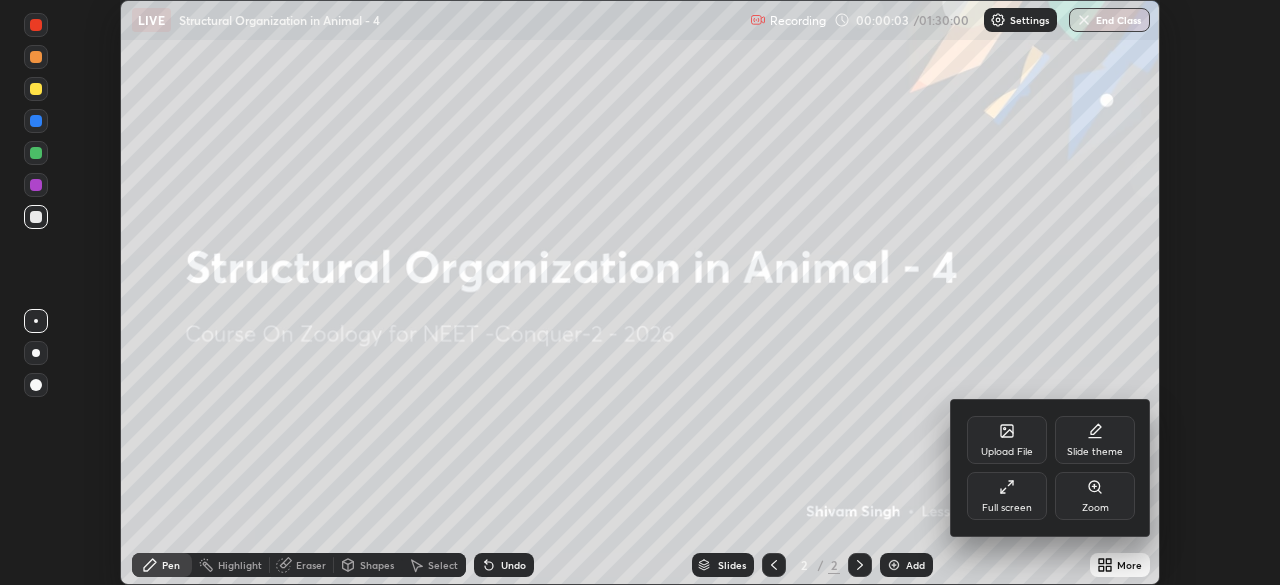 click on "Full screen" at bounding box center [1007, 496] 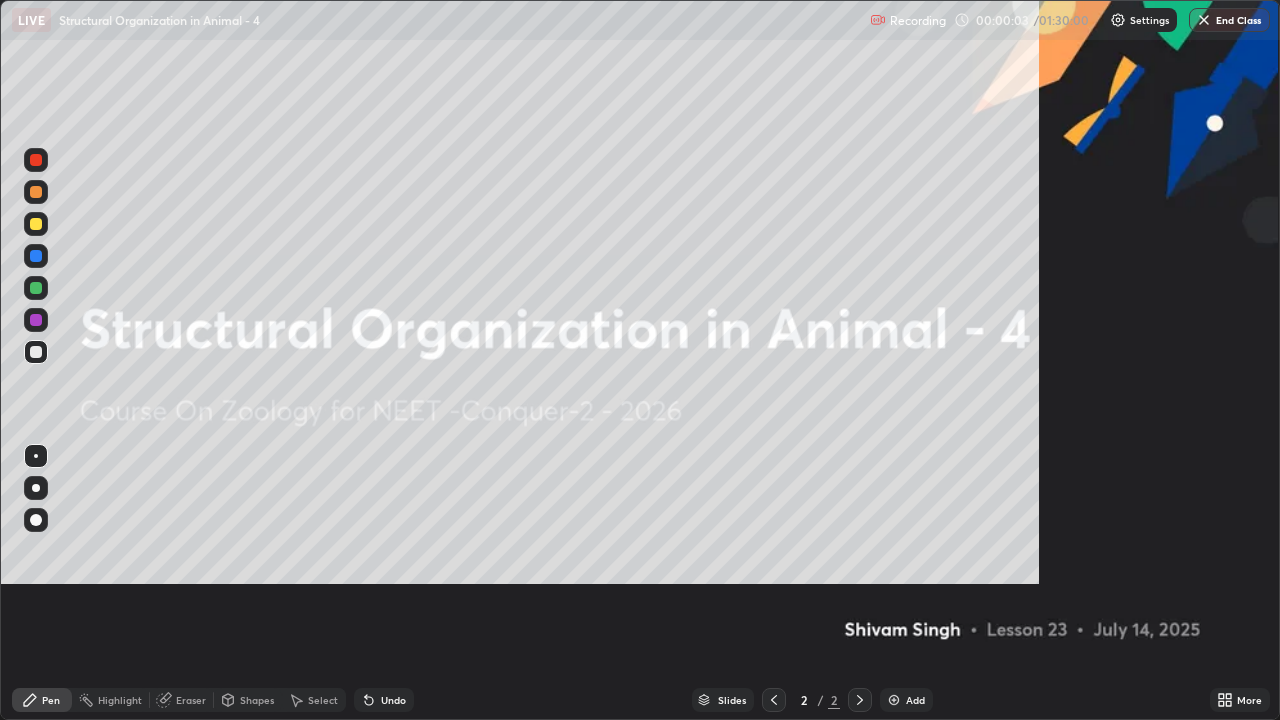 scroll, scrollTop: 99280, scrollLeft: 98720, axis: both 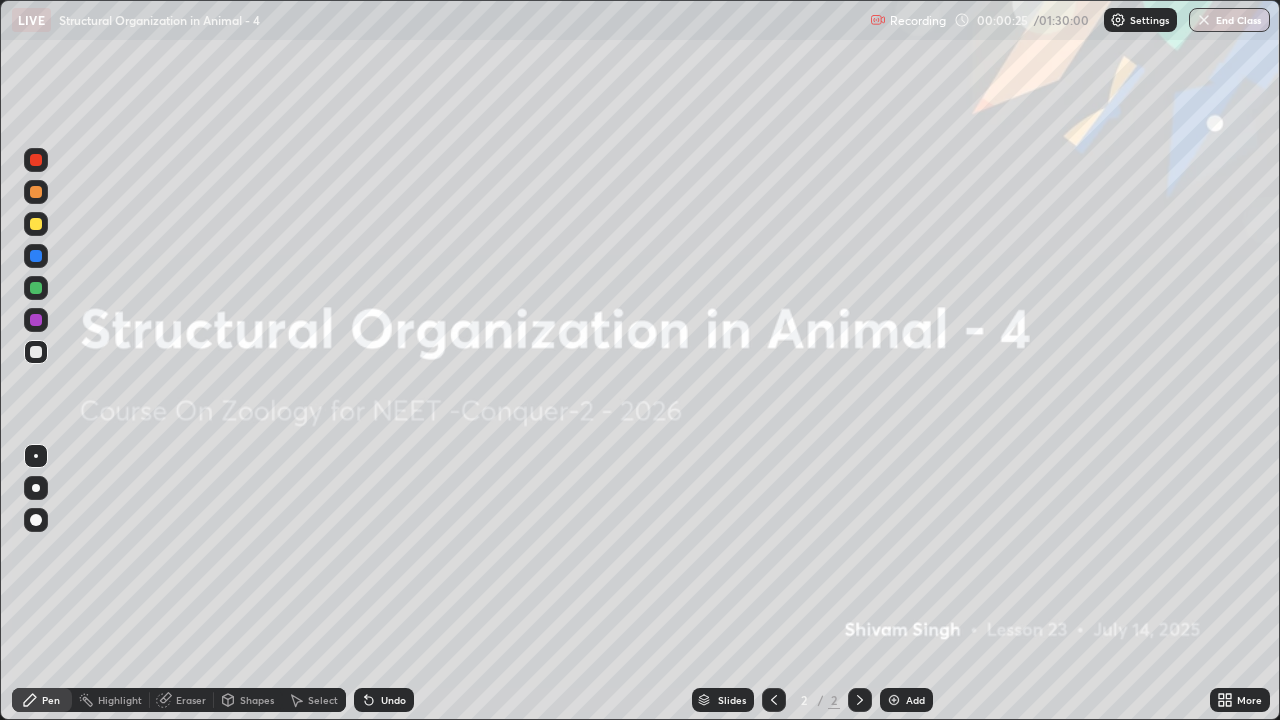 click at bounding box center (894, 700) 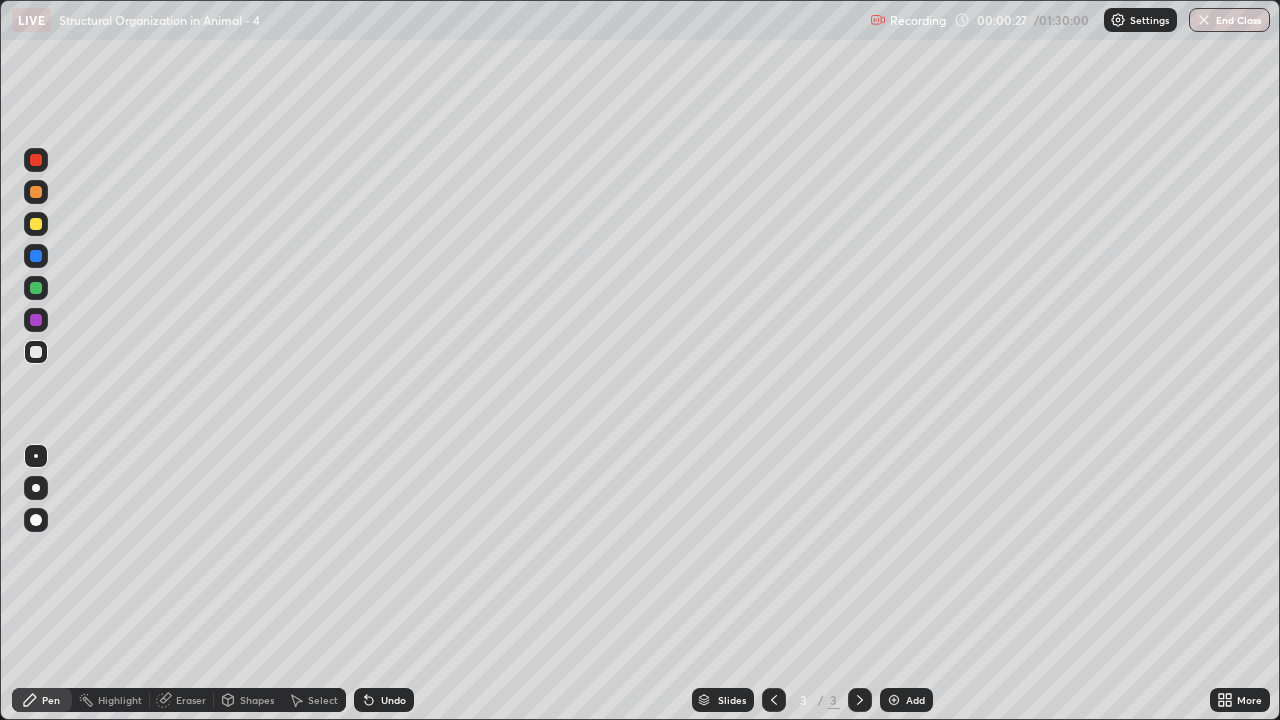 click at bounding box center [36, 320] 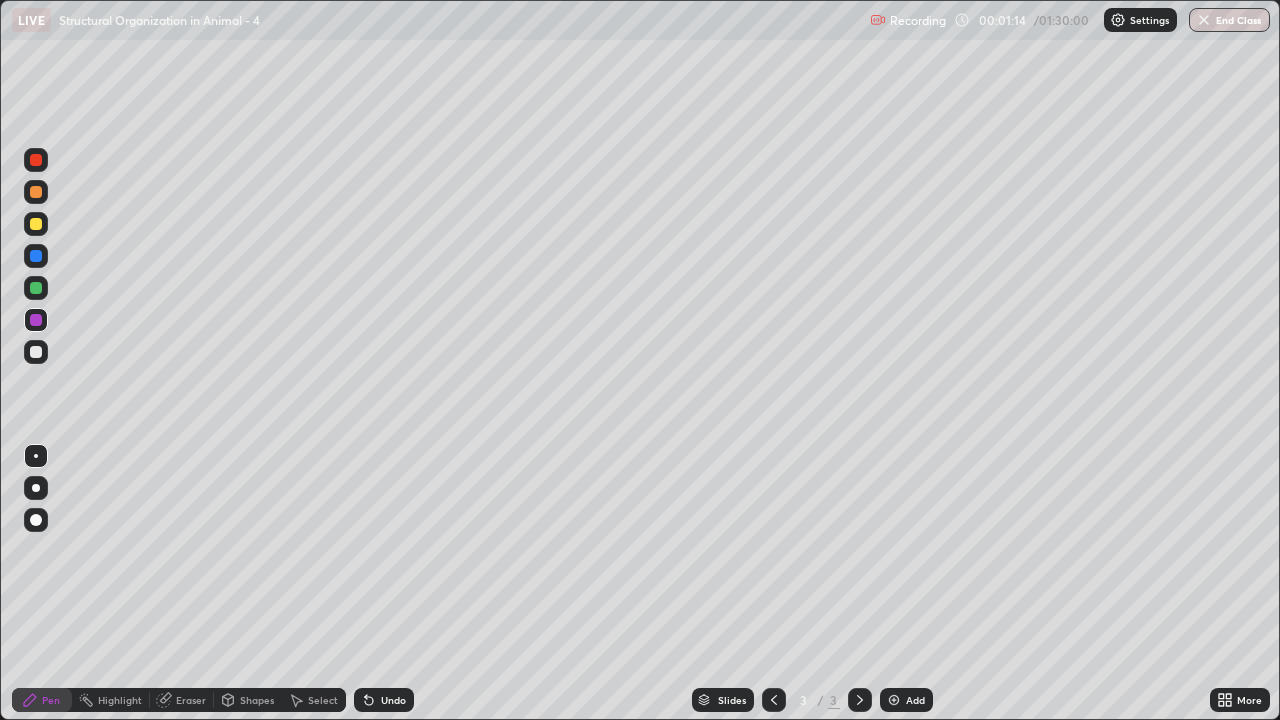 click at bounding box center [36, 520] 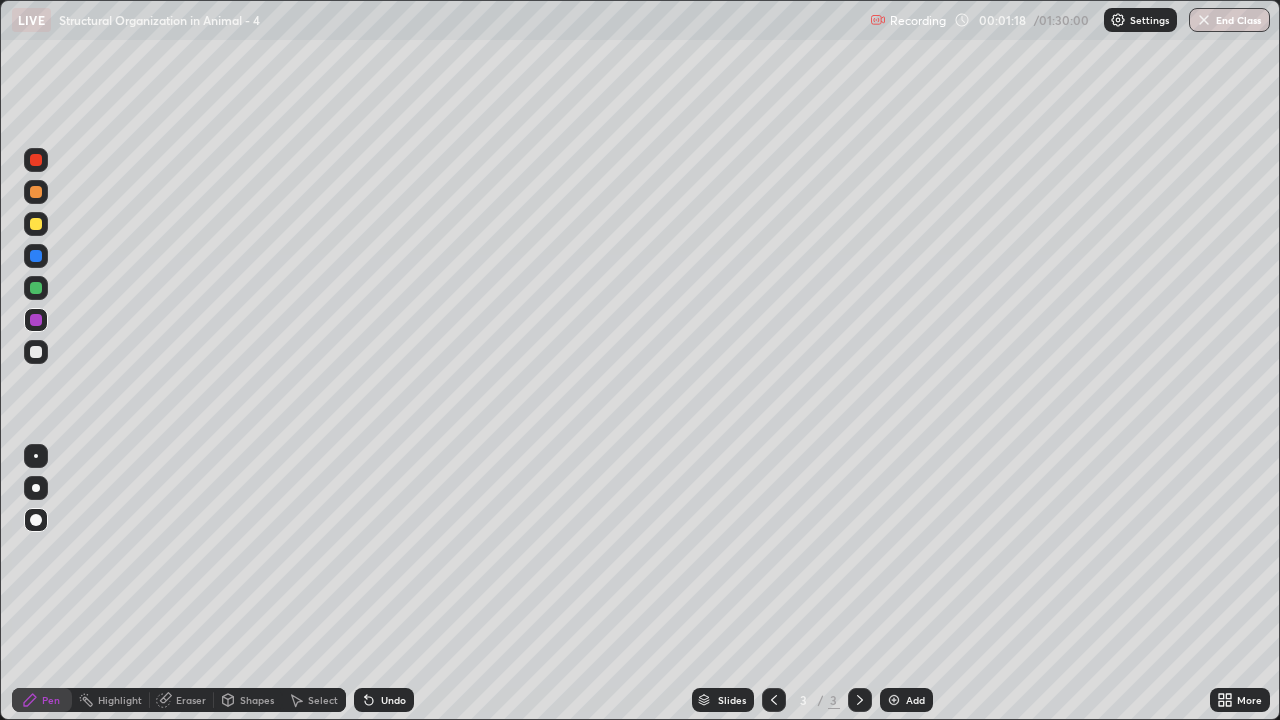 click at bounding box center (36, 224) 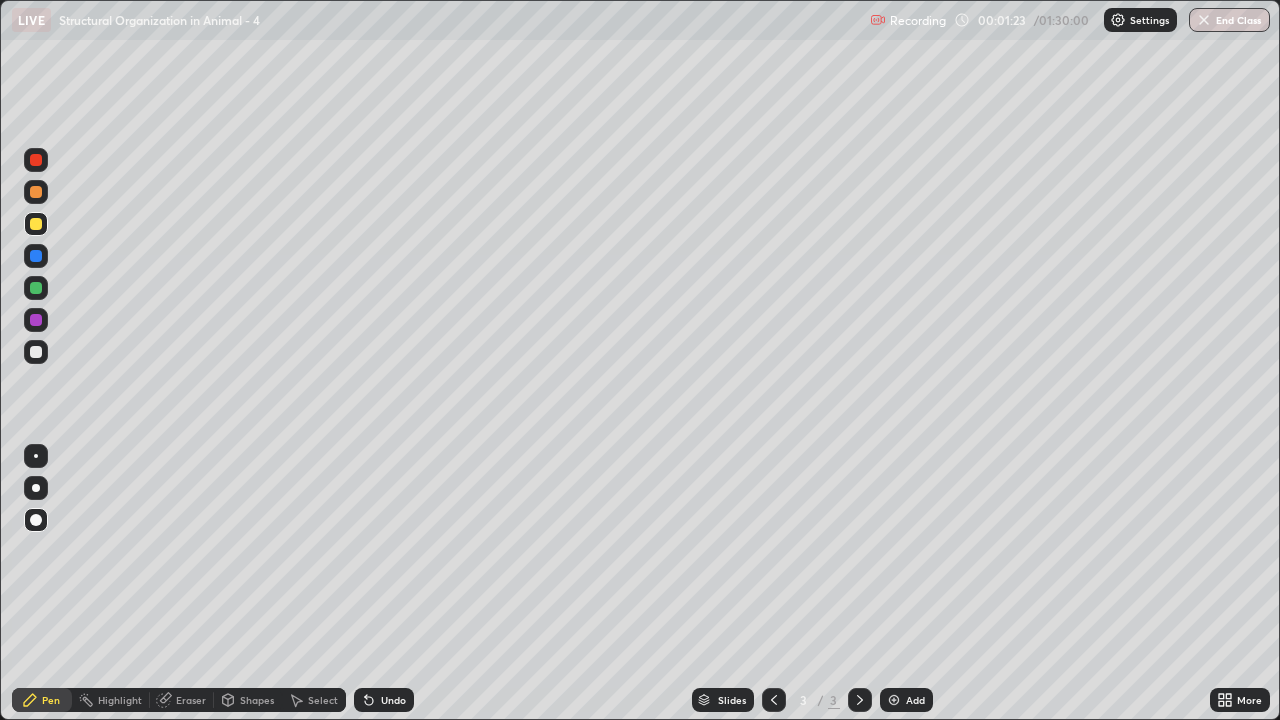 click at bounding box center [1118, 20] 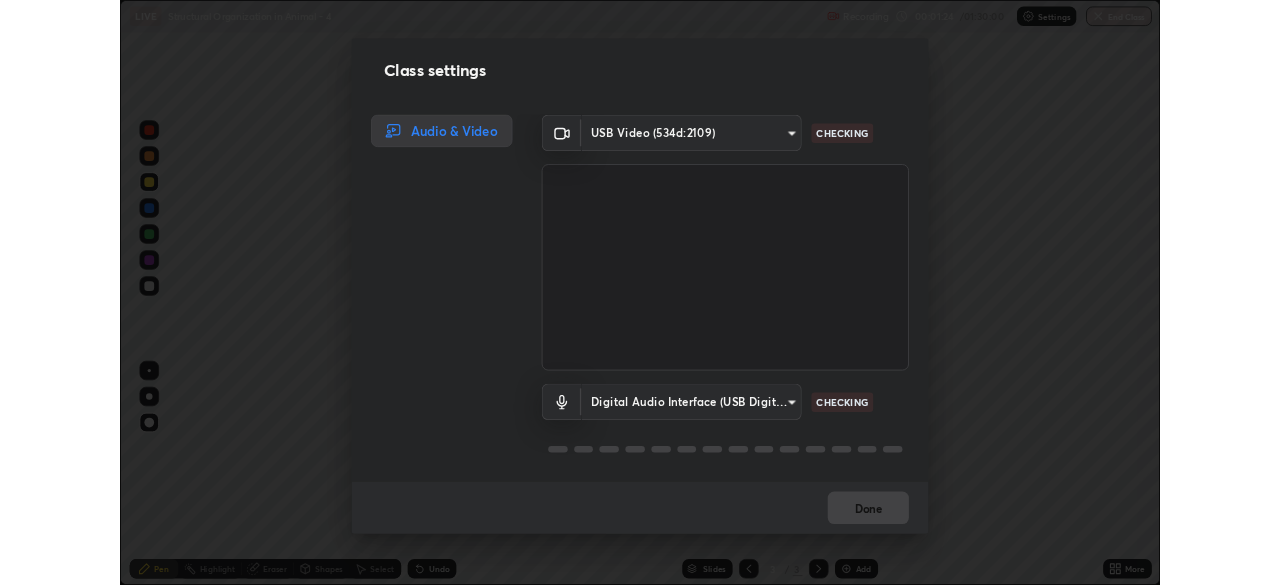scroll, scrollTop: 2, scrollLeft: 0, axis: vertical 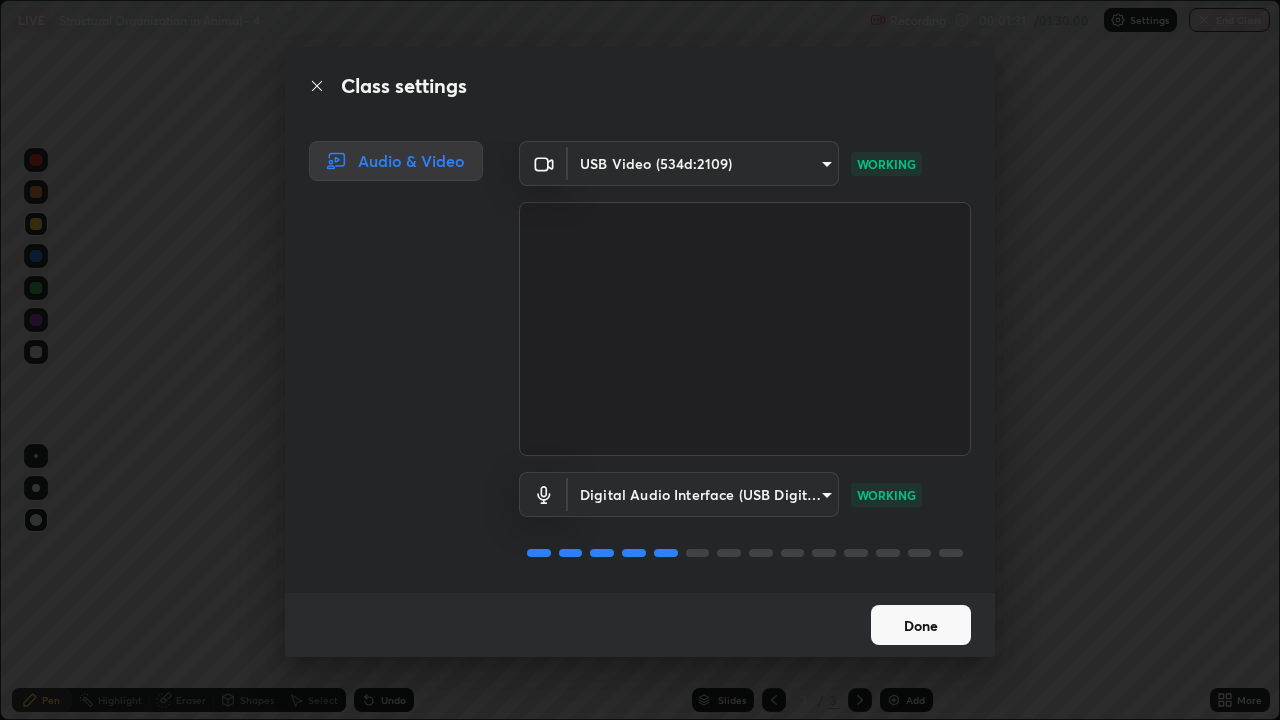 click on "Done" at bounding box center (921, 625) 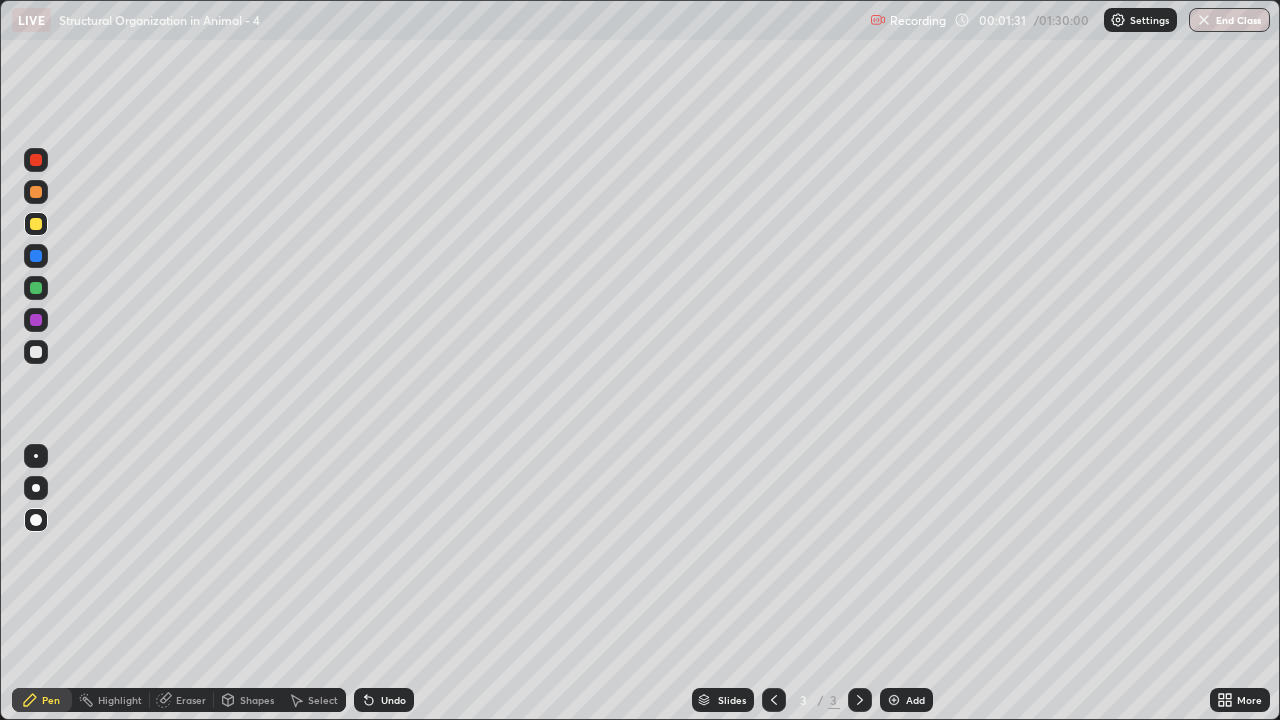 click 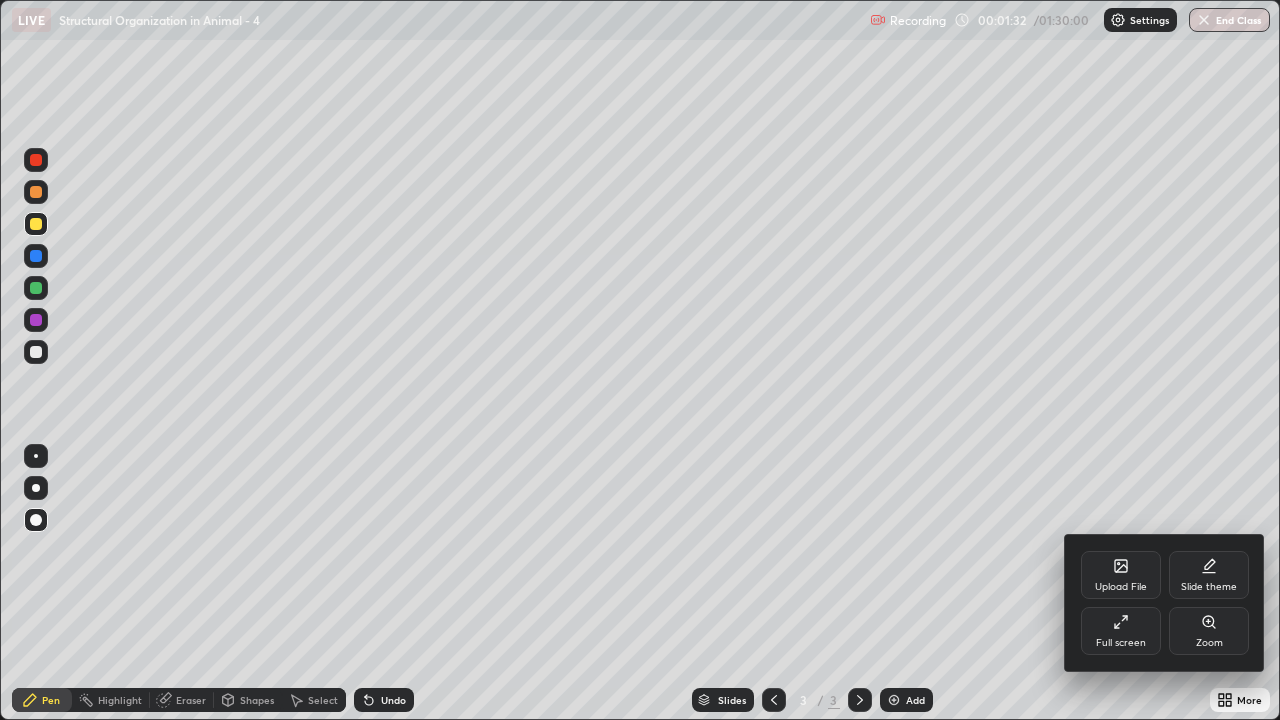 click on "Upload File" at bounding box center (1121, 575) 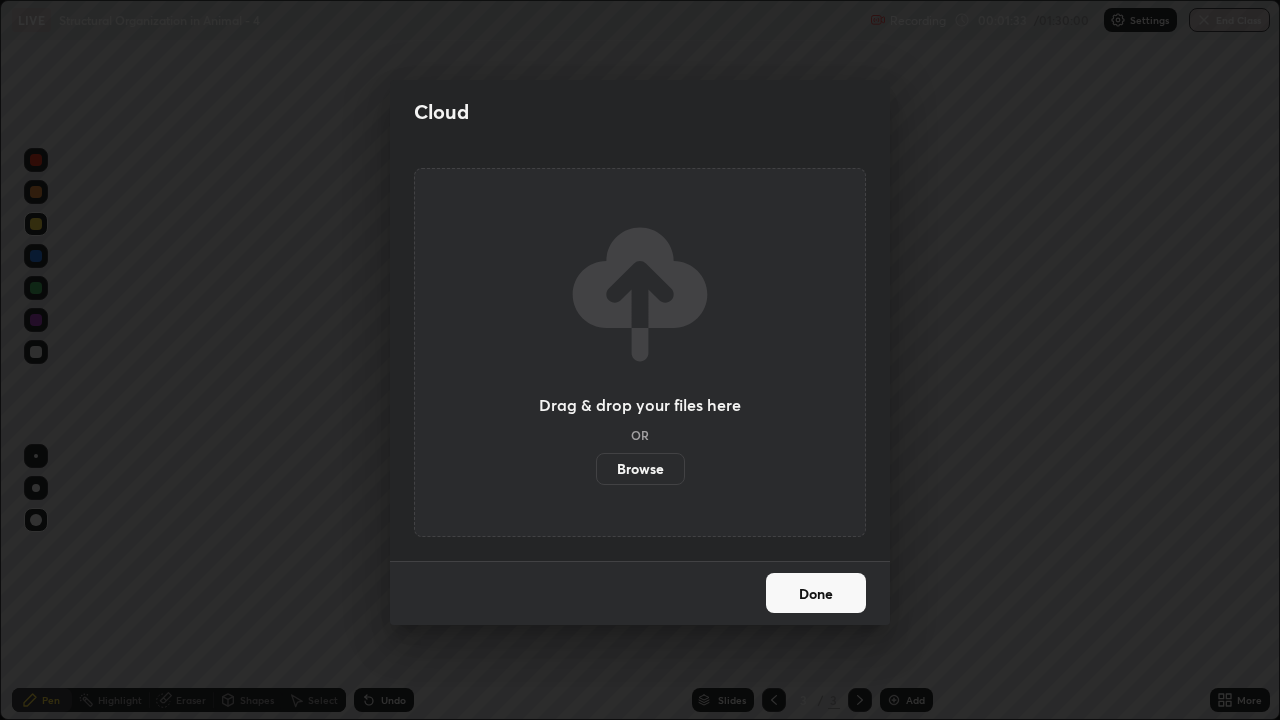 click on "Browse" at bounding box center (640, 469) 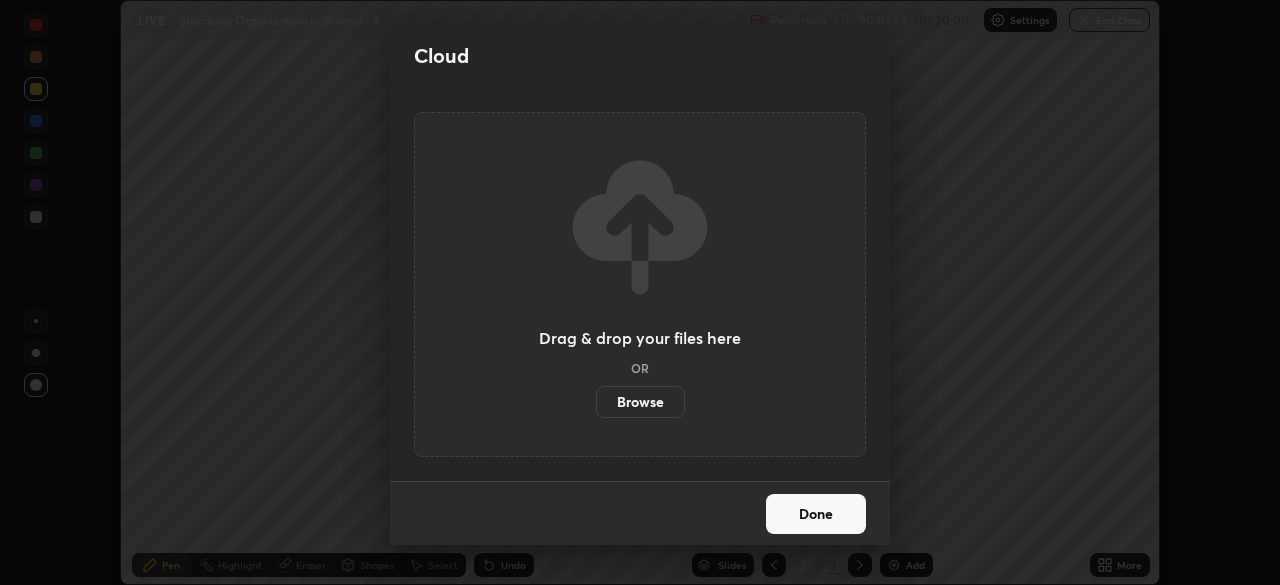 scroll, scrollTop: 585, scrollLeft: 1280, axis: both 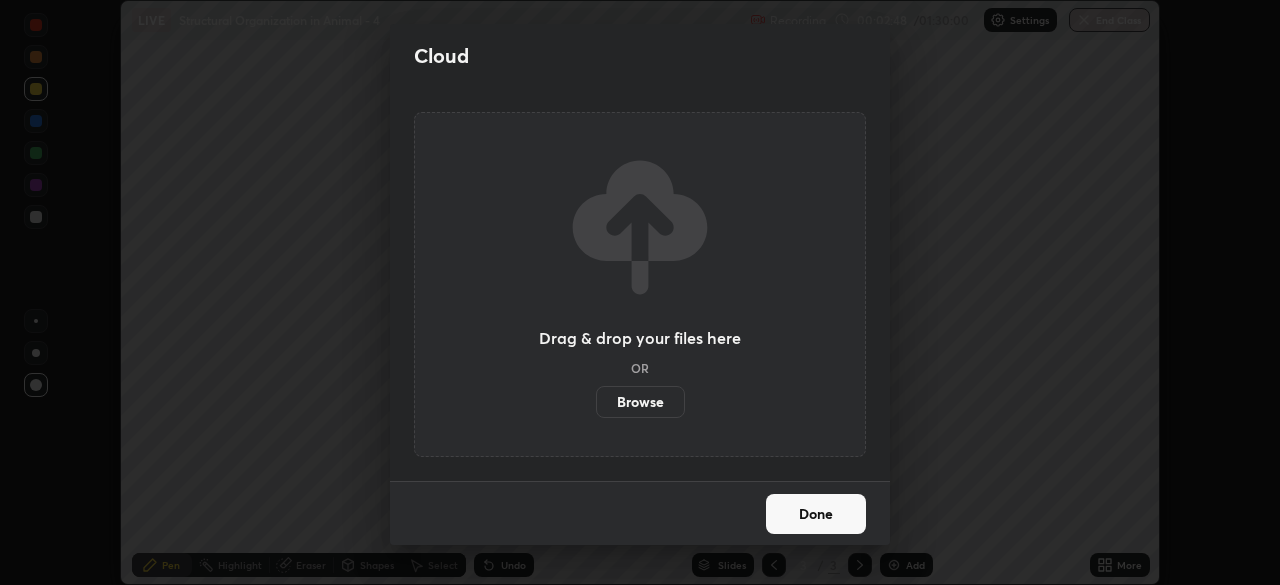 click on "Browse" at bounding box center (640, 402) 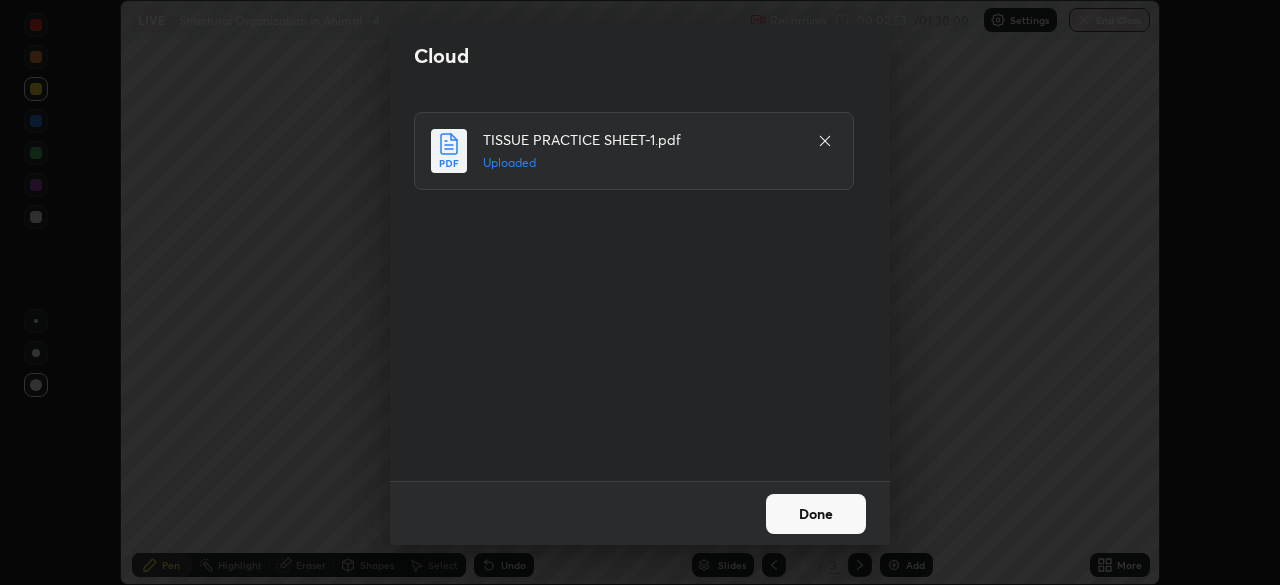 click on "Done" at bounding box center (816, 514) 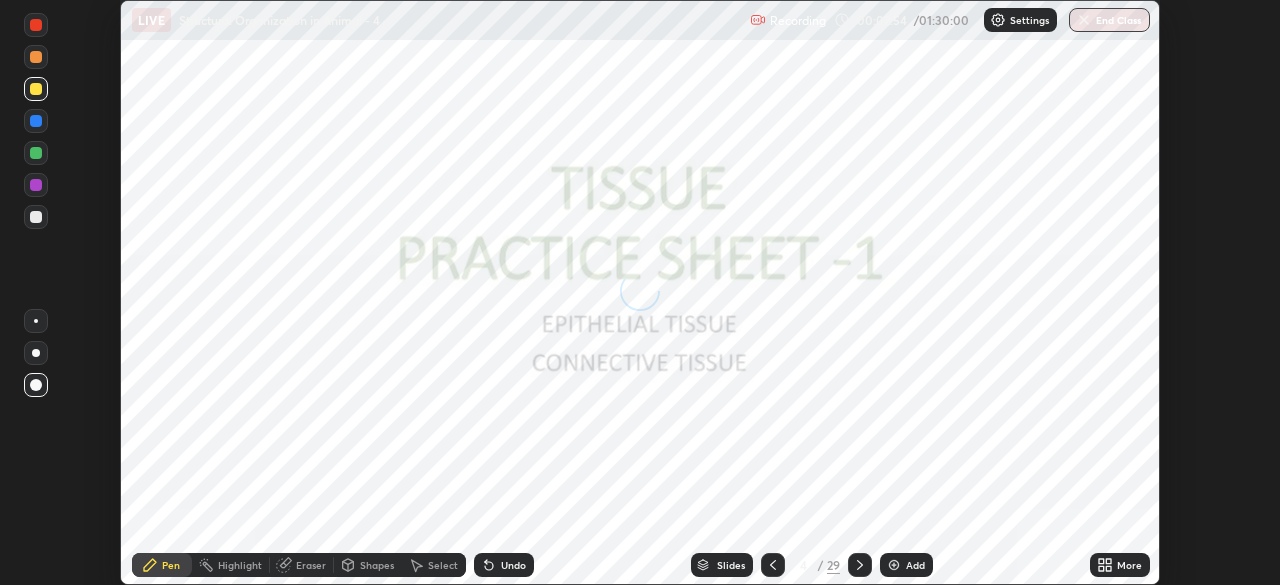 click 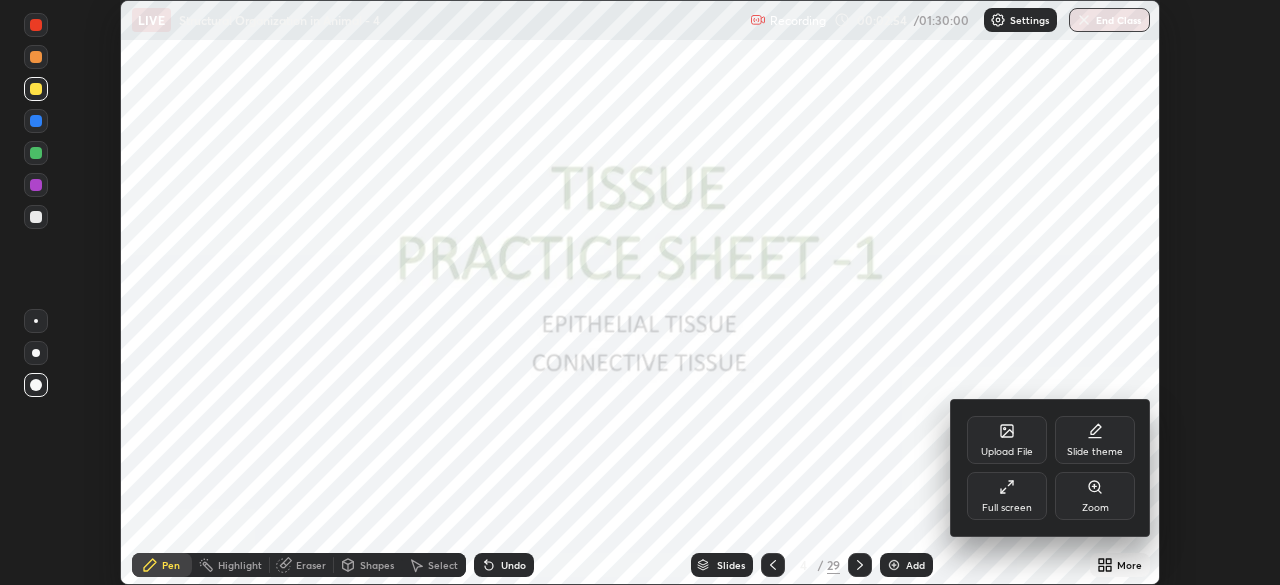 click on "Full screen" at bounding box center (1007, 496) 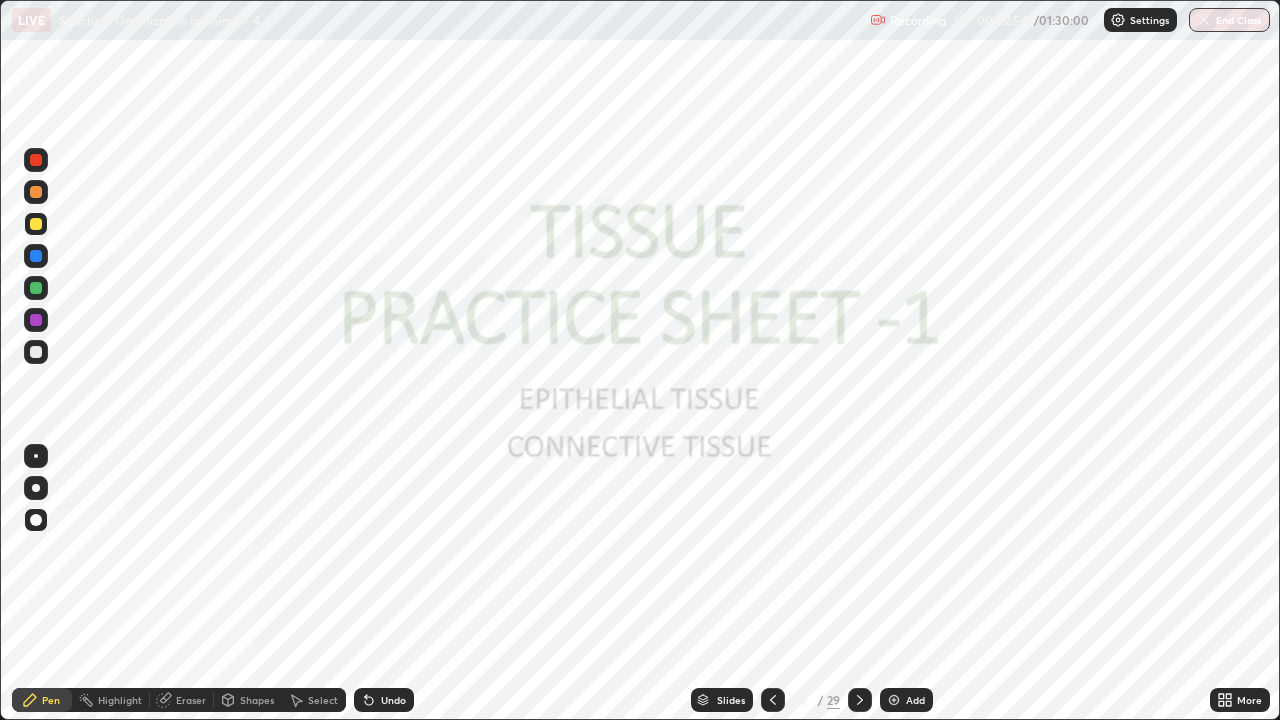 scroll, scrollTop: 99280, scrollLeft: 98720, axis: both 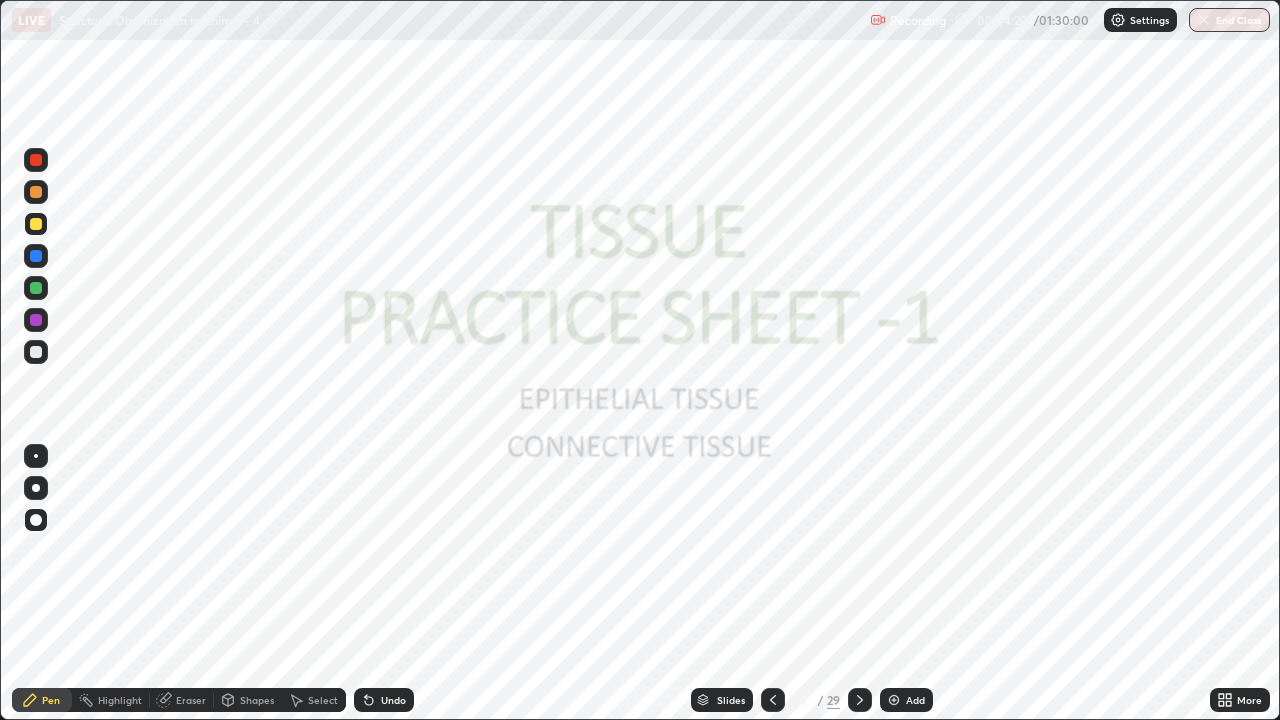 click at bounding box center [36, 520] 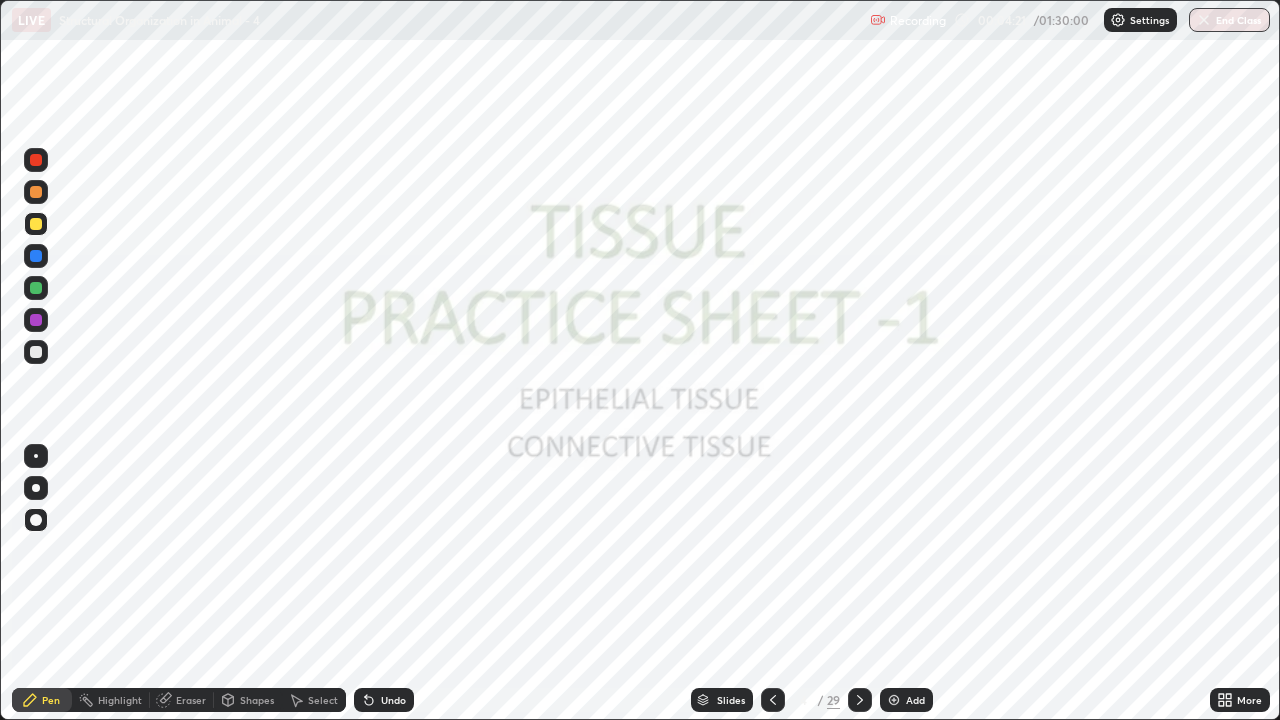click at bounding box center (36, 224) 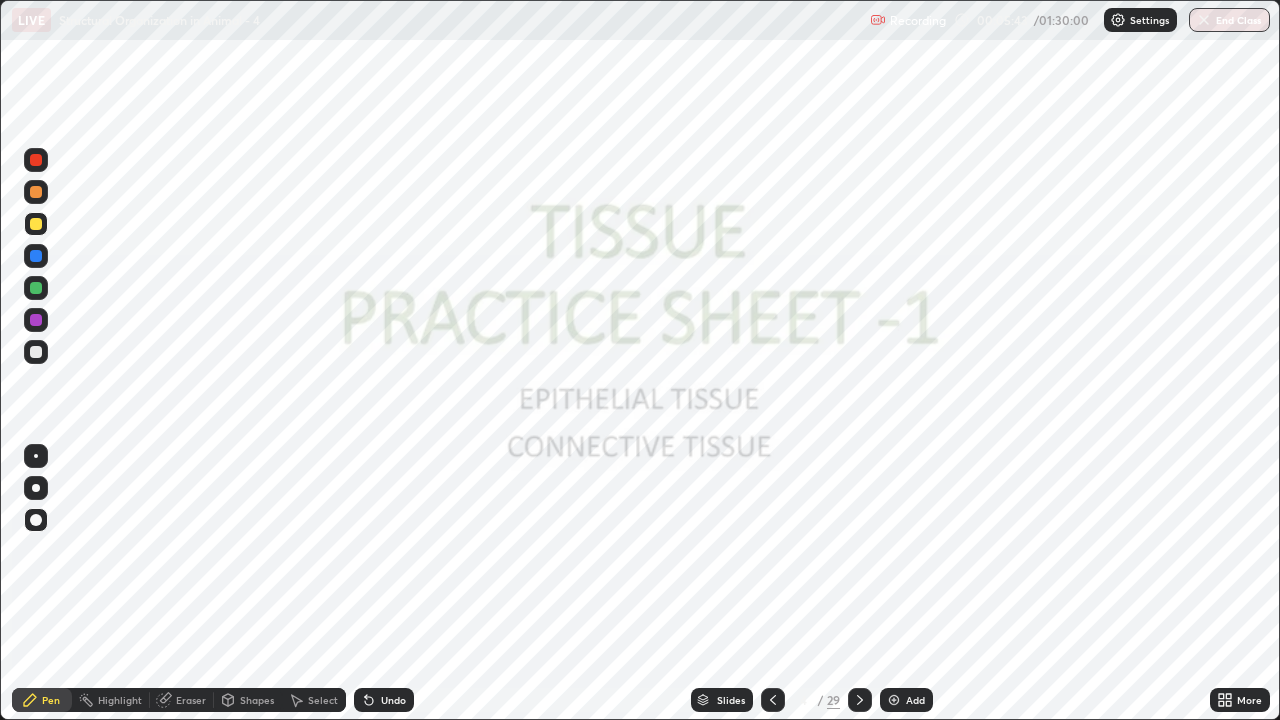 click at bounding box center [894, 700] 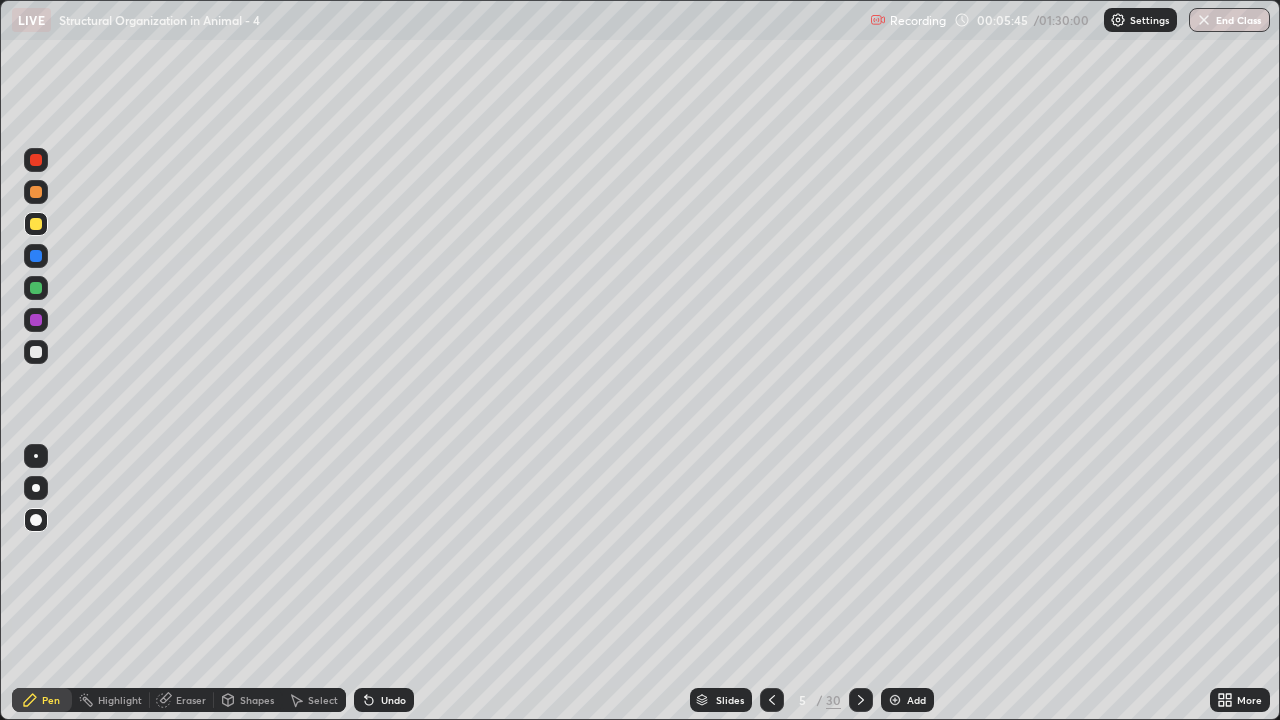 click at bounding box center (36, 352) 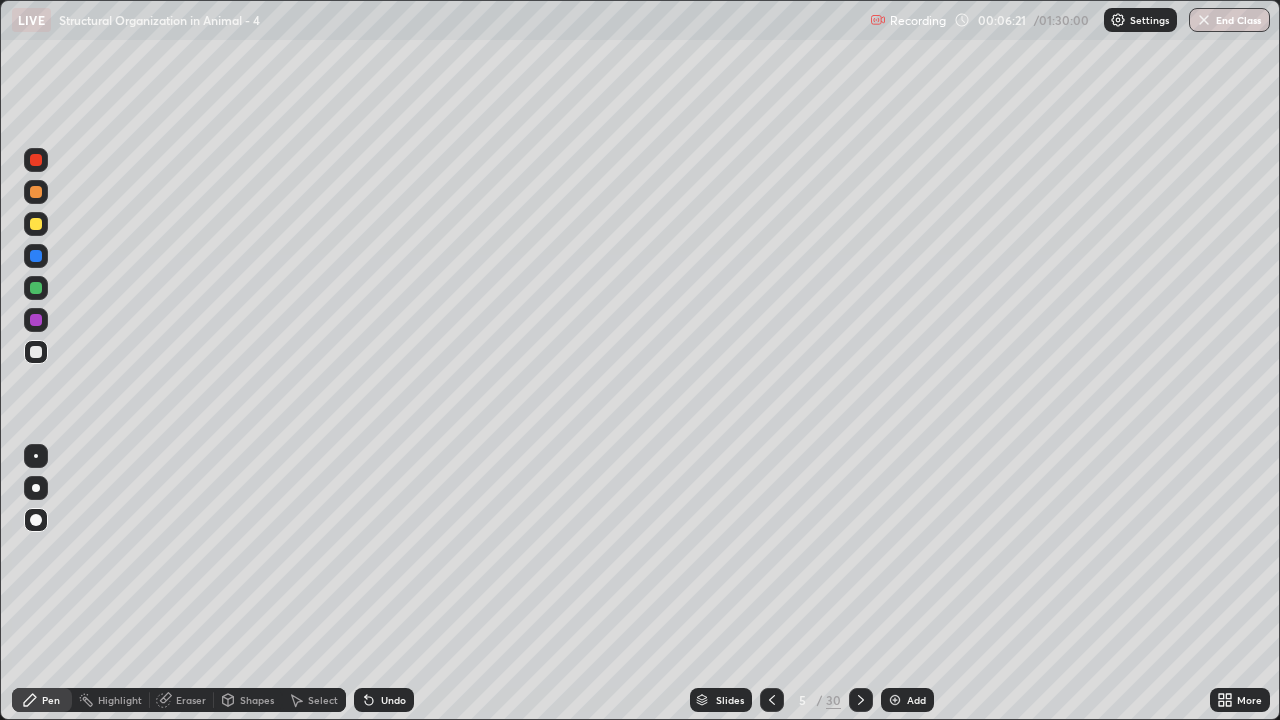 click at bounding box center (36, 256) 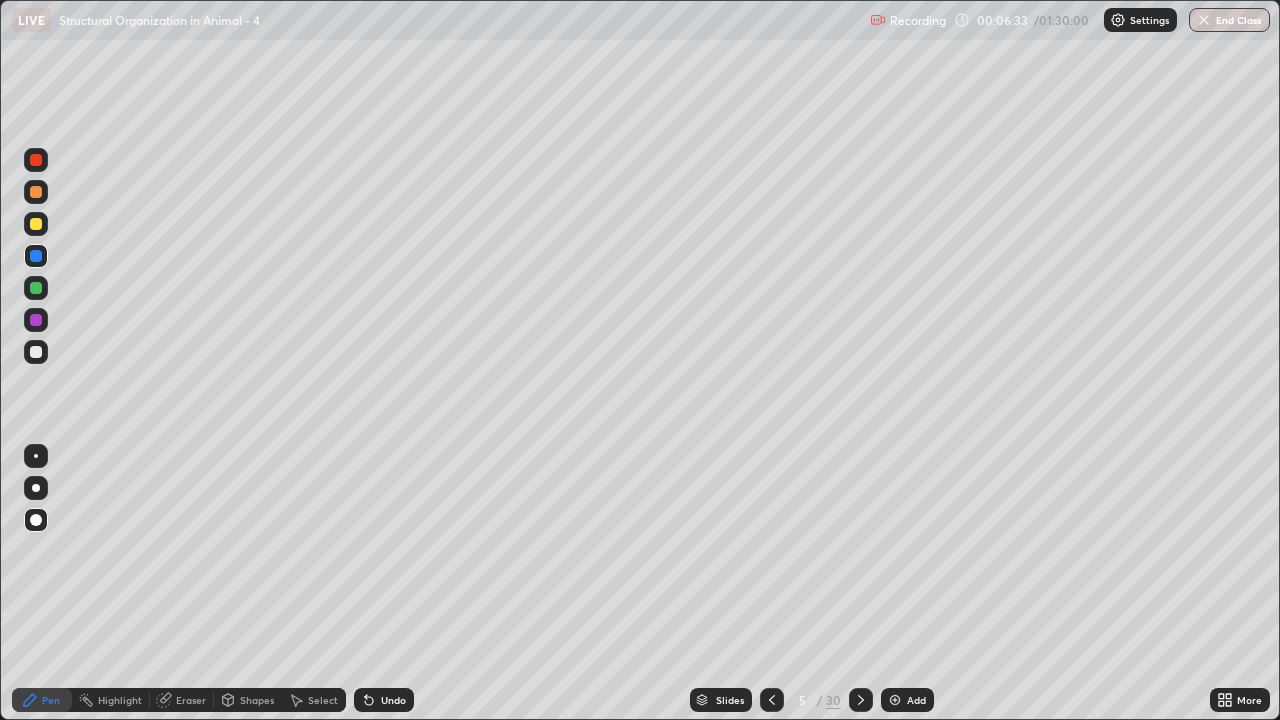 click at bounding box center (36, 288) 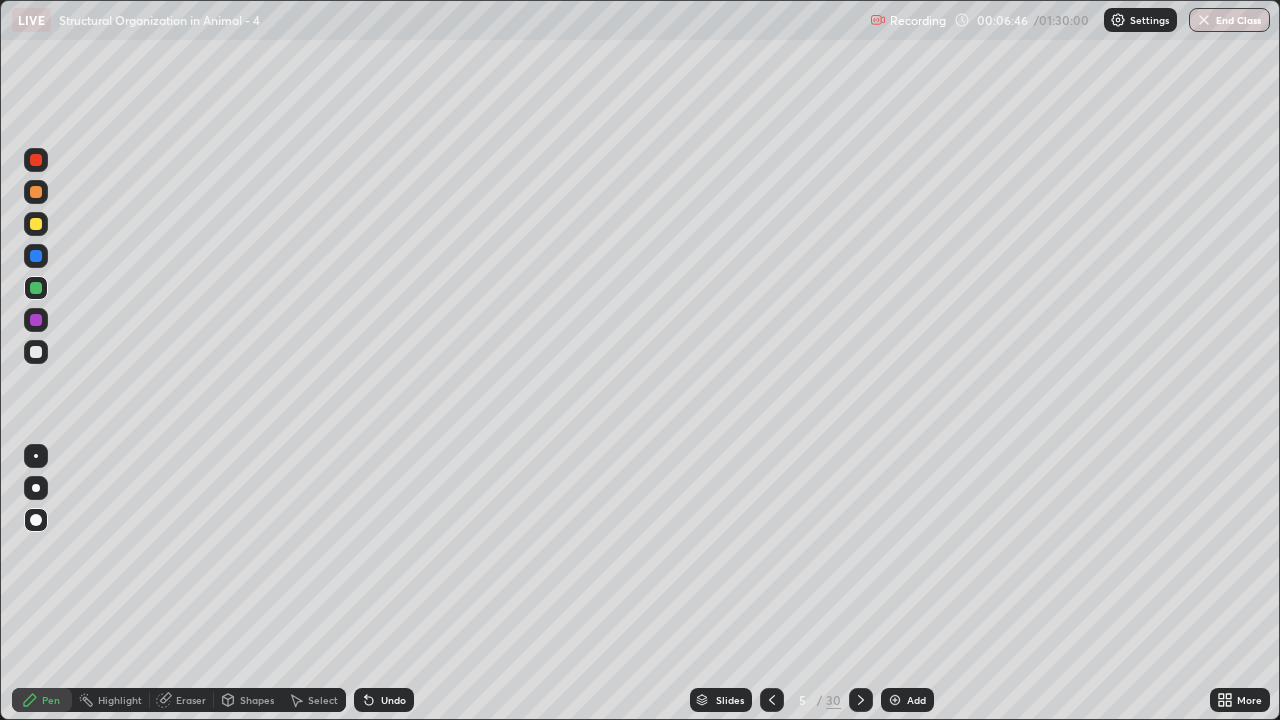 click at bounding box center (36, 224) 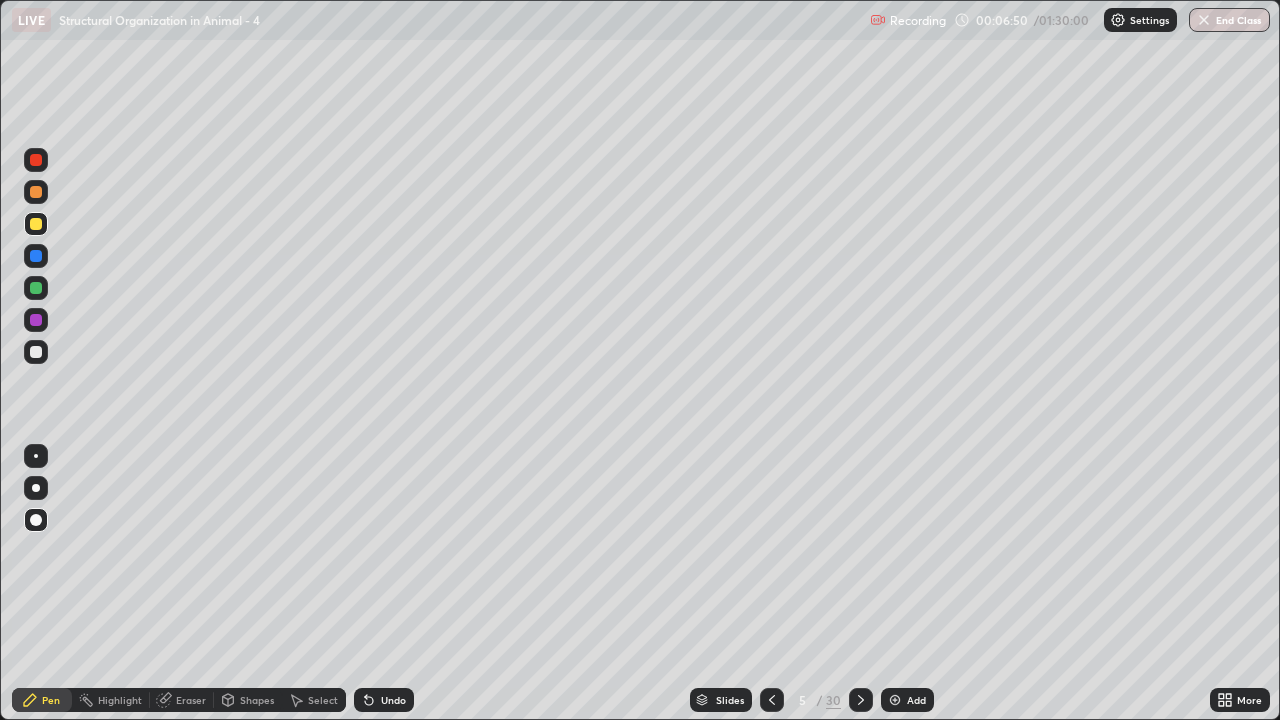 click at bounding box center [36, 256] 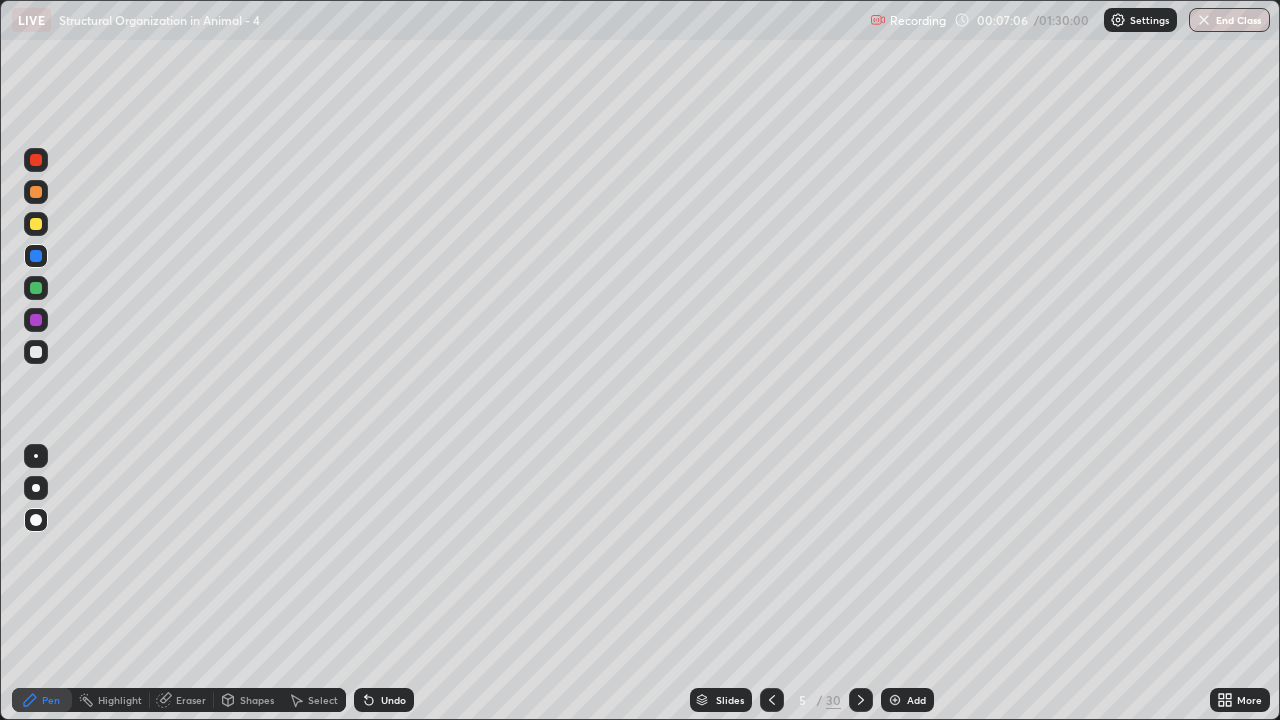 click 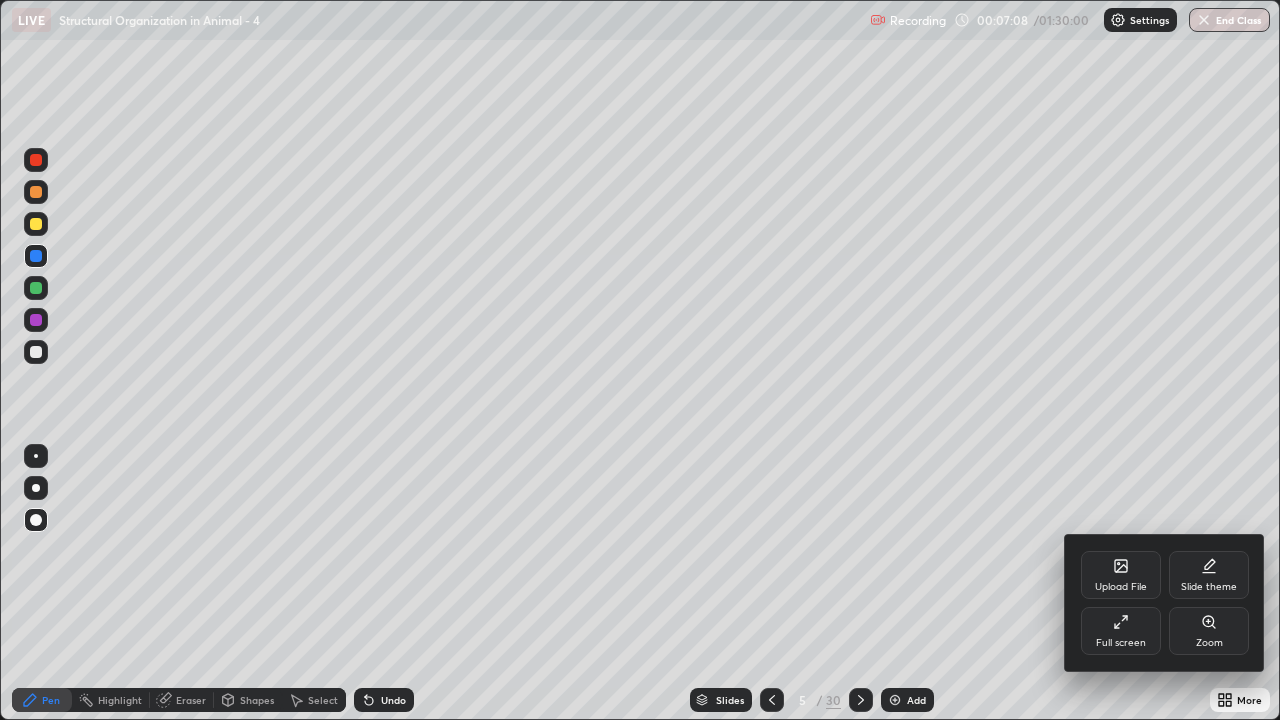 click on "Upload File" at bounding box center (1121, 575) 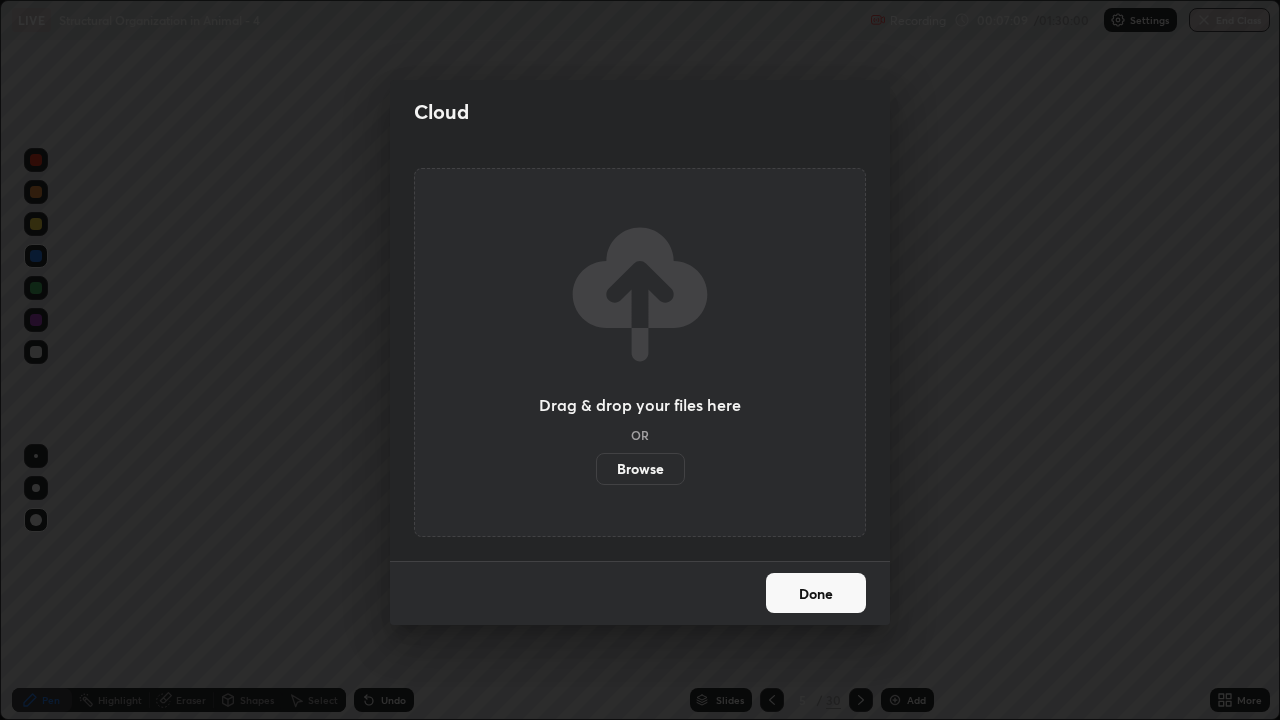 click on "Browse" at bounding box center (640, 469) 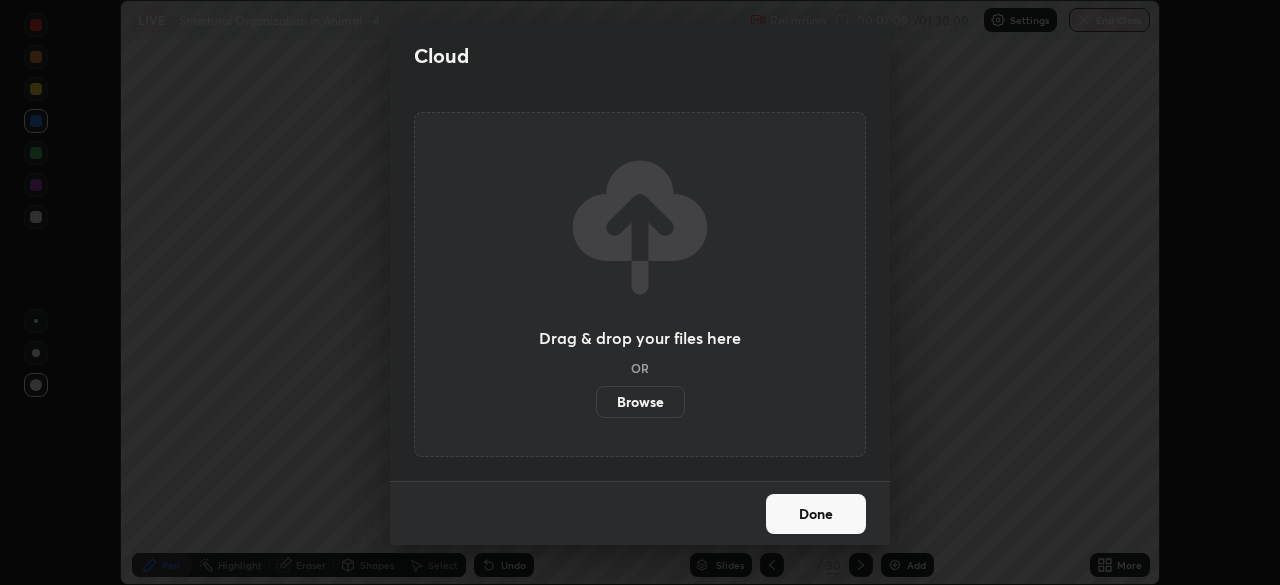 scroll, scrollTop: 585, scrollLeft: 1280, axis: both 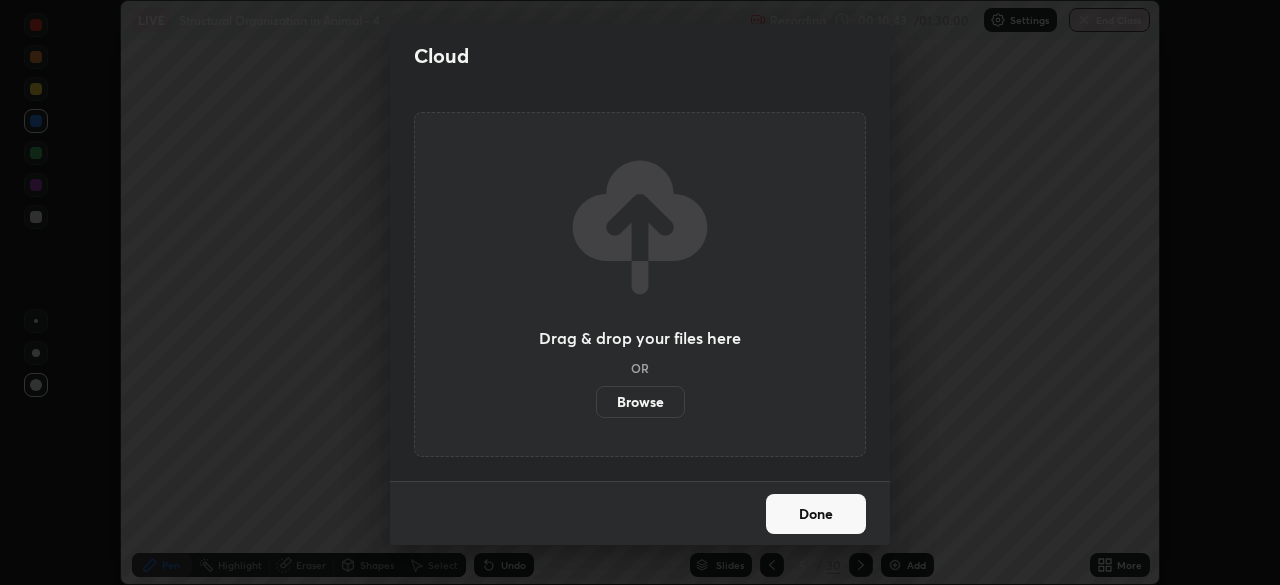 click on "Browse" at bounding box center [640, 402] 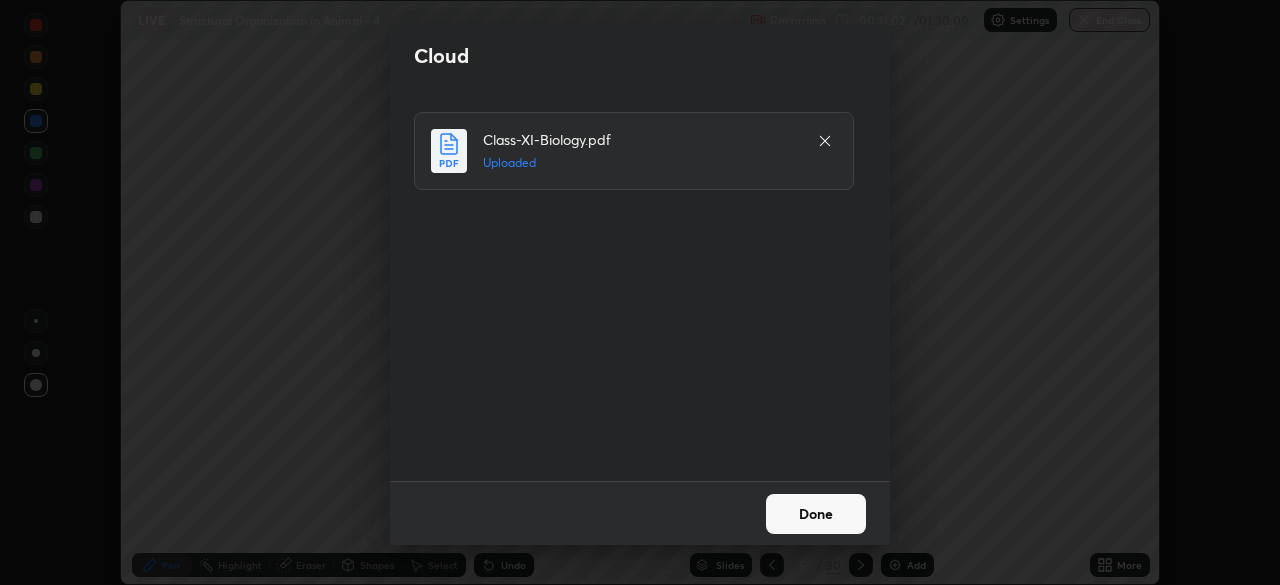 click on "Done" at bounding box center [816, 514] 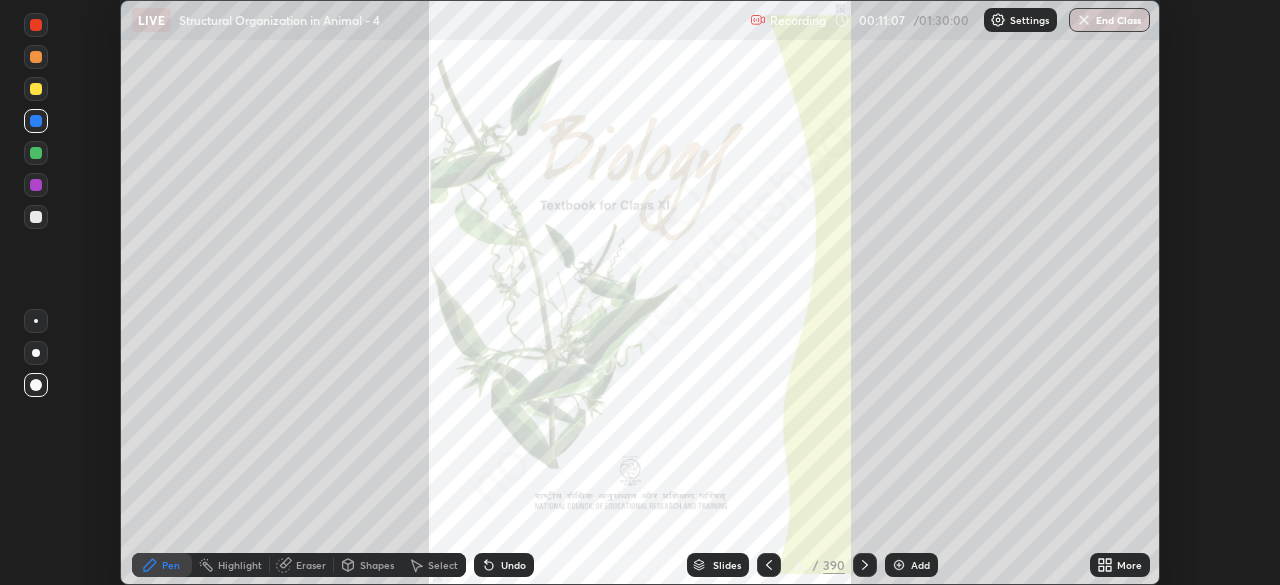 click on "Slides" at bounding box center (718, 565) 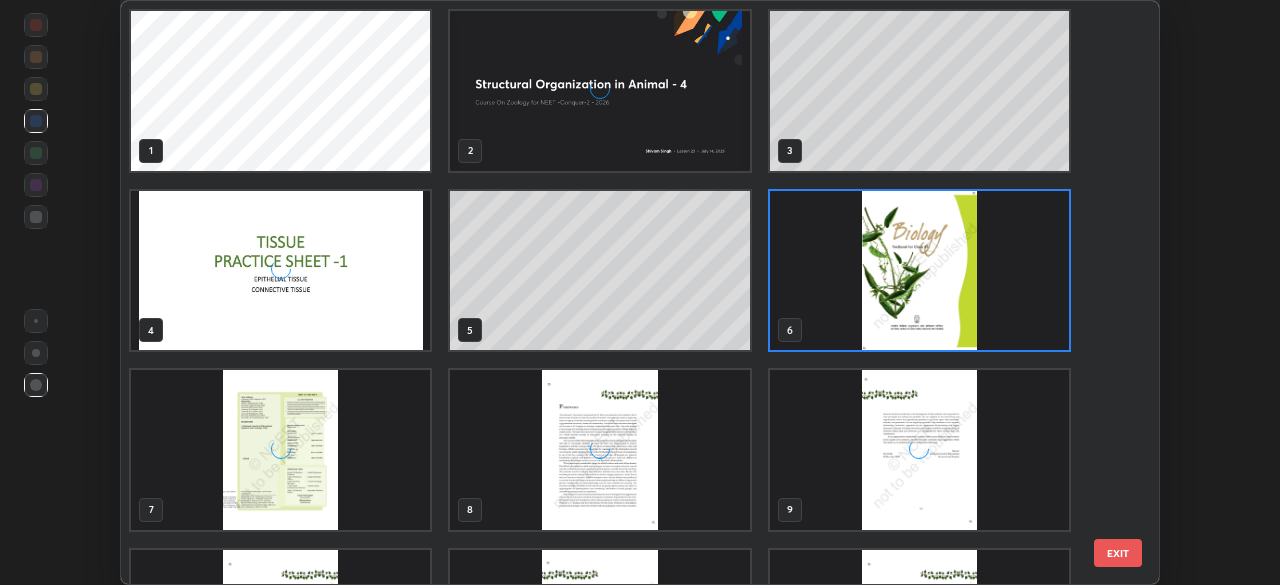 click at bounding box center [599, 630] 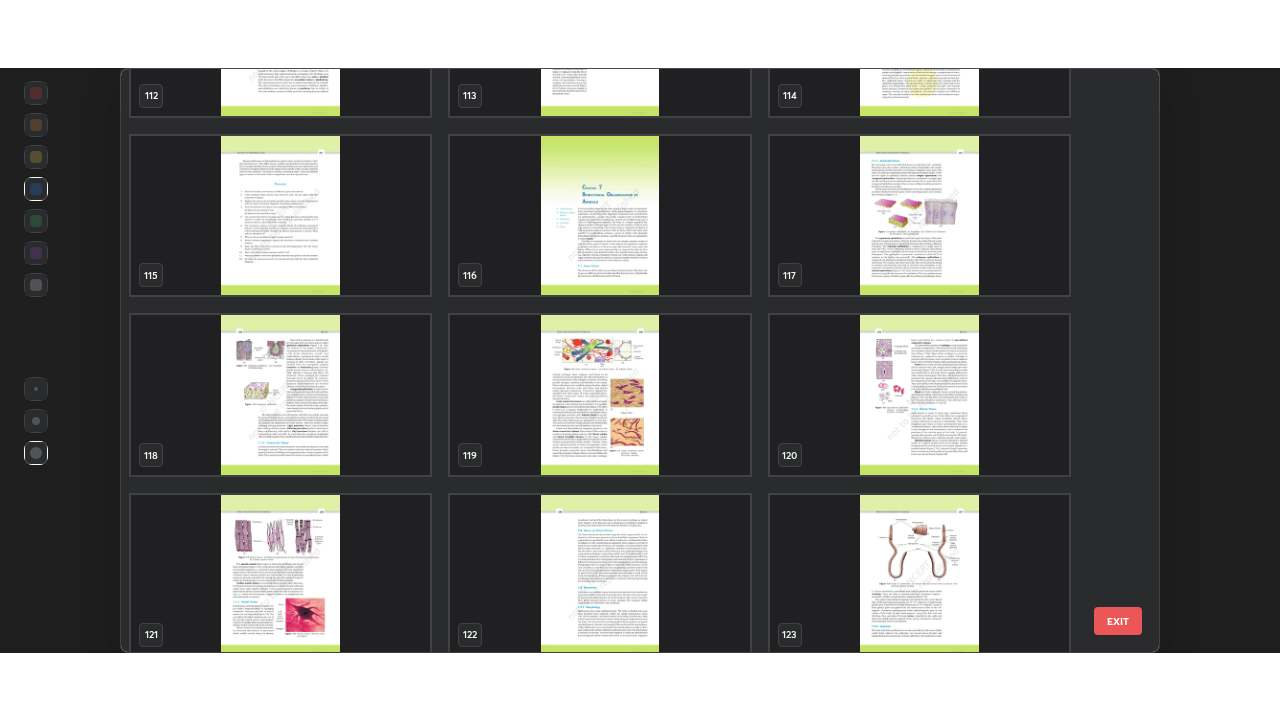 scroll, scrollTop: 6770, scrollLeft: 0, axis: vertical 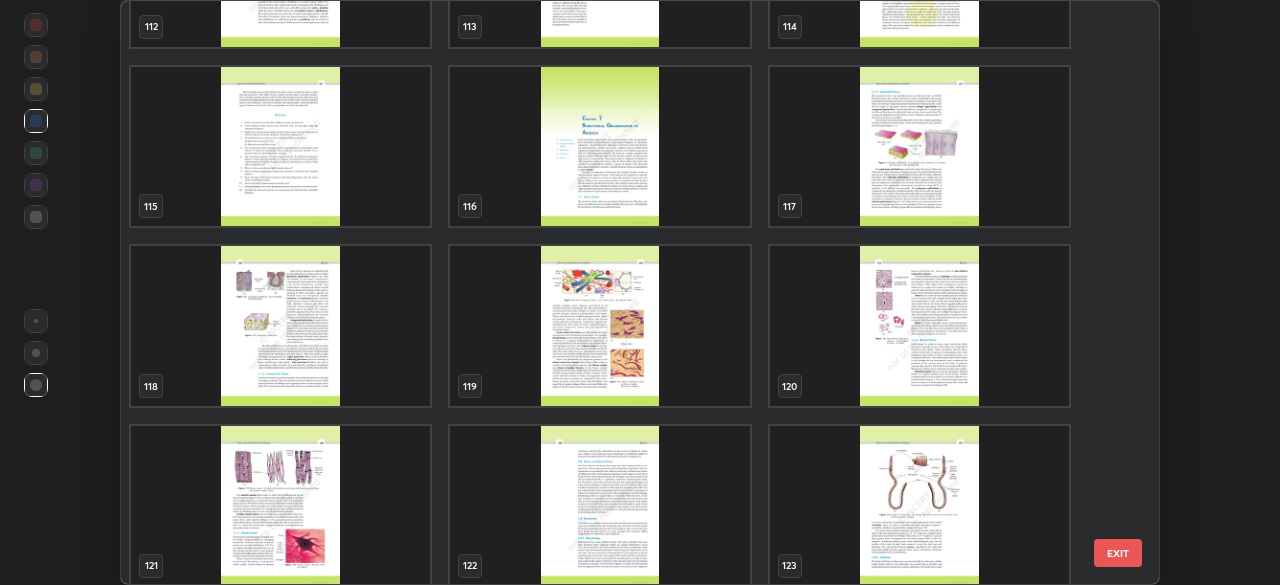 click at bounding box center (280, 326) 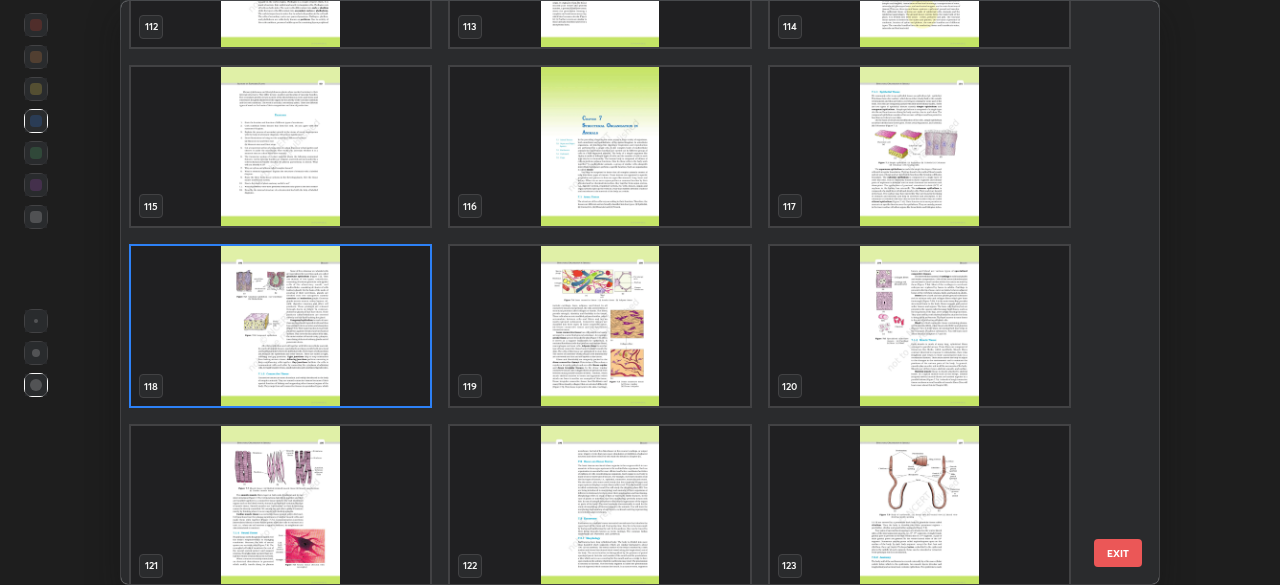 click at bounding box center [280, 326] 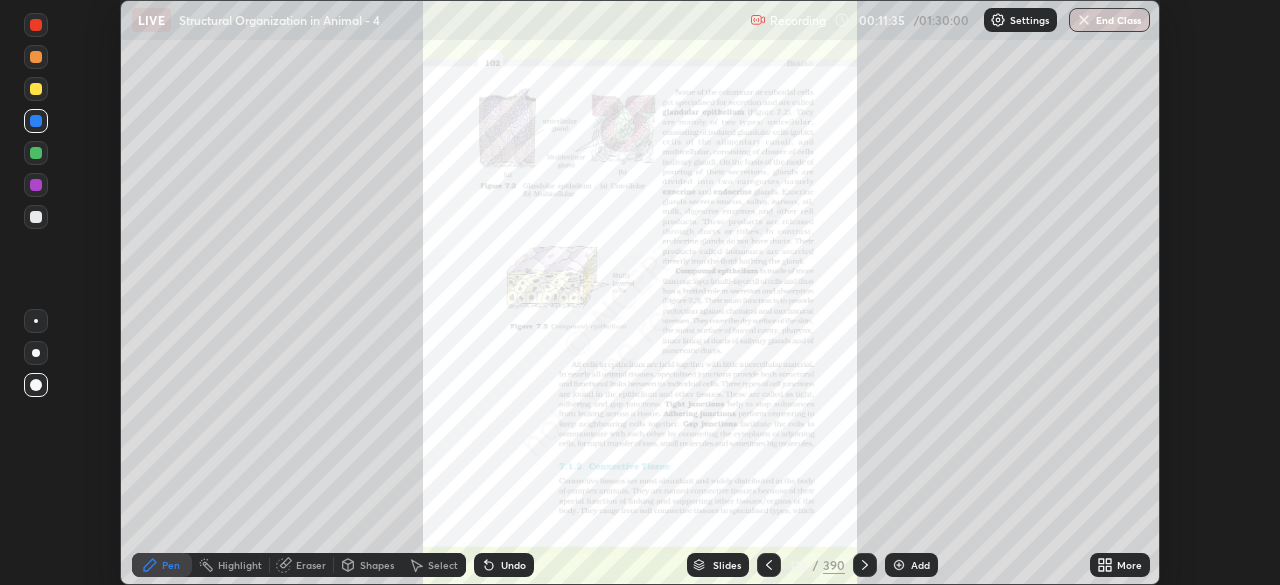 click 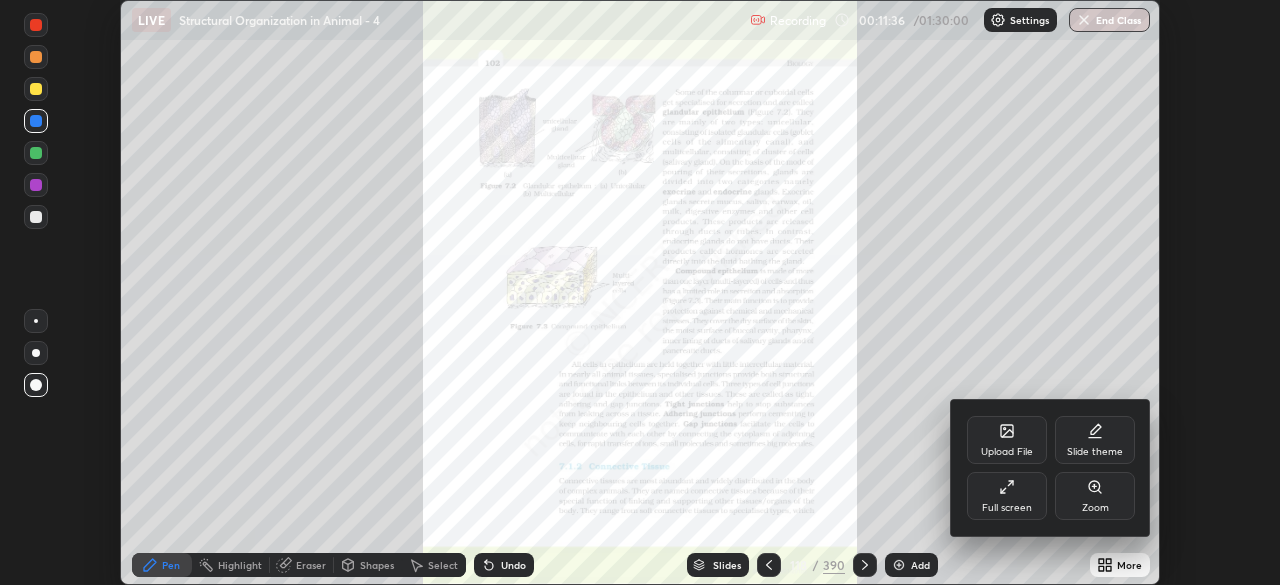 click on "Full screen" at bounding box center (1007, 496) 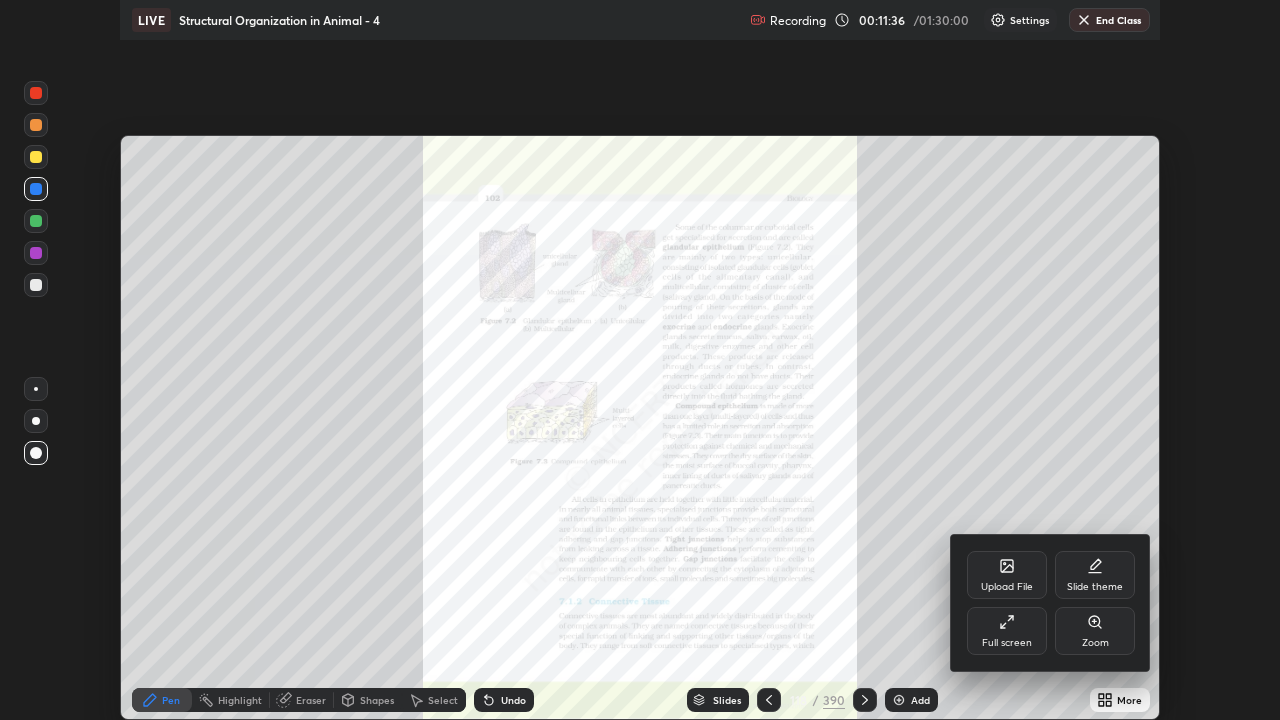 scroll, scrollTop: 99280, scrollLeft: 98720, axis: both 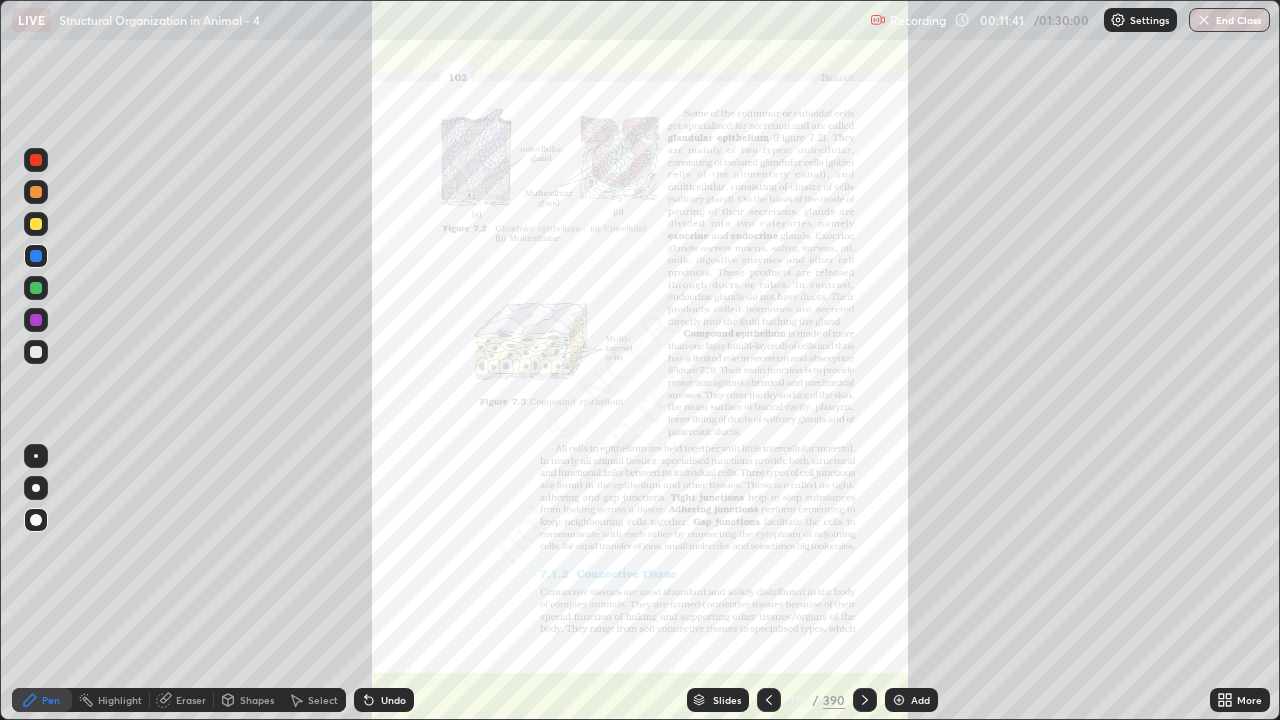 click 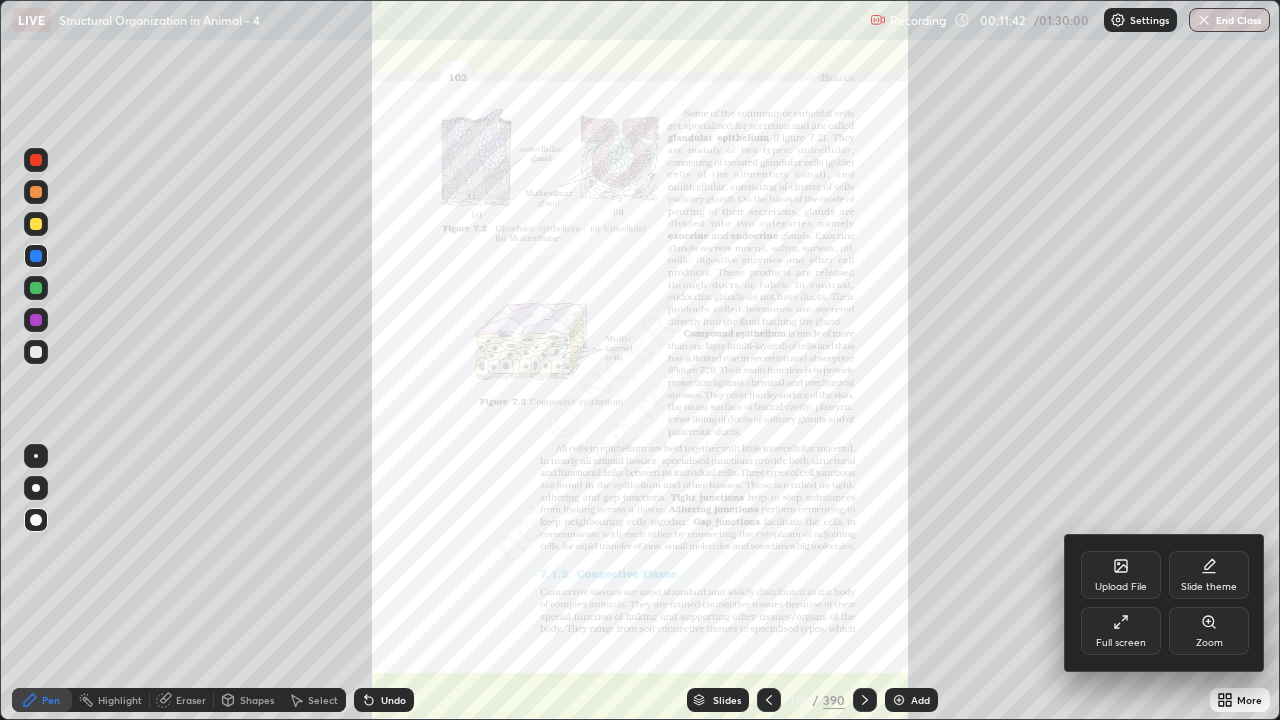 click on "Full screen" at bounding box center [1121, 631] 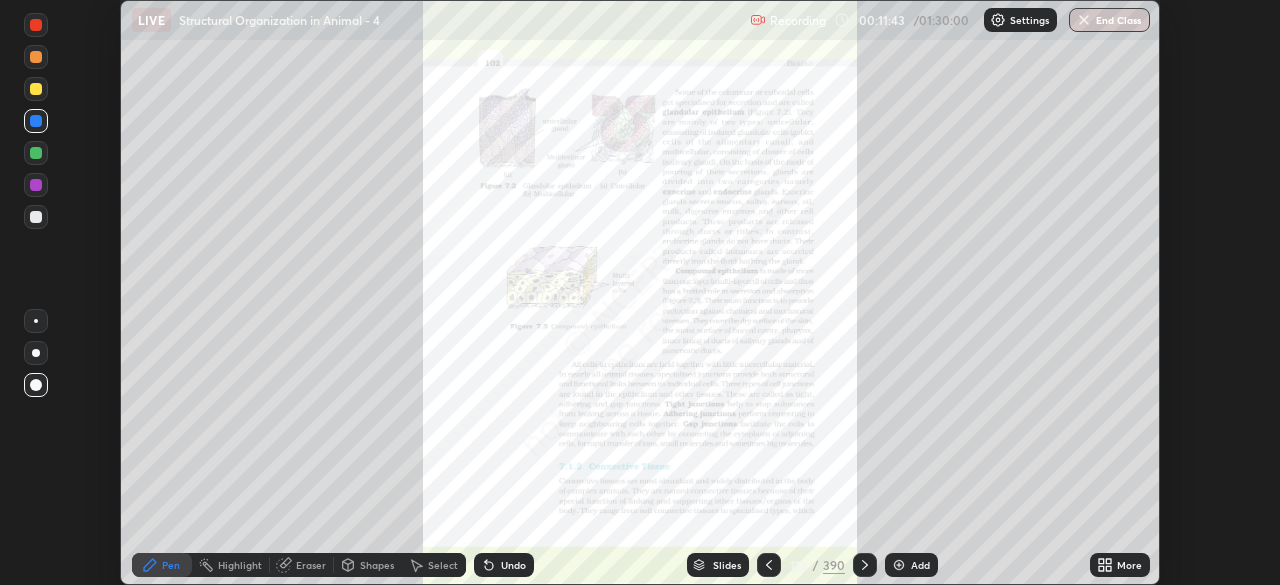 scroll, scrollTop: 585, scrollLeft: 1280, axis: both 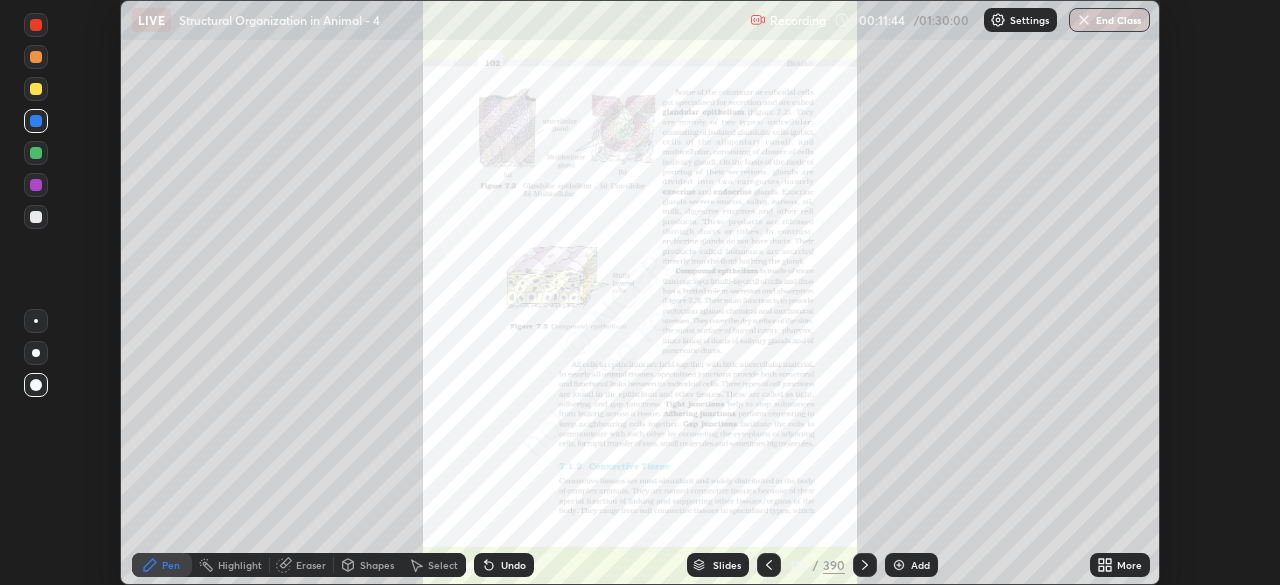 click 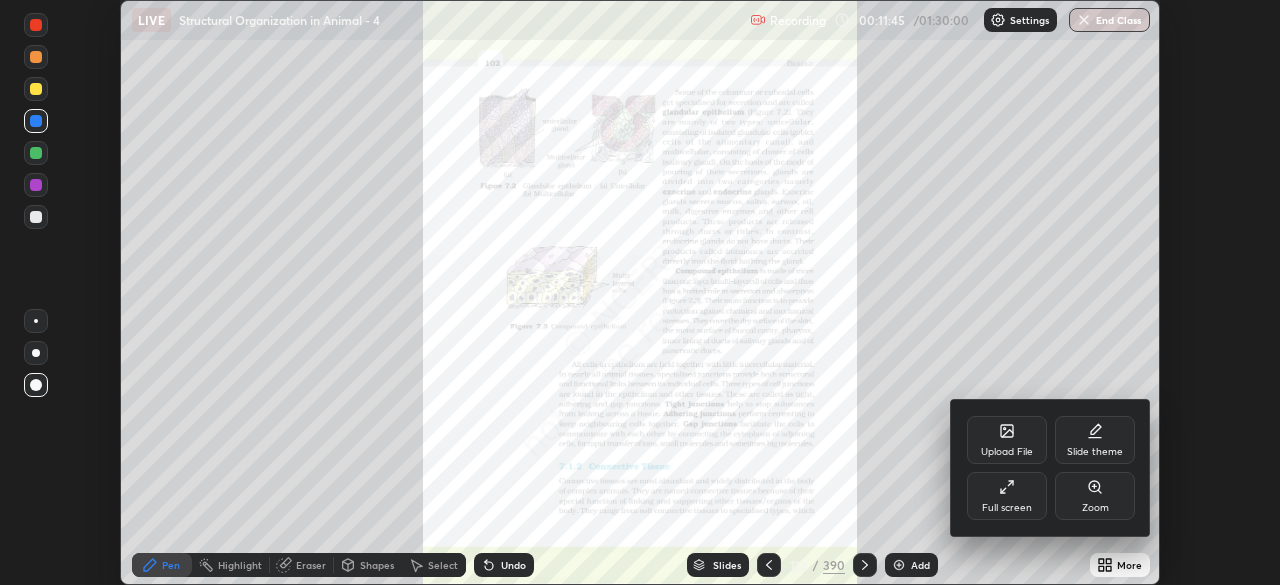 click on "Full screen" at bounding box center [1007, 496] 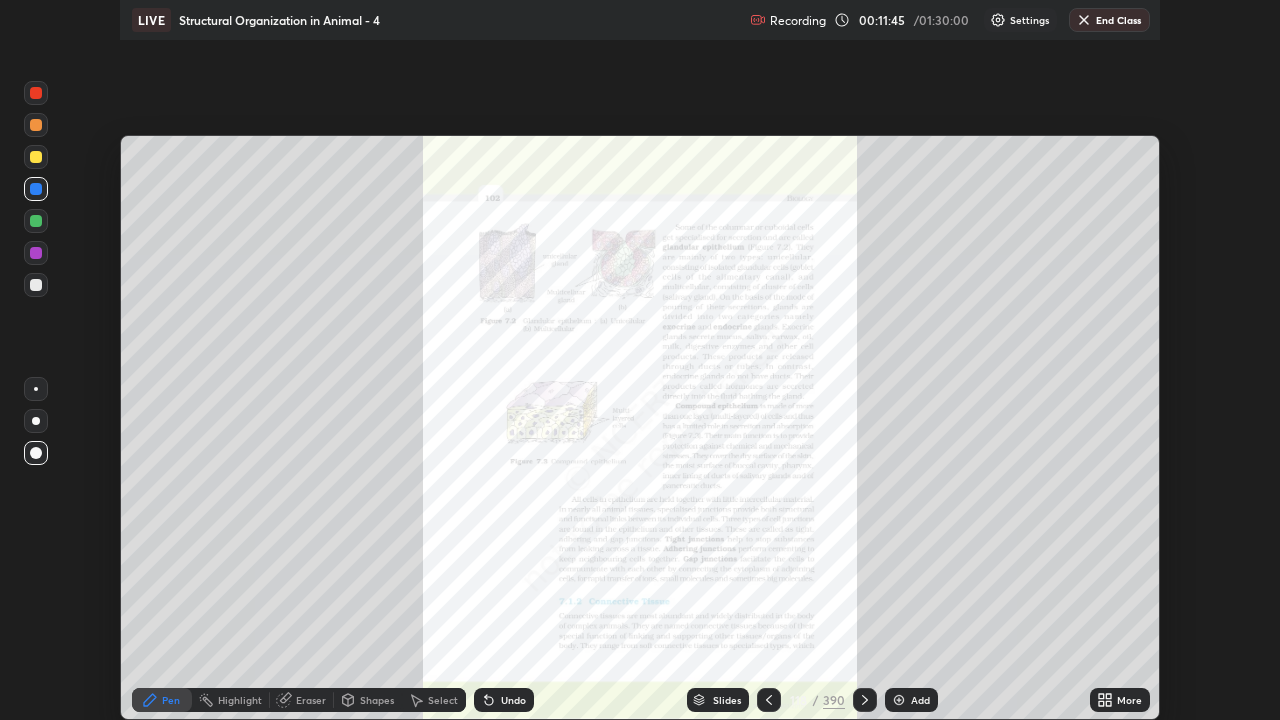 scroll, scrollTop: 99280, scrollLeft: 98720, axis: both 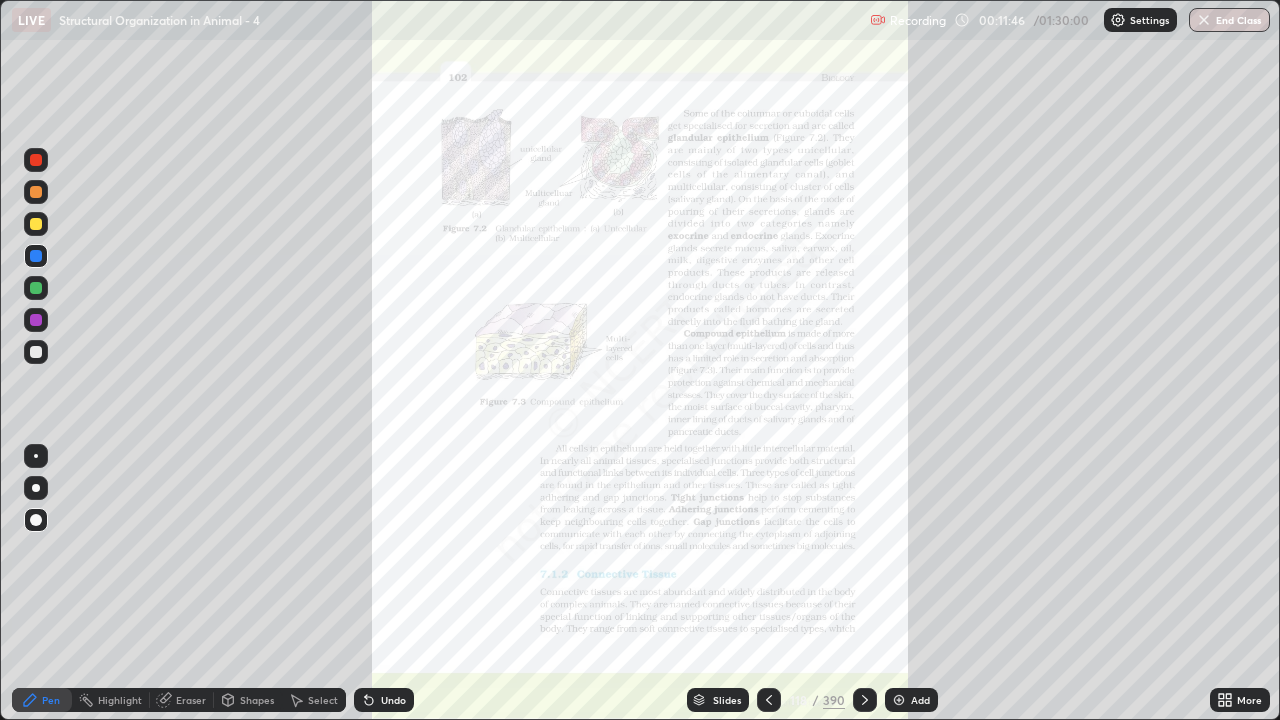 click 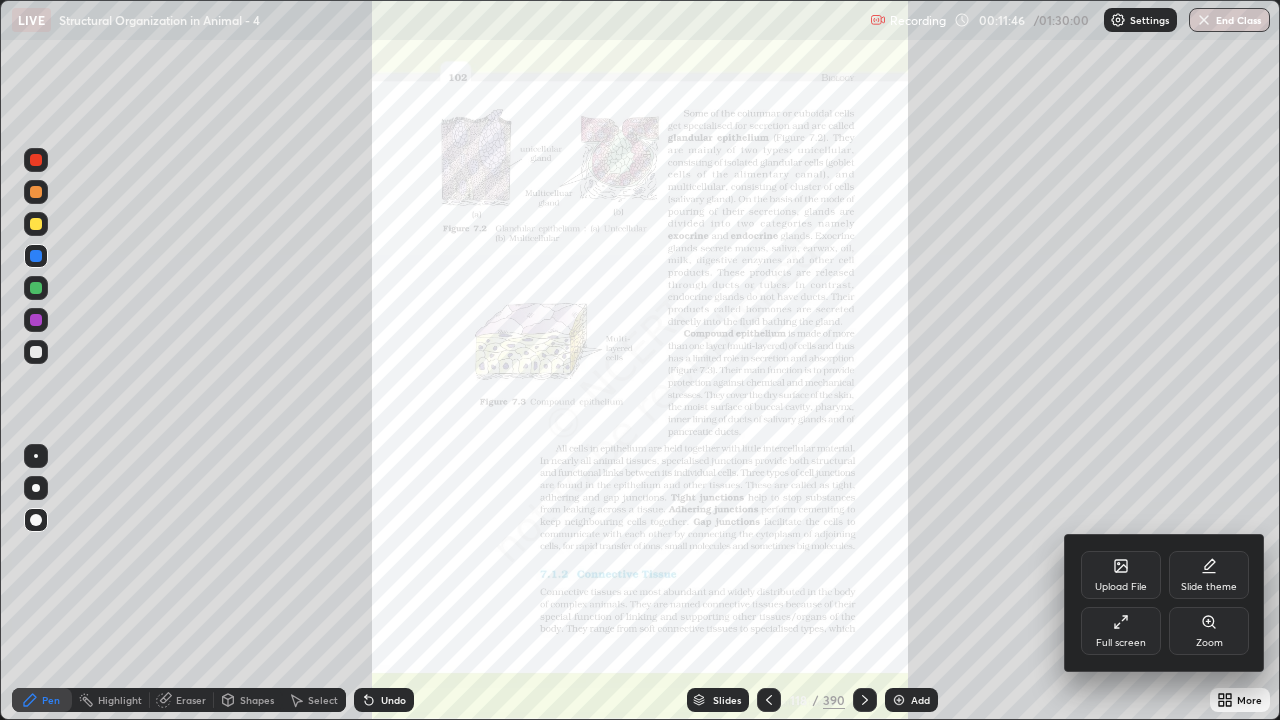 click on "Zoom" at bounding box center [1209, 631] 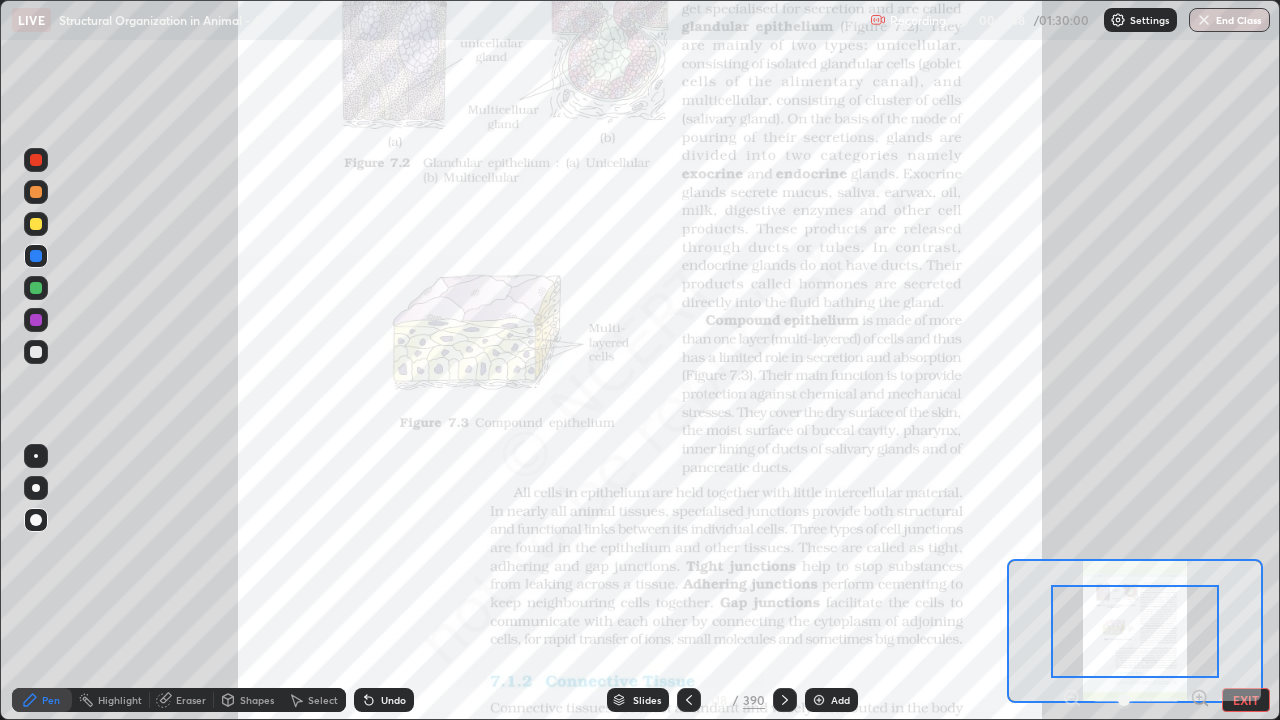 click 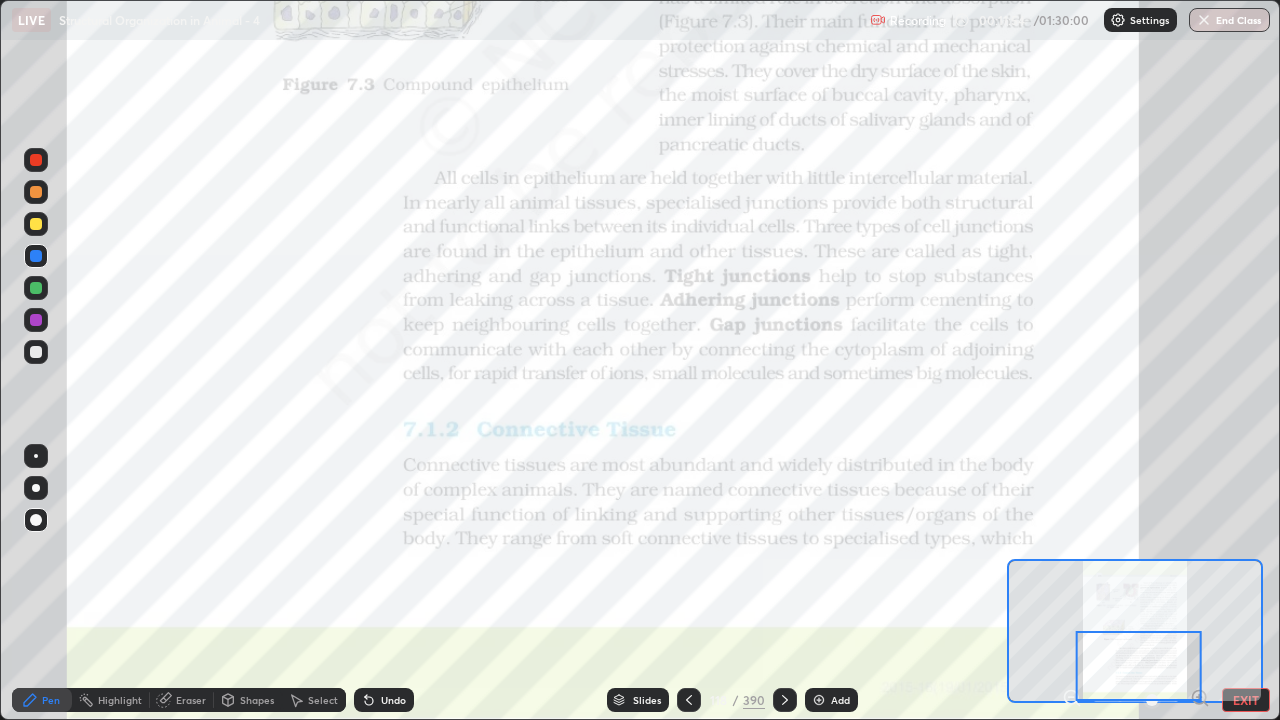 click at bounding box center (36, 224) 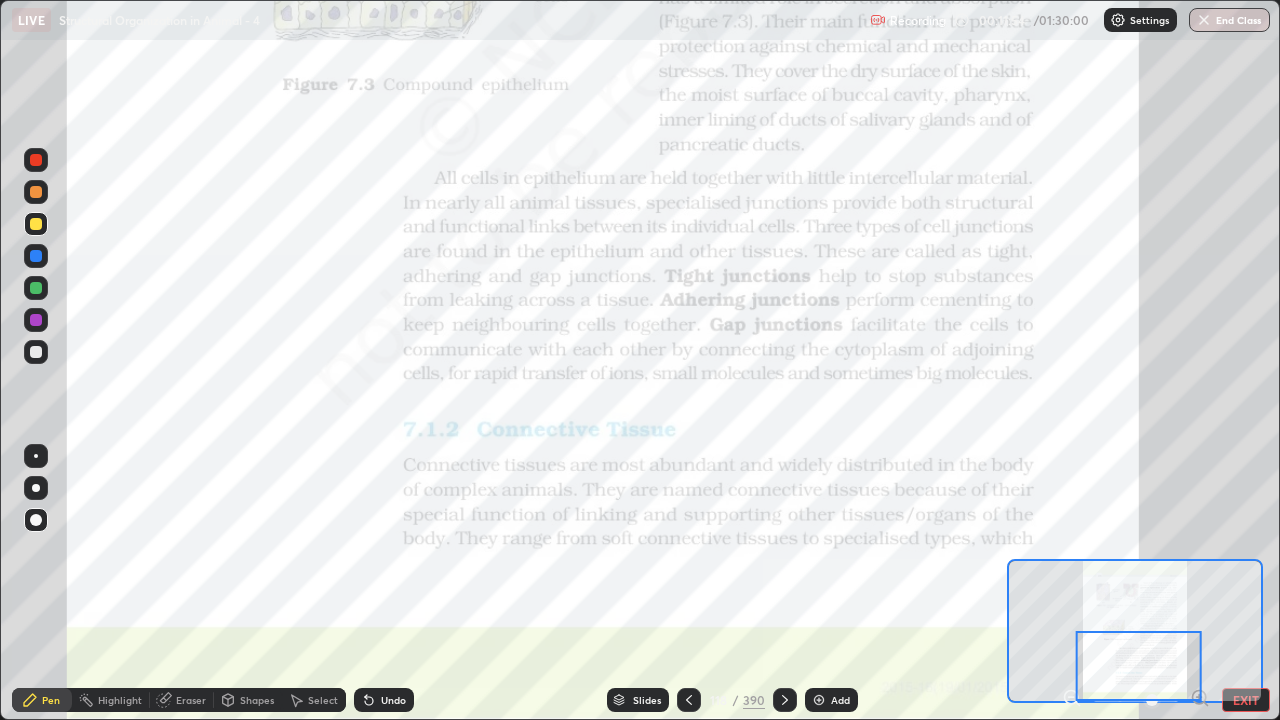 click at bounding box center (36, 192) 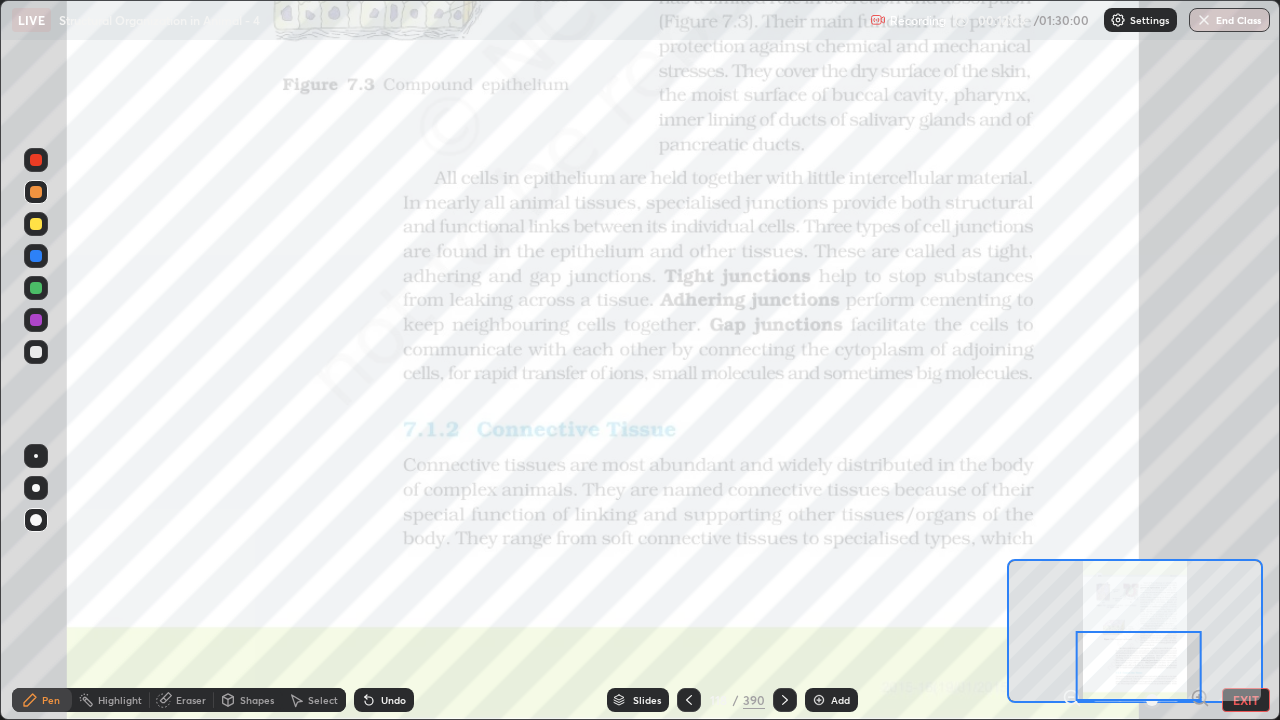 click at bounding box center (36, 456) 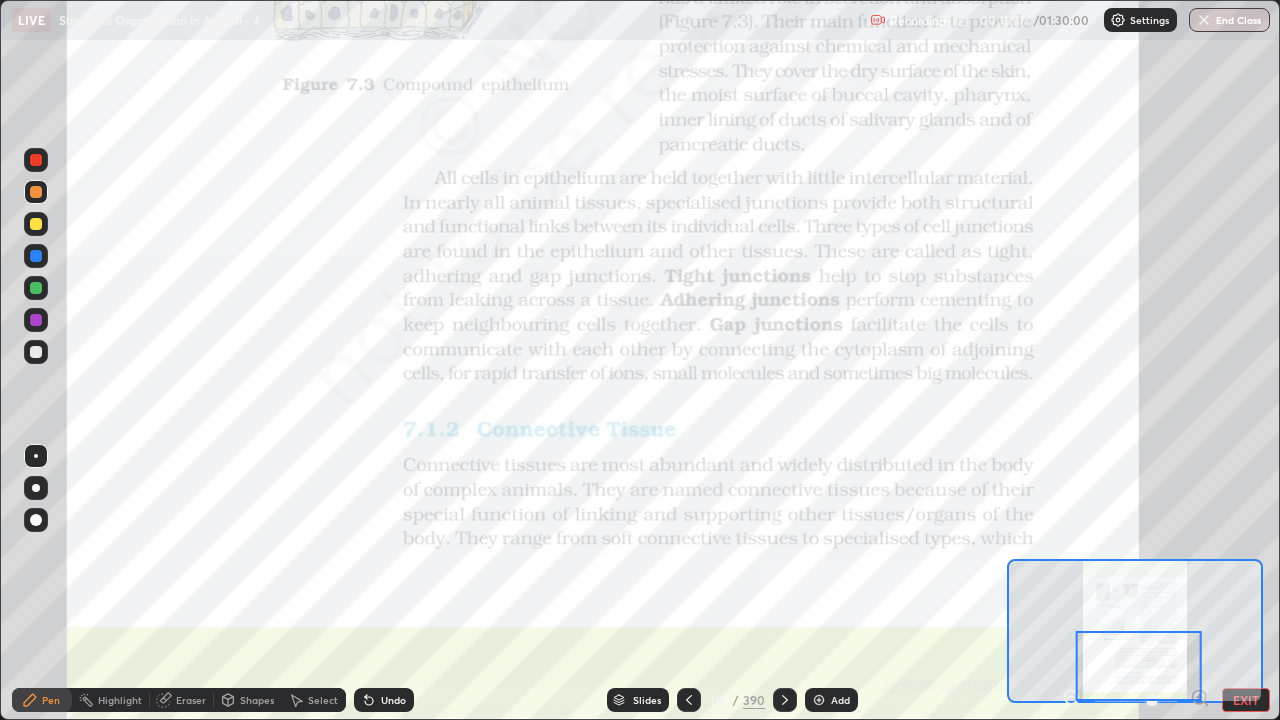 click 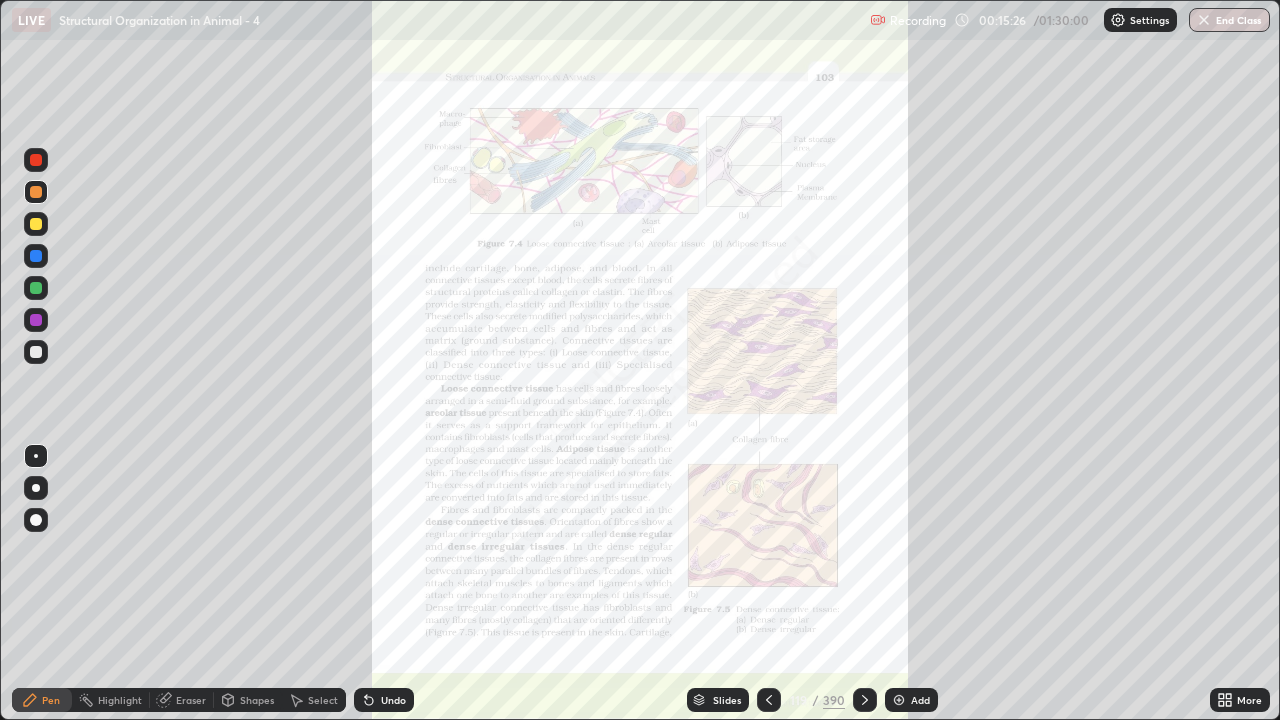 click 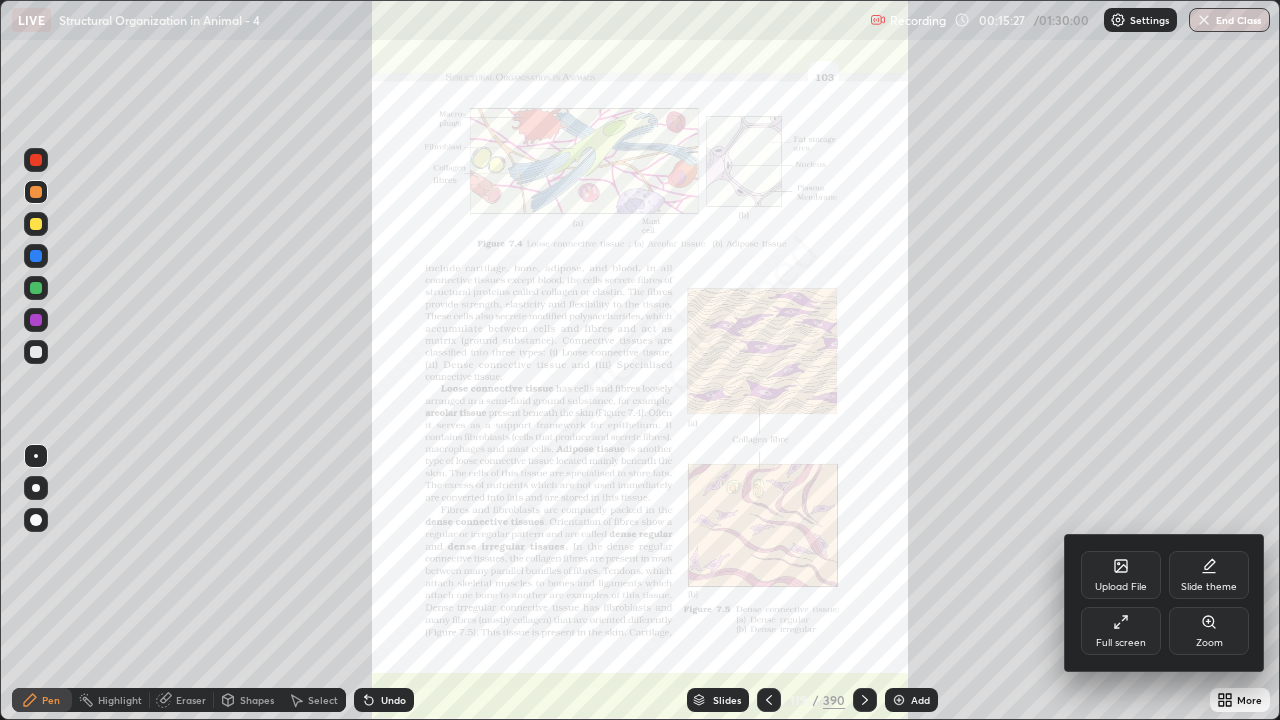 click on "Zoom" at bounding box center [1209, 643] 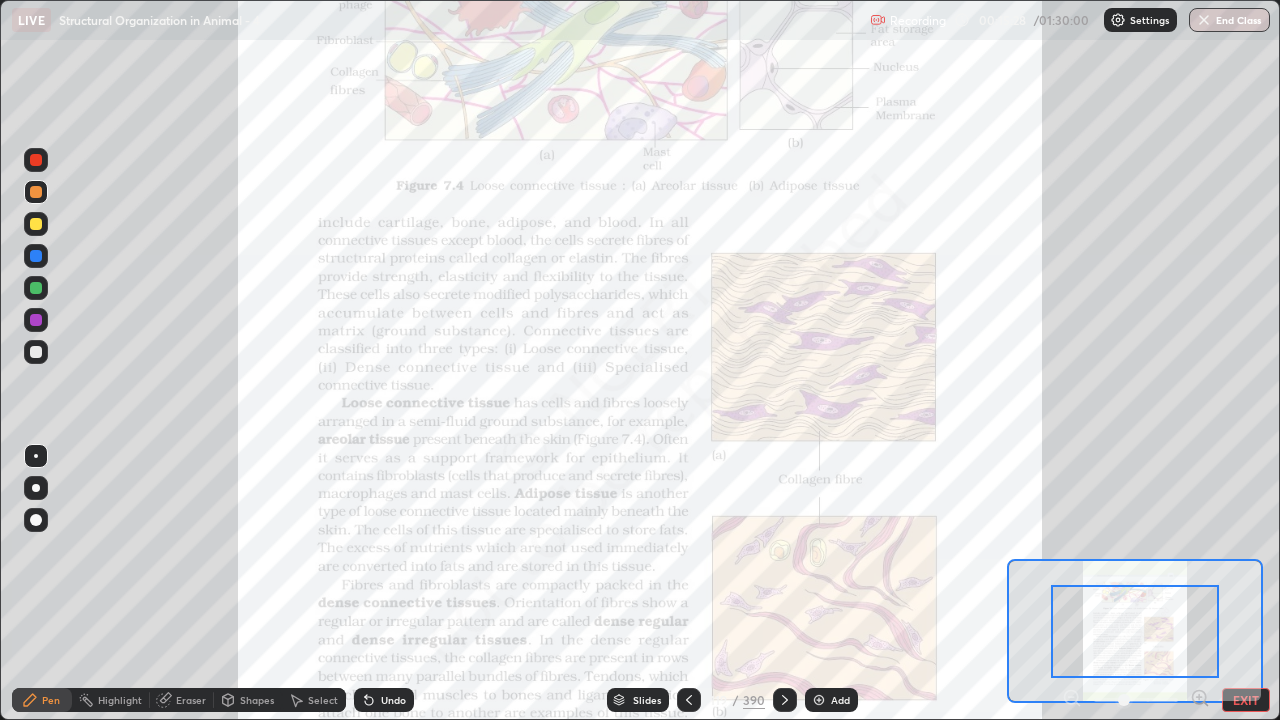 click 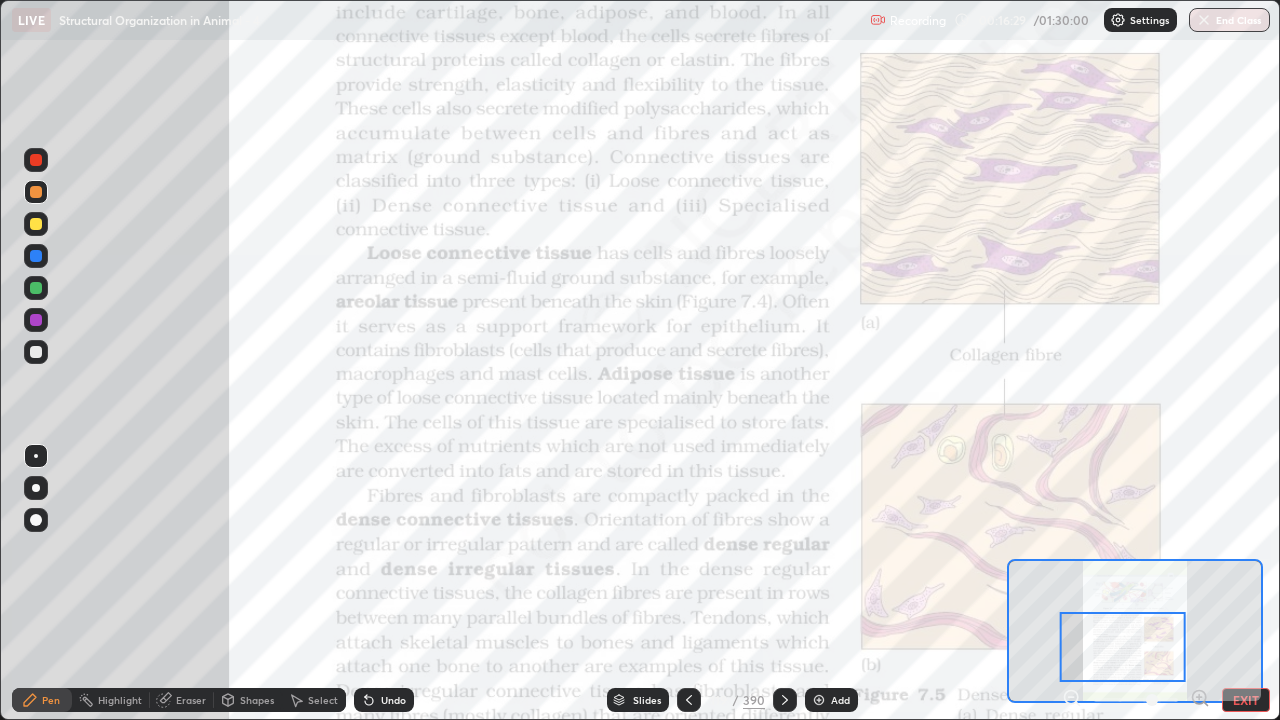 click at bounding box center [36, 224] 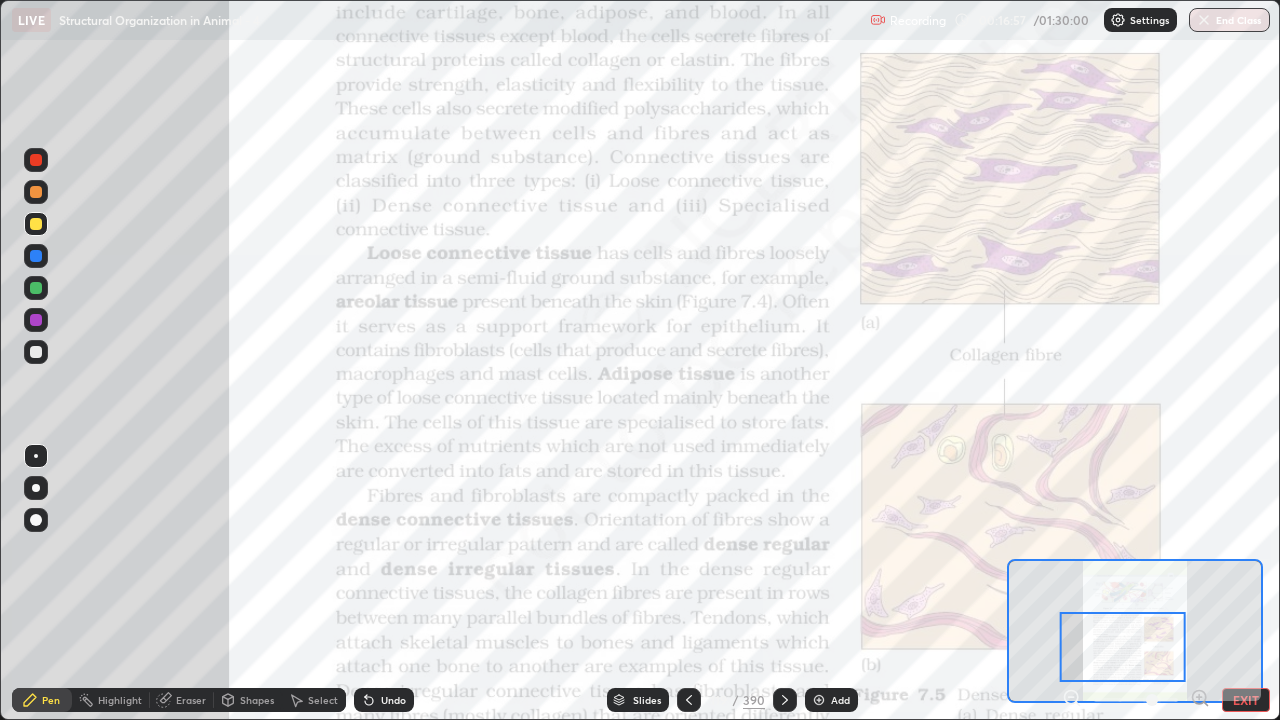click at bounding box center [36, 224] 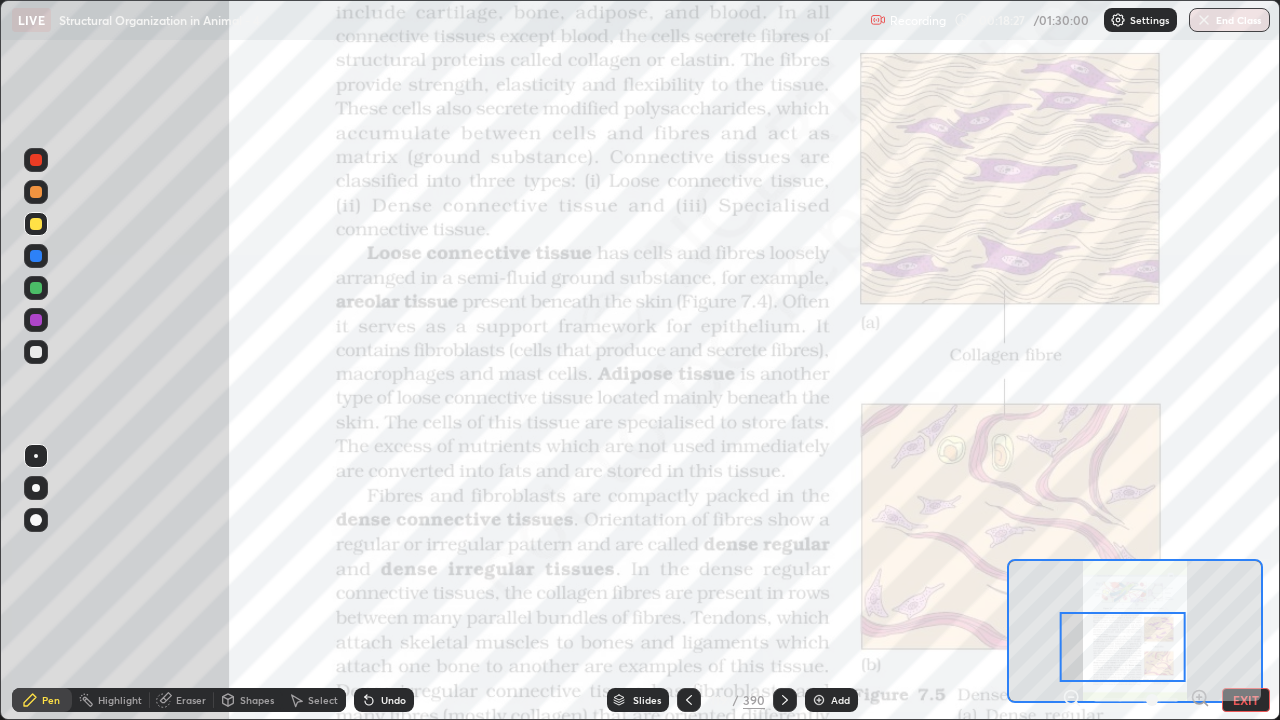 click at bounding box center [819, 700] 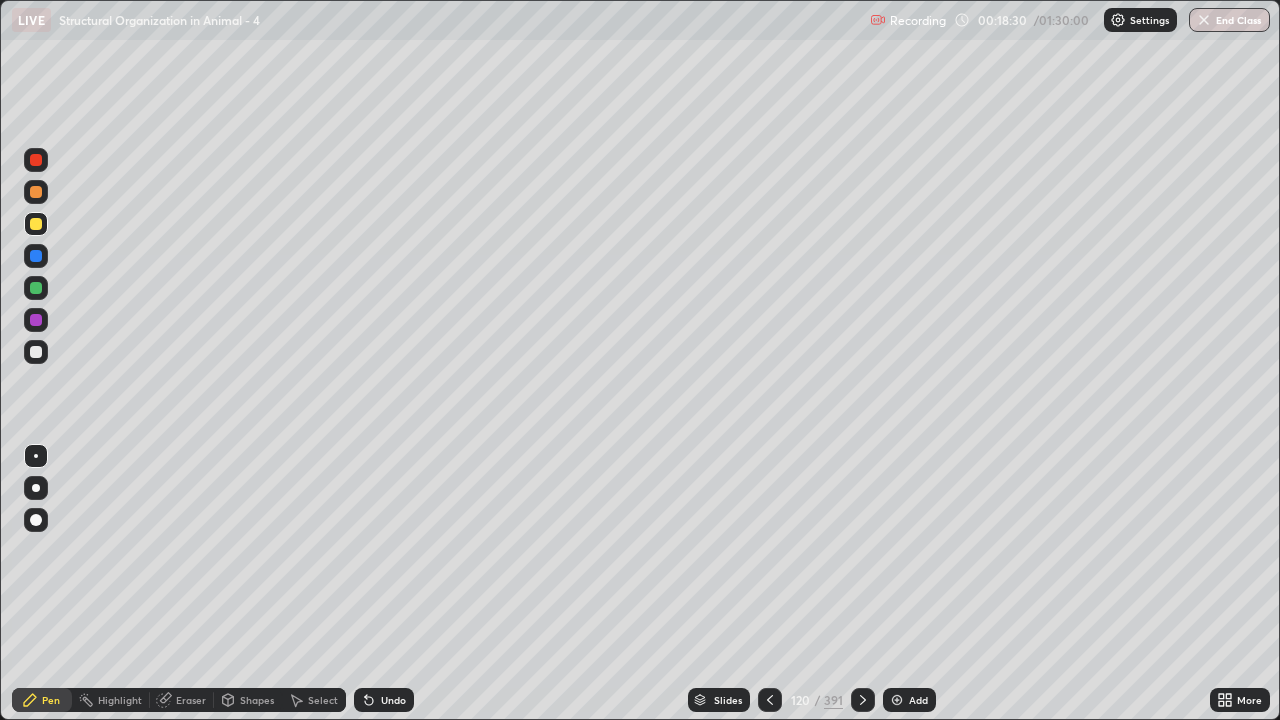 click 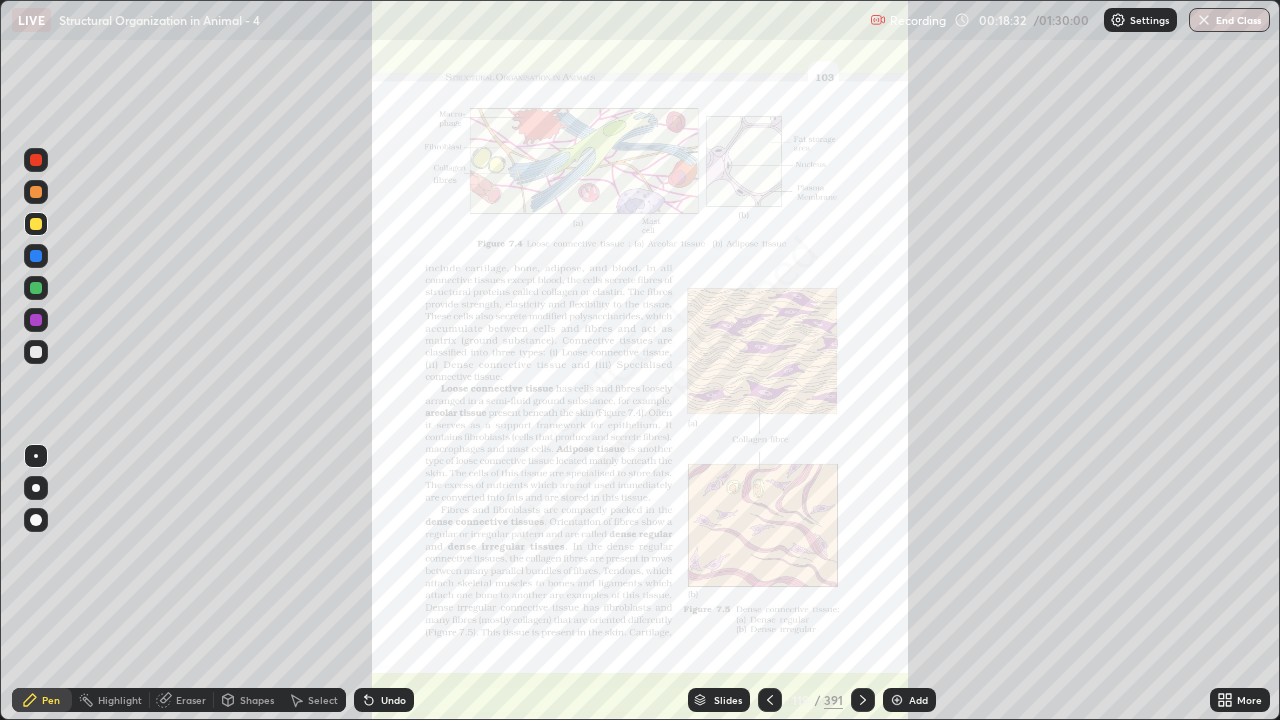 click 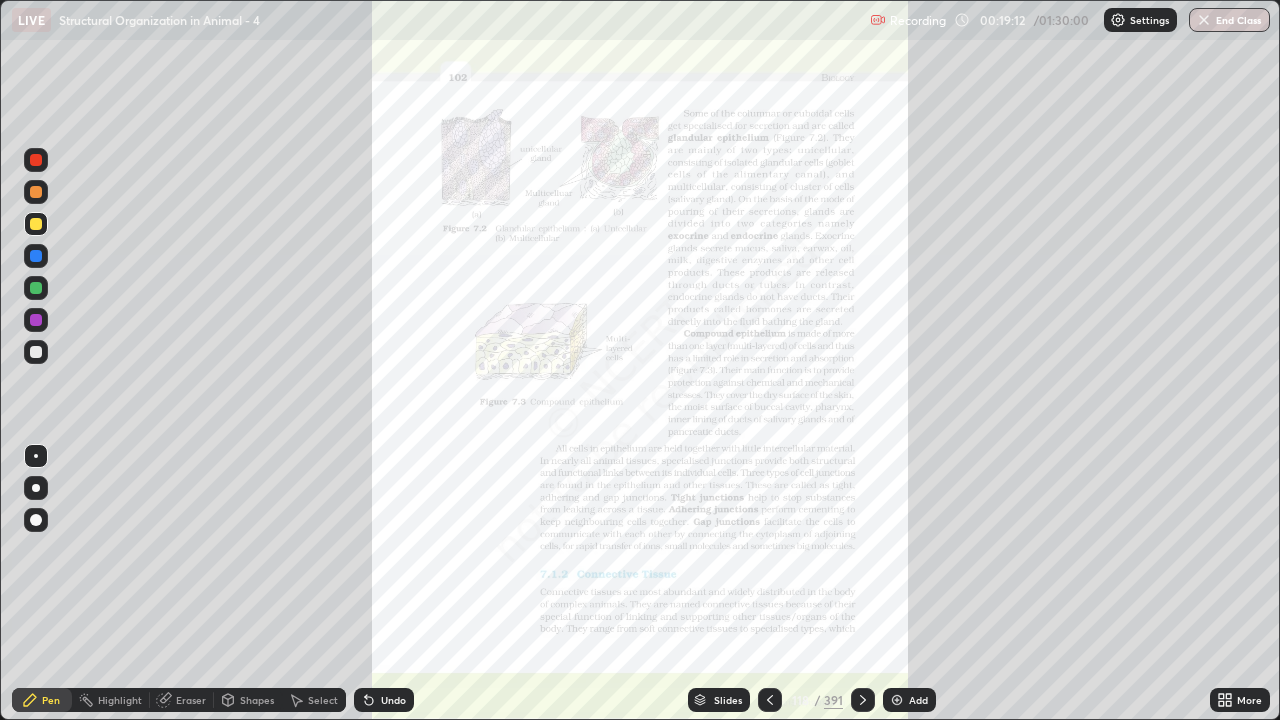 click 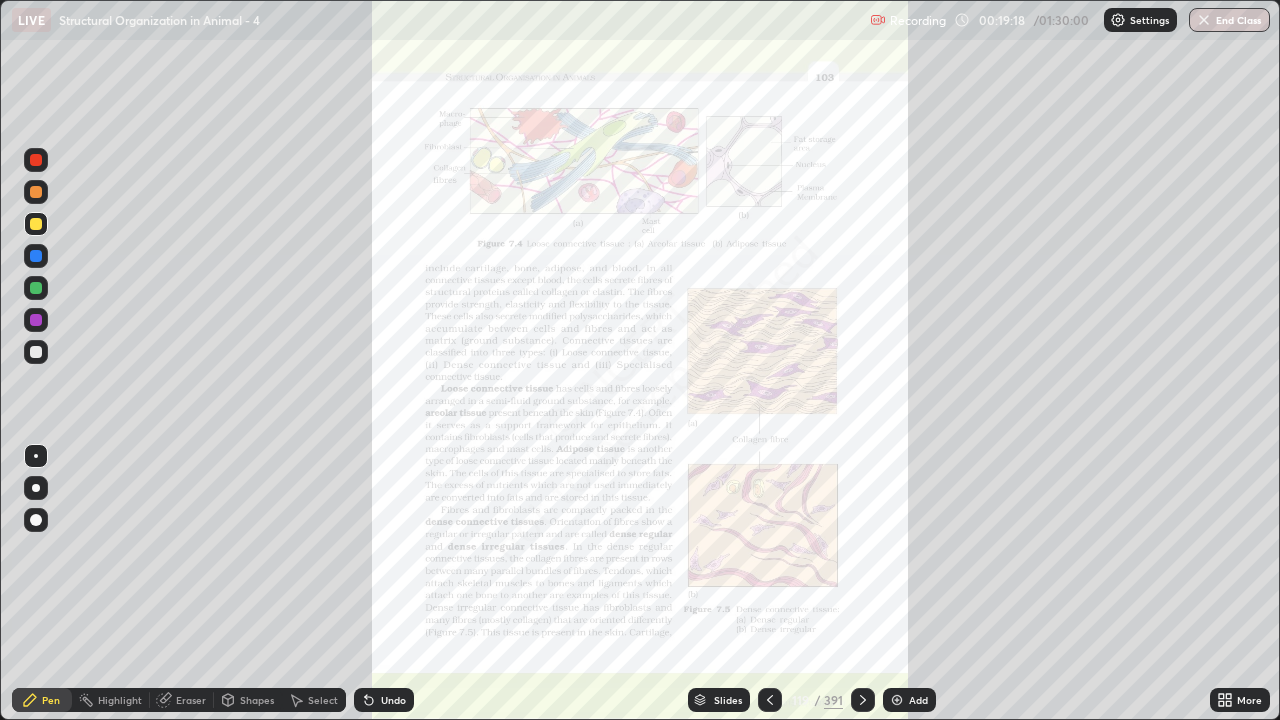 click at bounding box center [897, 700] 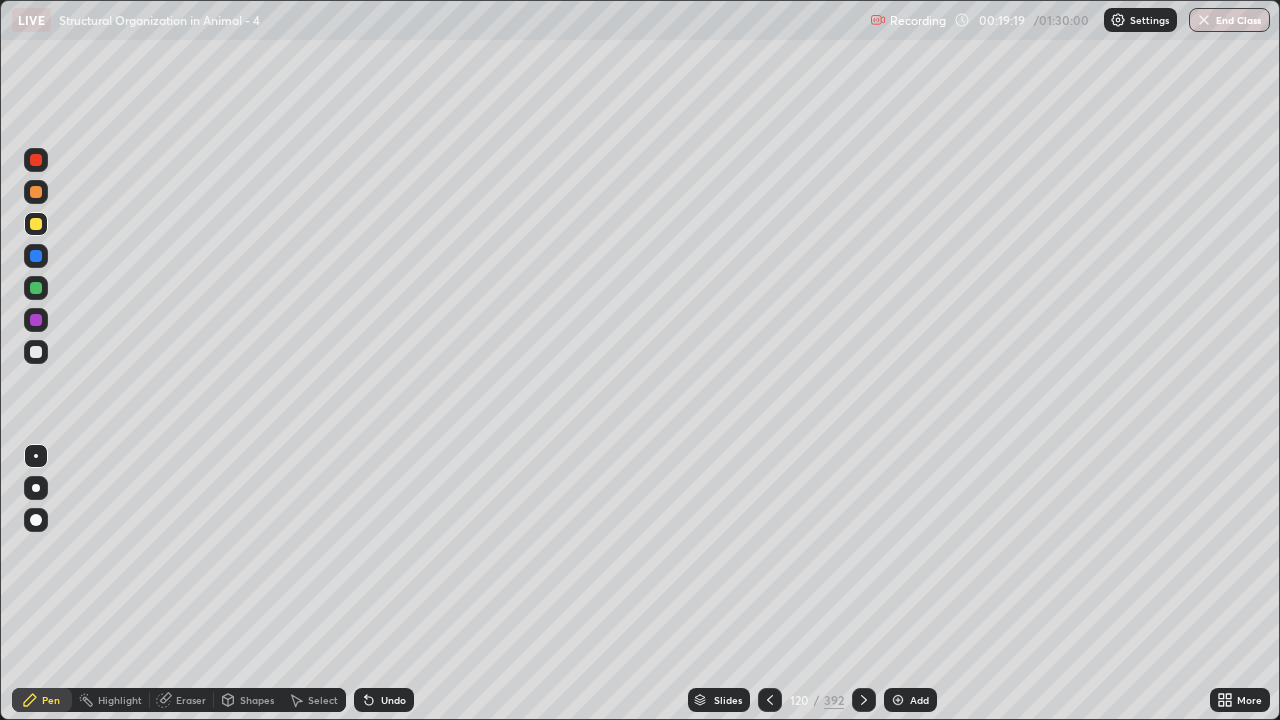 click at bounding box center [36, 160] 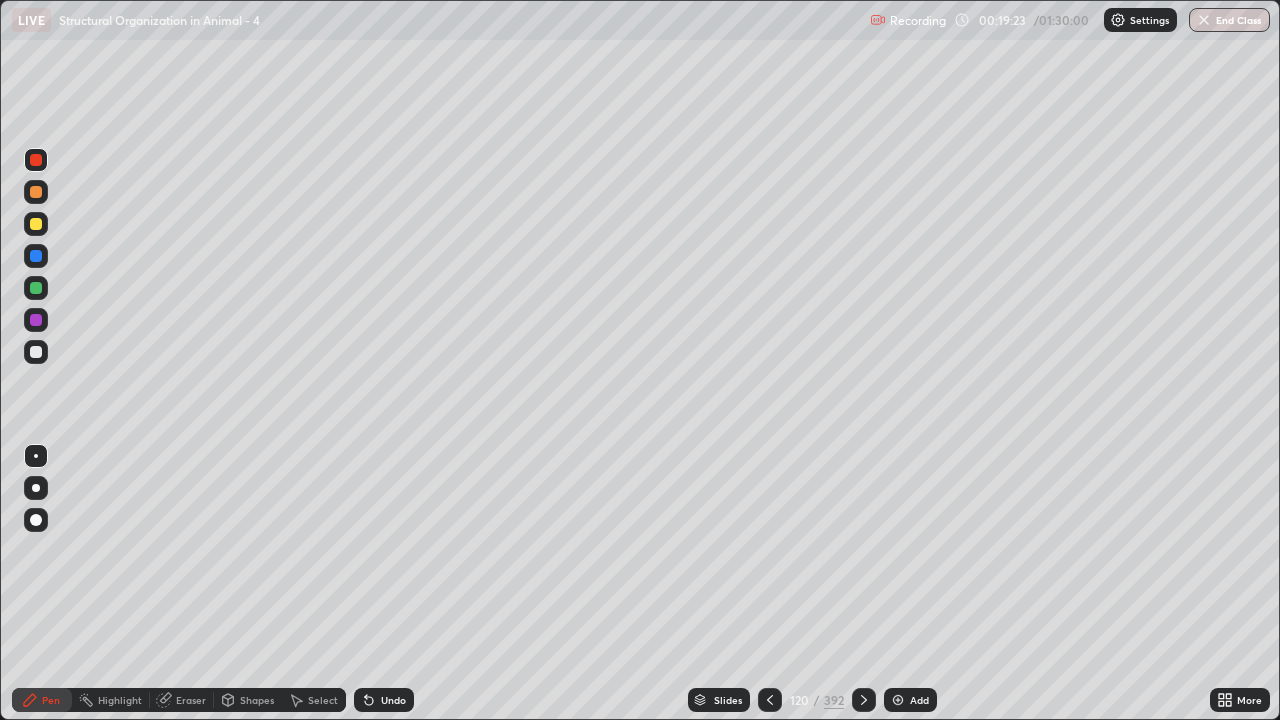 click at bounding box center (36, 520) 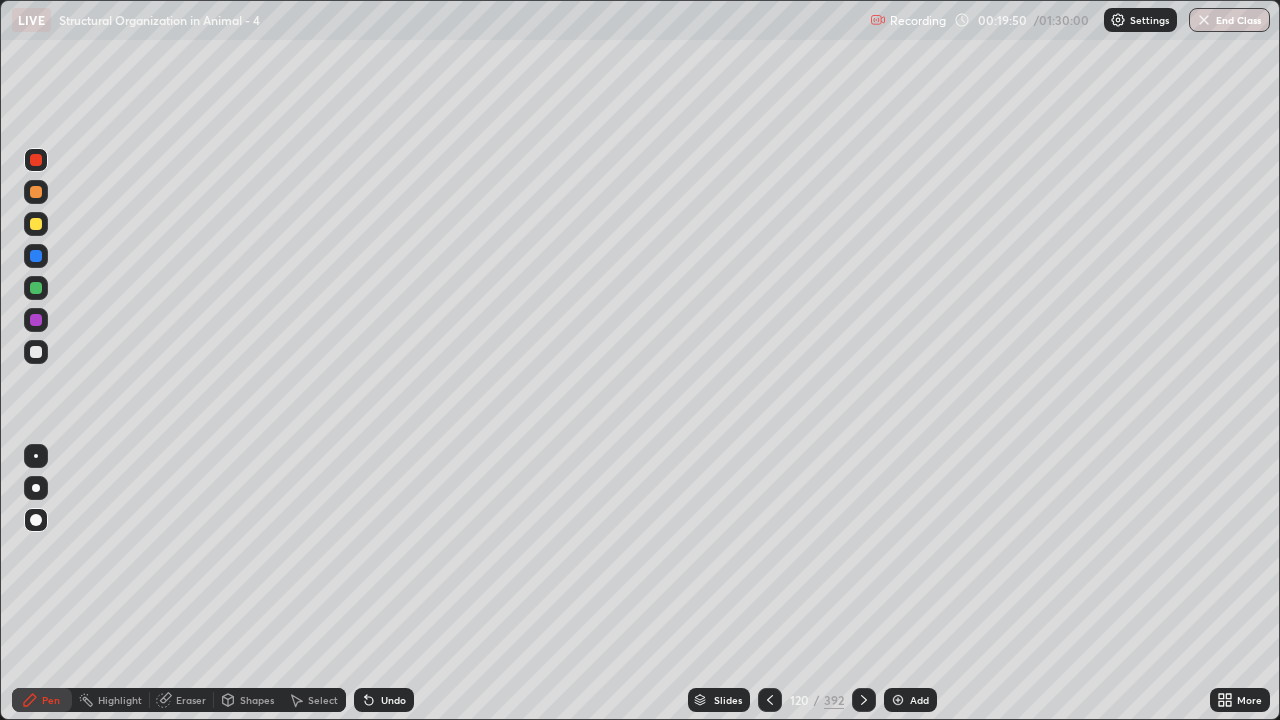 click at bounding box center [36, 192] 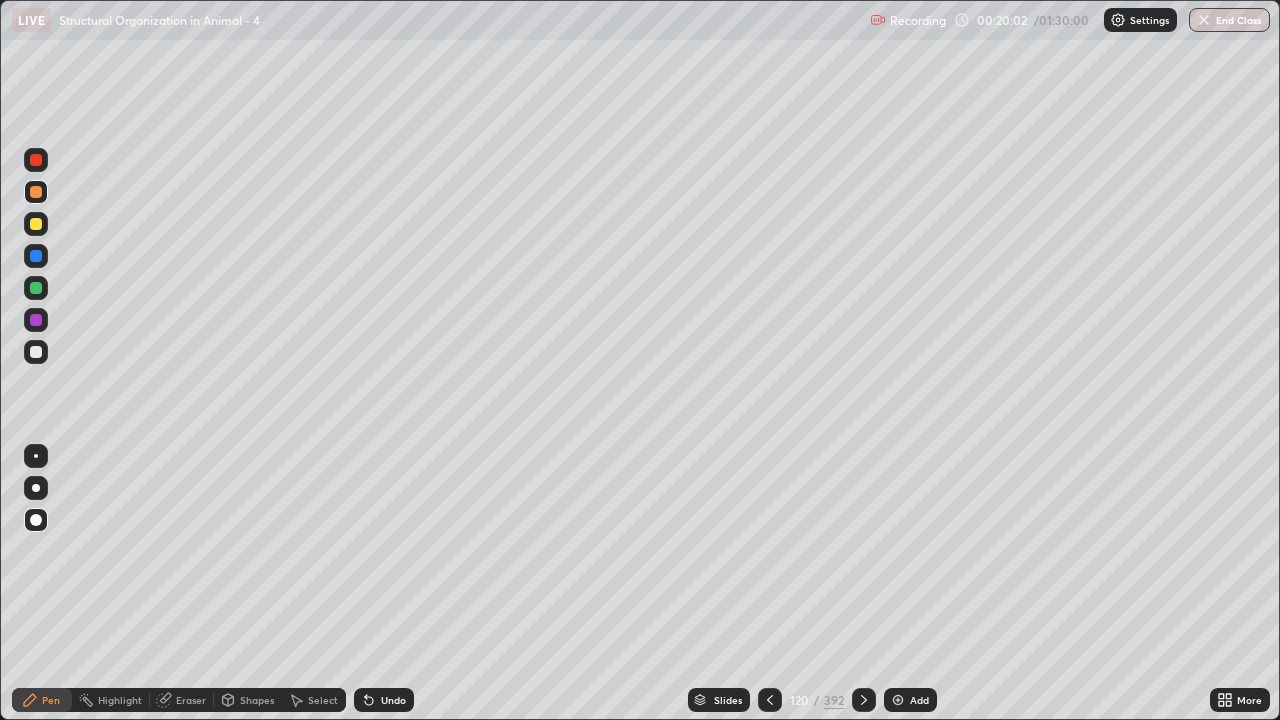 click at bounding box center (36, 288) 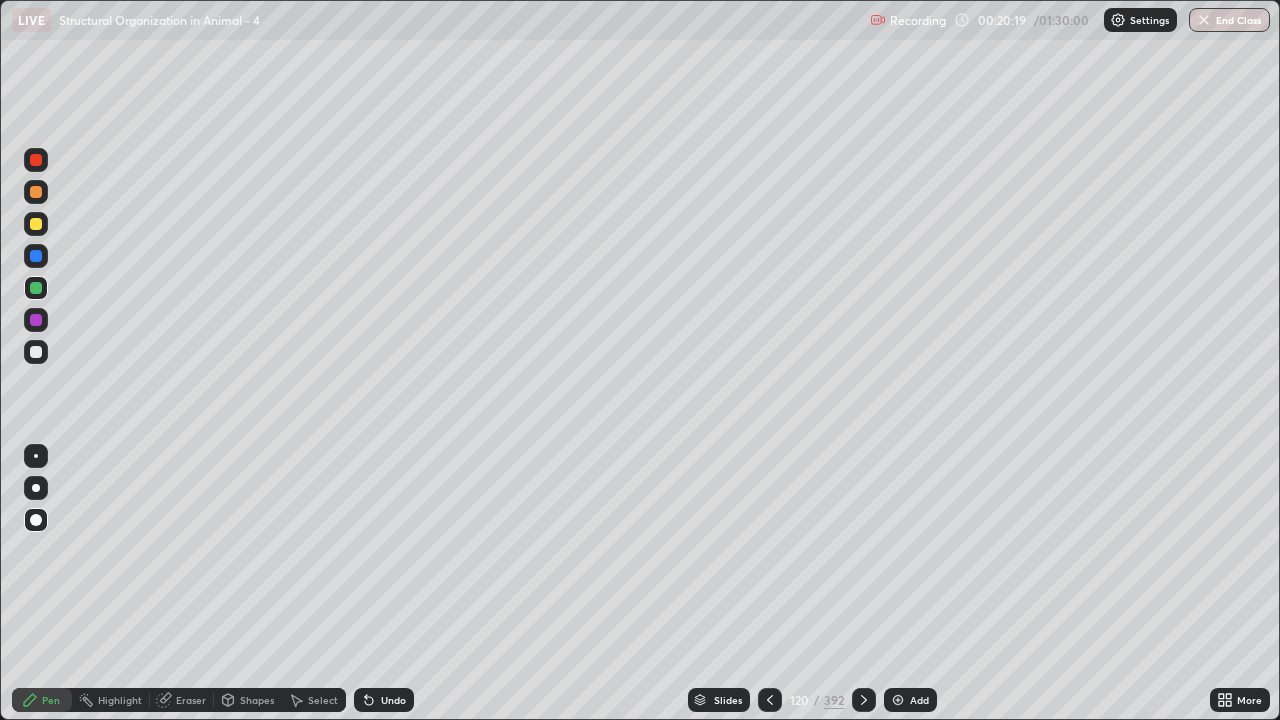 click at bounding box center [36, 288] 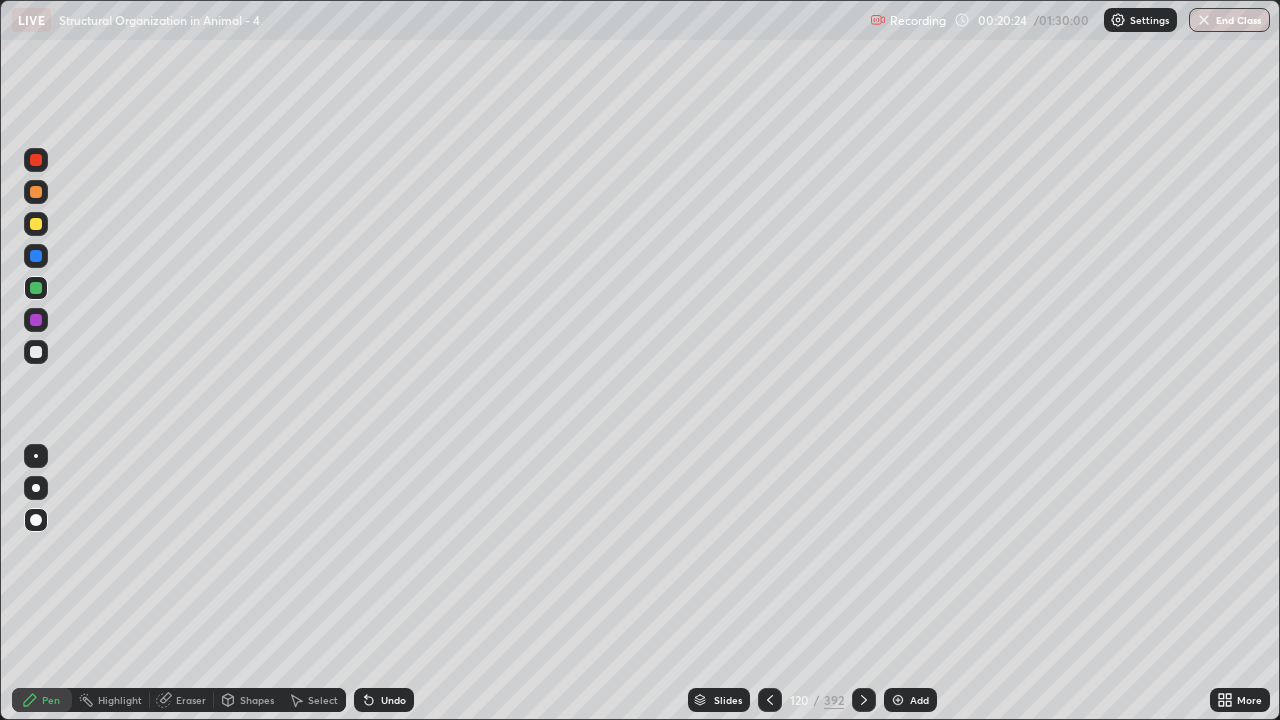click on "Undo" at bounding box center [384, 700] 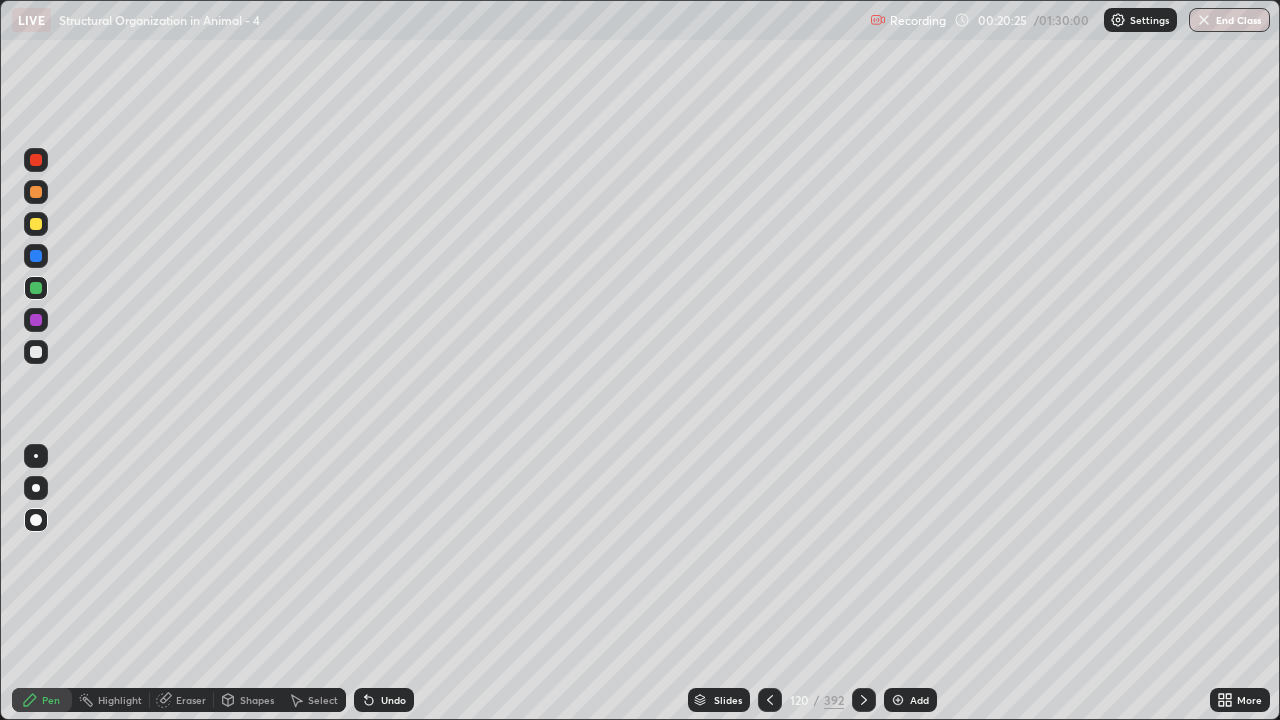 click on "Undo" at bounding box center [384, 700] 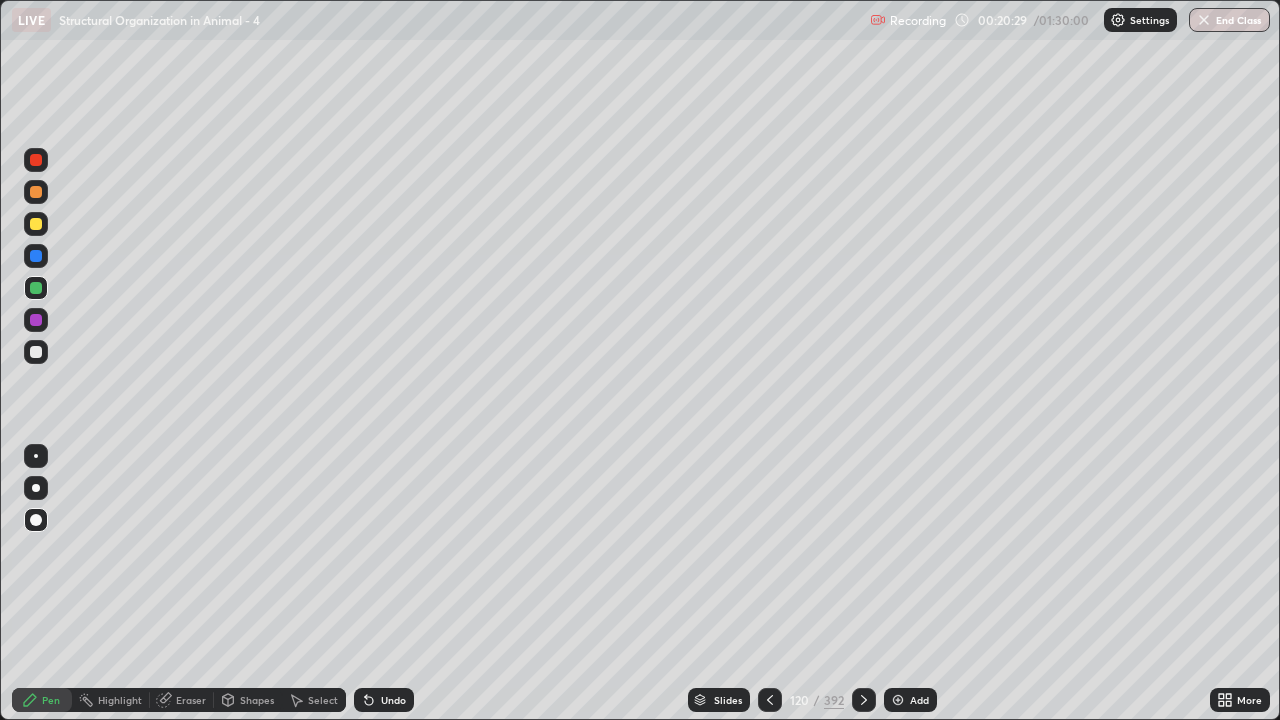 click at bounding box center [36, 320] 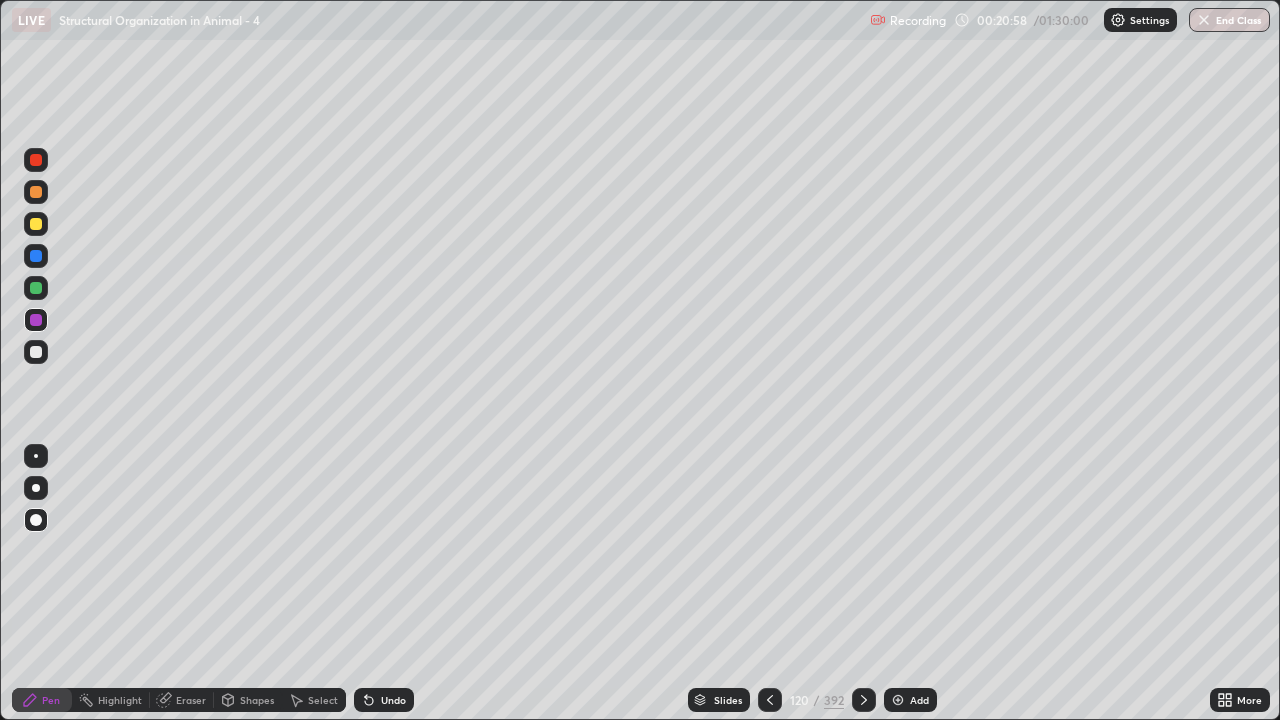 click at bounding box center [36, 288] 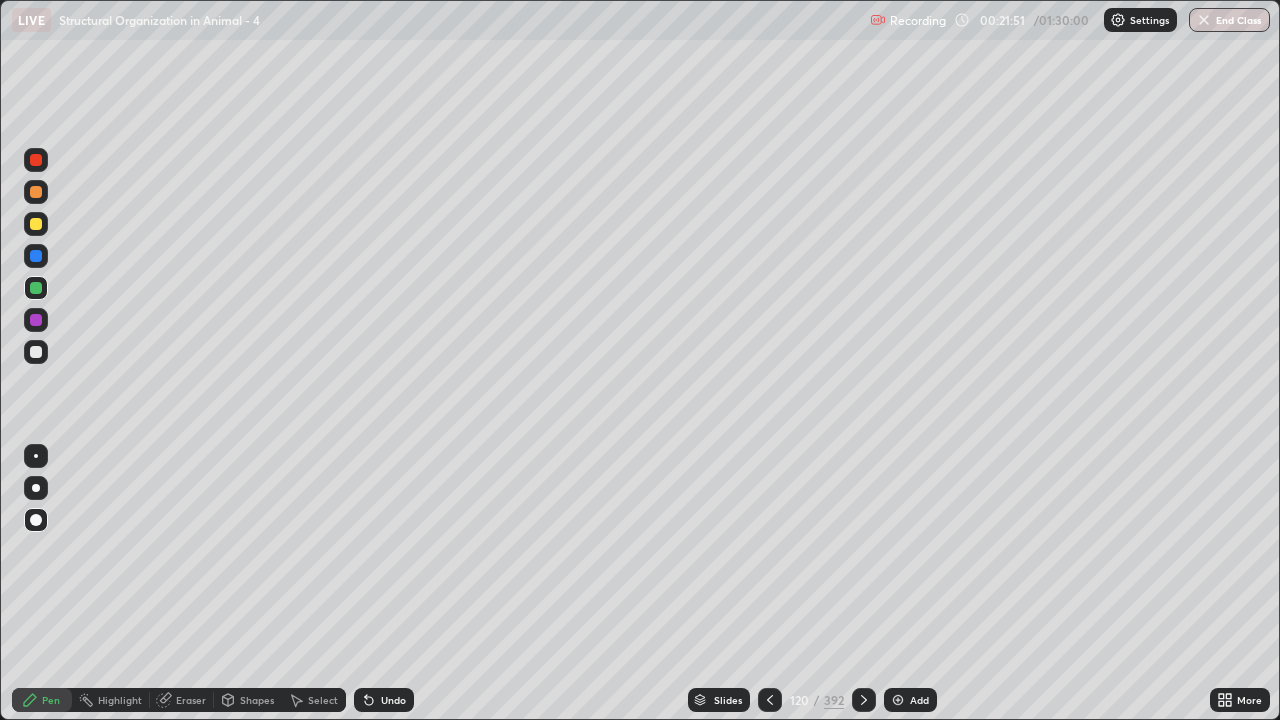 click at bounding box center [898, 700] 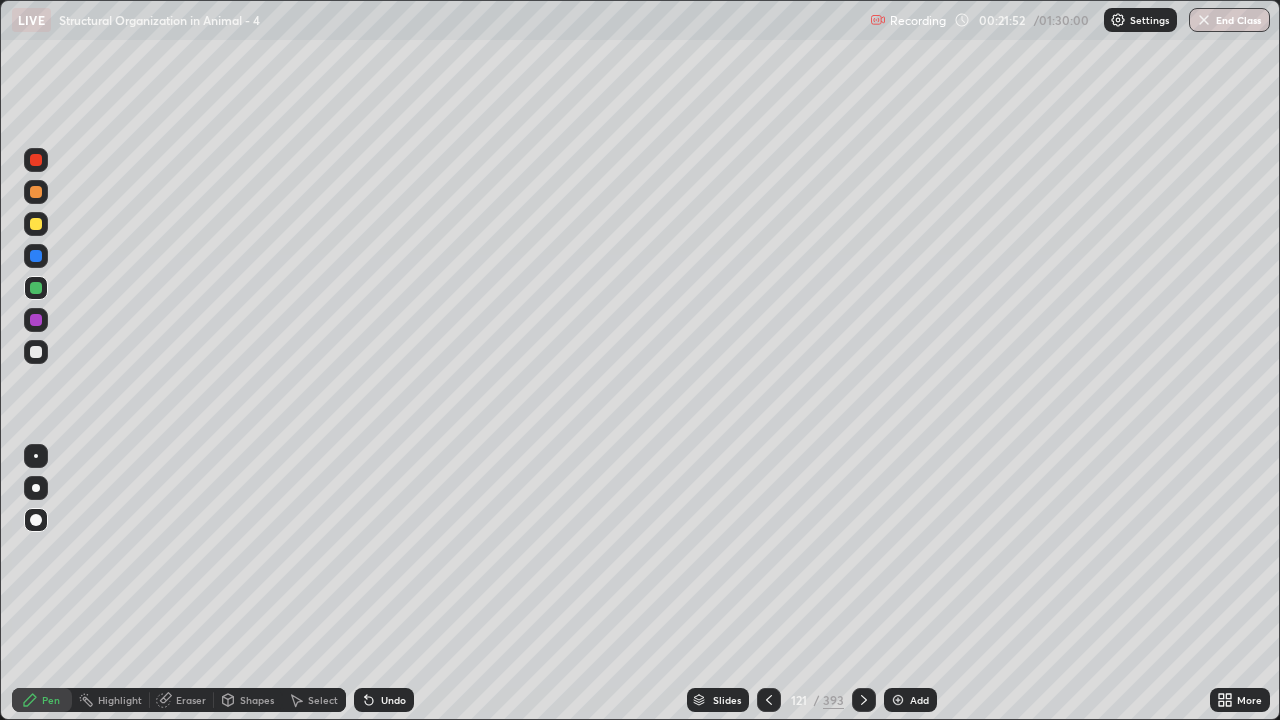 click at bounding box center (36, 160) 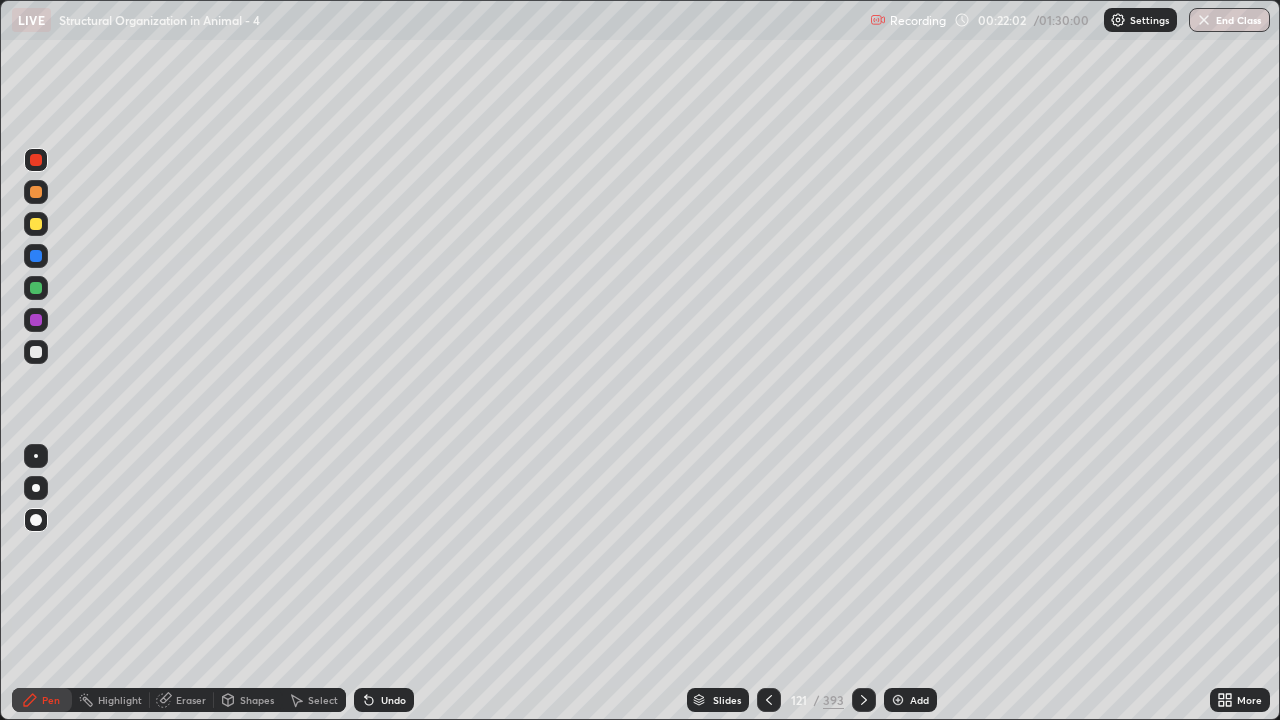 click at bounding box center (36, 192) 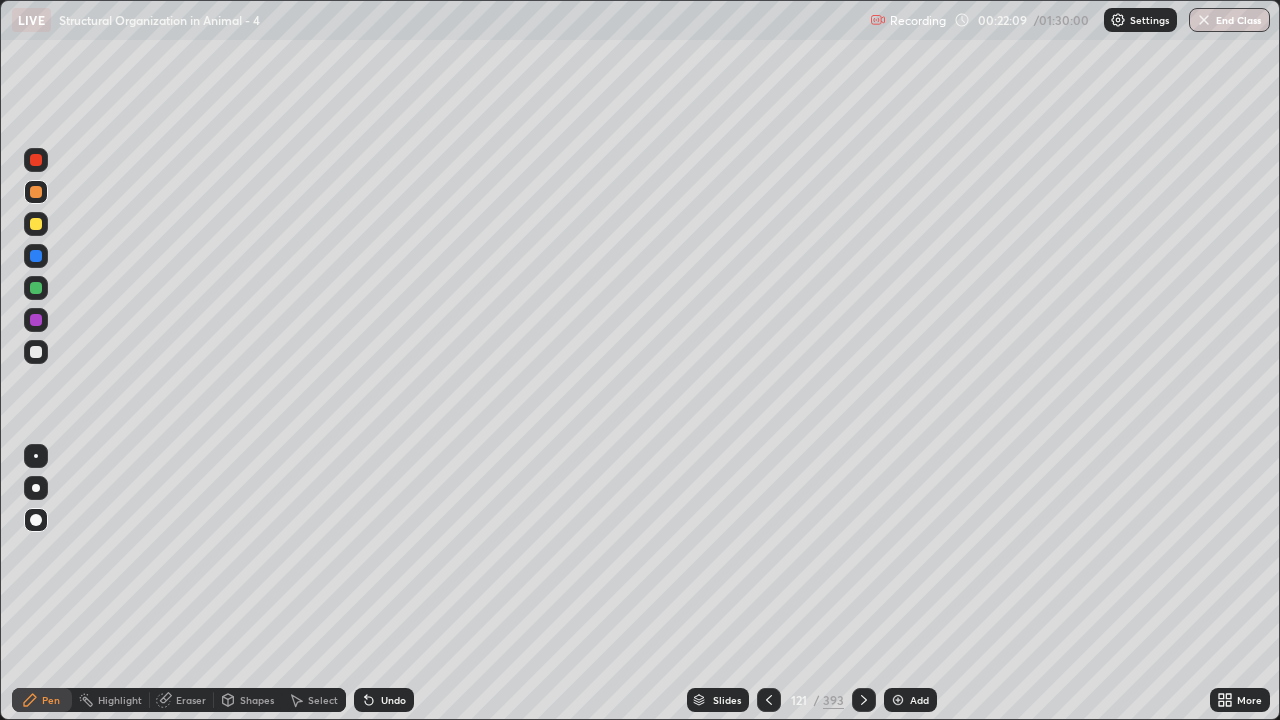 click at bounding box center (36, 192) 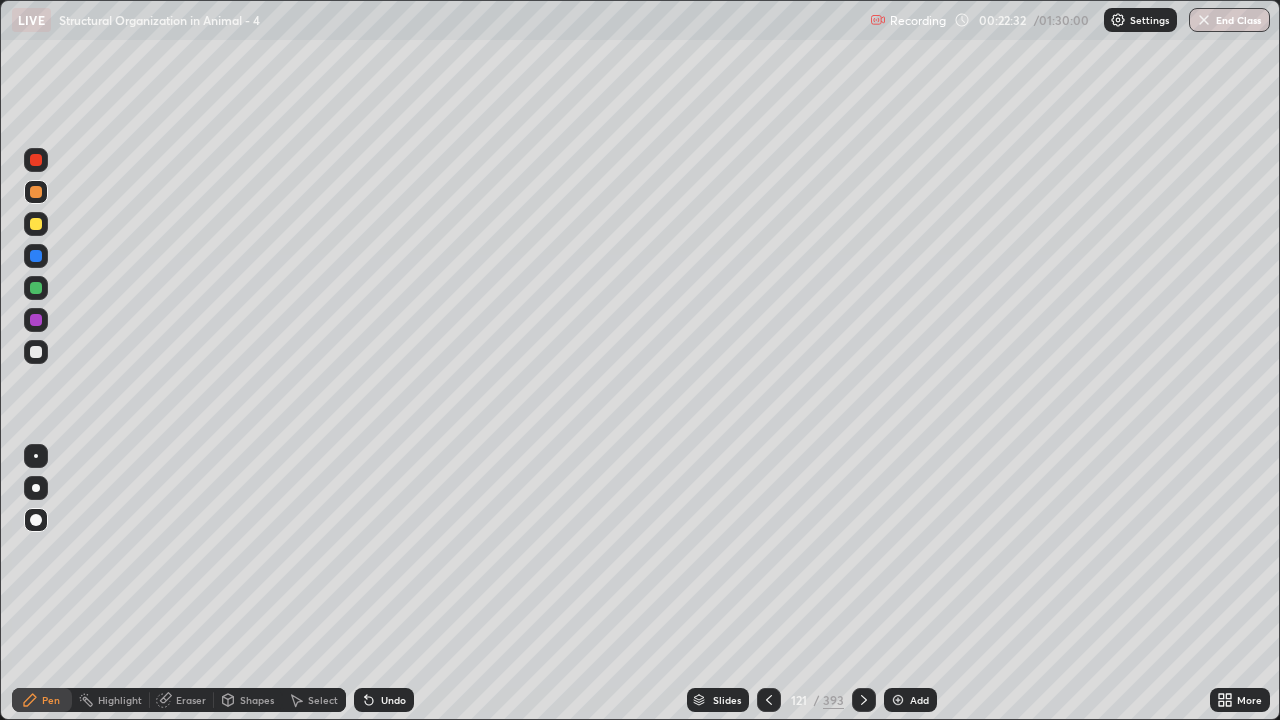 click at bounding box center (36, 224) 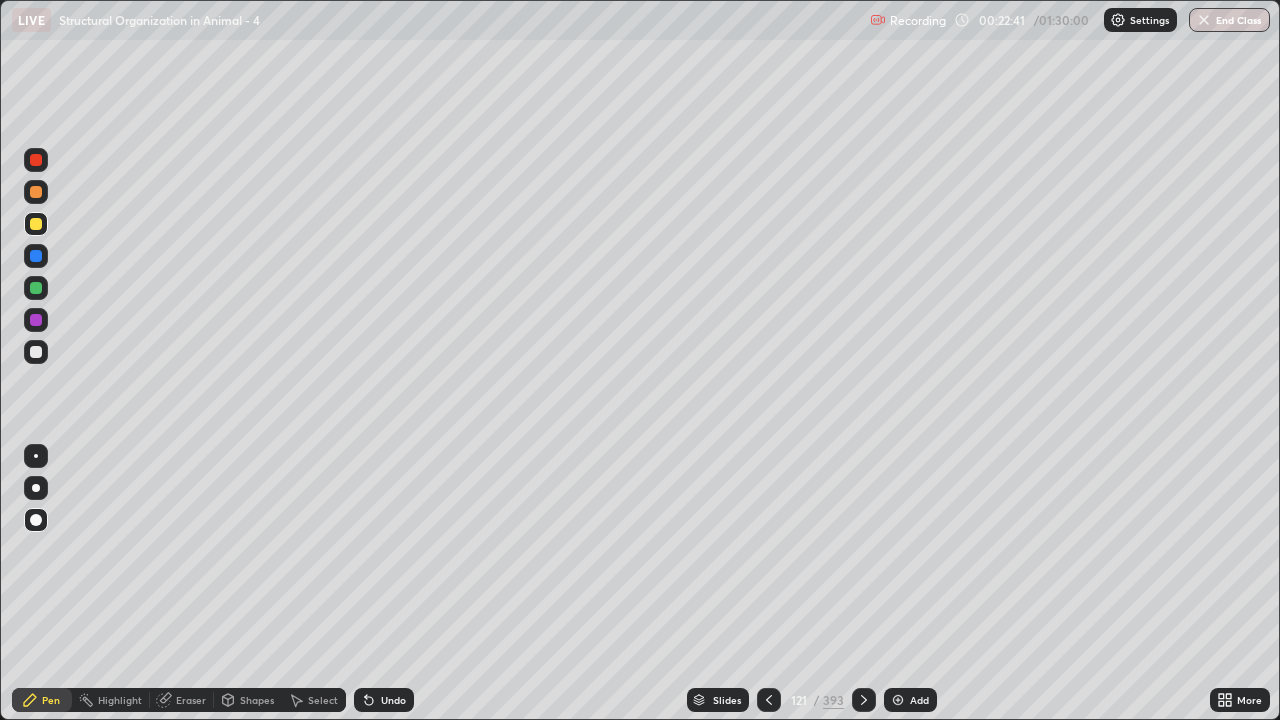 click at bounding box center (36, 320) 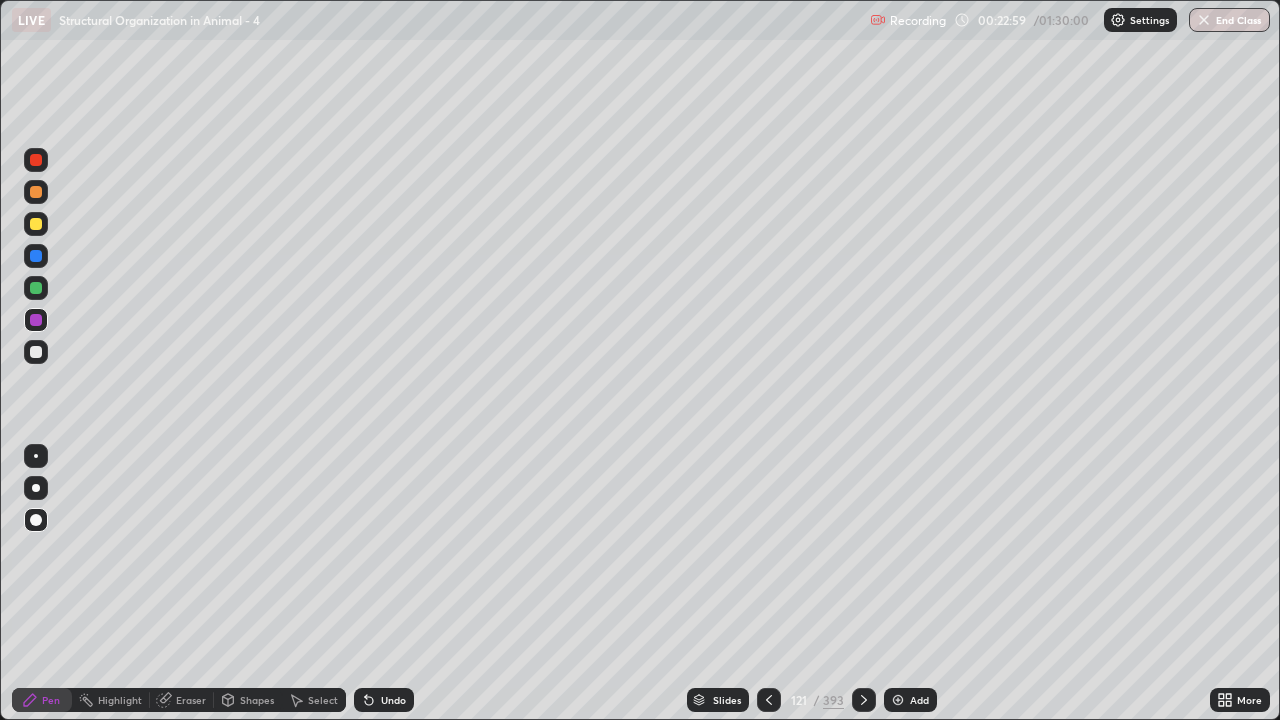 click at bounding box center [36, 224] 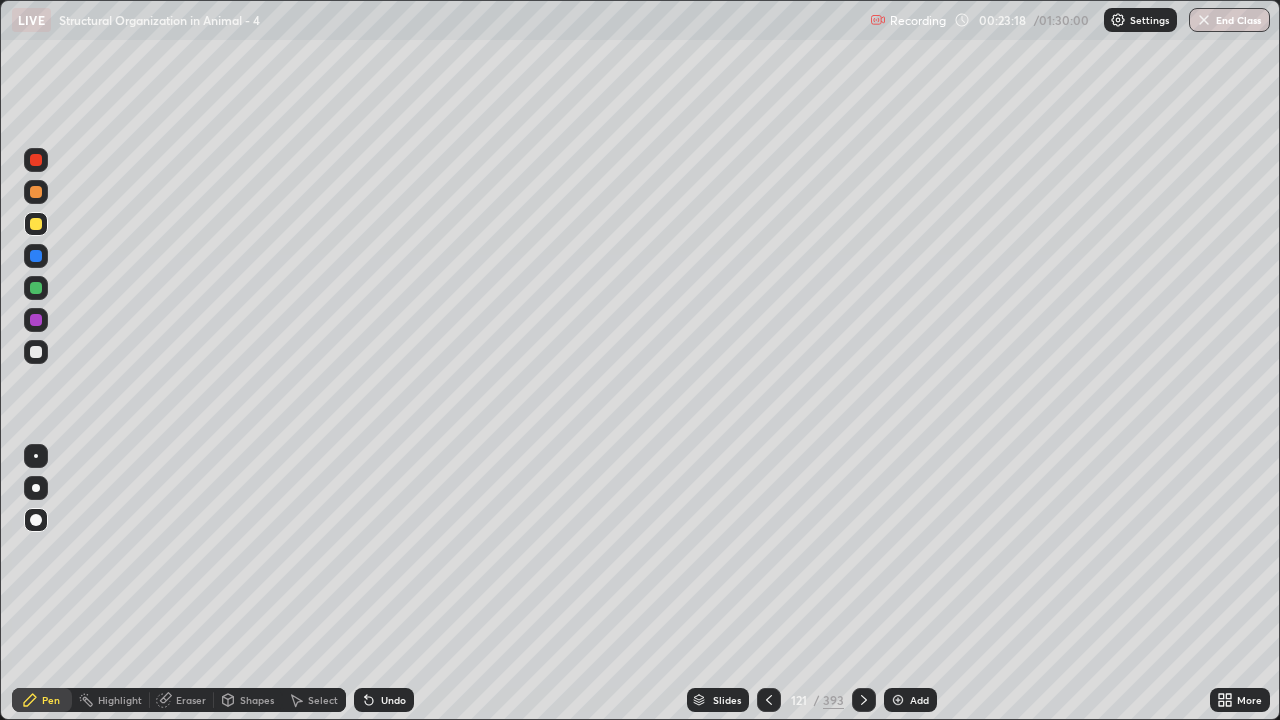 click on "Undo" at bounding box center [393, 700] 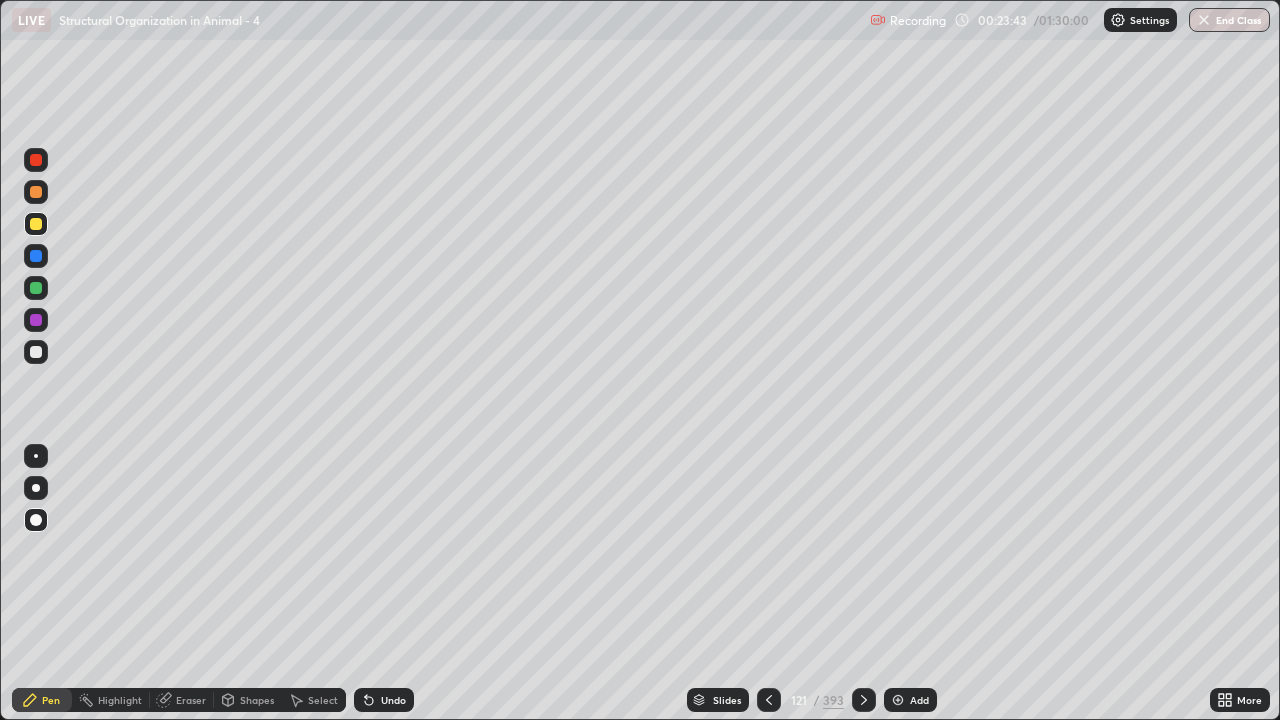 click at bounding box center (36, 288) 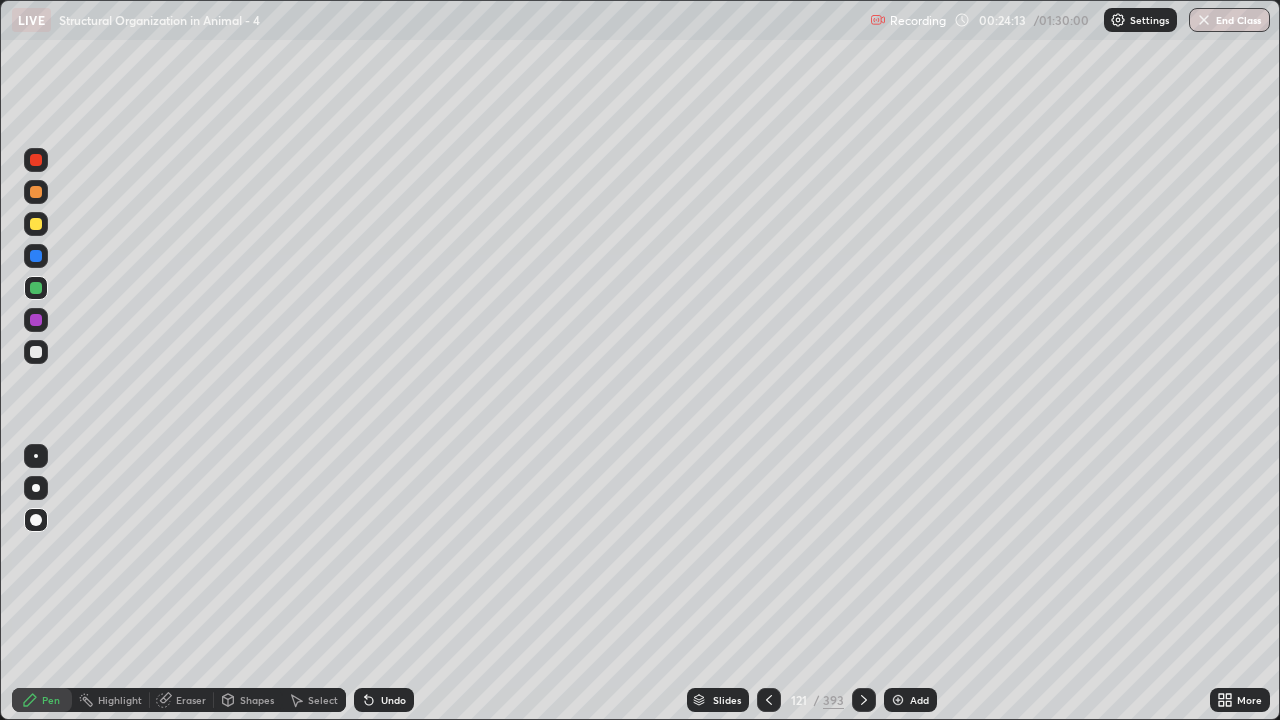 click at bounding box center [36, 320] 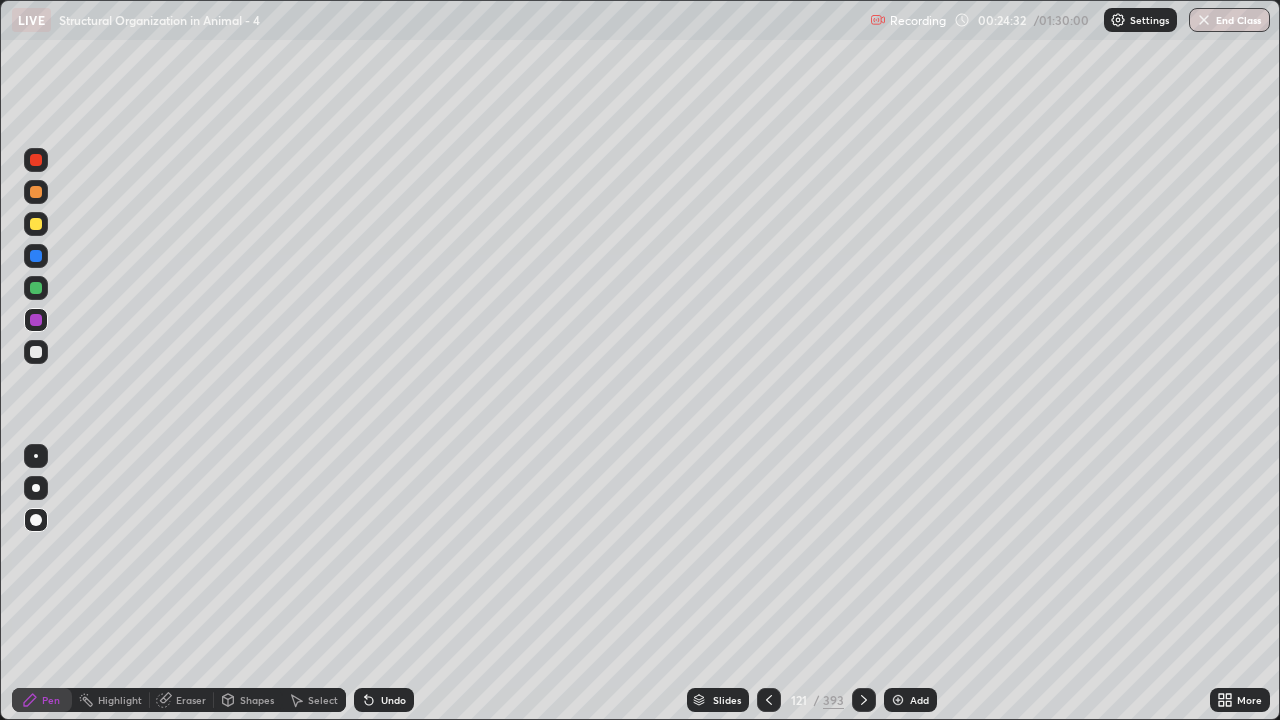 click at bounding box center (36, 320) 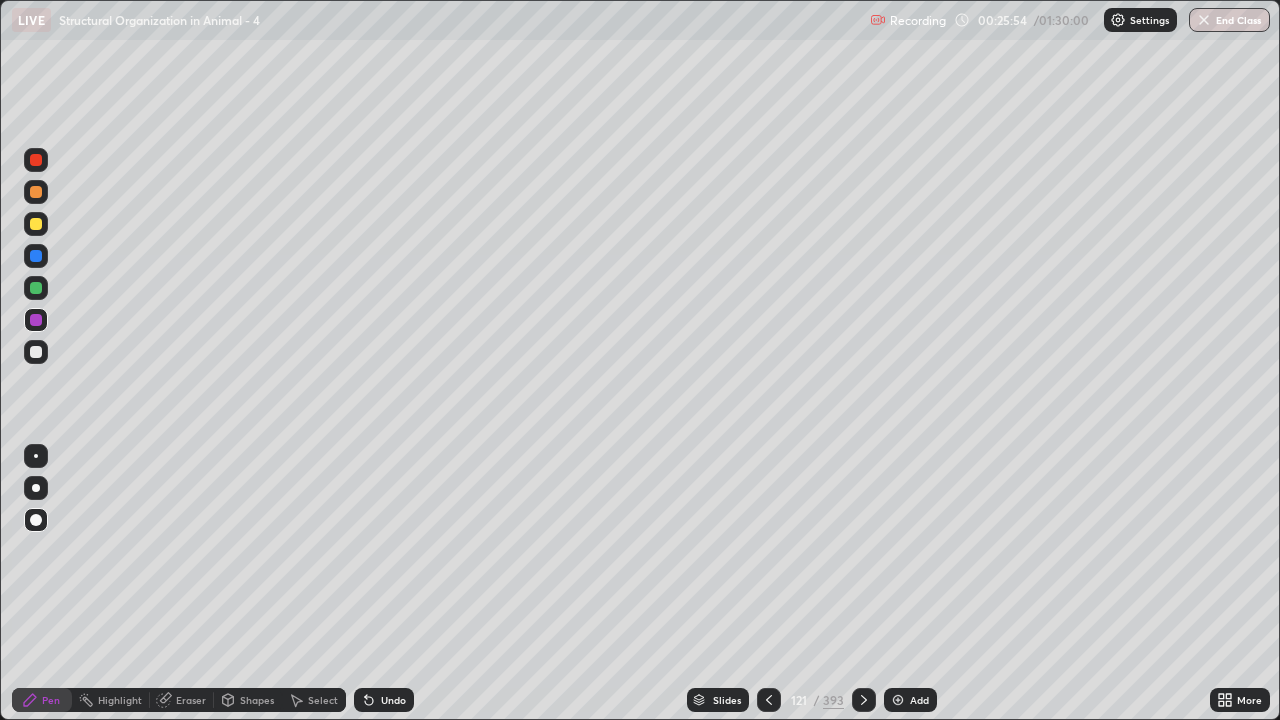 click at bounding box center [898, 700] 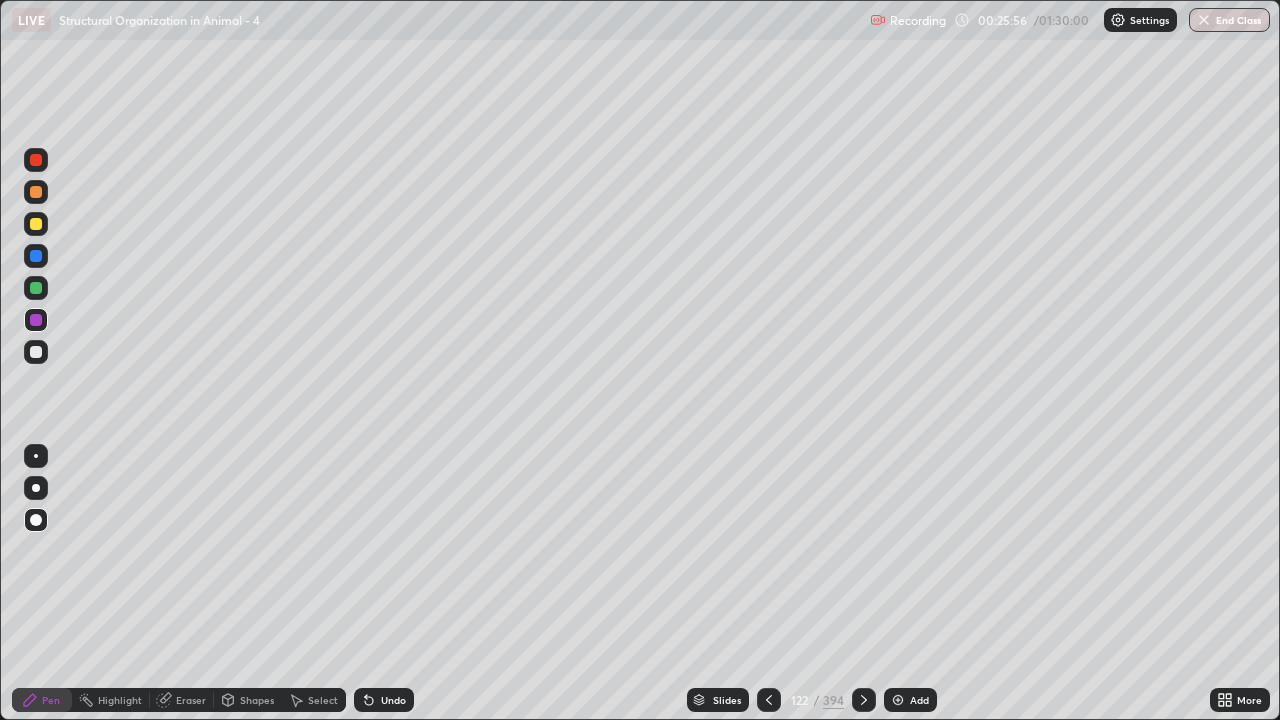 click at bounding box center (36, 160) 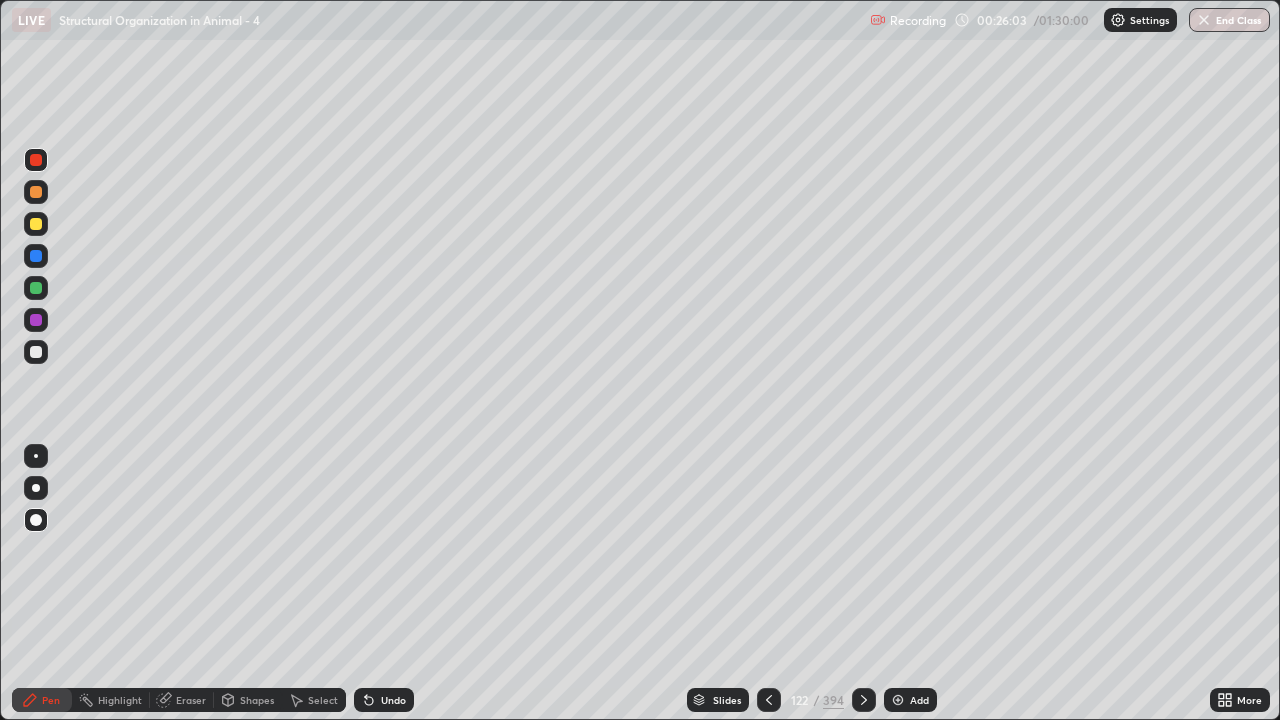 click 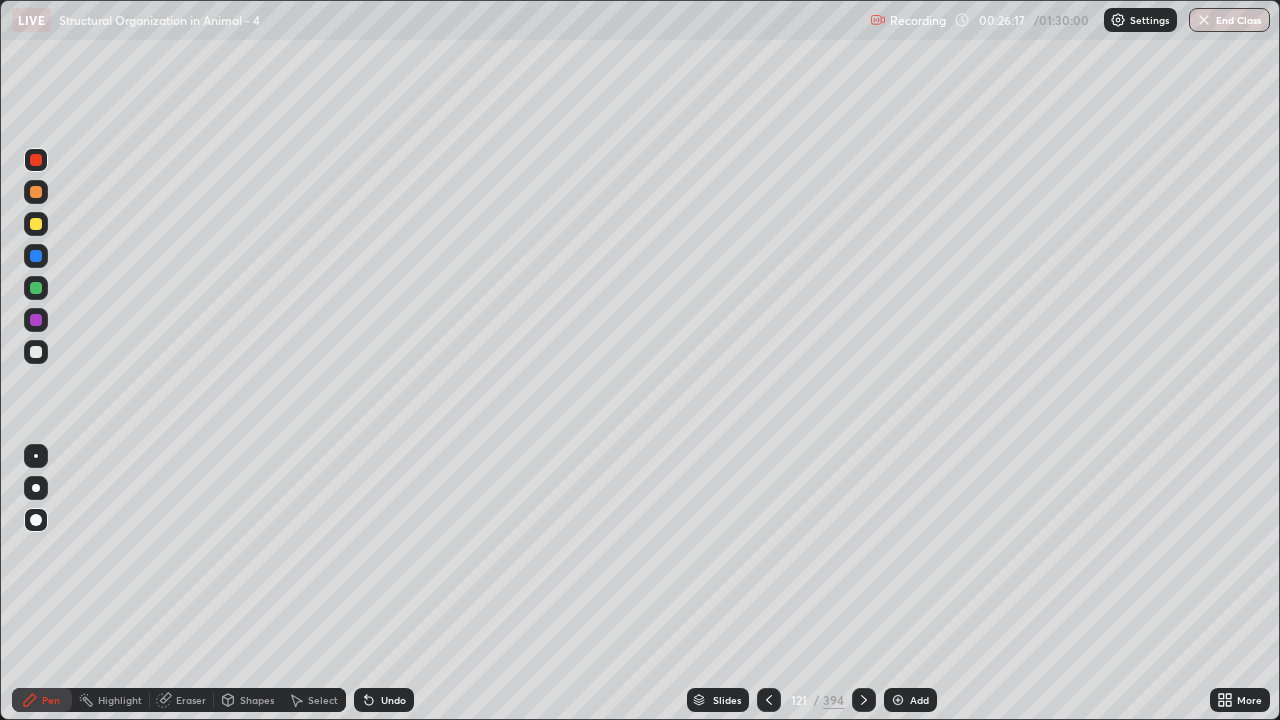 click 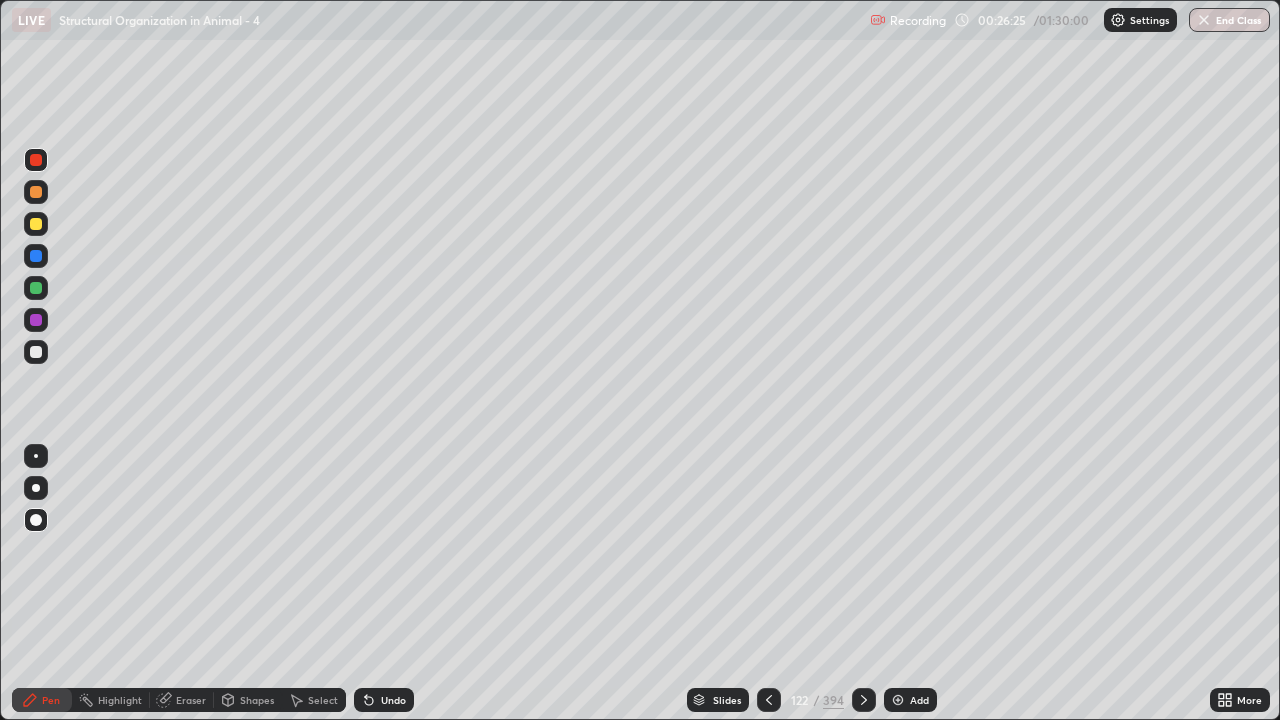 click at bounding box center (36, 256) 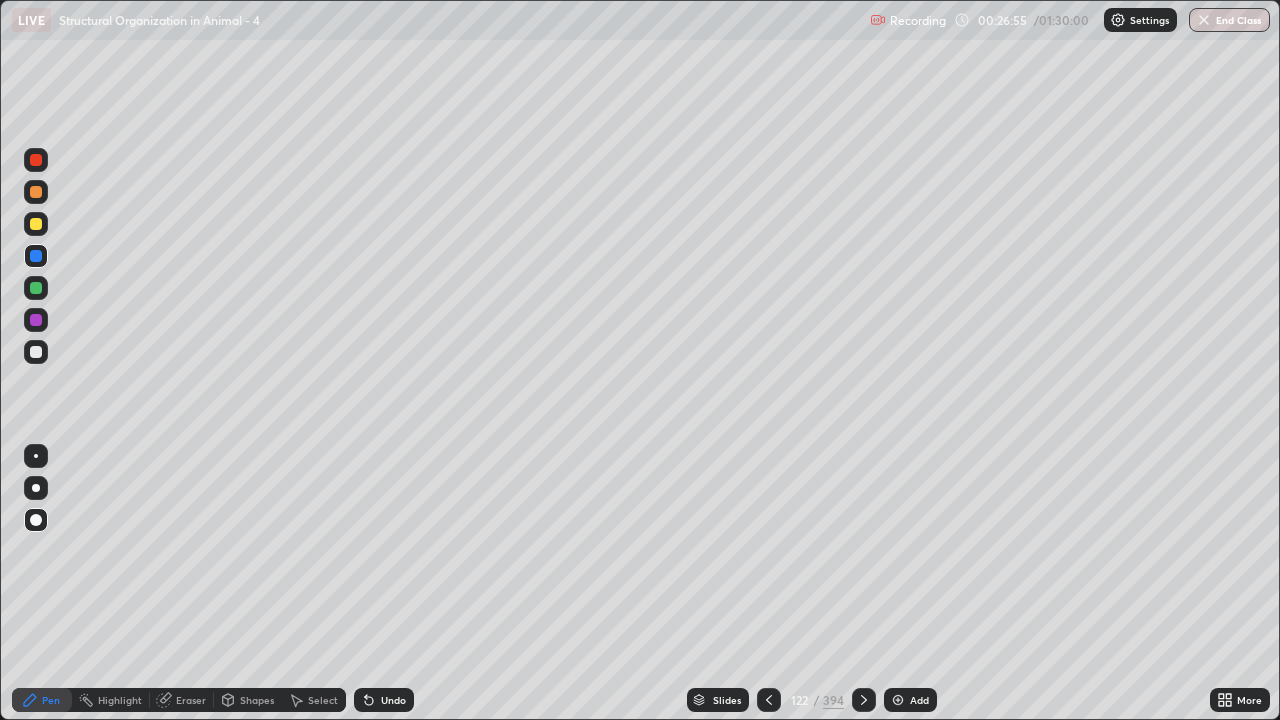click at bounding box center (36, 192) 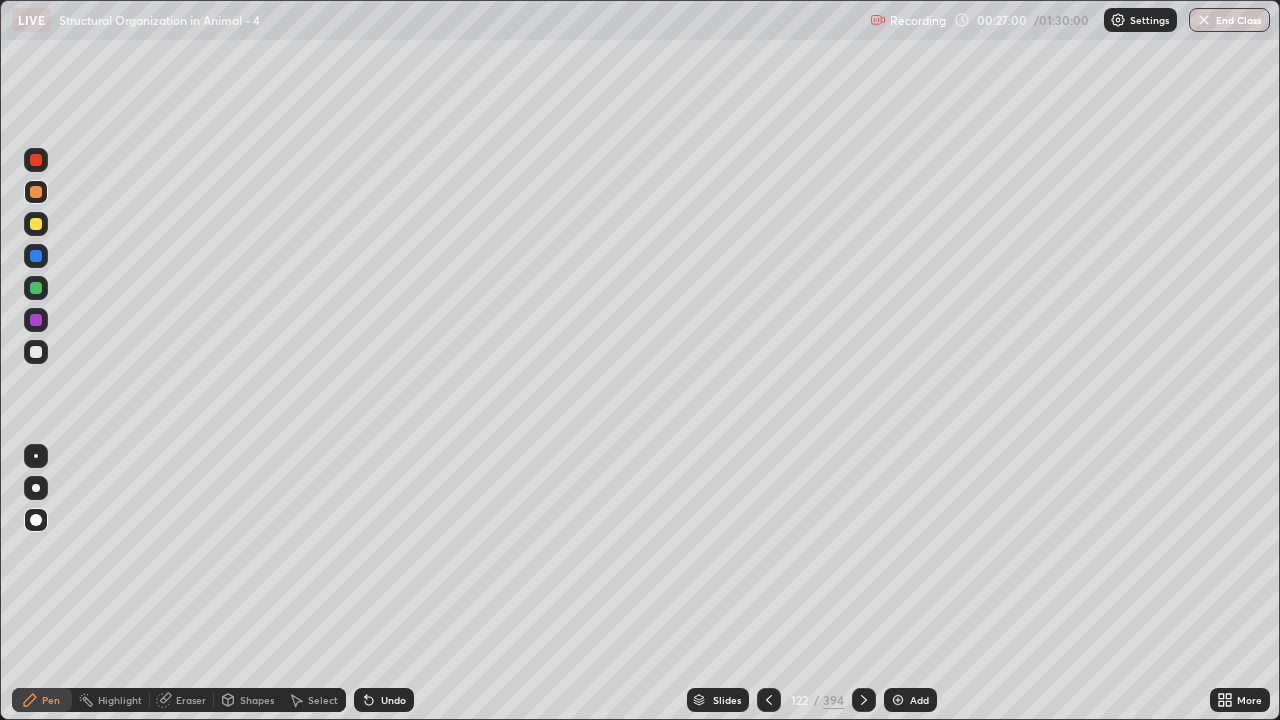 click at bounding box center [36, 256] 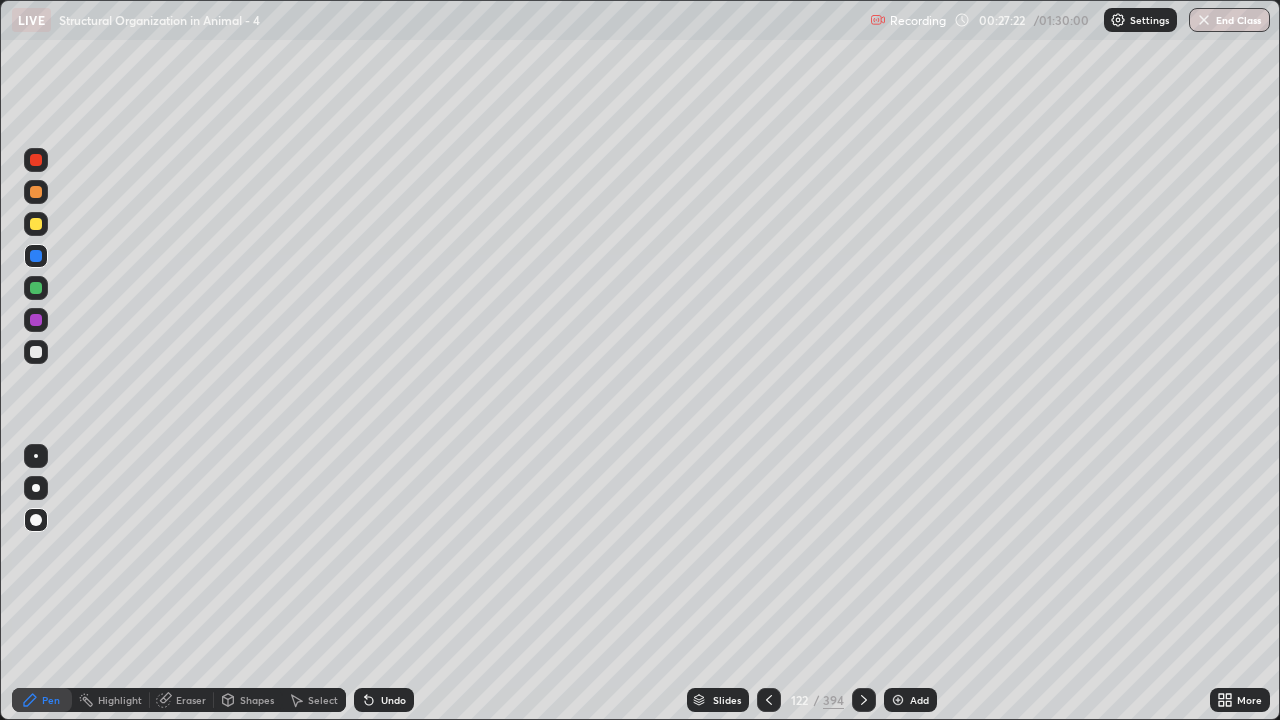 click at bounding box center (36, 288) 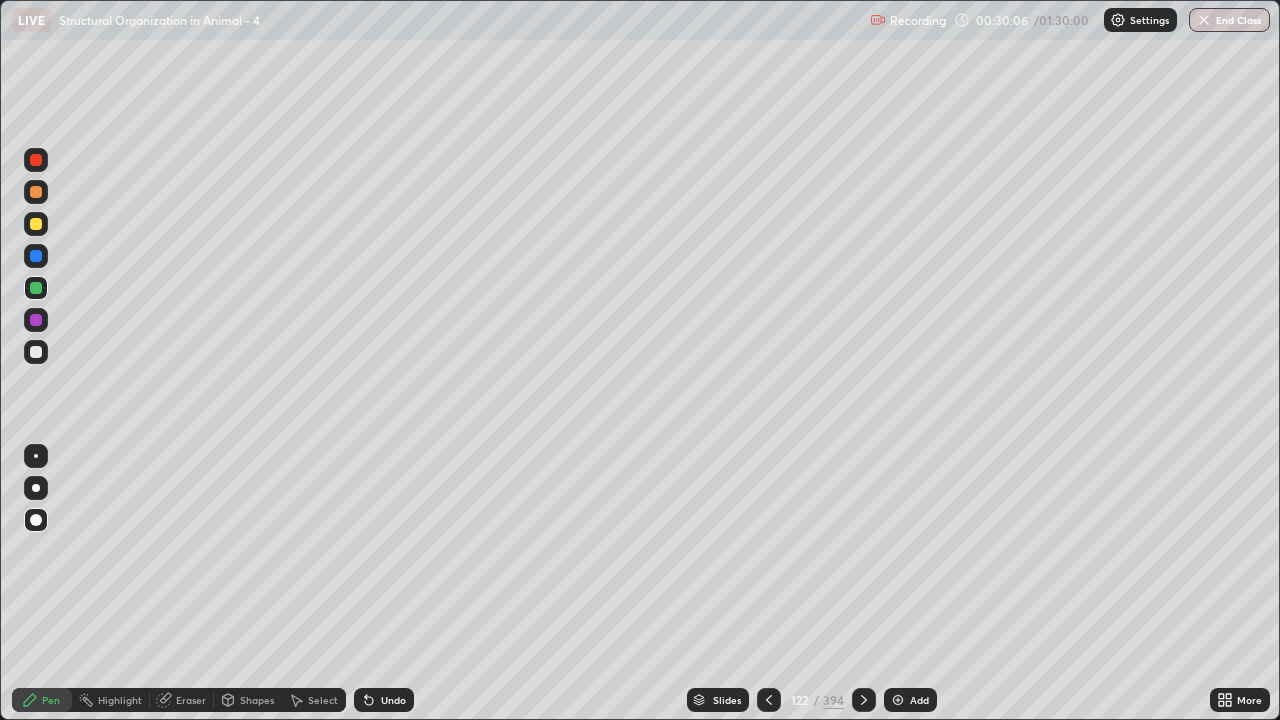 click at bounding box center [36, 224] 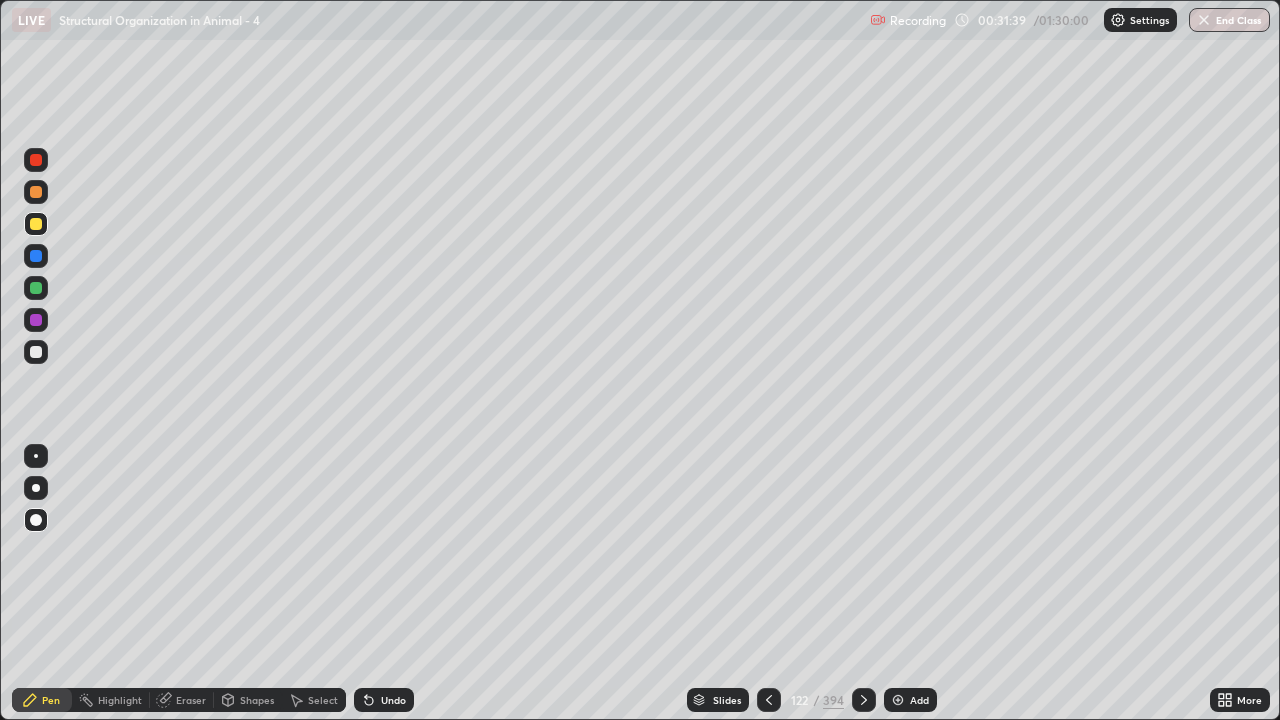 click at bounding box center [36, 256] 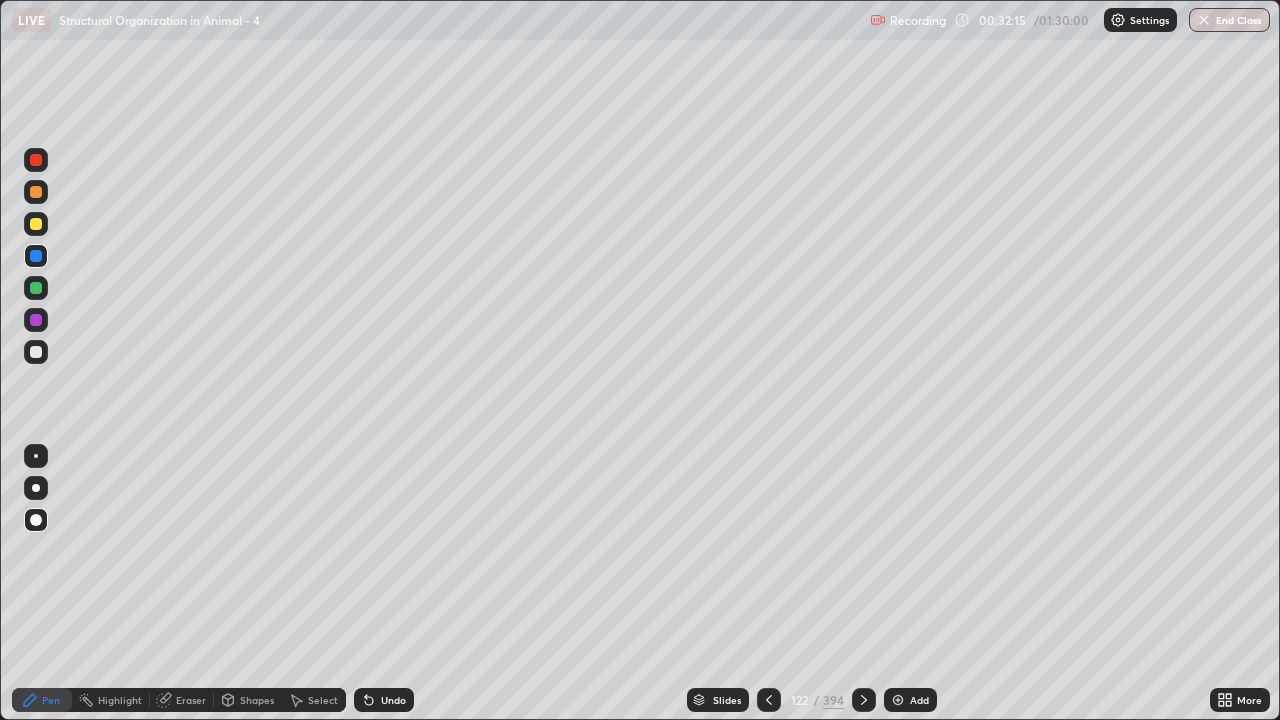 click at bounding box center [36, 224] 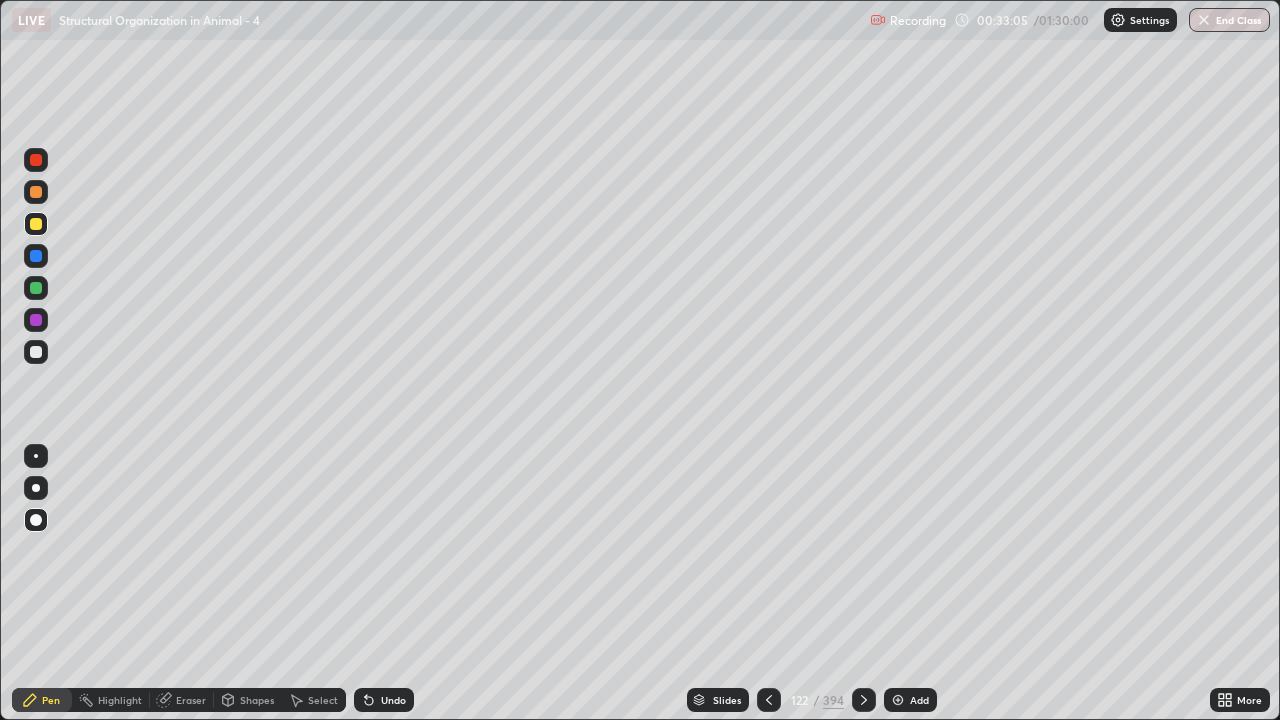 click at bounding box center [36, 288] 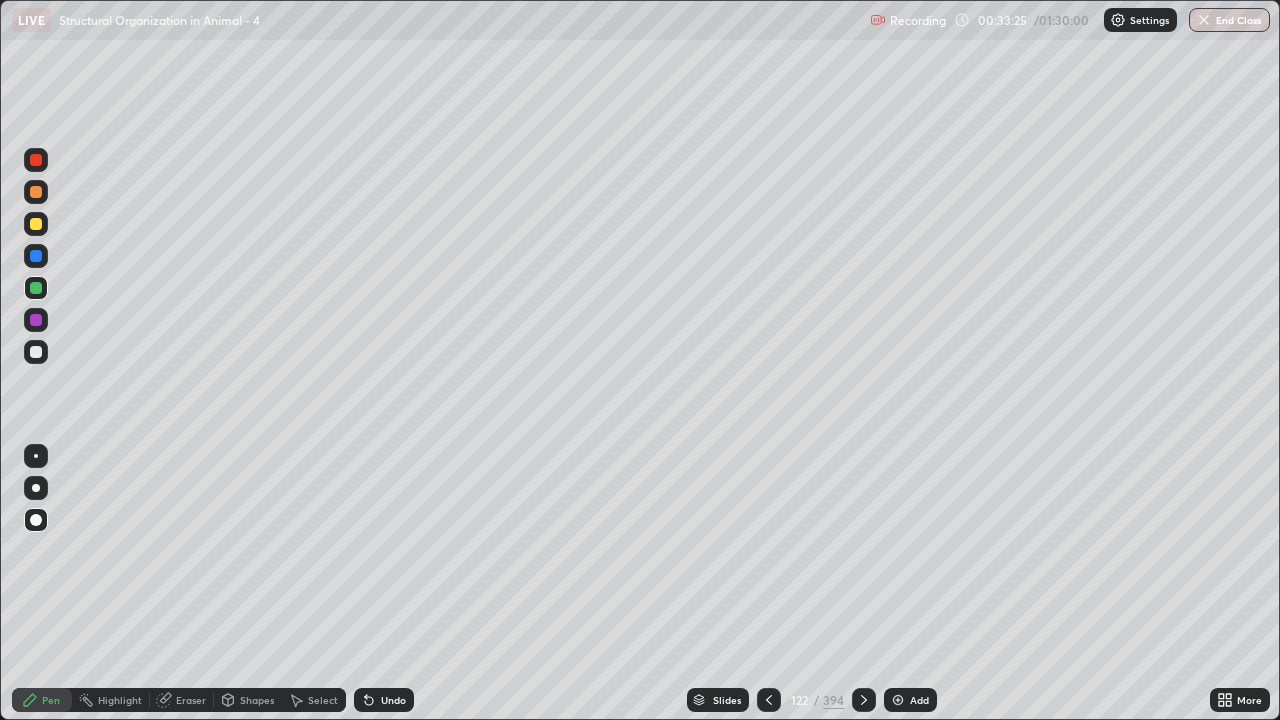 click at bounding box center [36, 256] 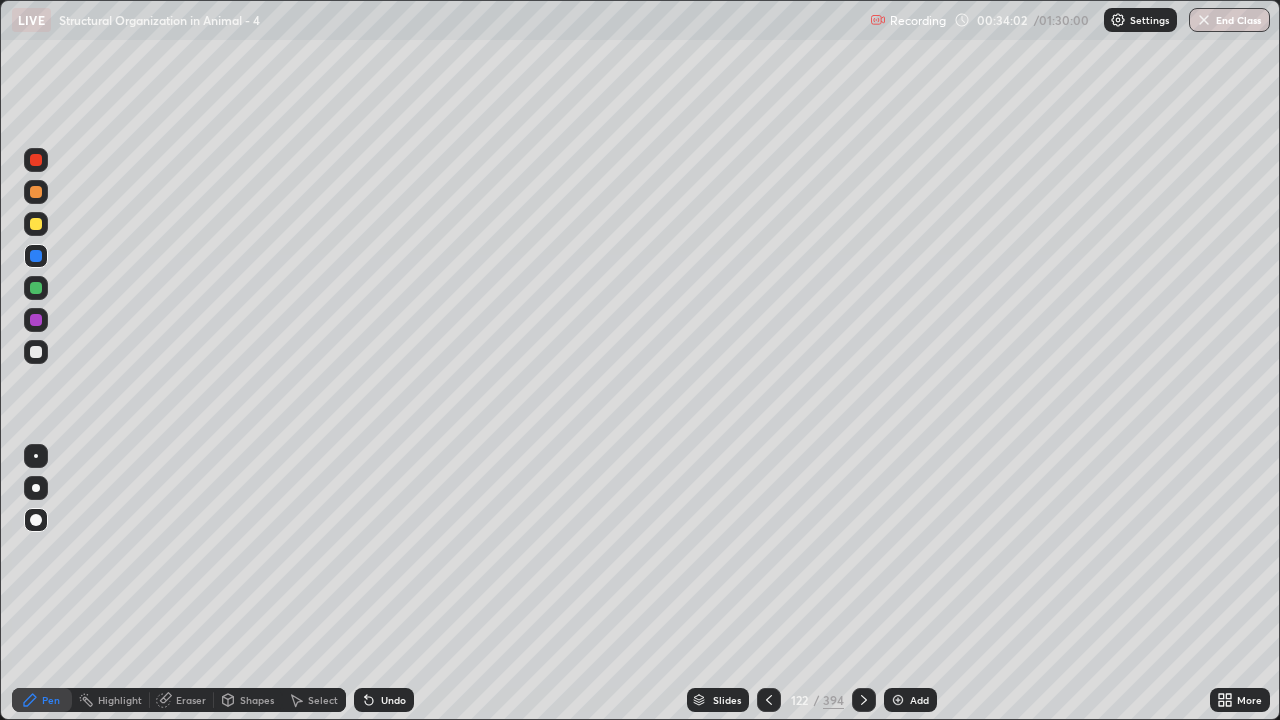 click at bounding box center (36, 288) 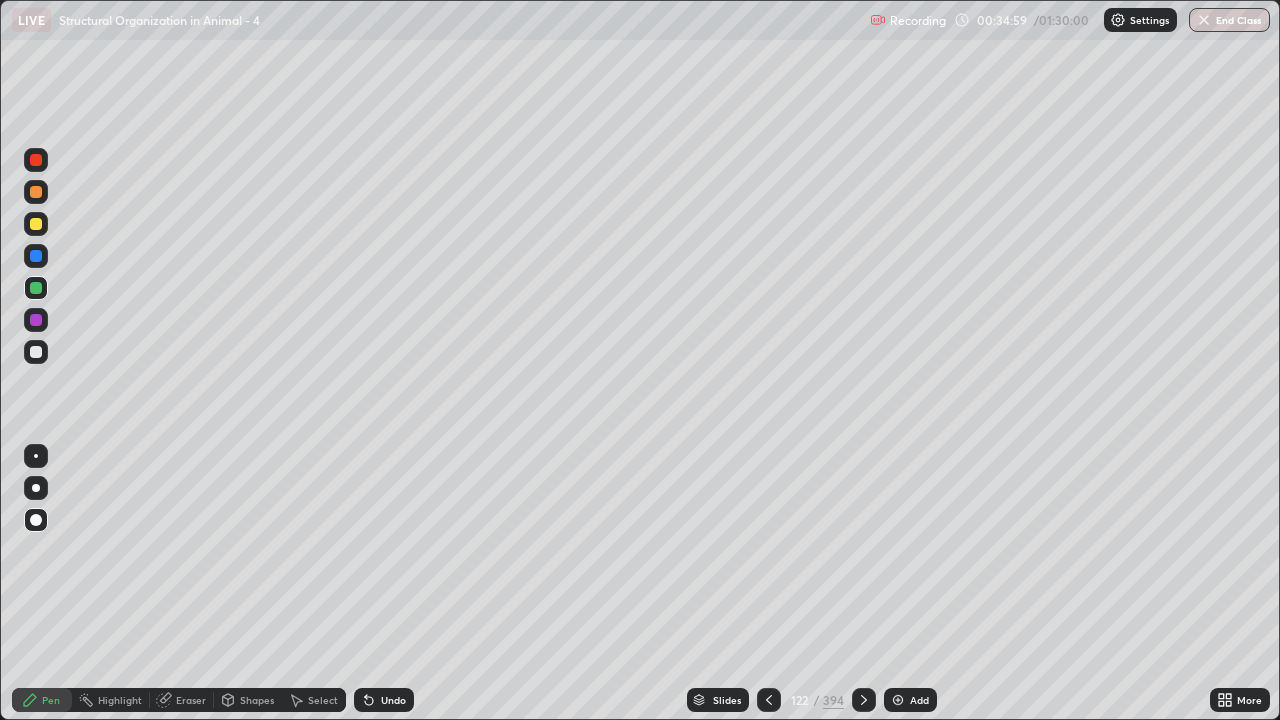 click at bounding box center (898, 700) 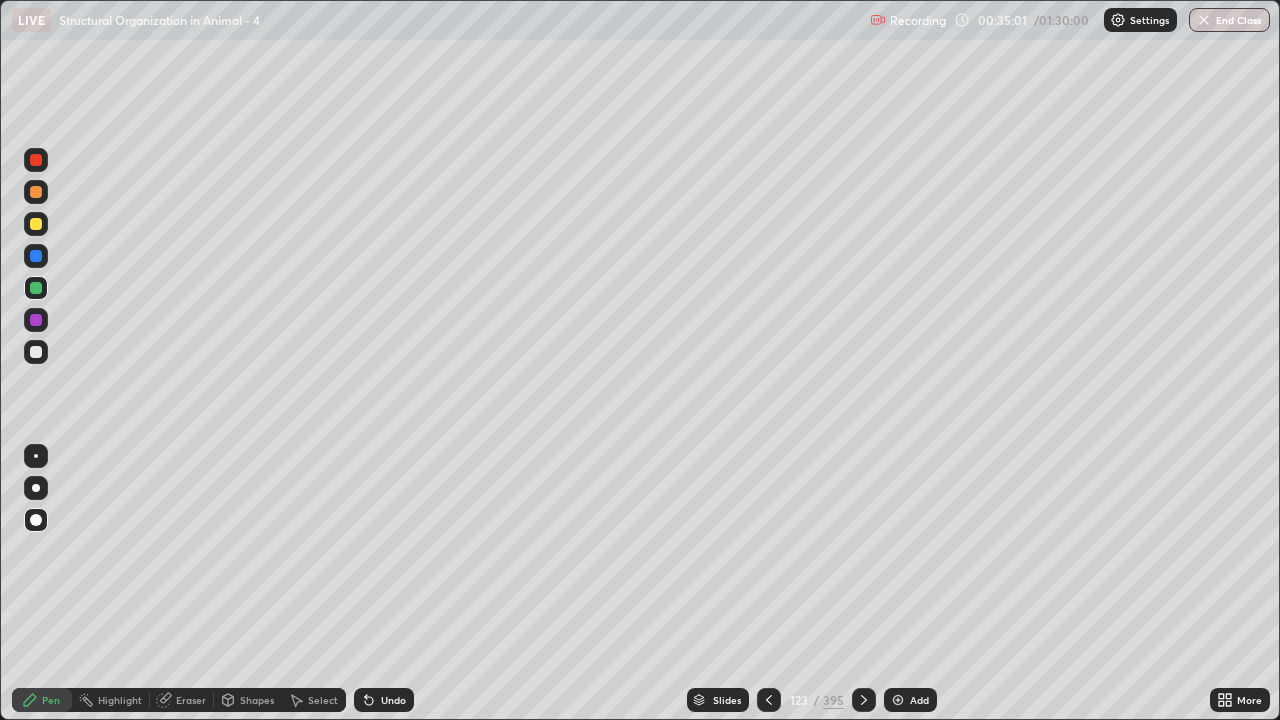 click at bounding box center [36, 160] 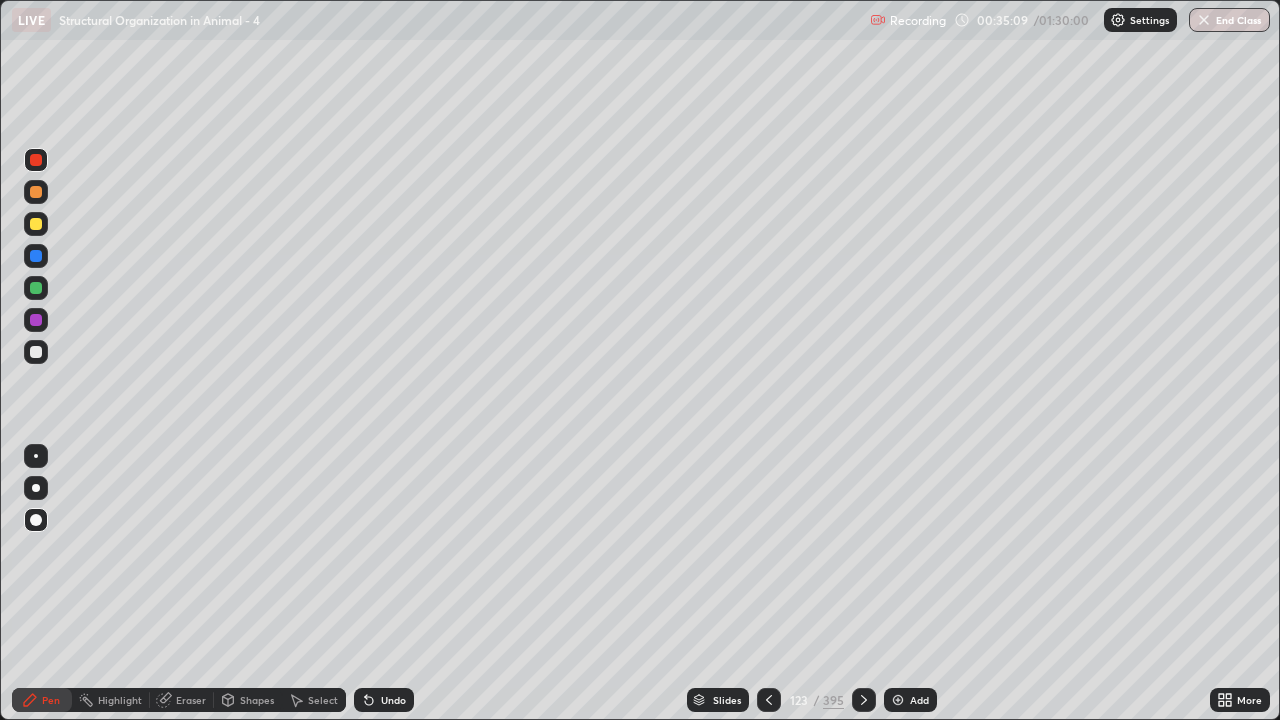 click at bounding box center [36, 224] 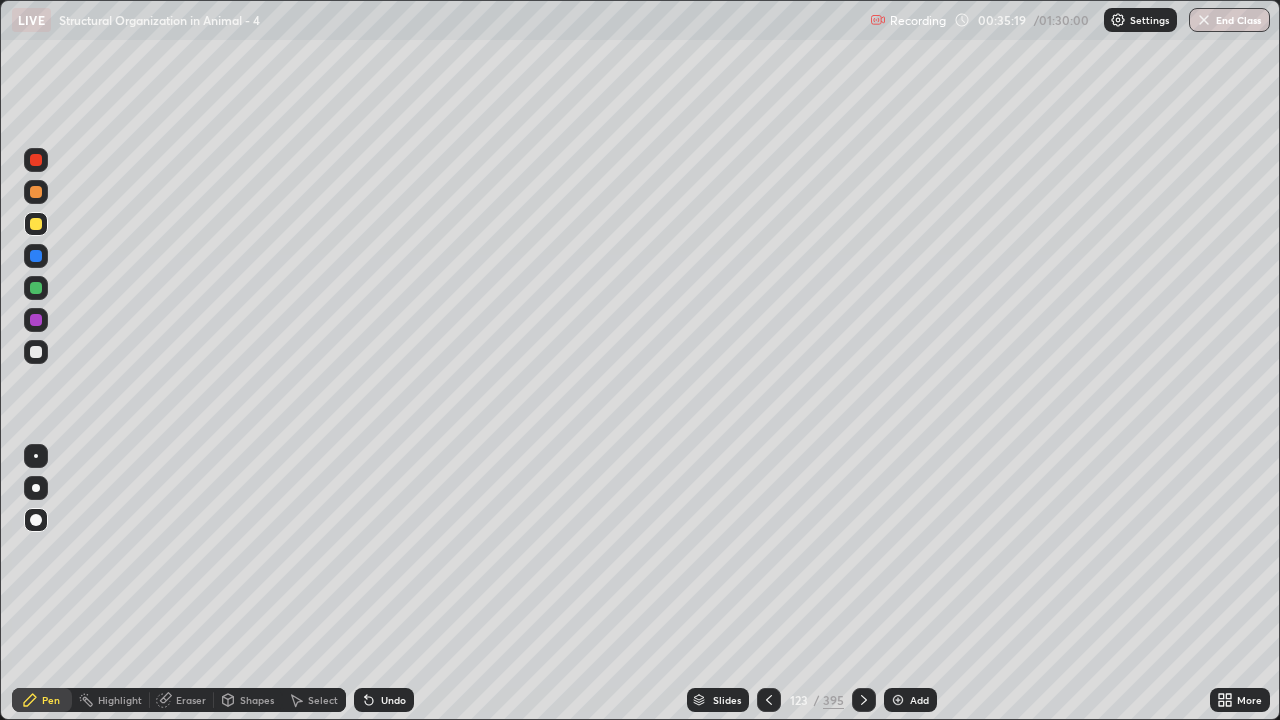 click at bounding box center (36, 224) 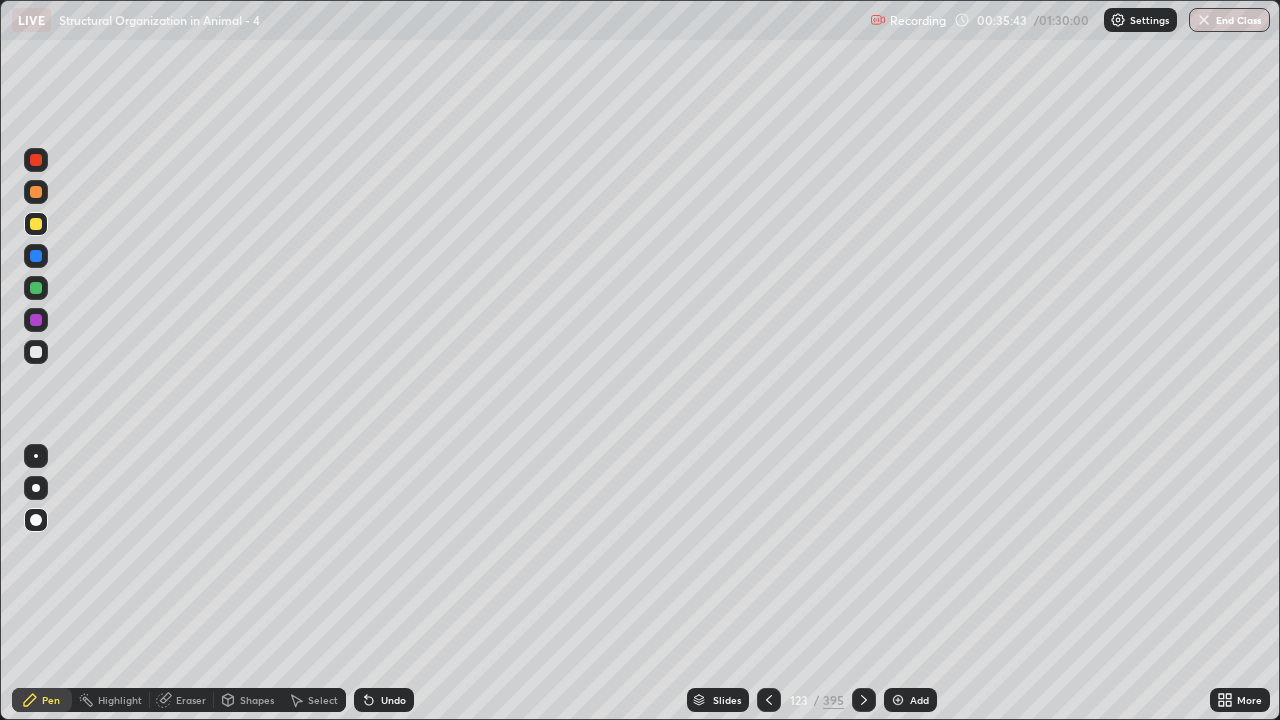 click at bounding box center (36, 192) 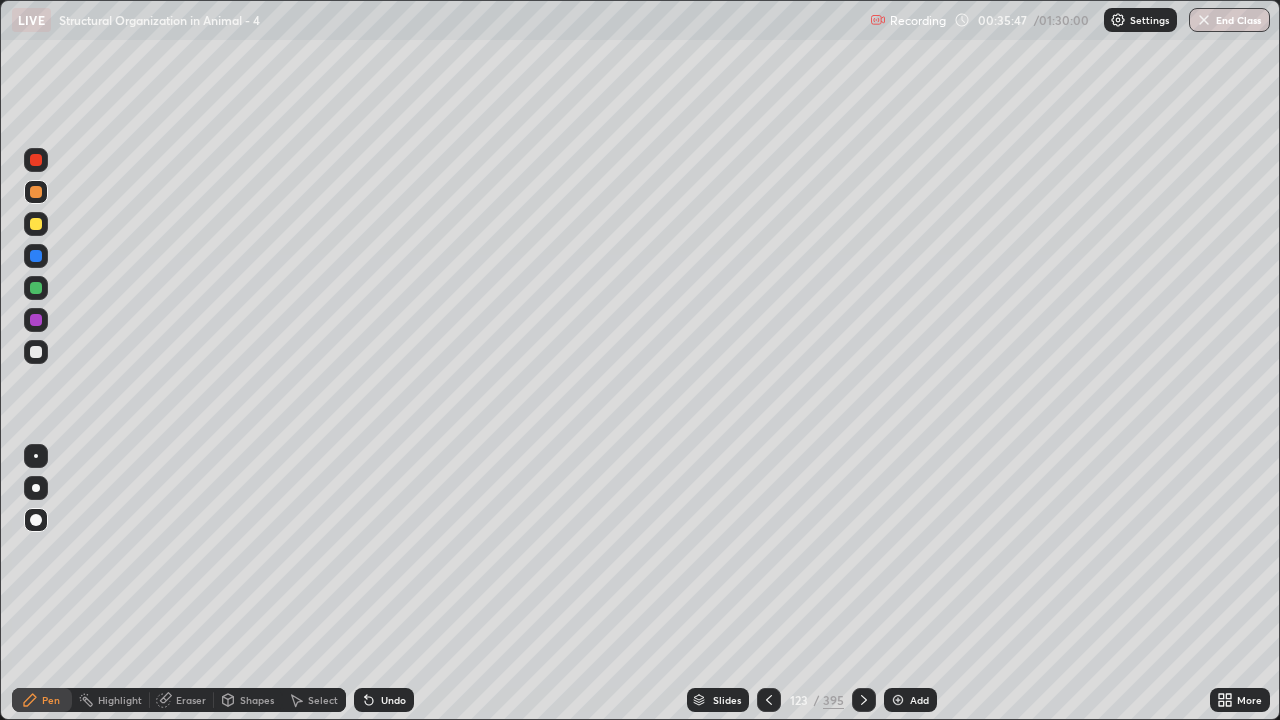 click at bounding box center (36, 192) 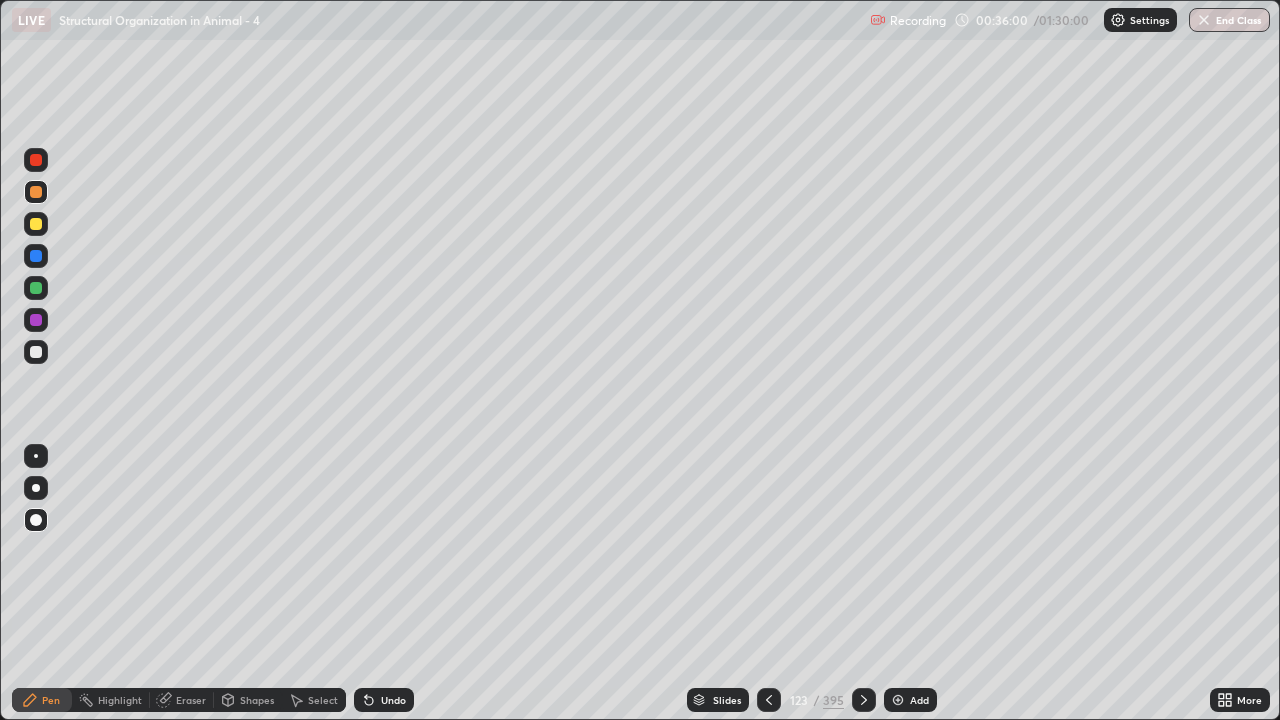 click at bounding box center [36, 256] 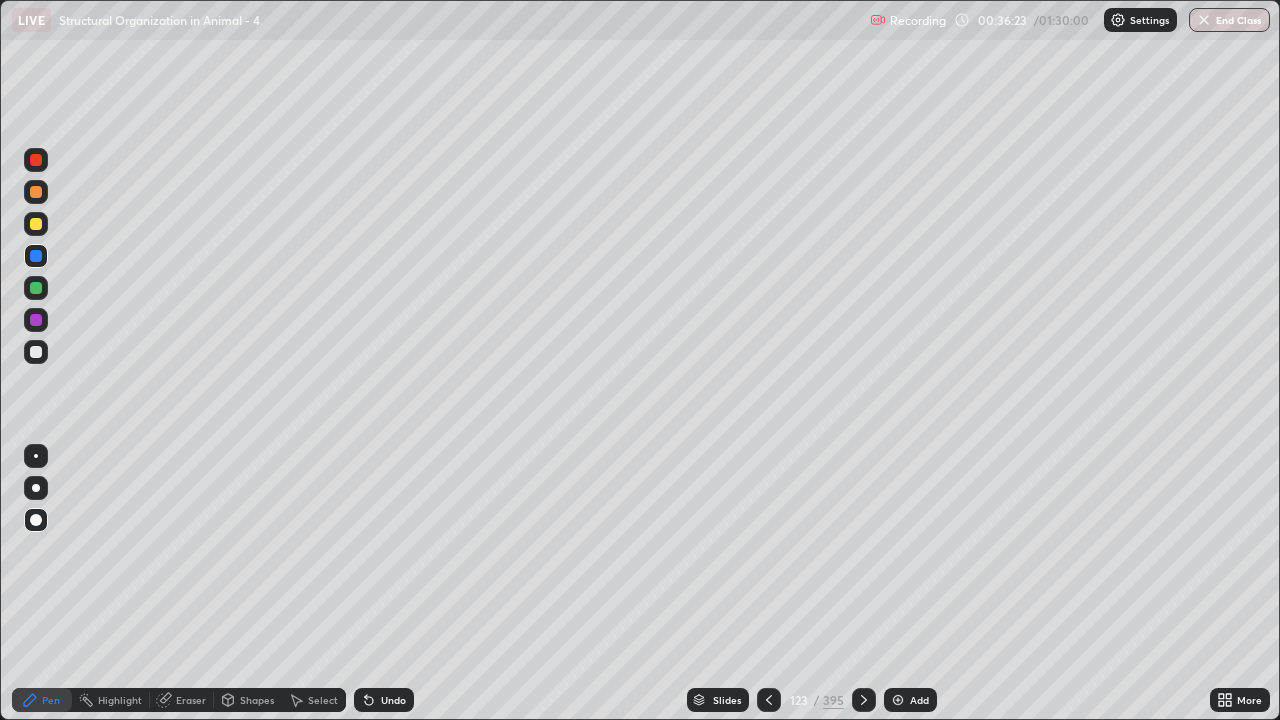 click at bounding box center (36, 320) 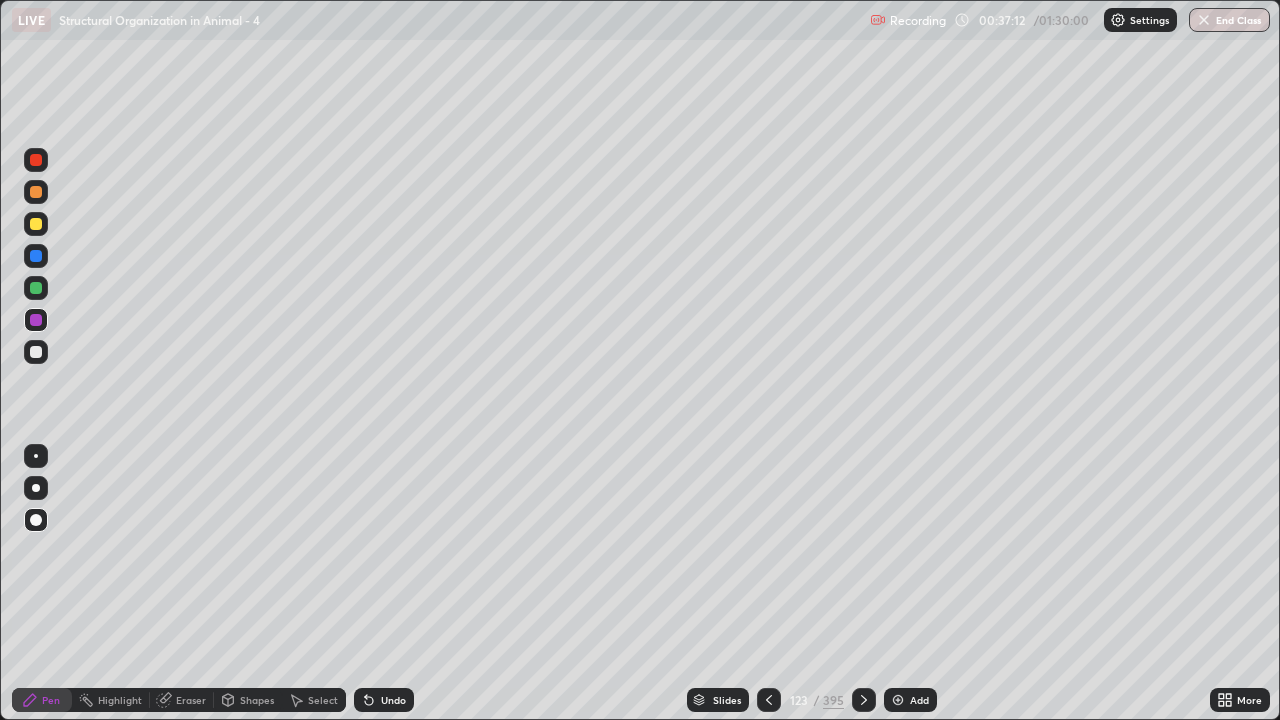 click at bounding box center [36, 192] 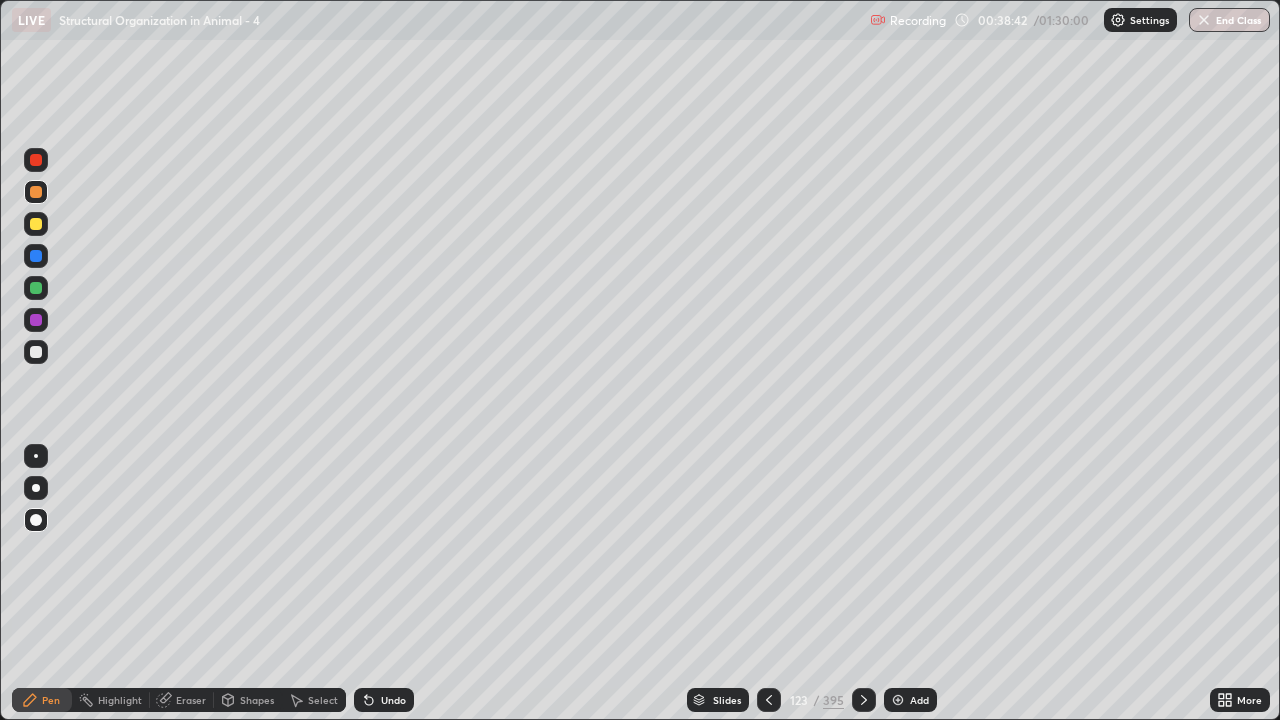 click at bounding box center [36, 352] 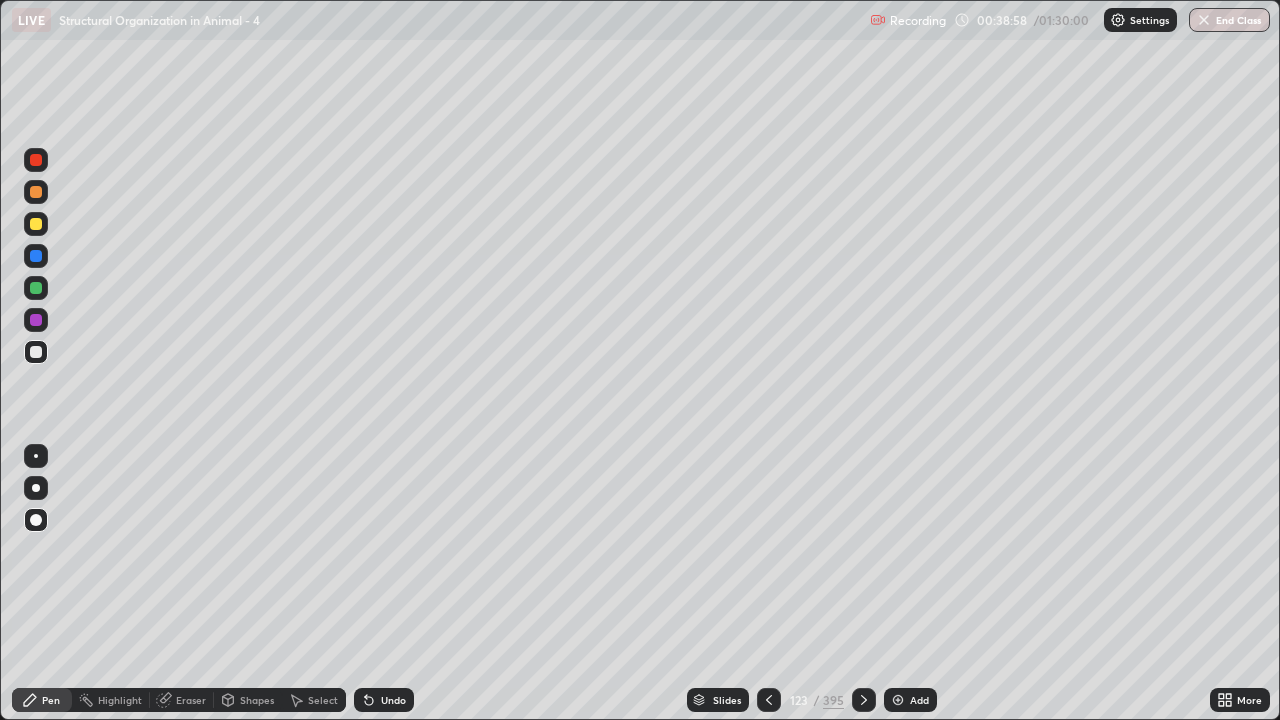 click at bounding box center [36, 256] 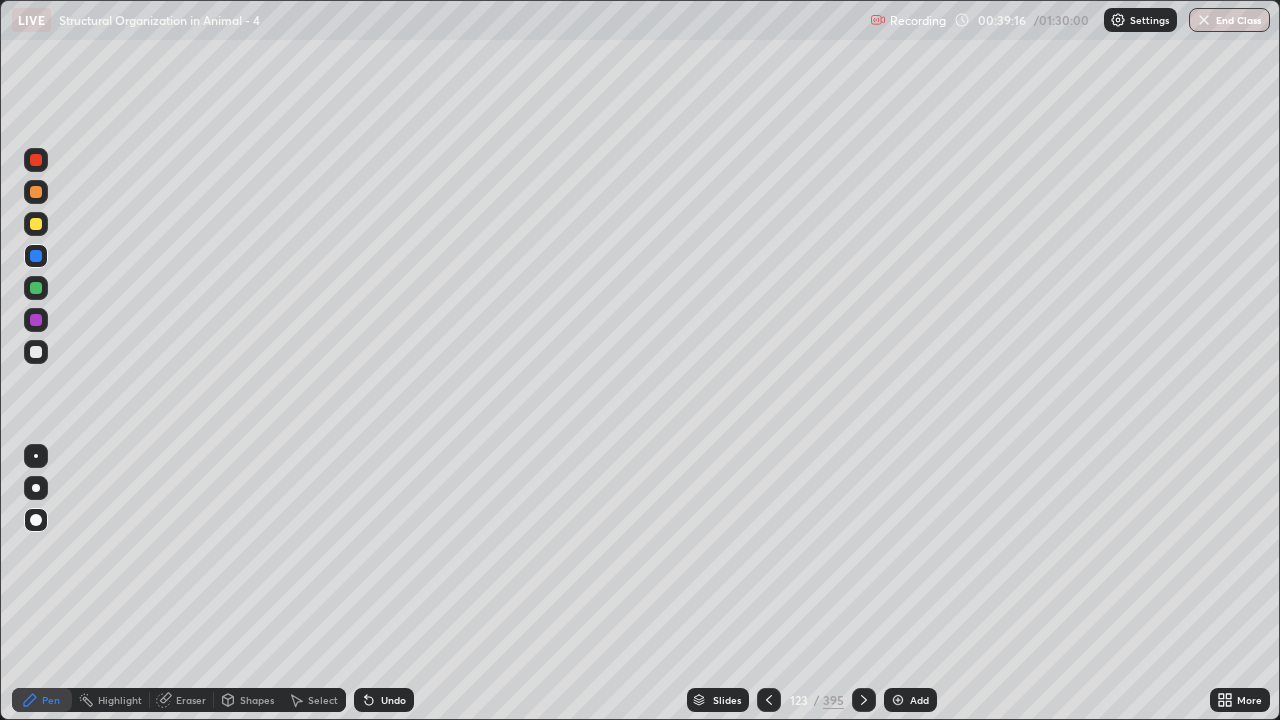 click at bounding box center [36, 288] 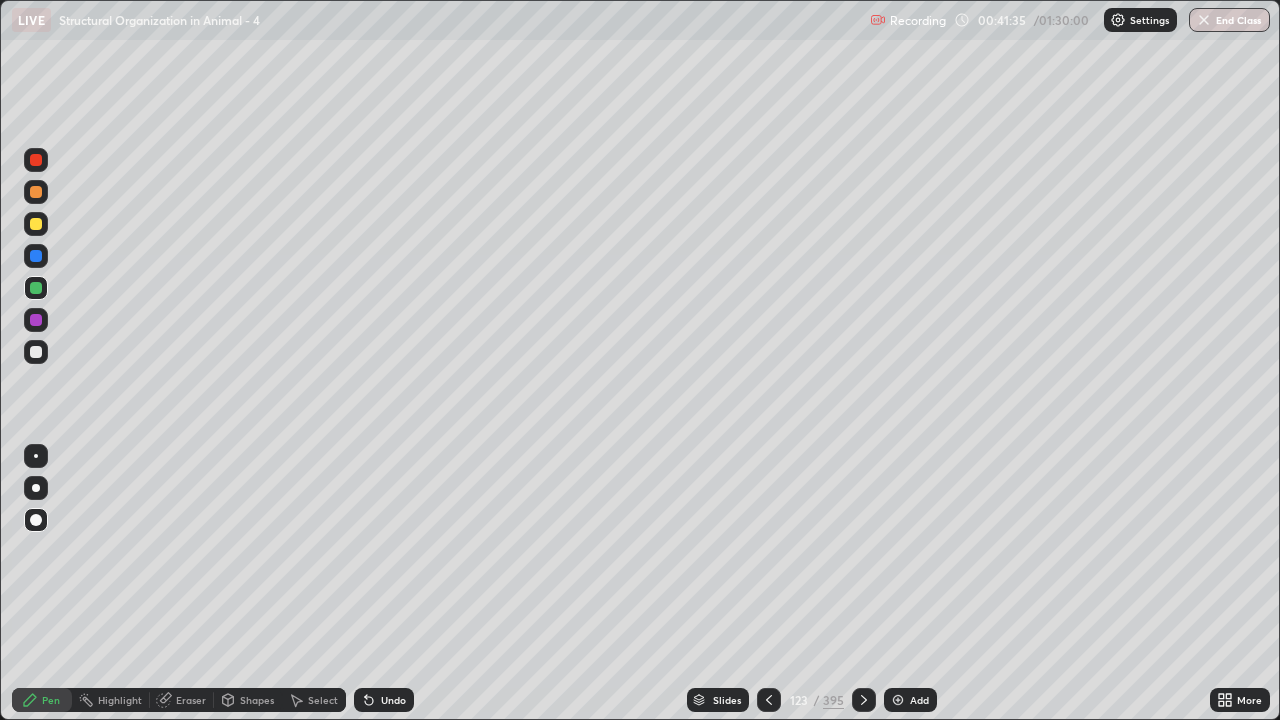 click 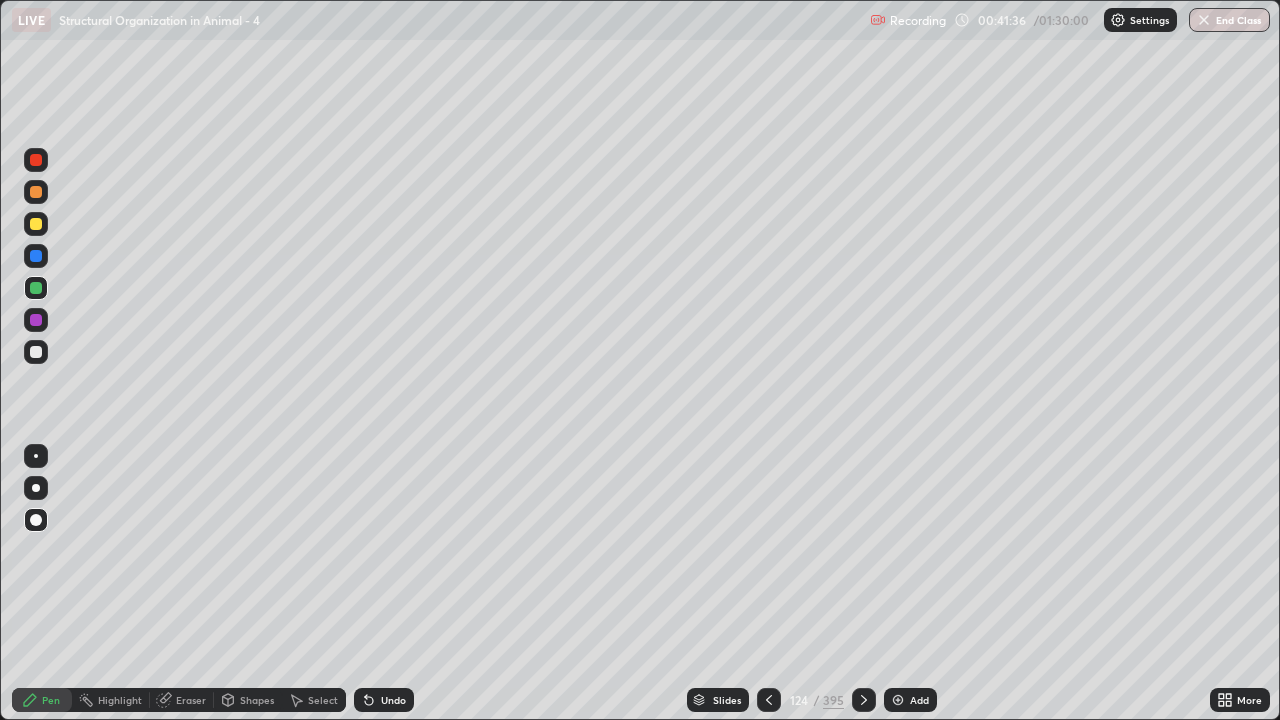 click 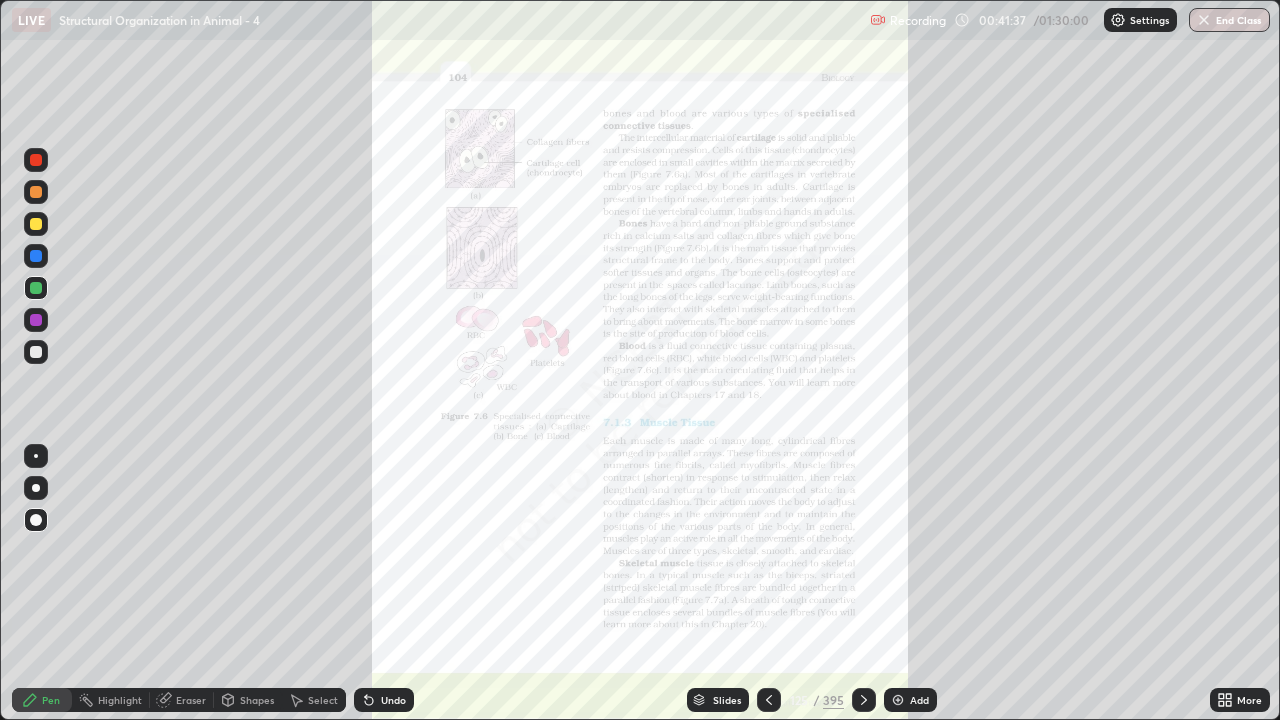 click 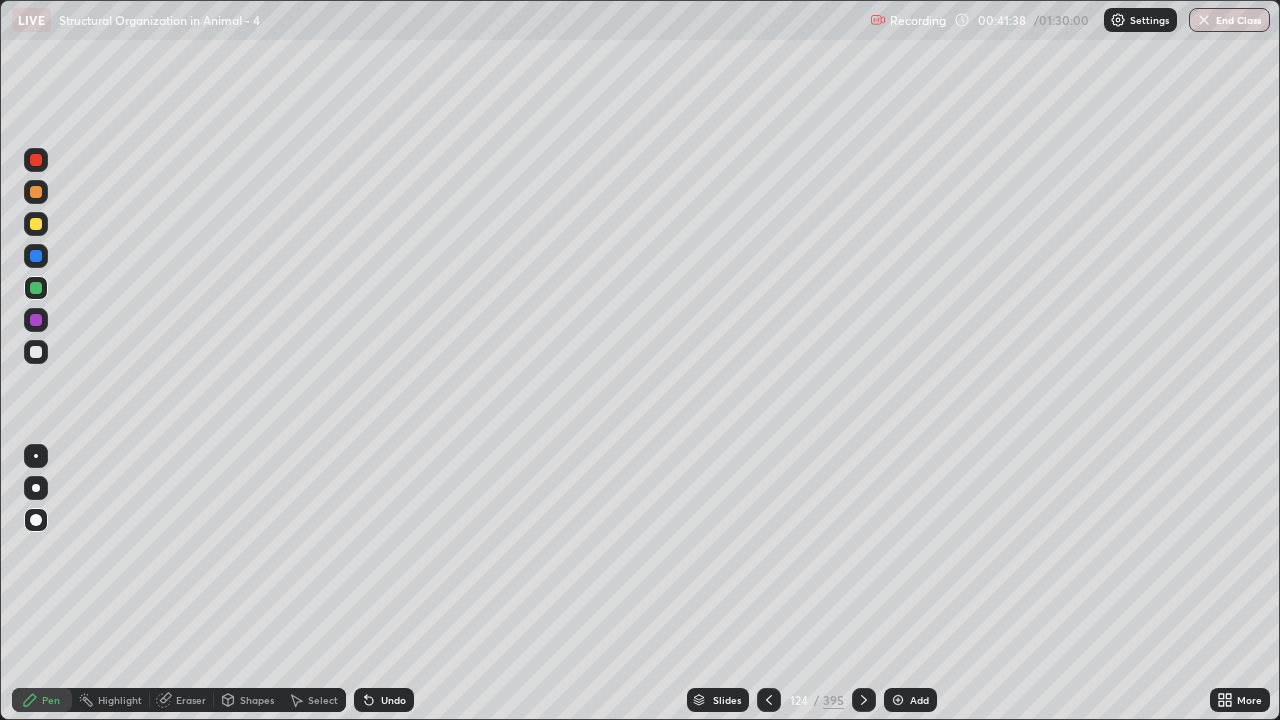 click 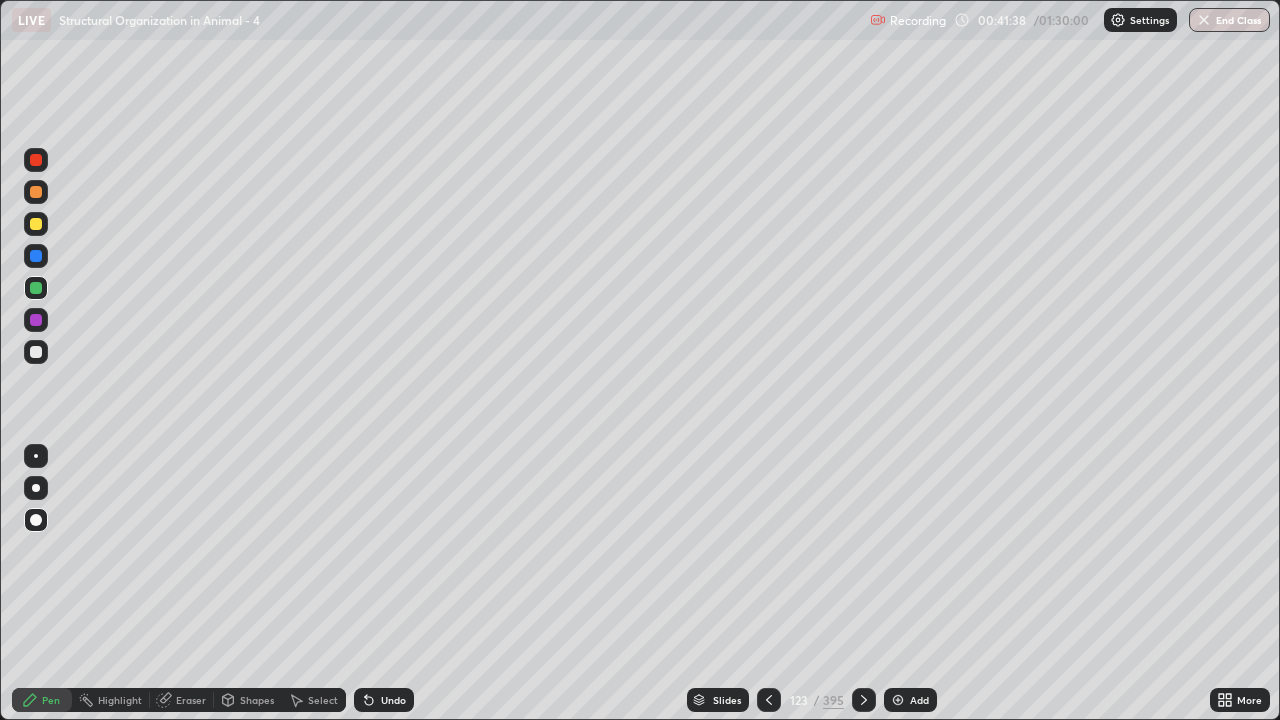 click 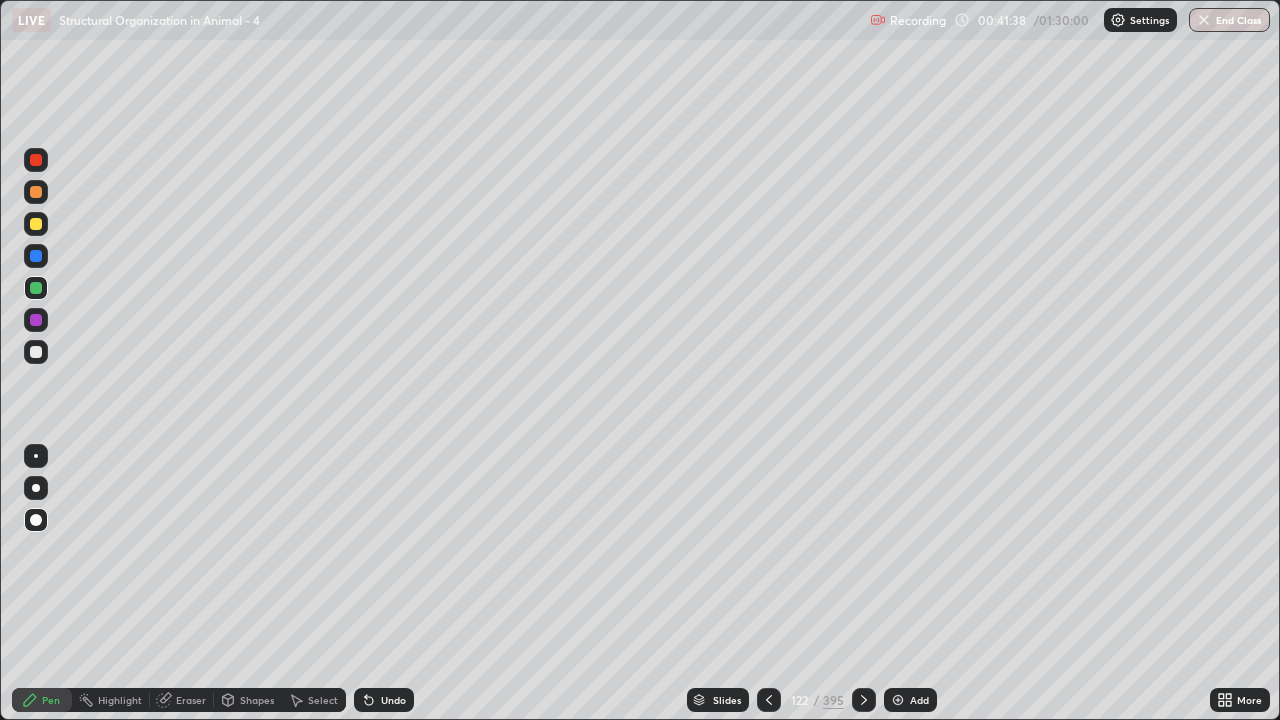 click 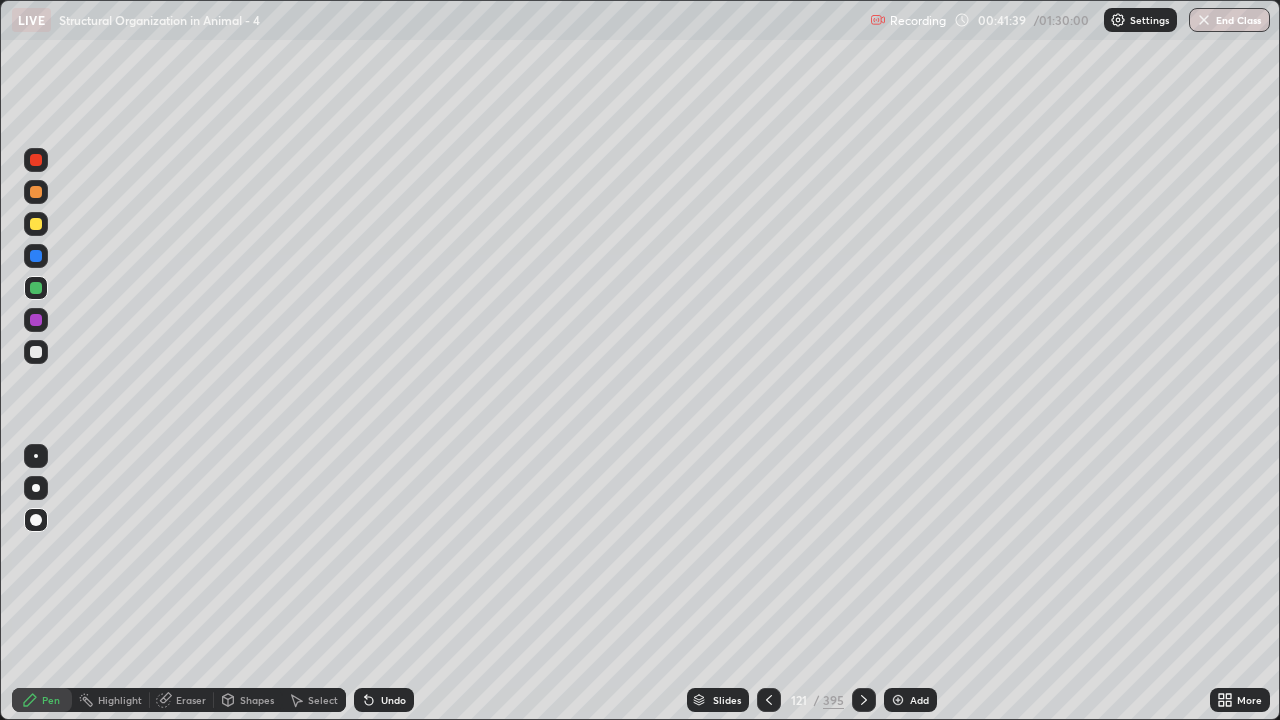 click 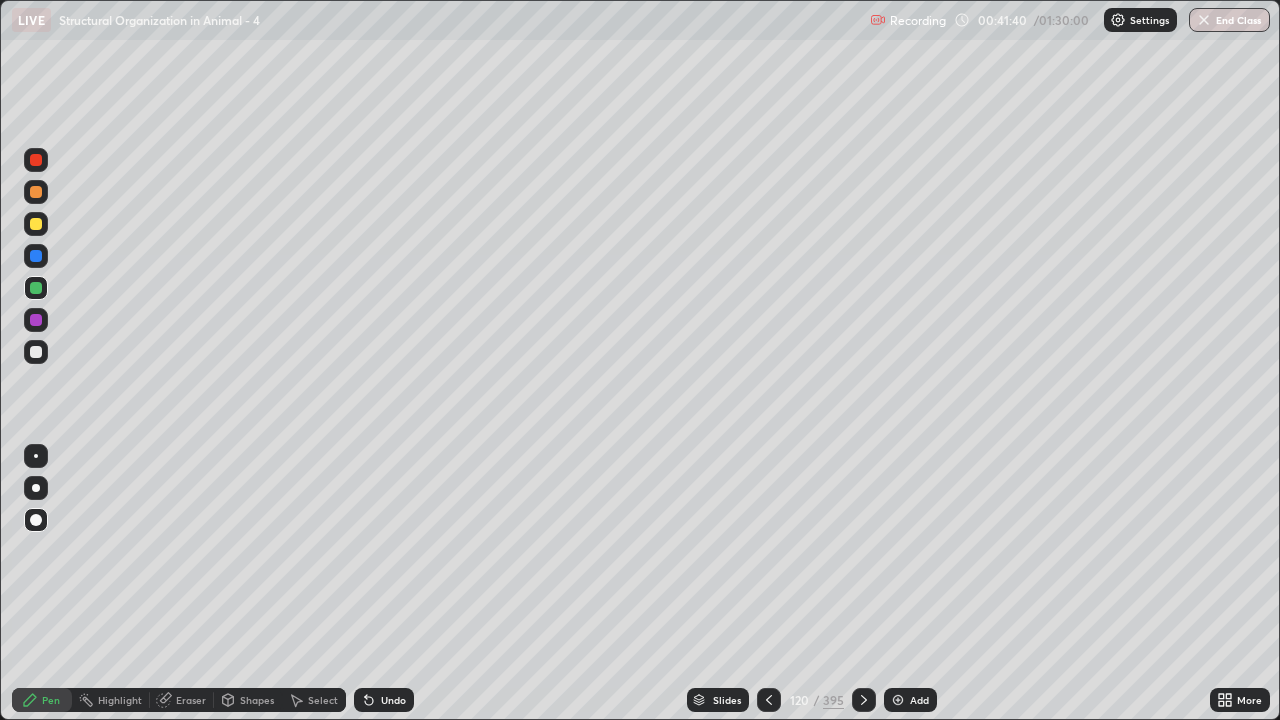 click 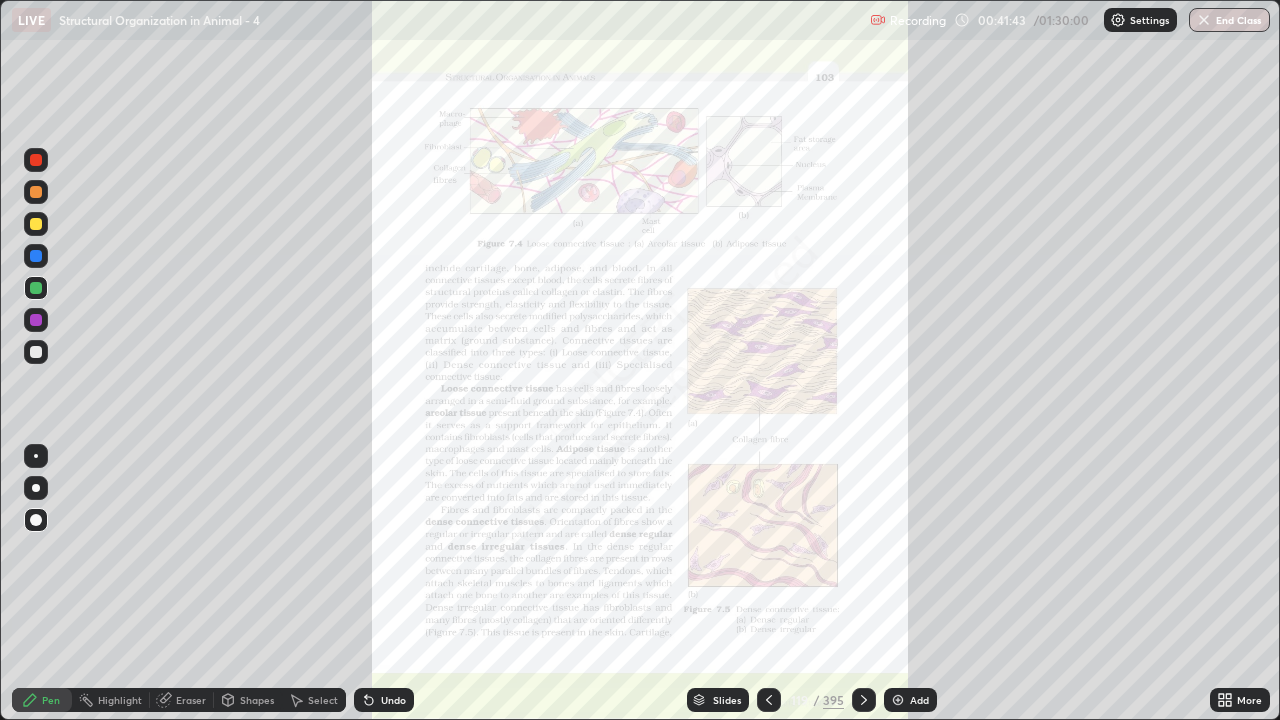 click 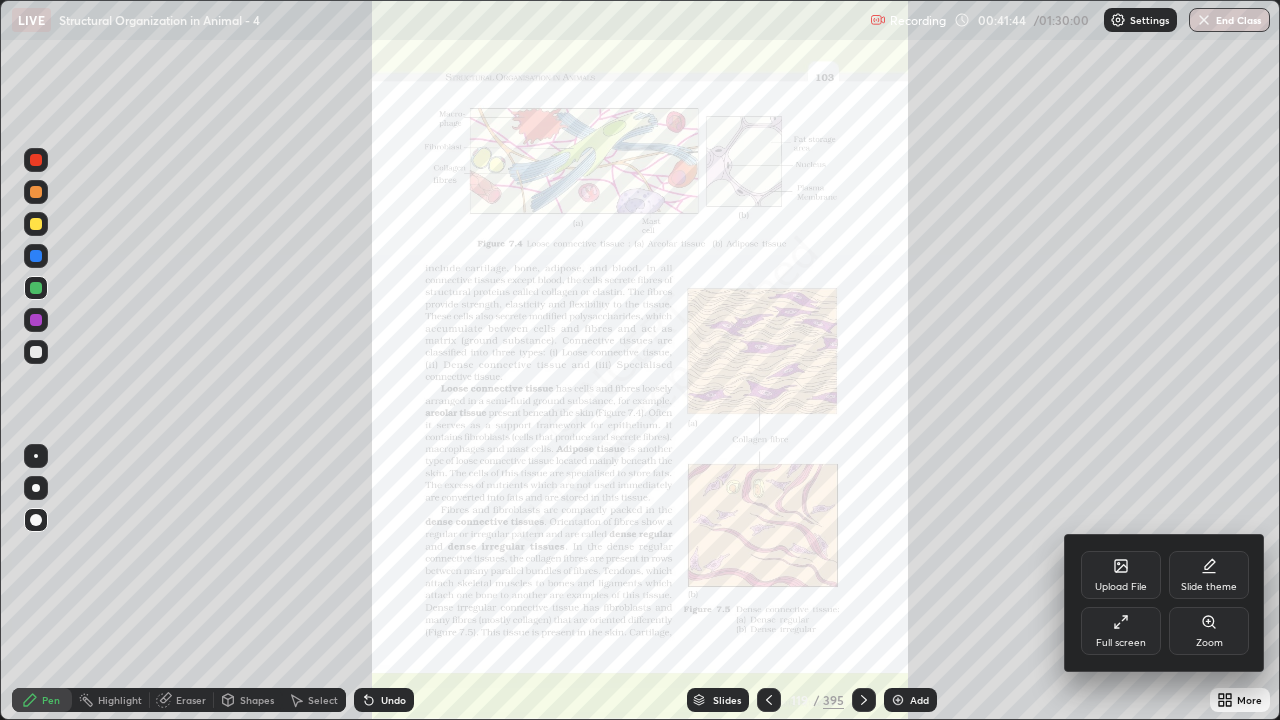 click on "Zoom" at bounding box center [1209, 643] 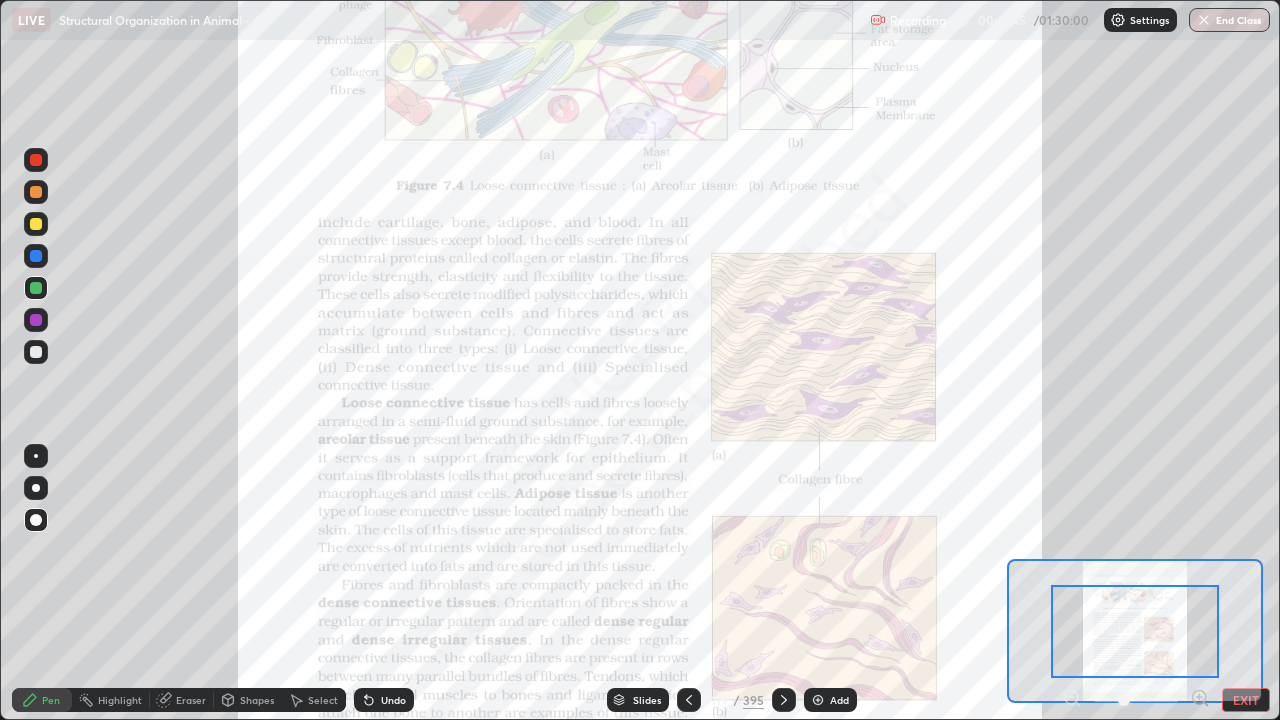 click 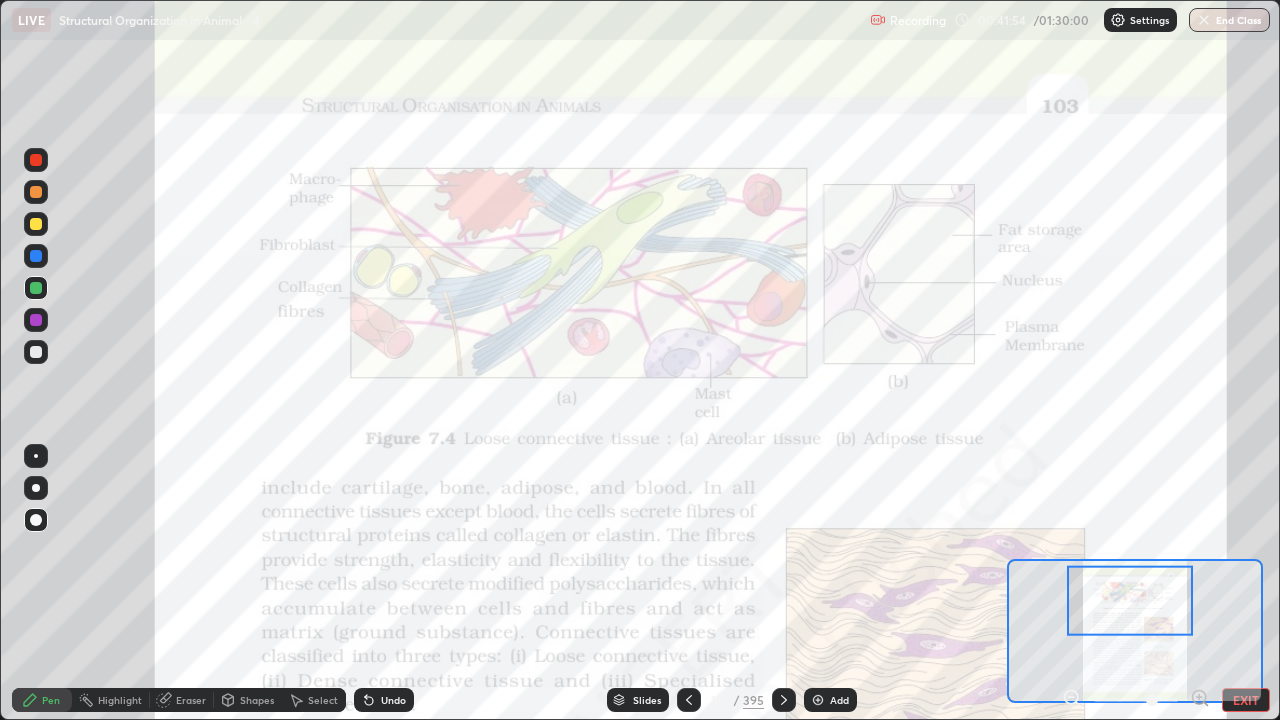 click at bounding box center (36, 224) 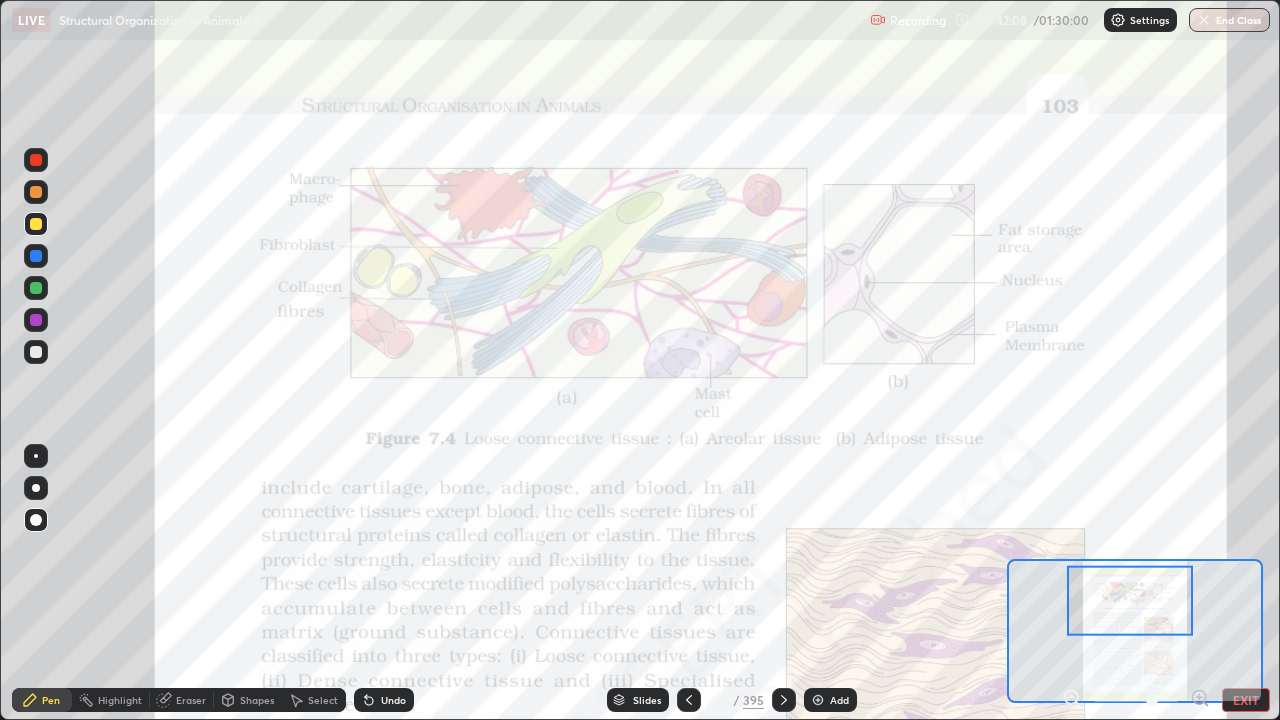 click at bounding box center (36, 456) 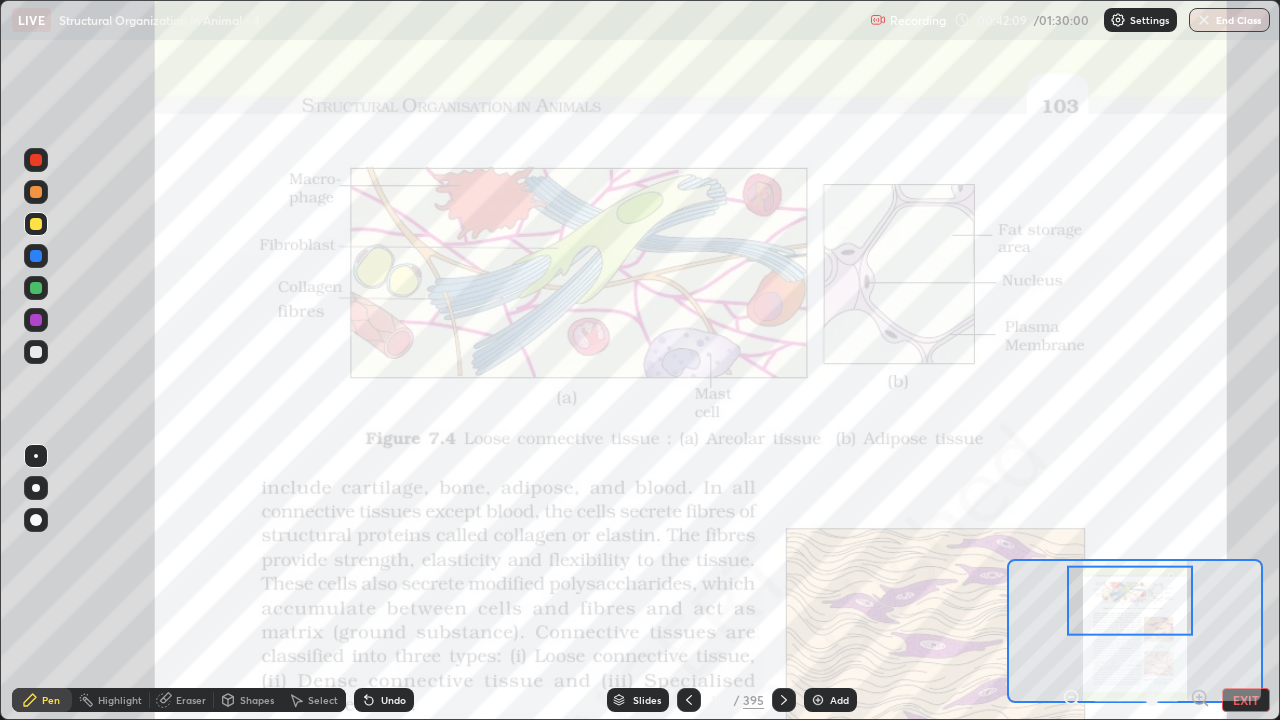 click at bounding box center (36, 320) 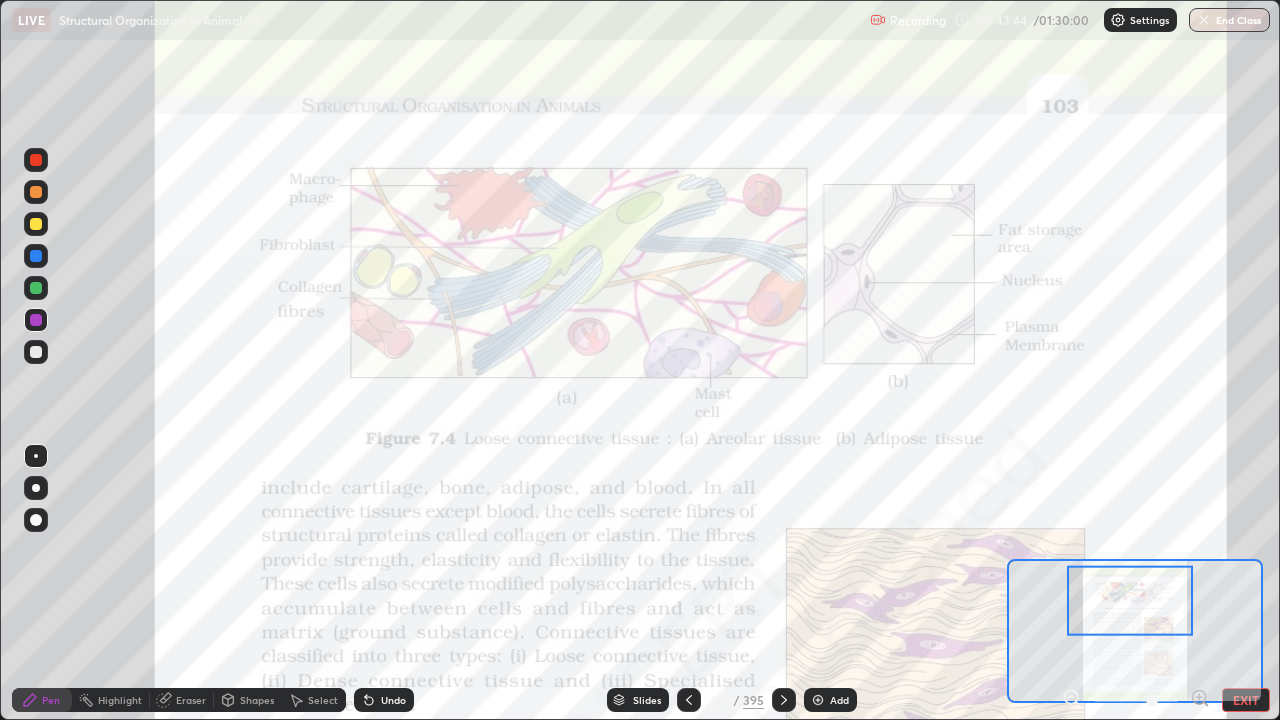 click on "Undo" at bounding box center [393, 700] 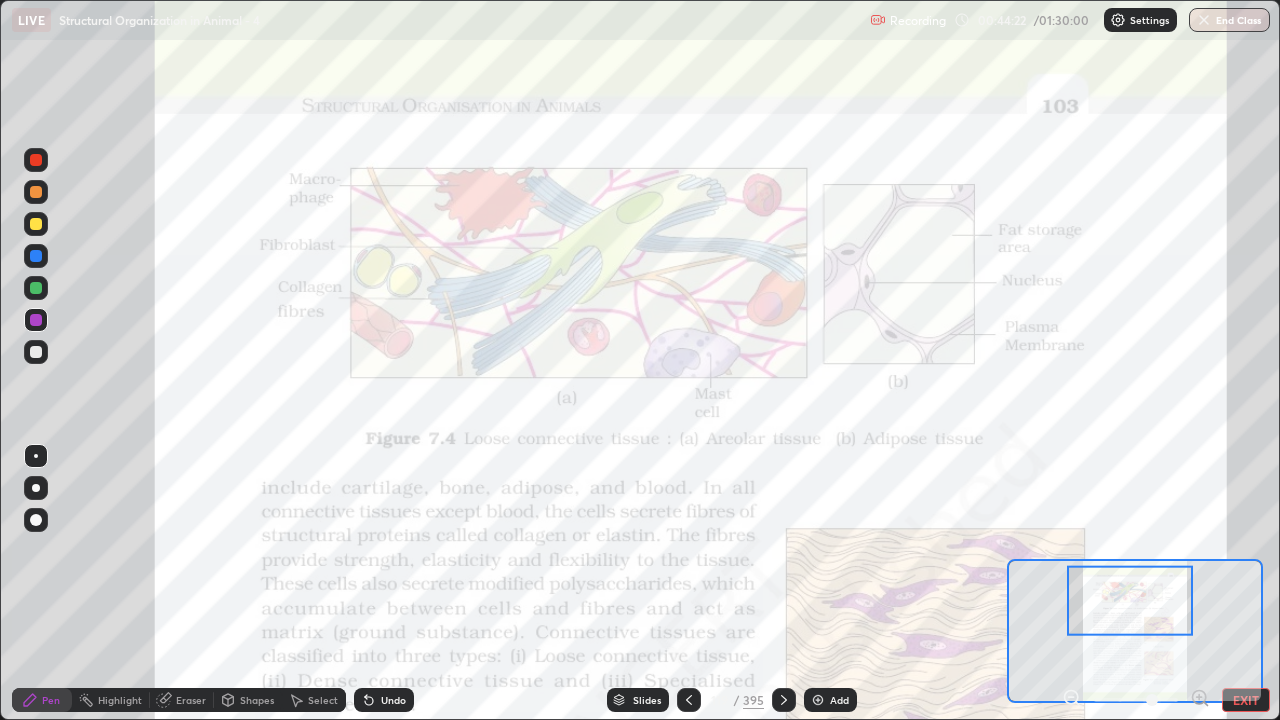 click at bounding box center [818, 700] 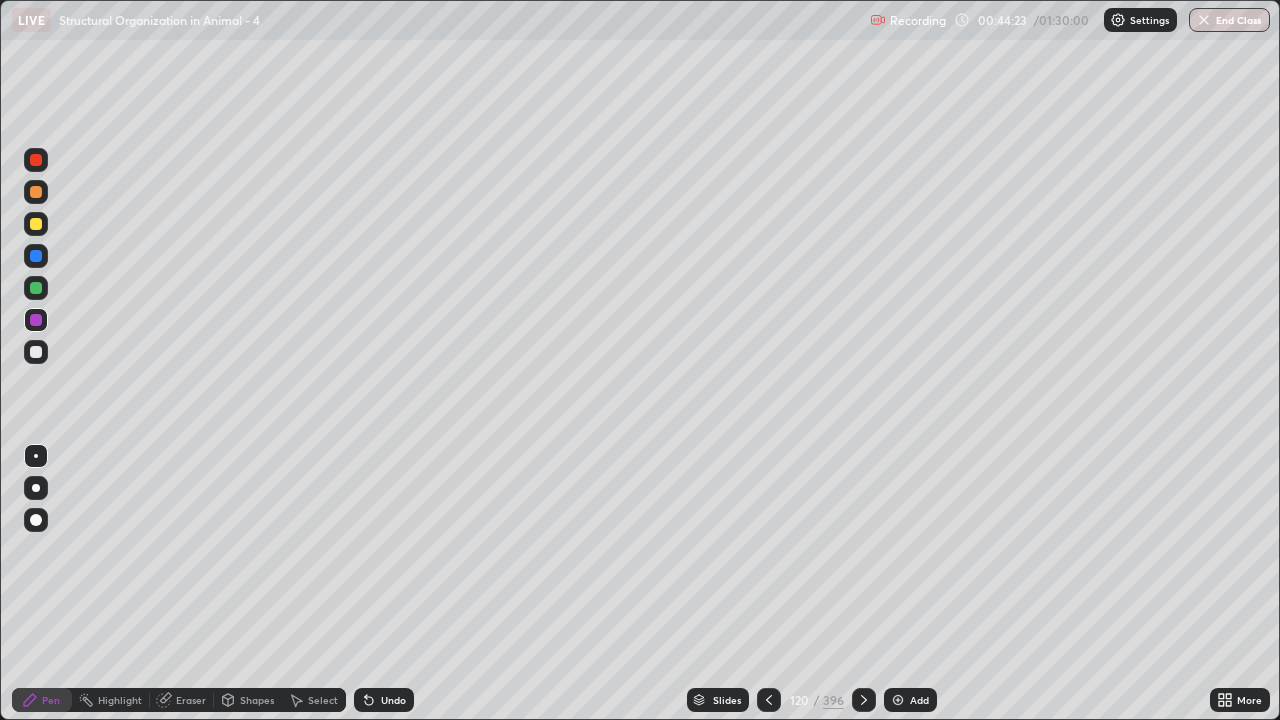 click on "Shapes" at bounding box center (248, 700) 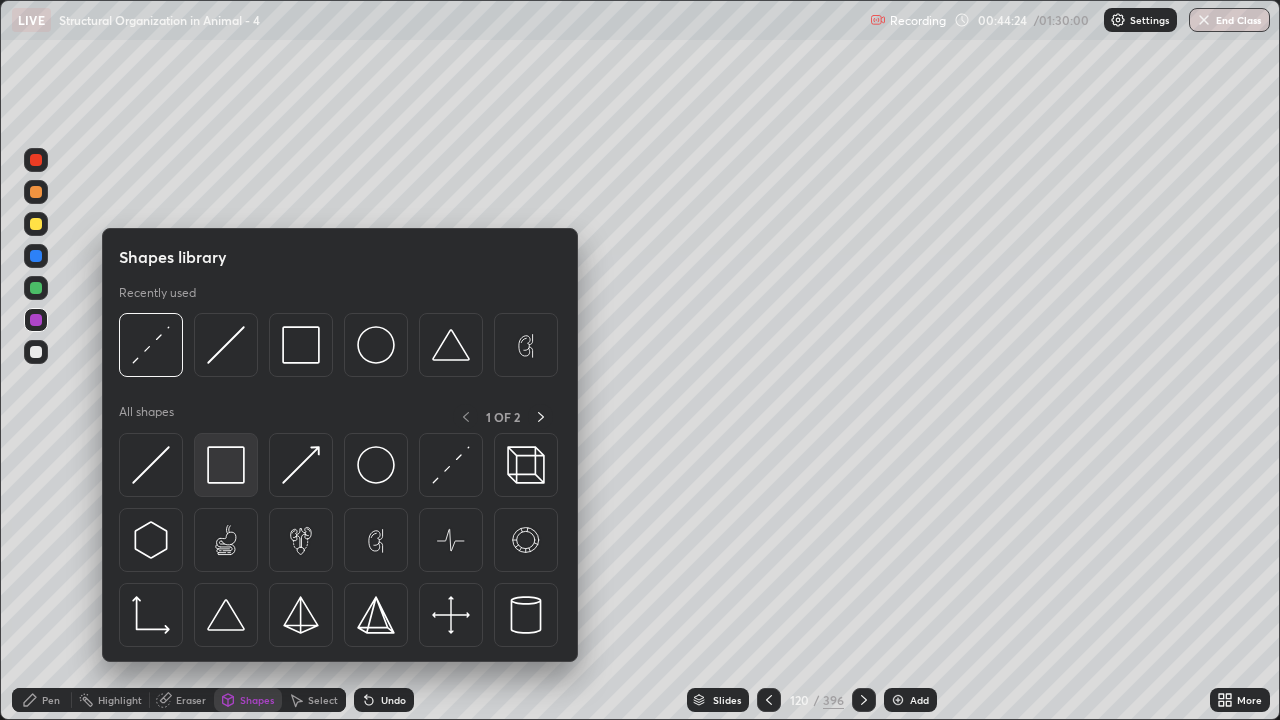click at bounding box center (226, 465) 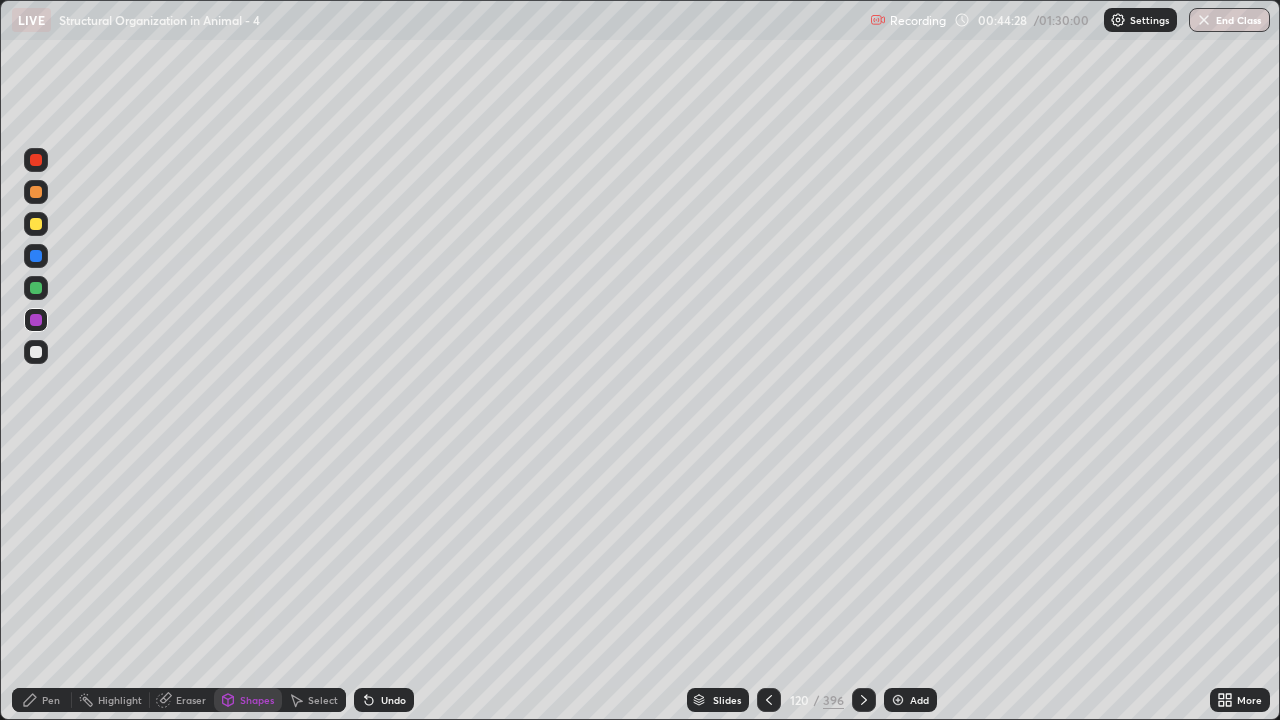 click at bounding box center [36, 256] 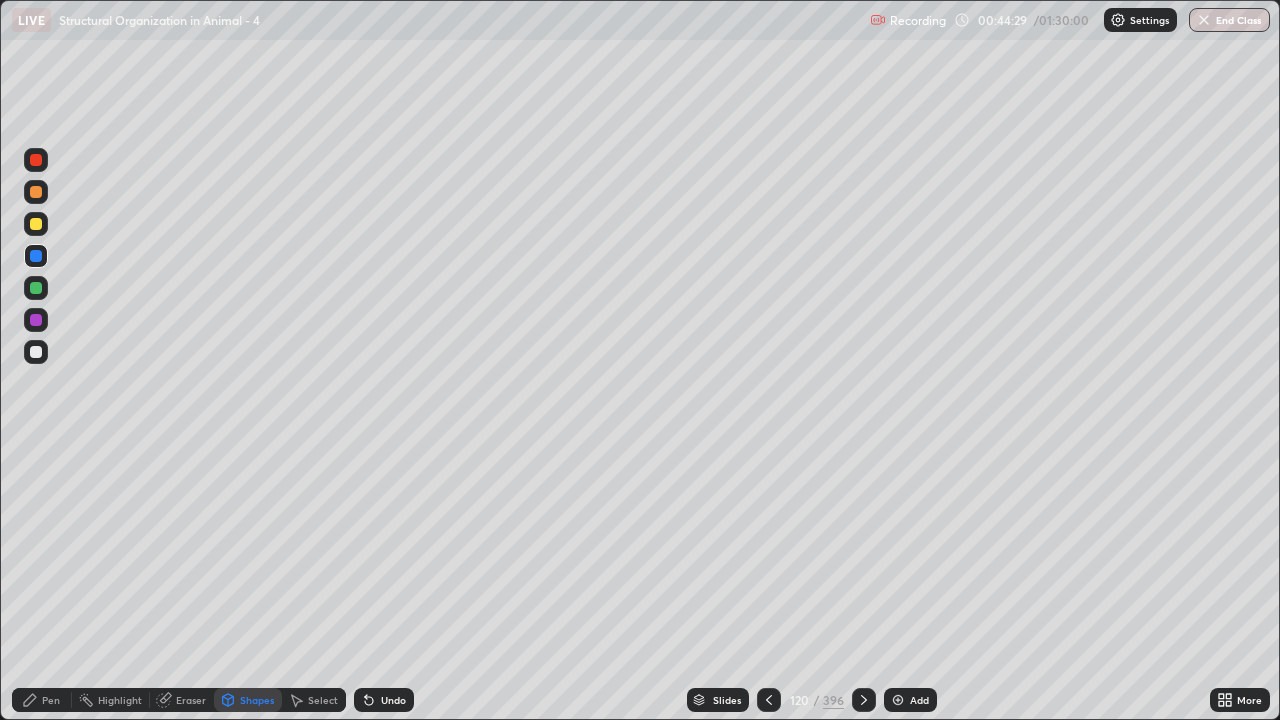 click on "Pen" at bounding box center [51, 700] 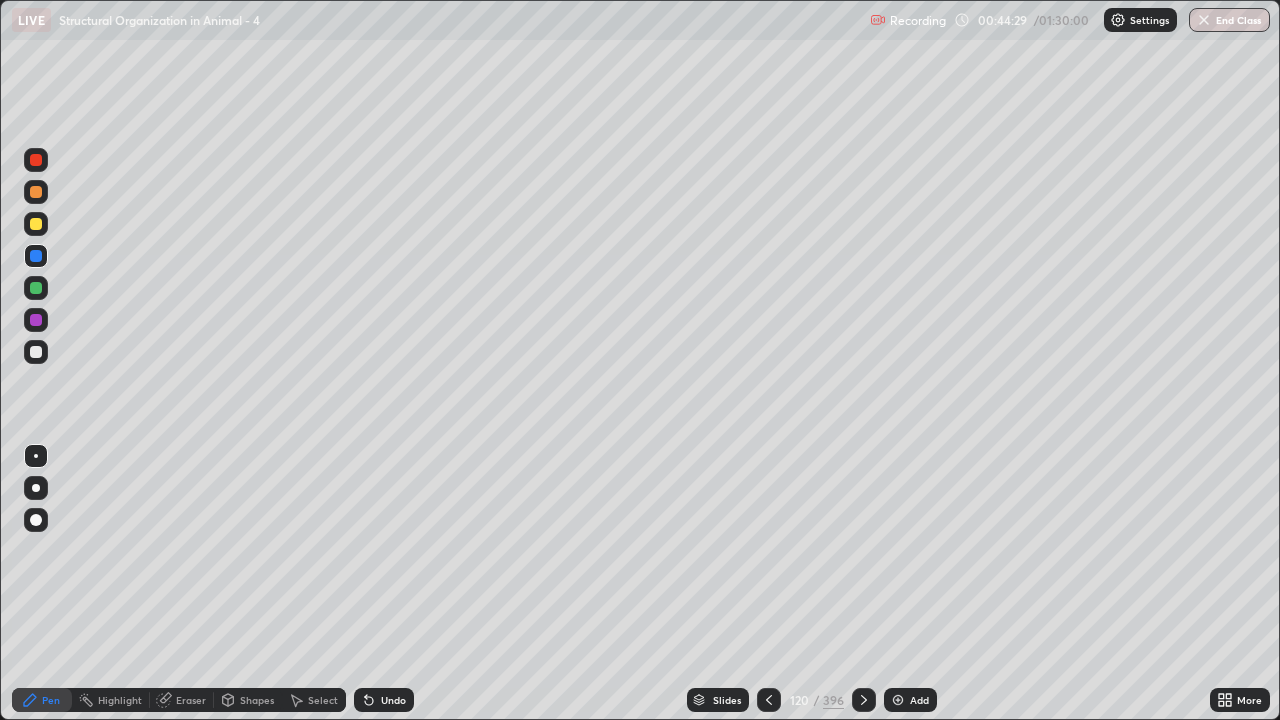 click at bounding box center [36, 352] 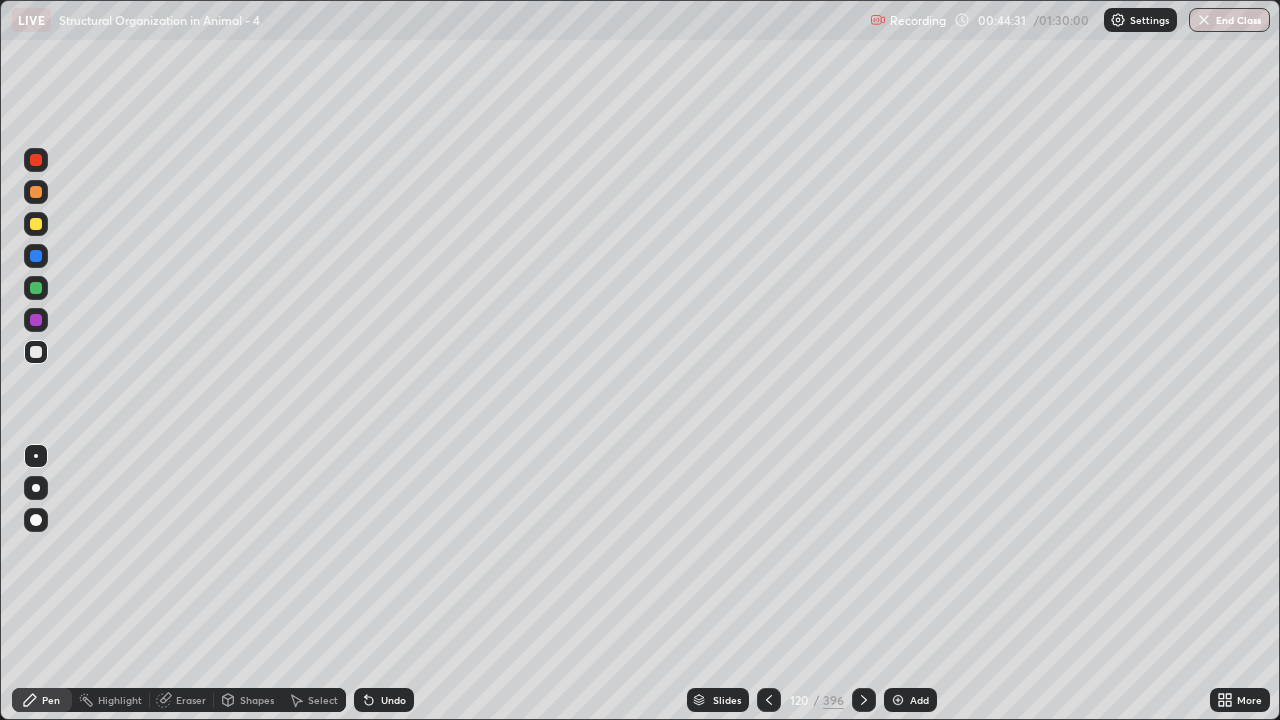 click at bounding box center (36, 520) 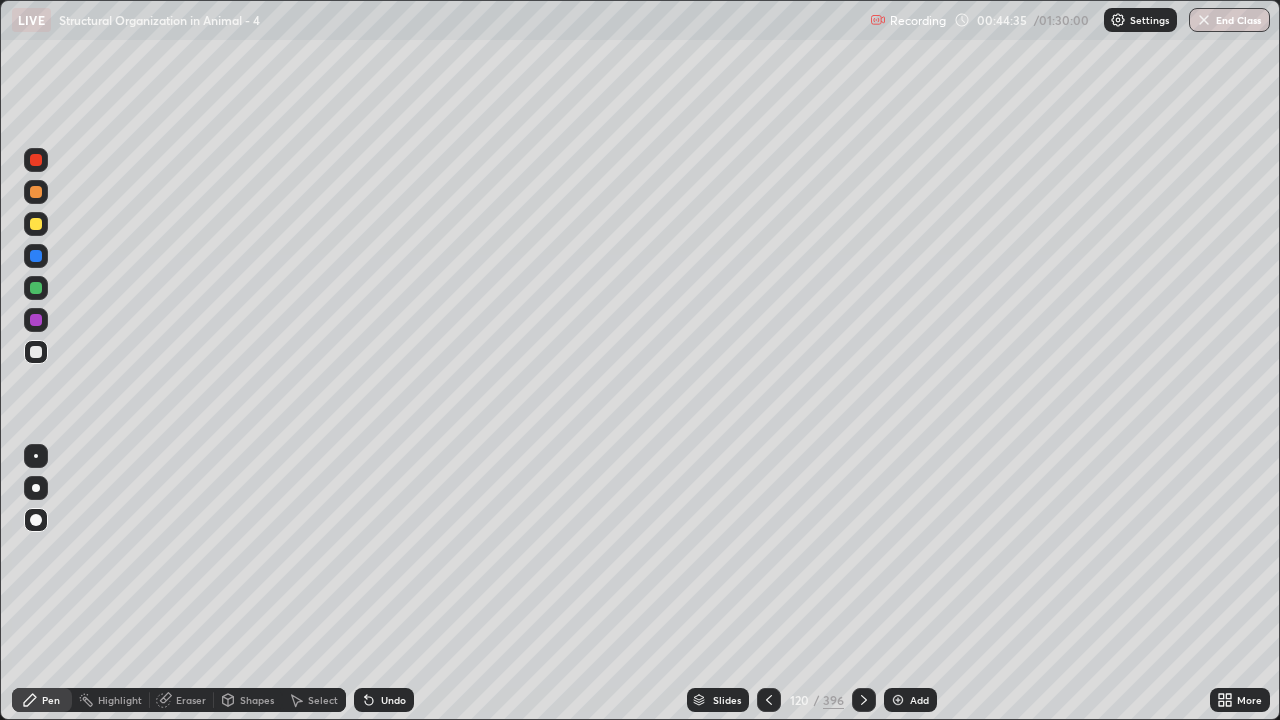 click on "Undo" at bounding box center [393, 700] 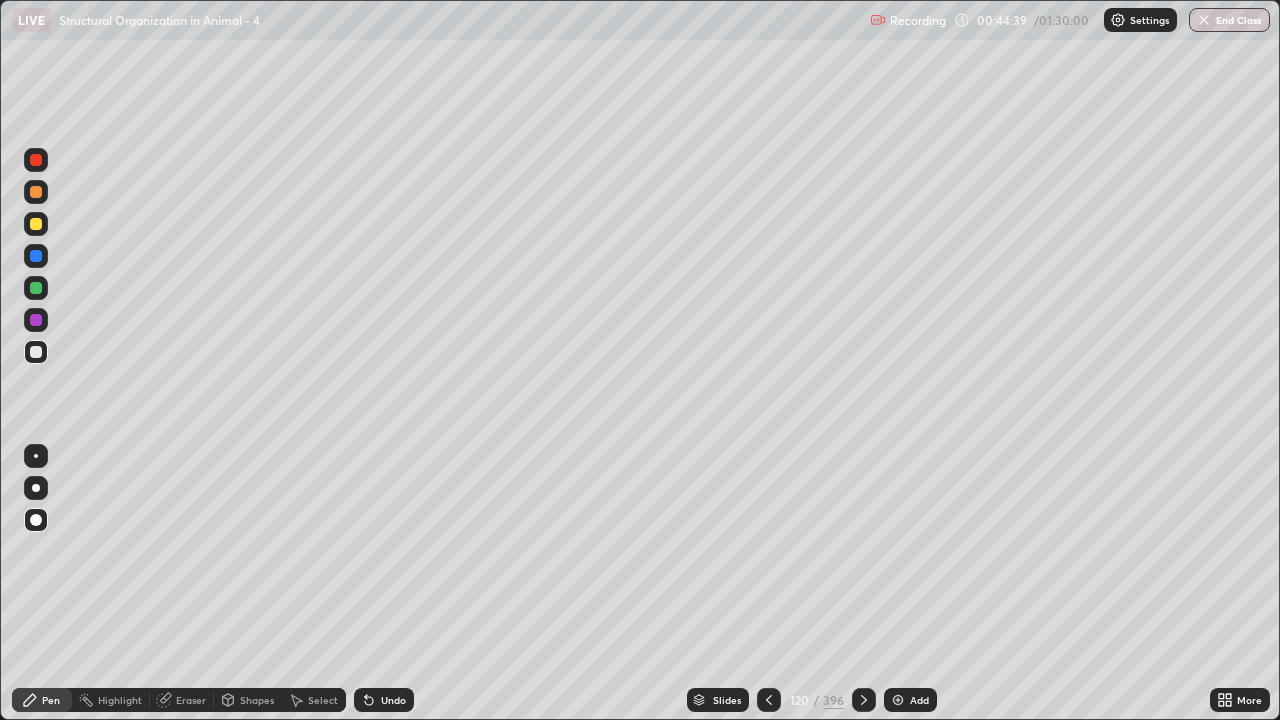 click at bounding box center (36, 224) 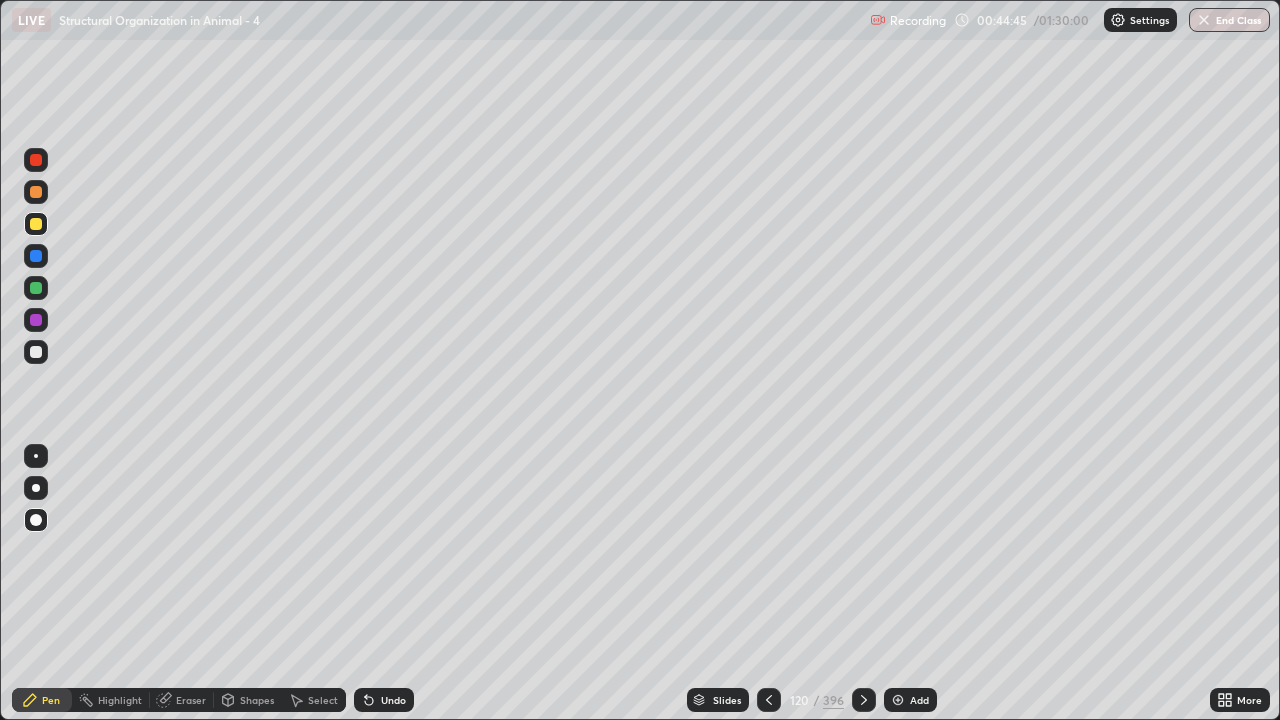 click at bounding box center [36, 192] 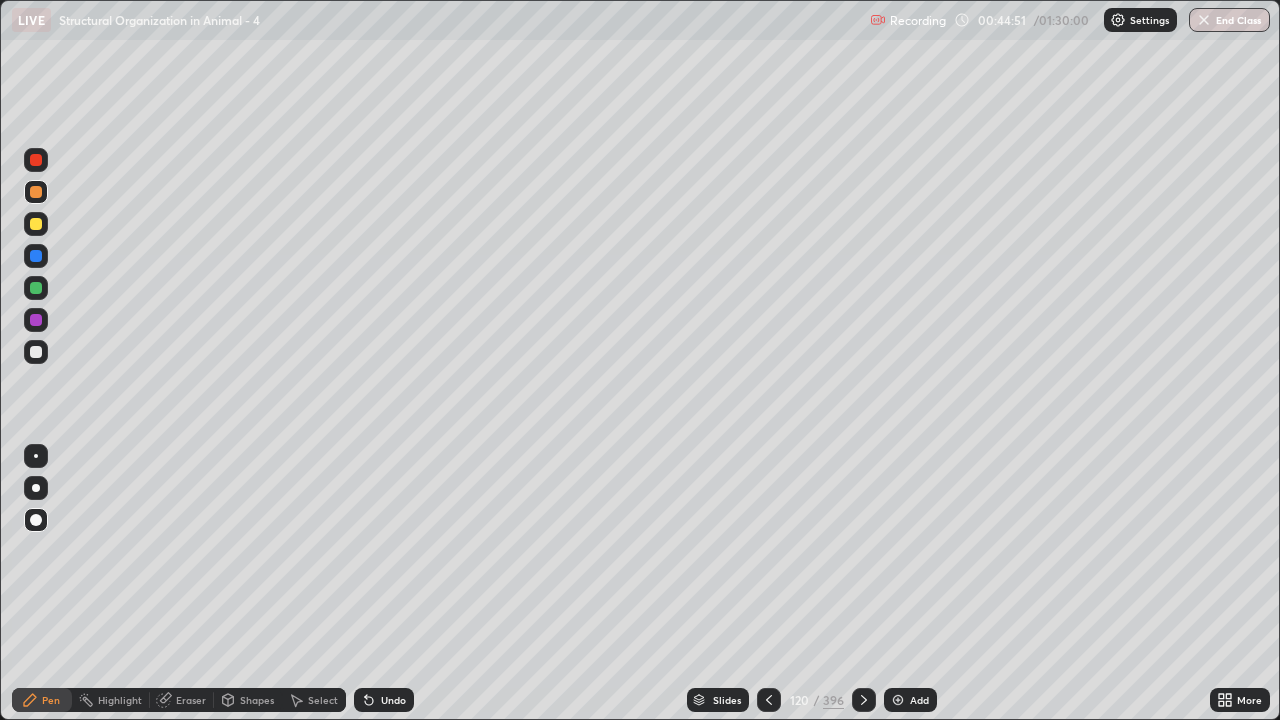 click at bounding box center [36, 256] 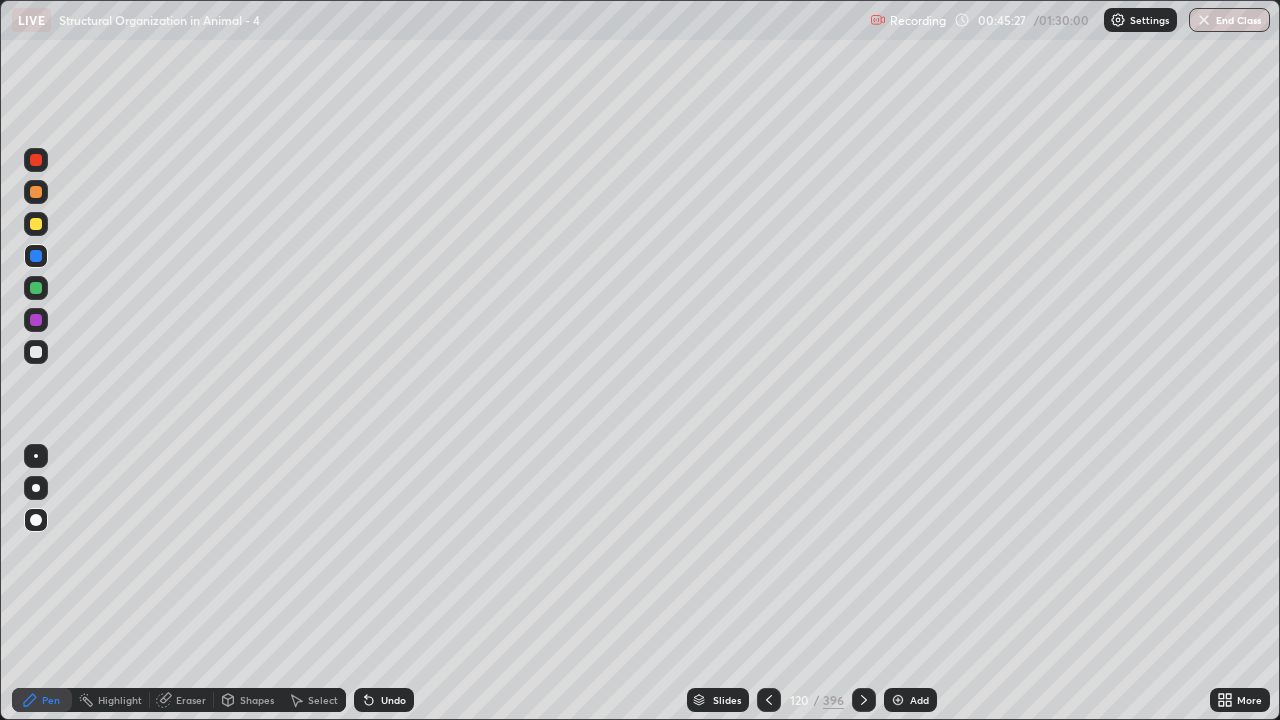 click at bounding box center [36, 352] 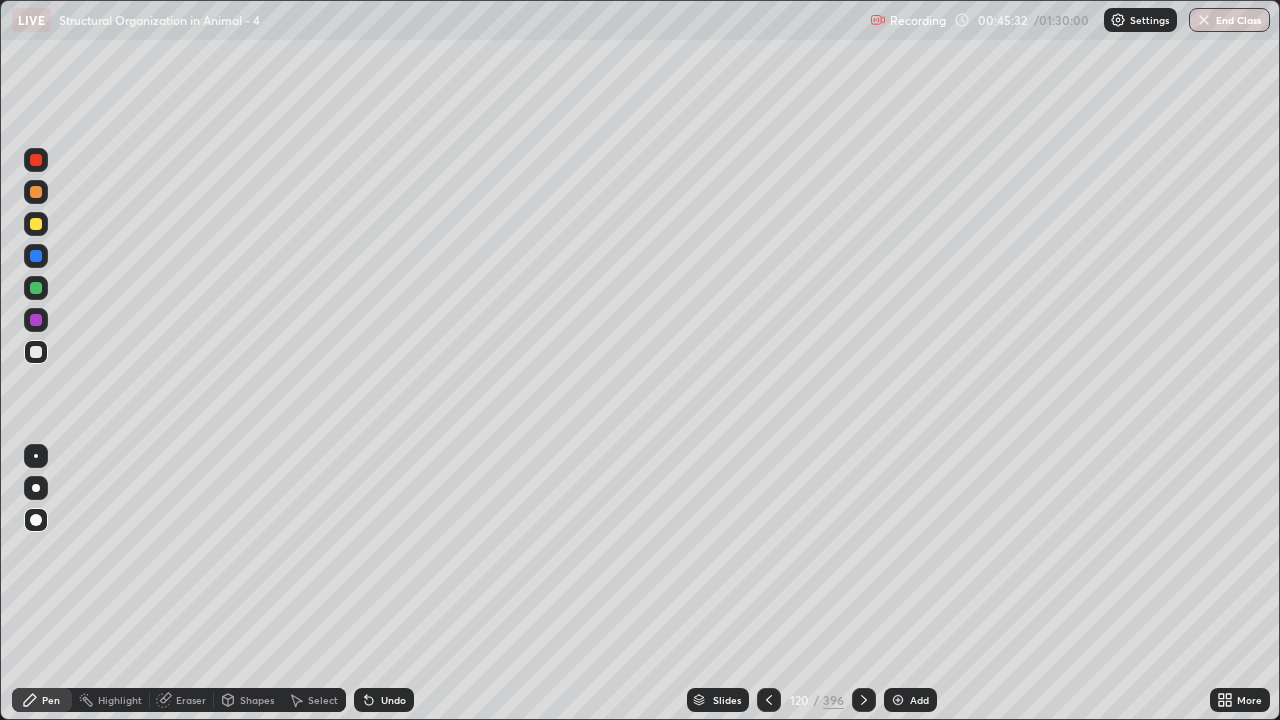 click at bounding box center (36, 224) 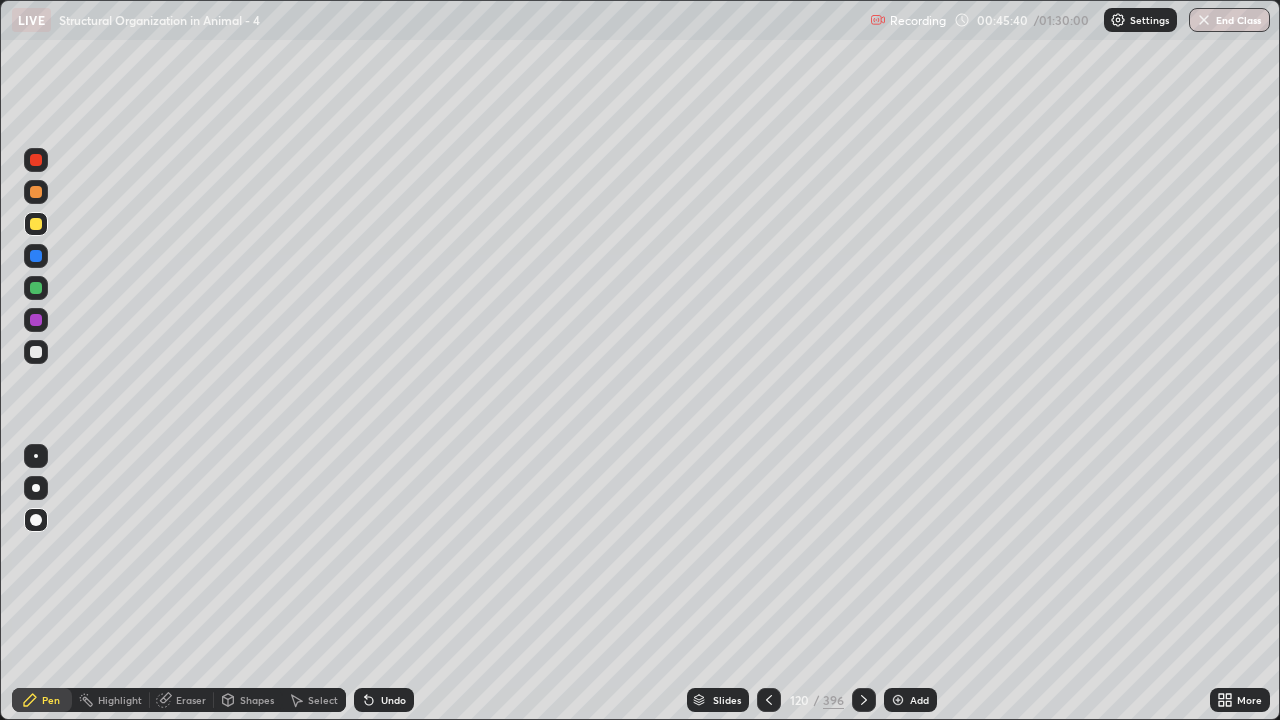 click on "Undo" at bounding box center [393, 700] 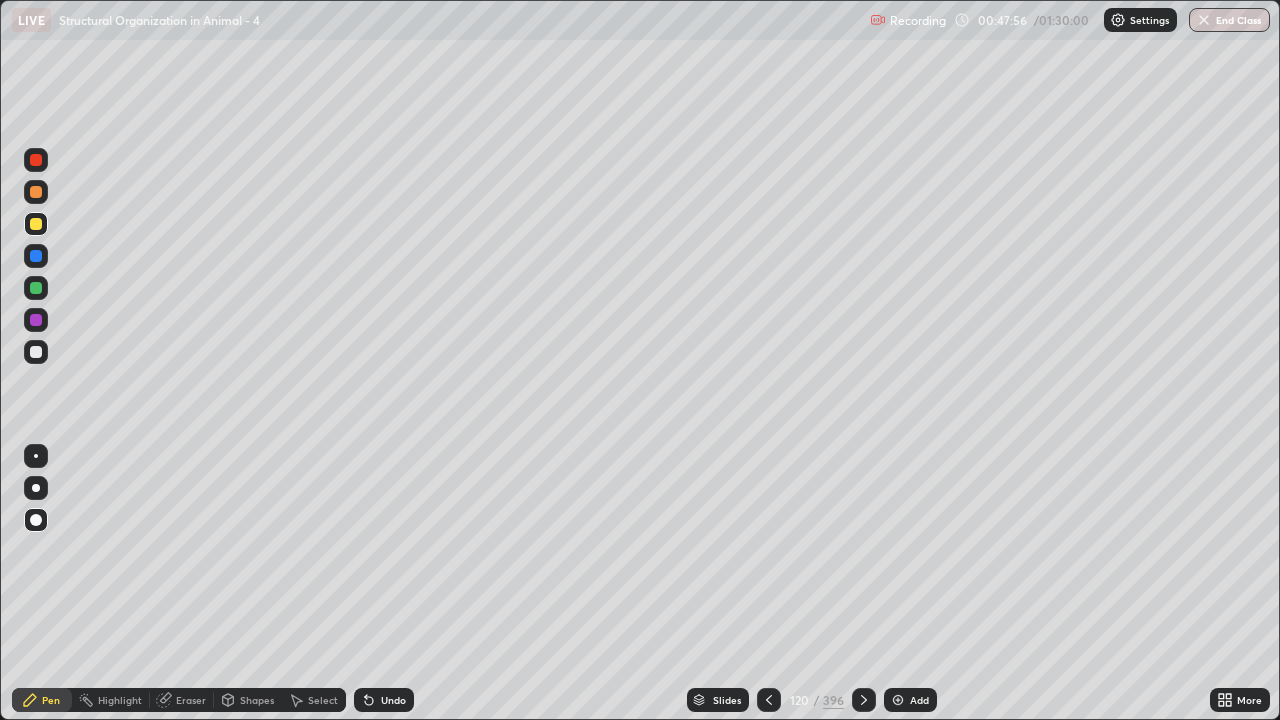 click at bounding box center (36, 352) 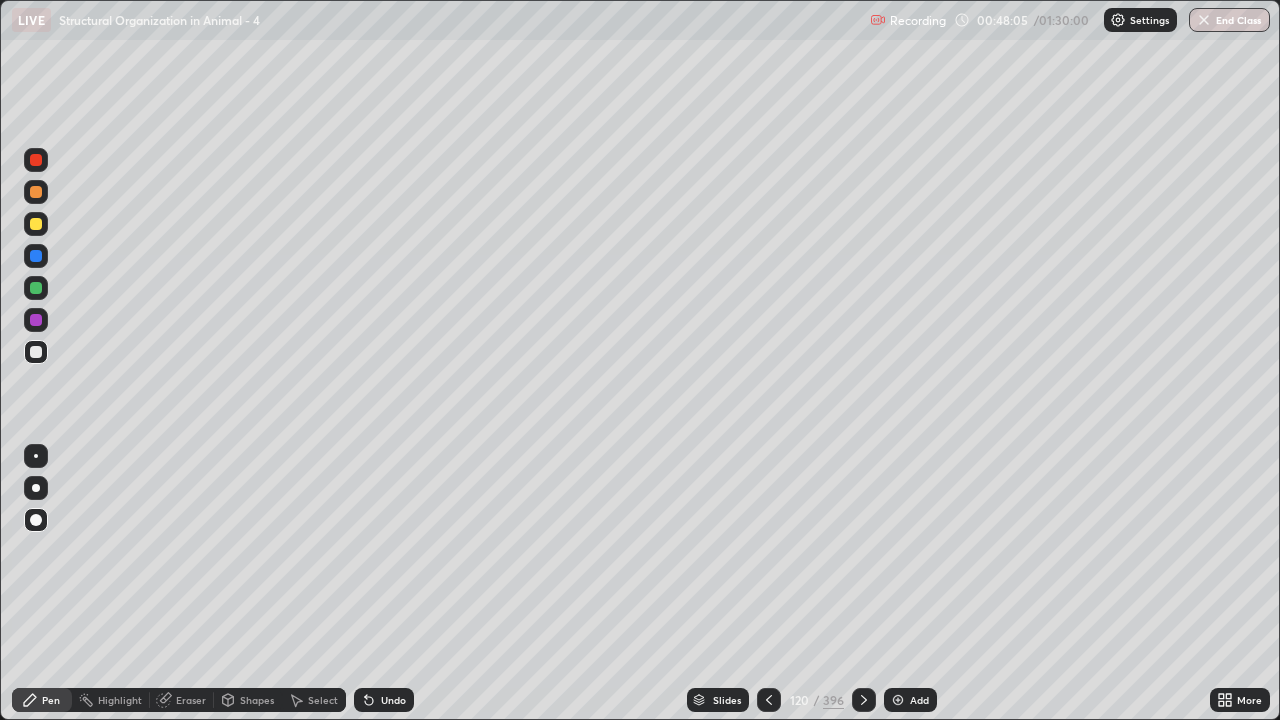 click on "Undo" at bounding box center [393, 700] 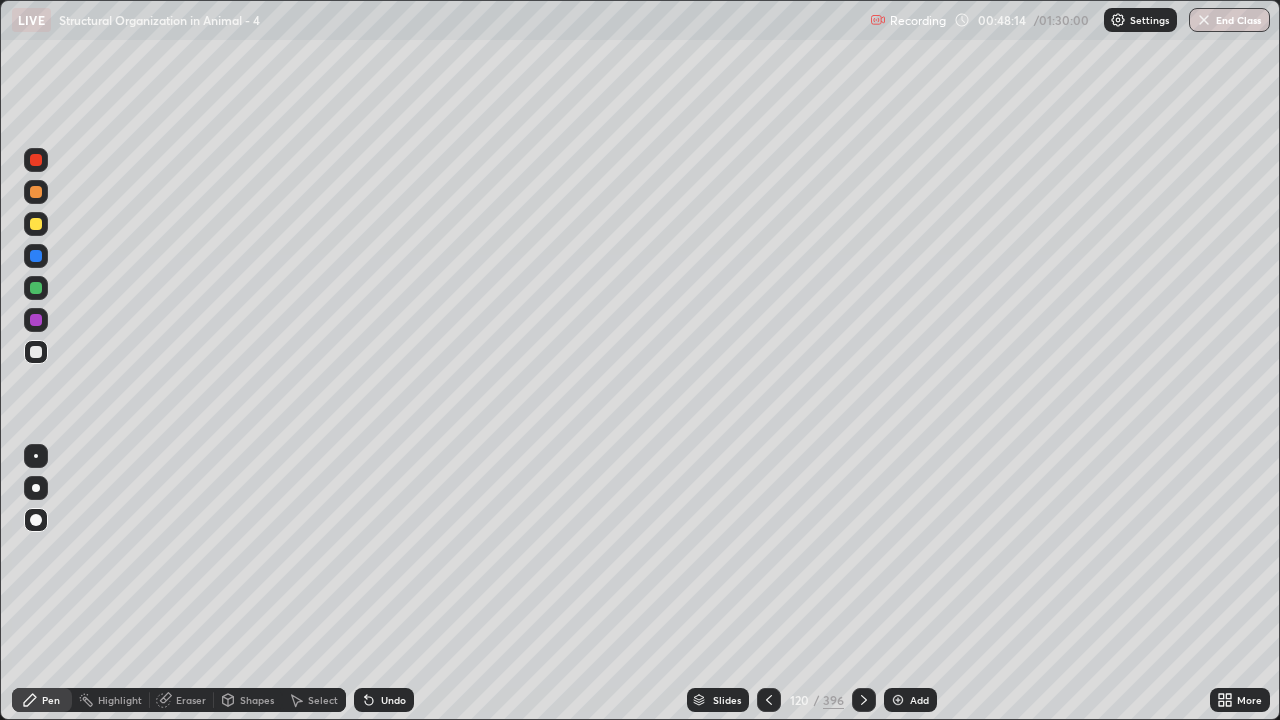 click on "Undo" at bounding box center [393, 700] 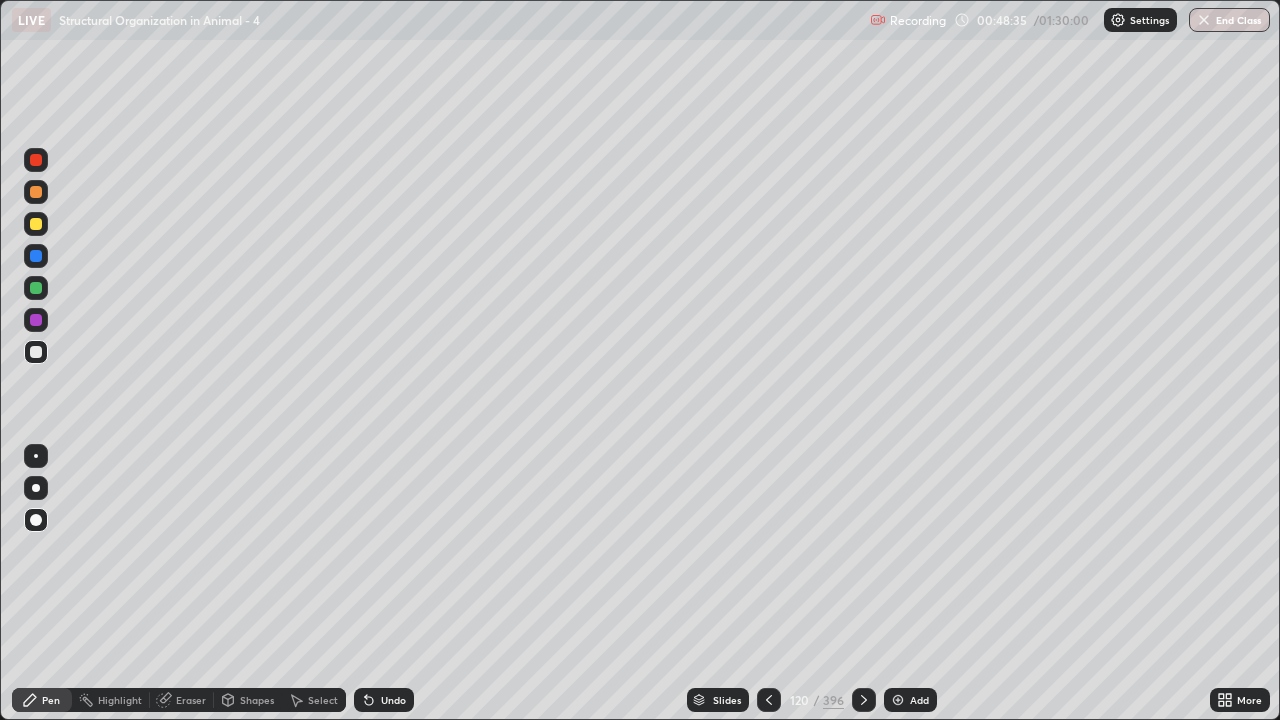 click on "Undo" at bounding box center [393, 700] 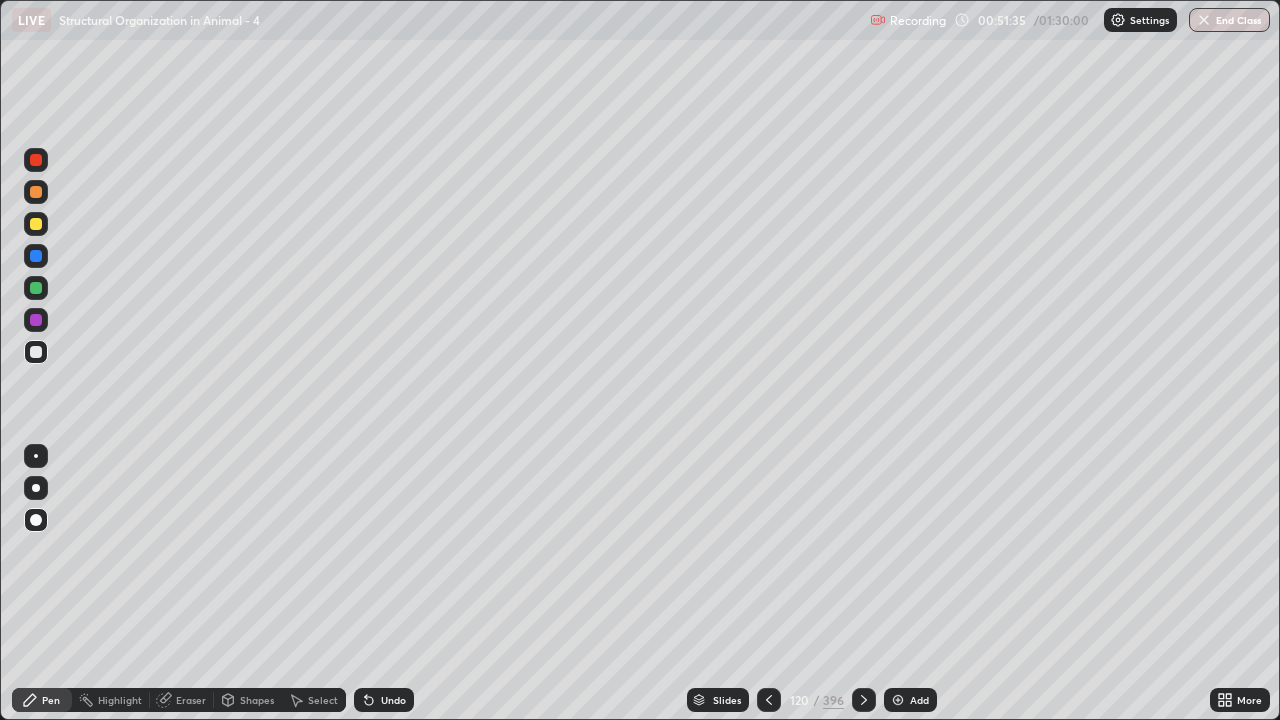 click at bounding box center (898, 700) 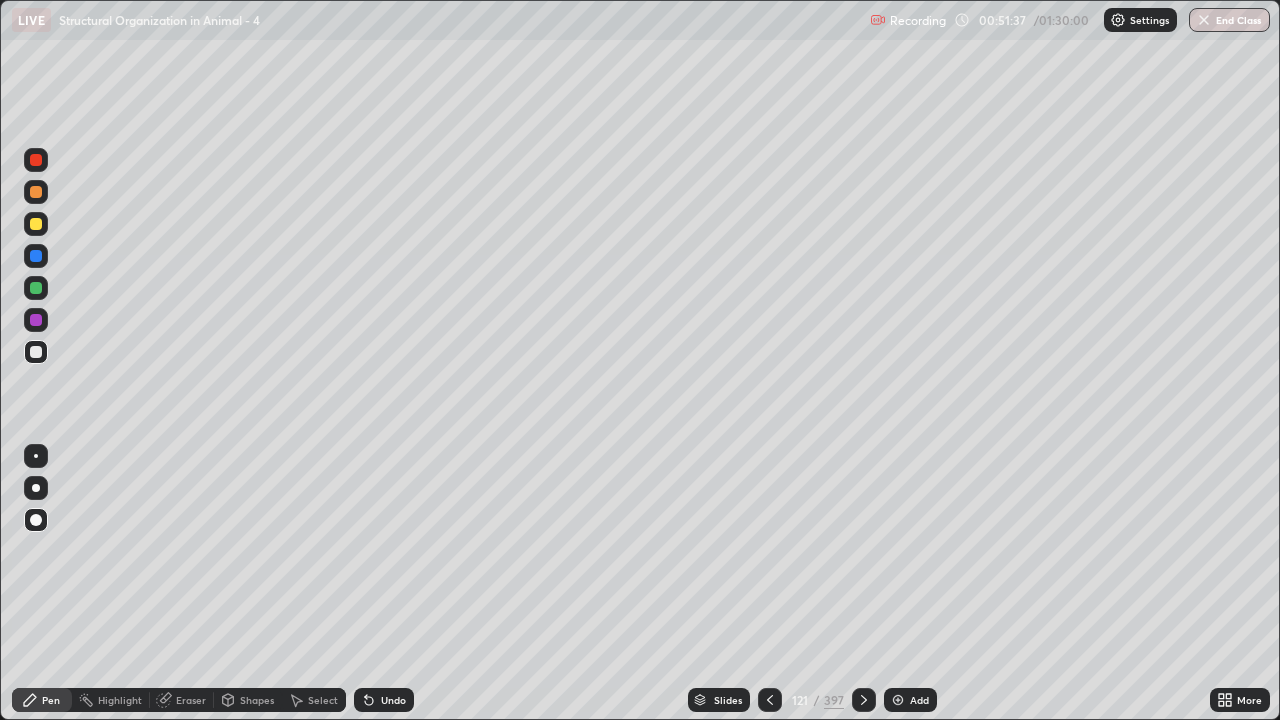 click at bounding box center (36, 160) 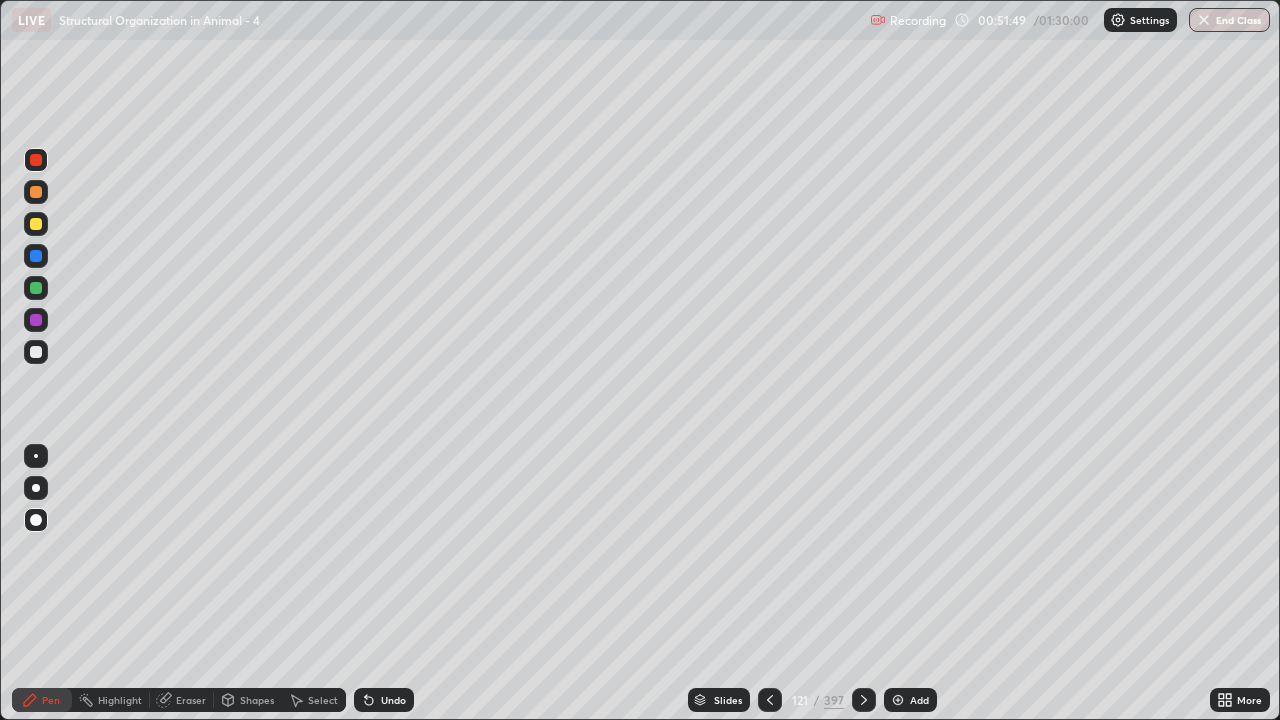 click at bounding box center [36, 192] 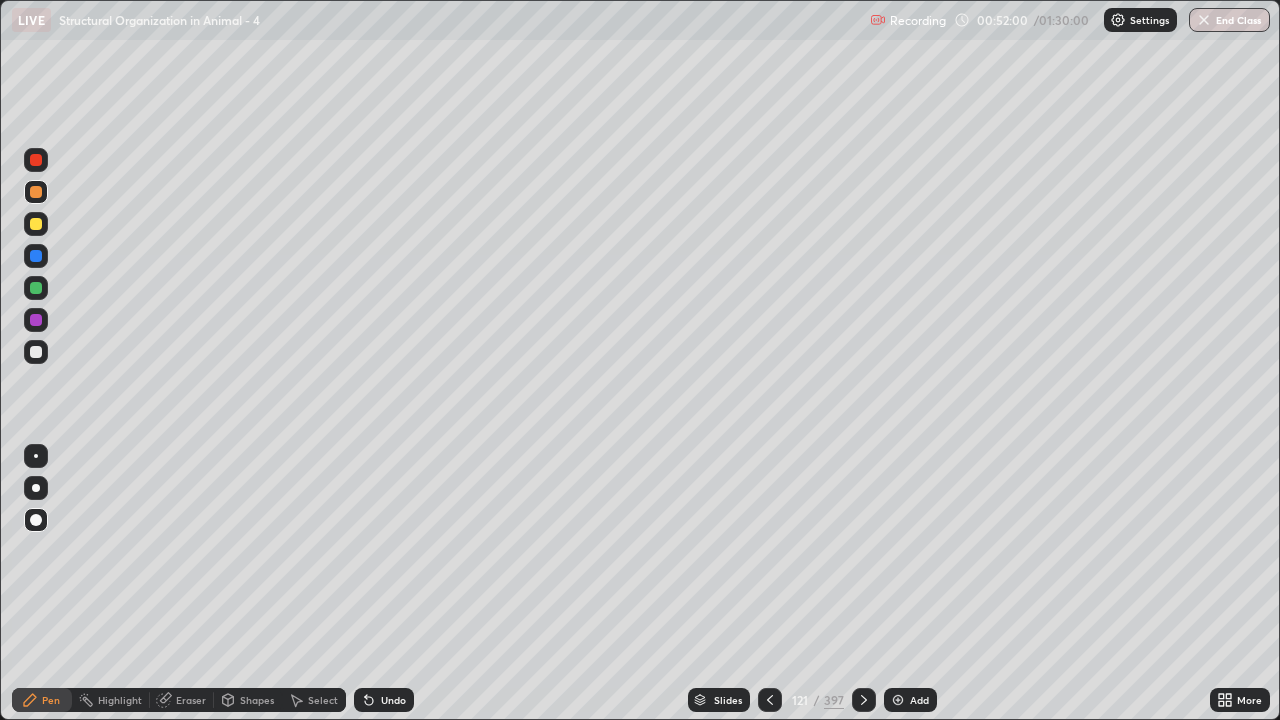 click on "Undo" at bounding box center [393, 700] 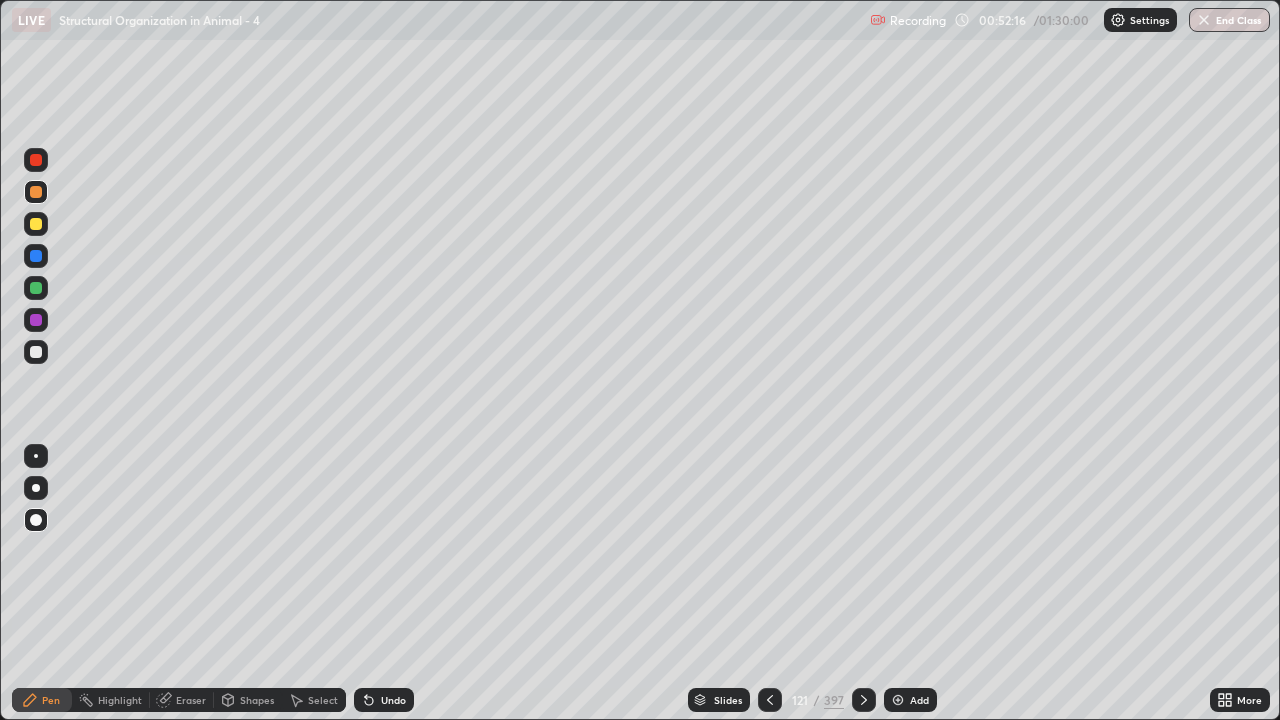 click at bounding box center [36, 256] 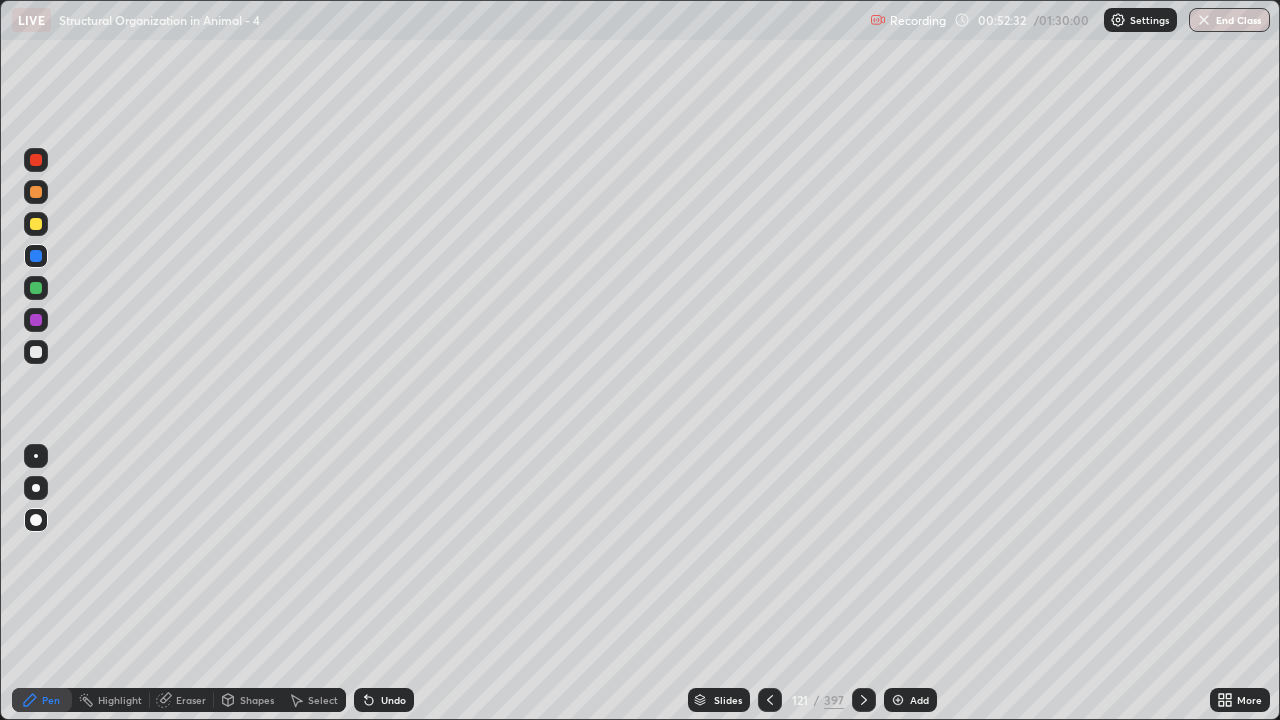 click at bounding box center (36, 224) 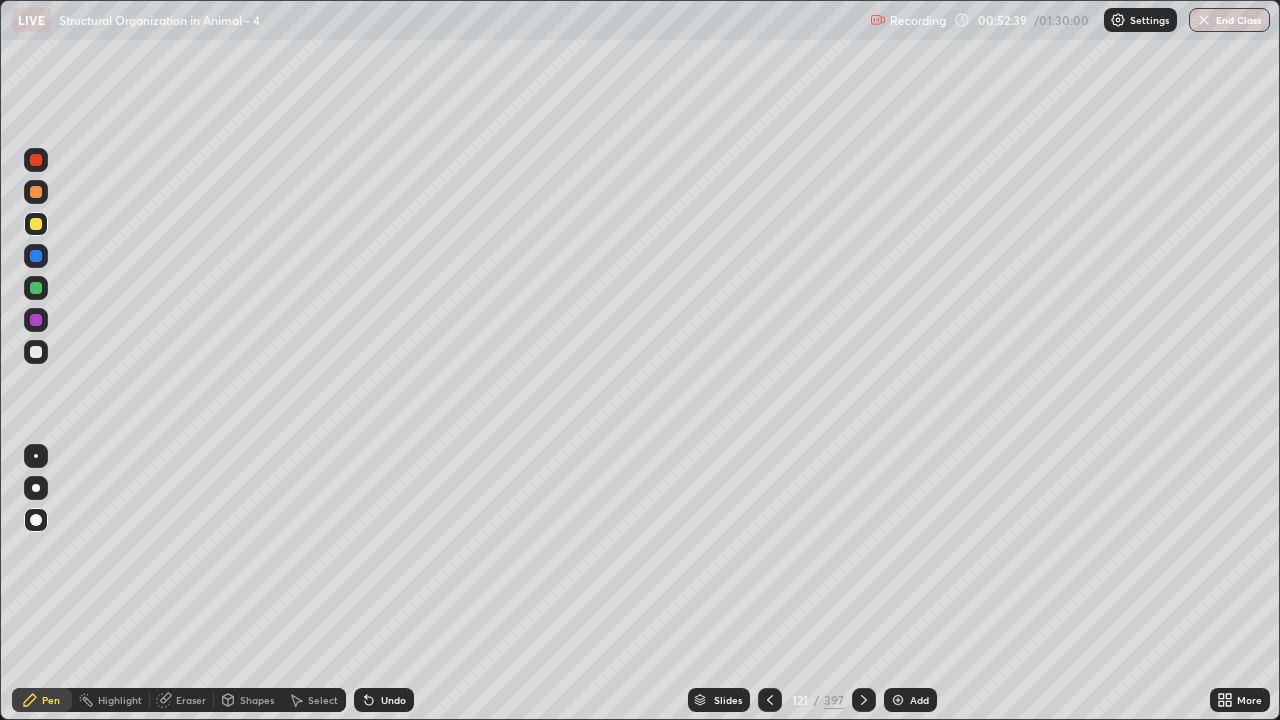 click at bounding box center (36, 320) 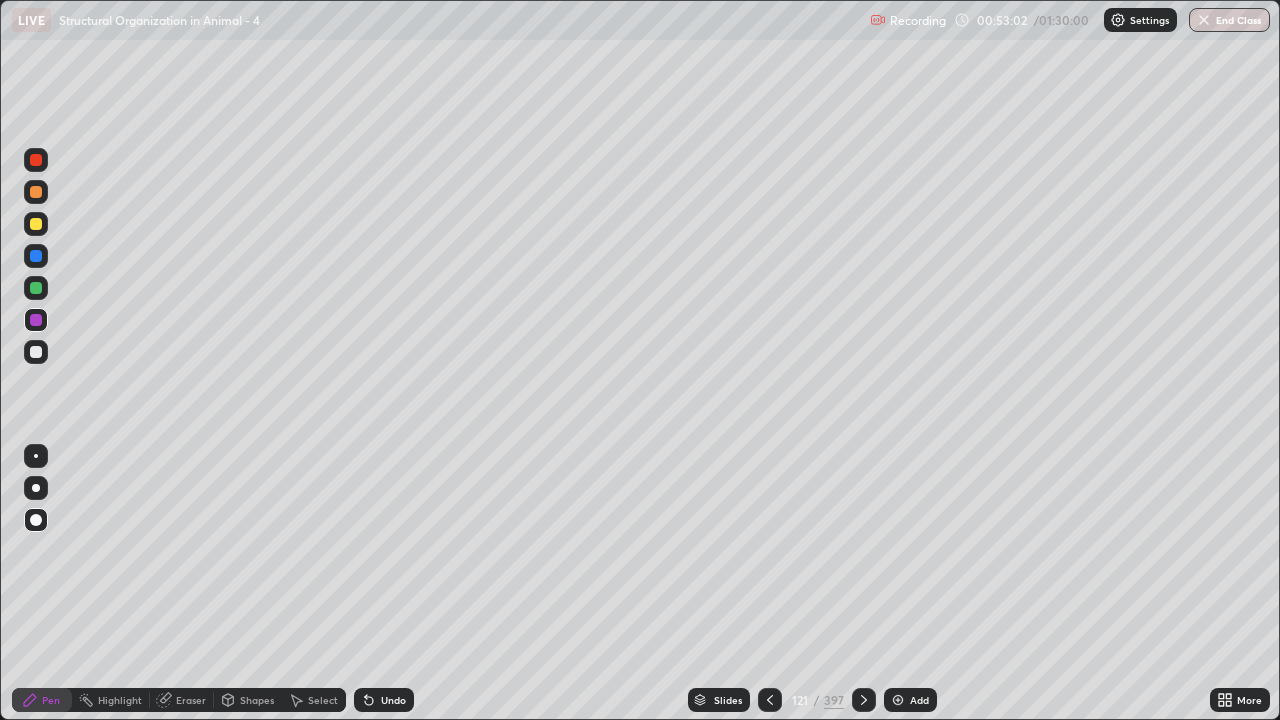 click on "Undo" at bounding box center (384, 700) 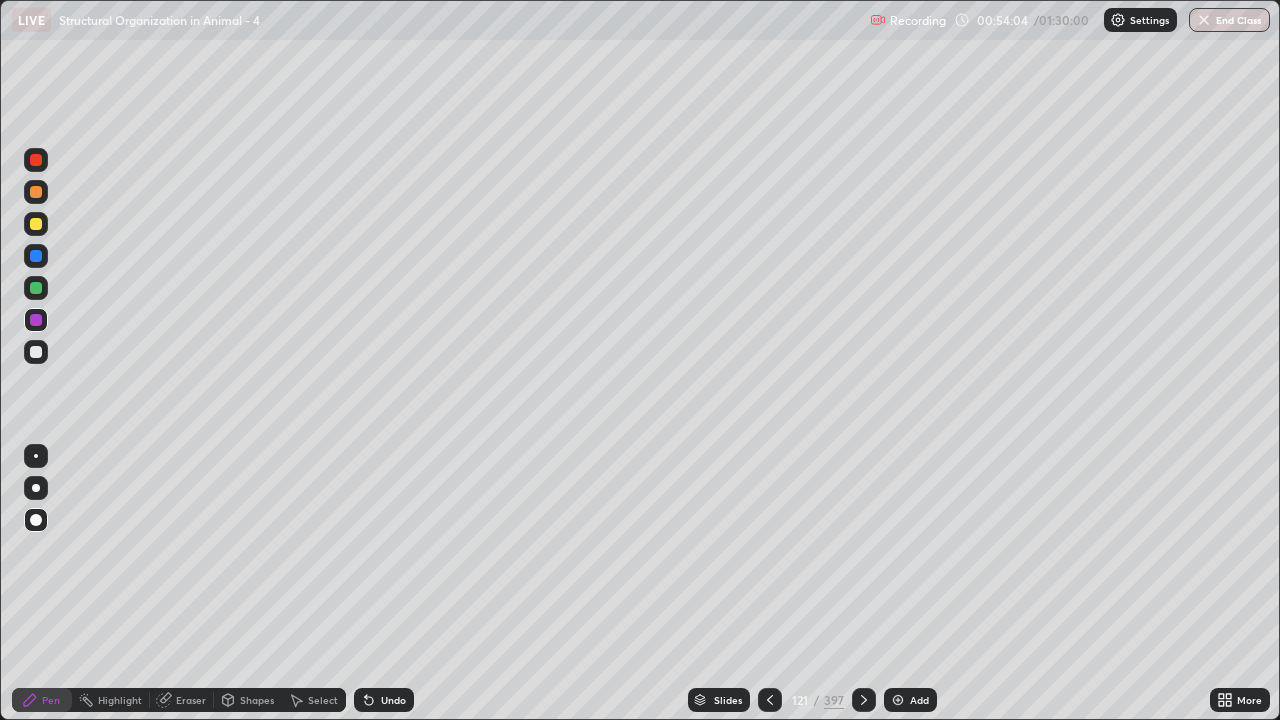 click at bounding box center (36, 256) 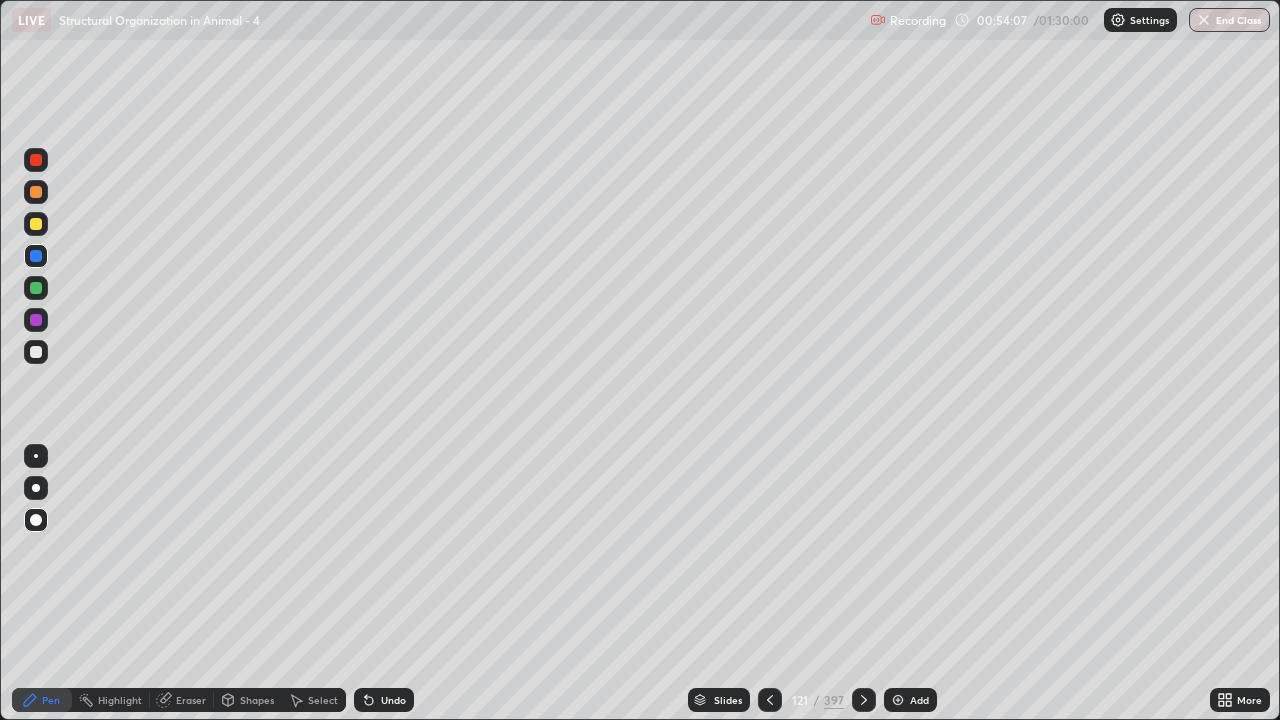 click at bounding box center [36, 160] 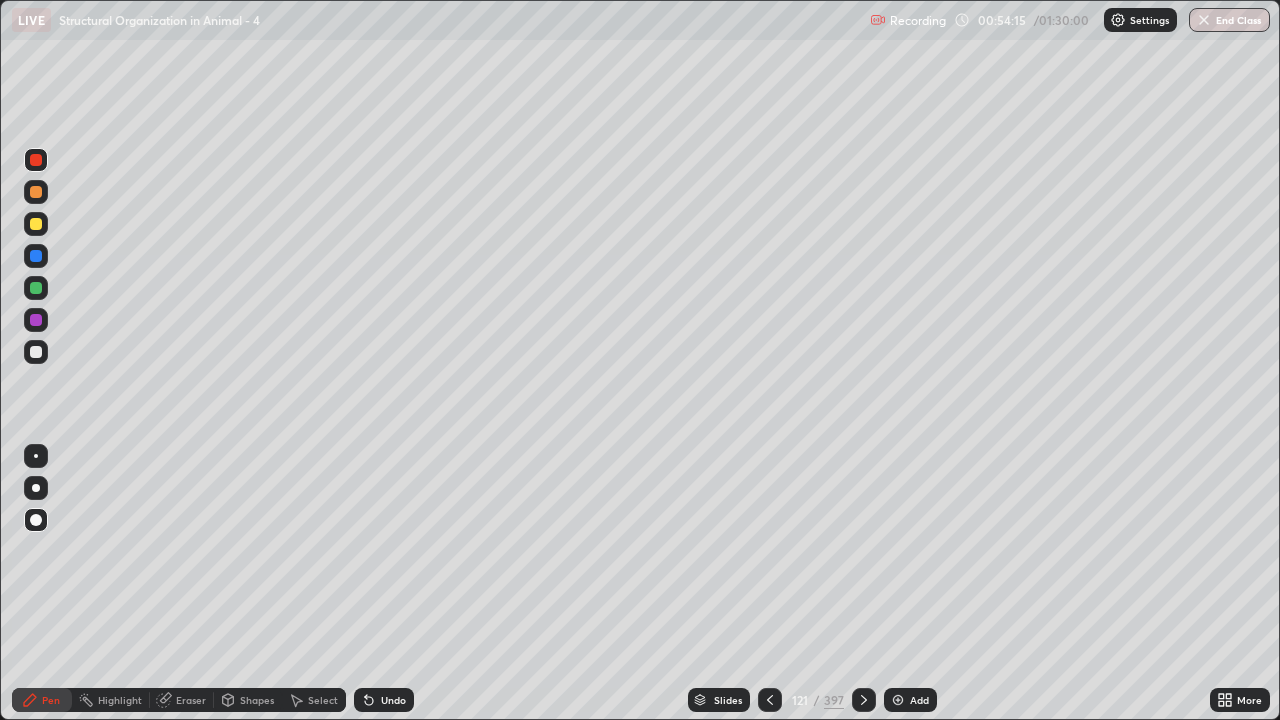 click at bounding box center (36, 352) 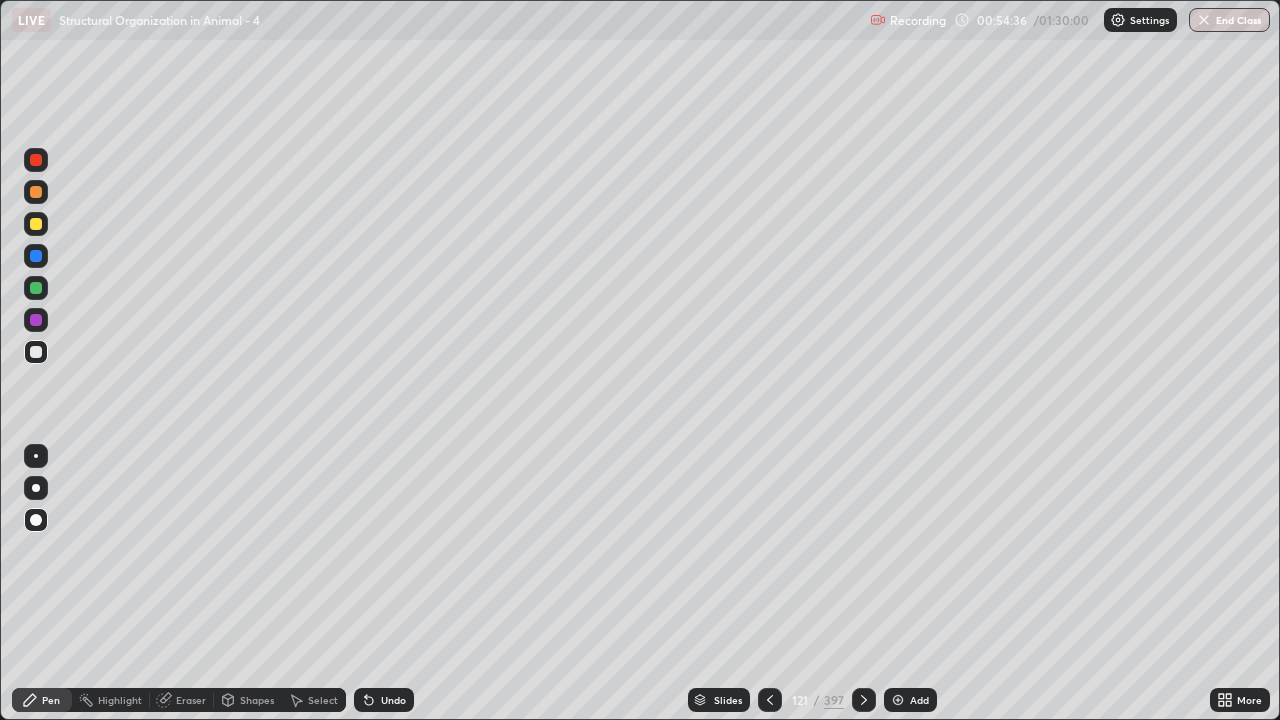 click at bounding box center (36, 256) 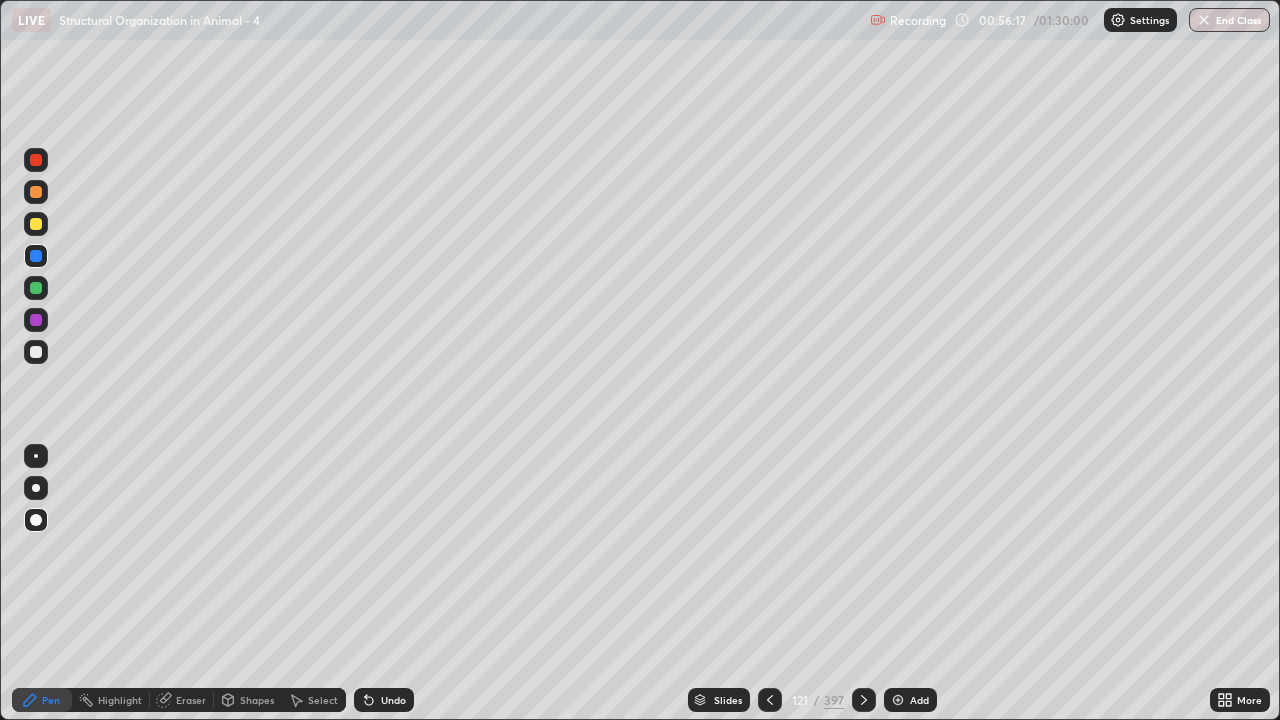 click at bounding box center [898, 700] 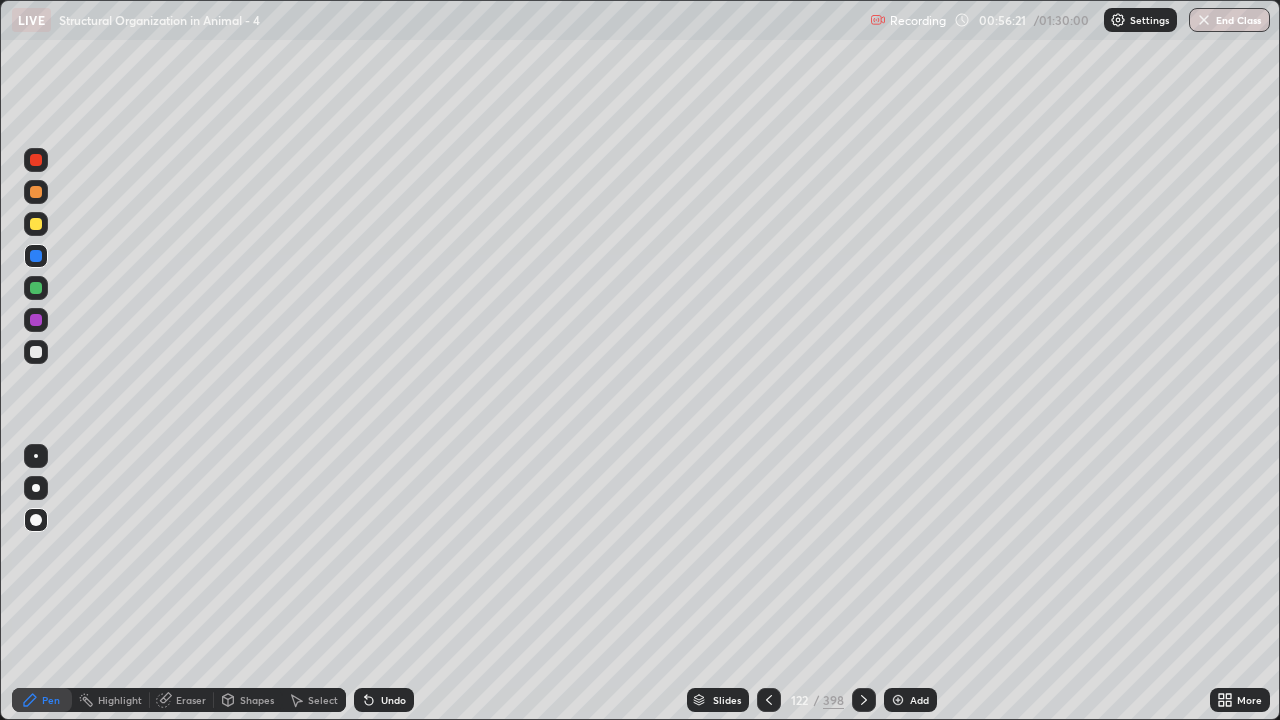 click at bounding box center (36, 160) 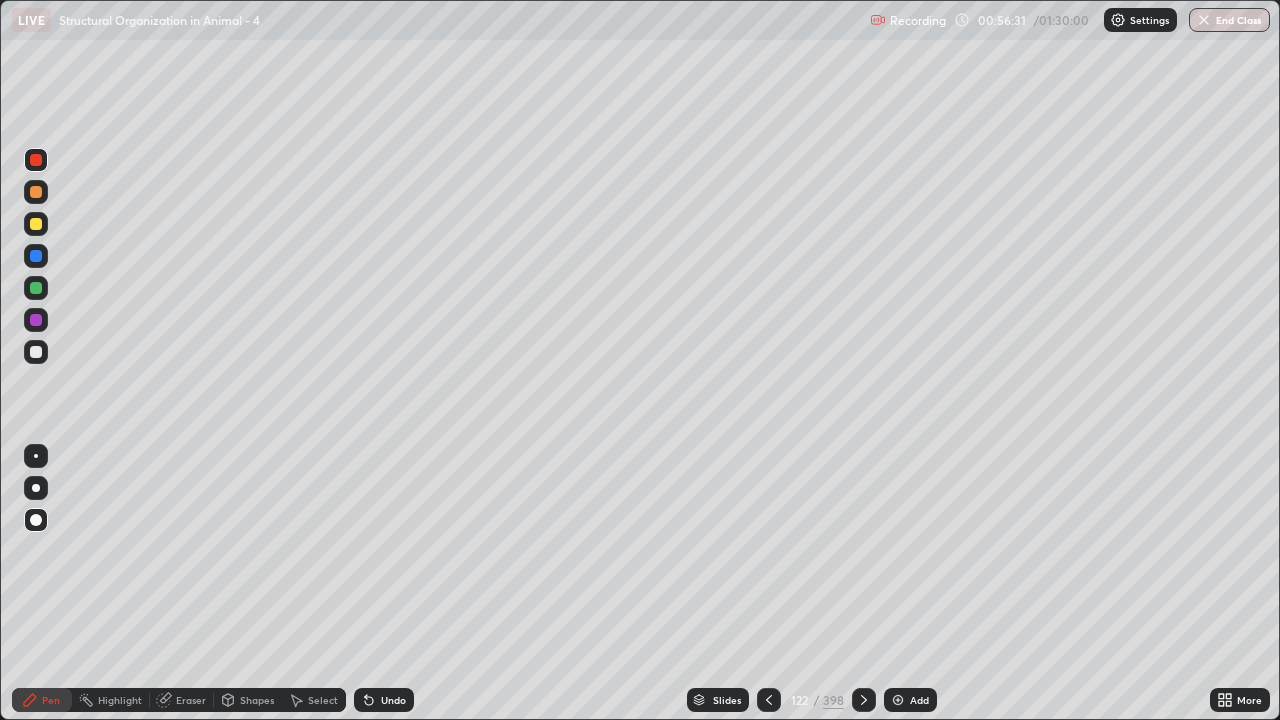 click at bounding box center (36, 160) 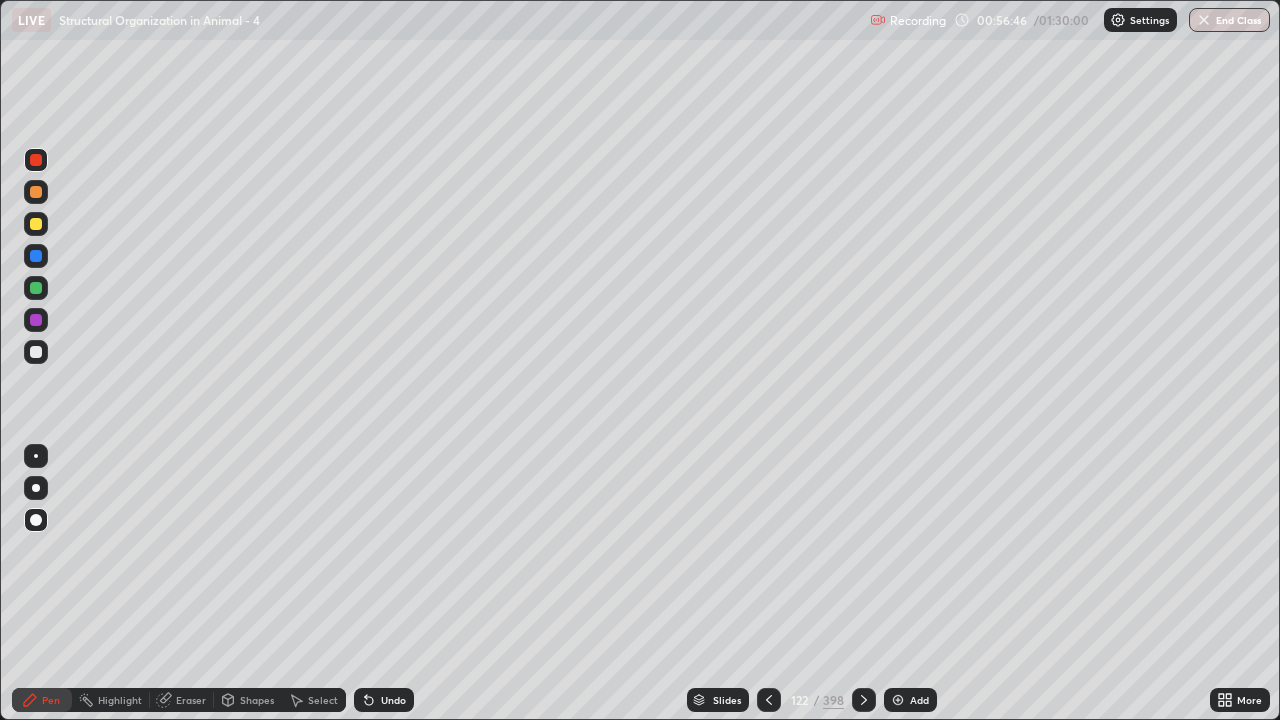 click at bounding box center (36, 224) 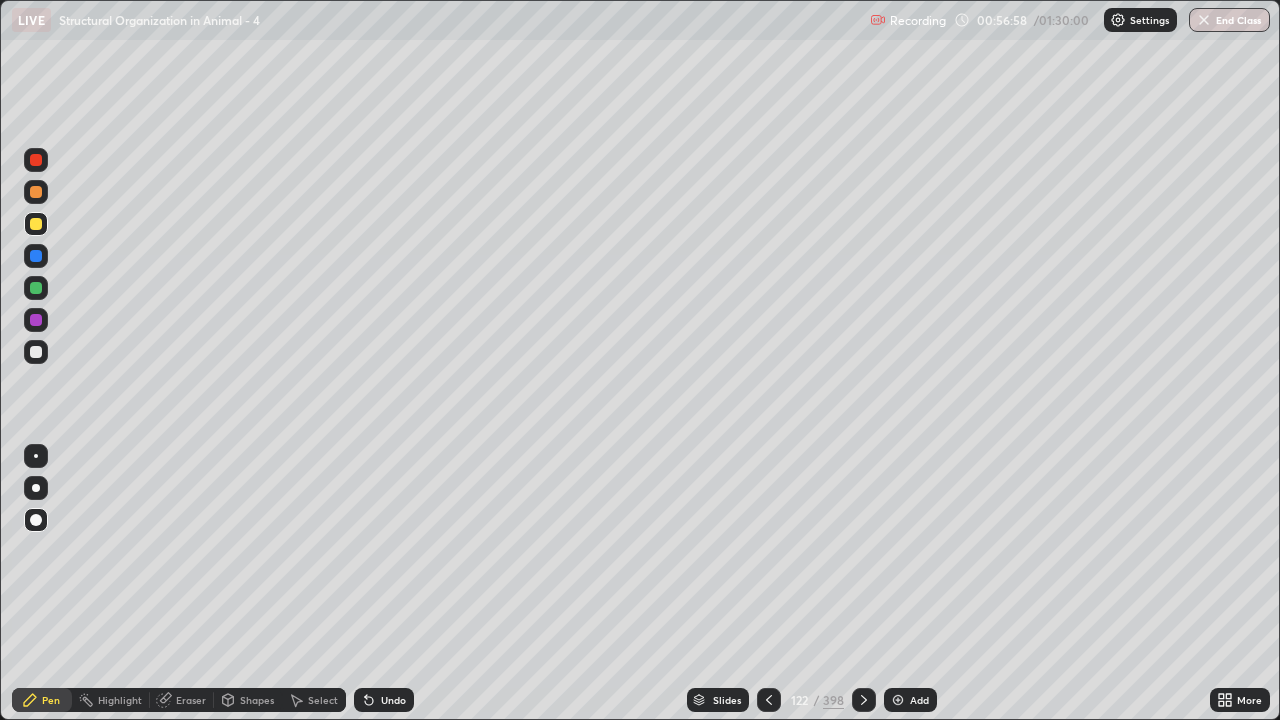 click at bounding box center (36, 256) 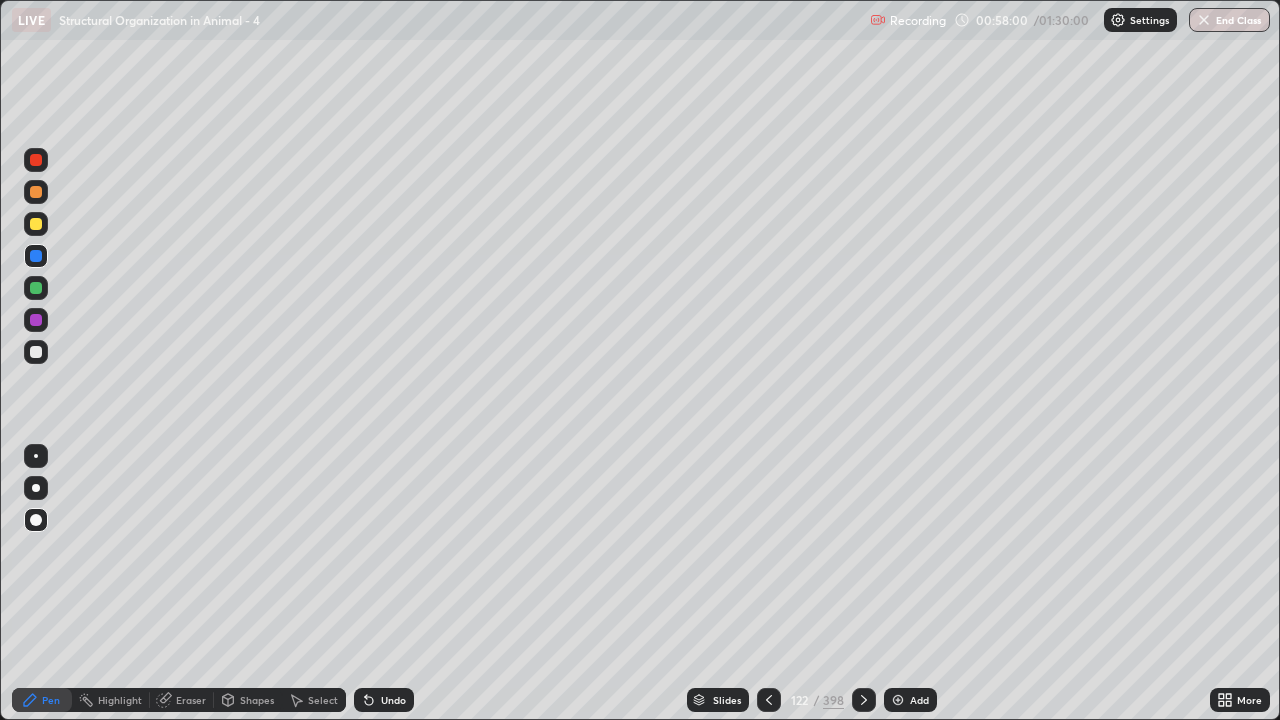 click at bounding box center (36, 224) 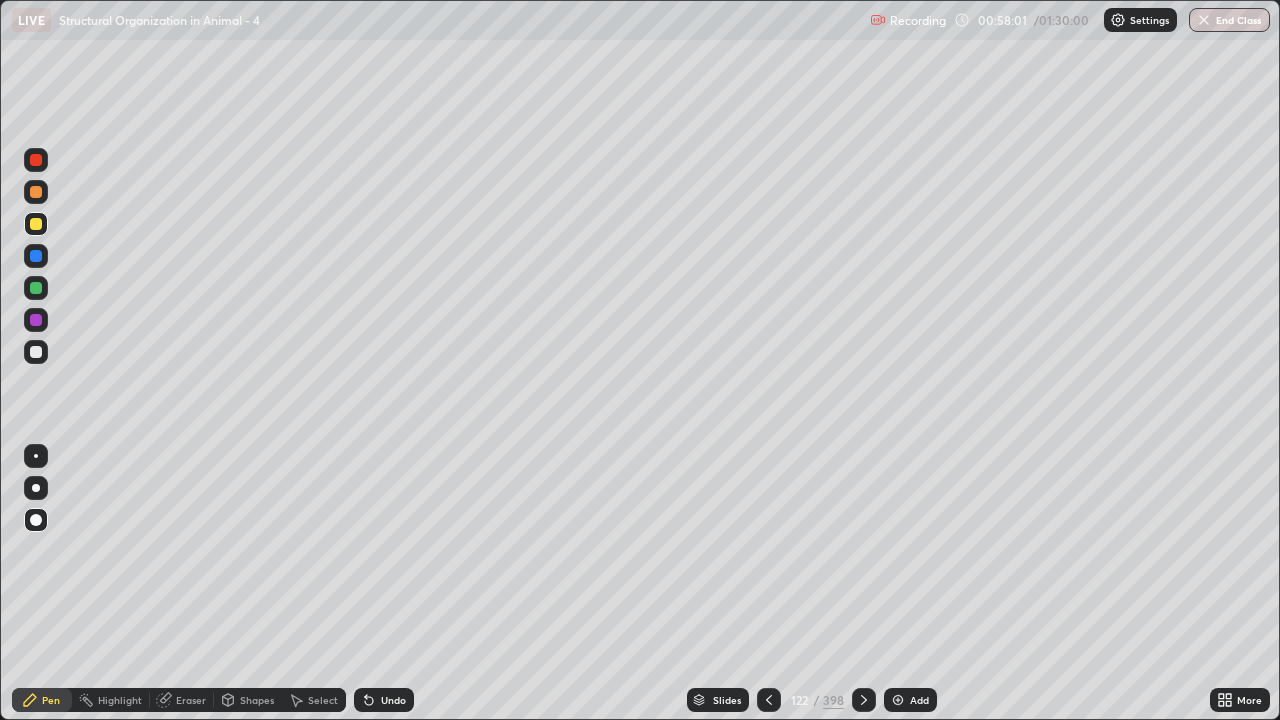 click at bounding box center (36, 488) 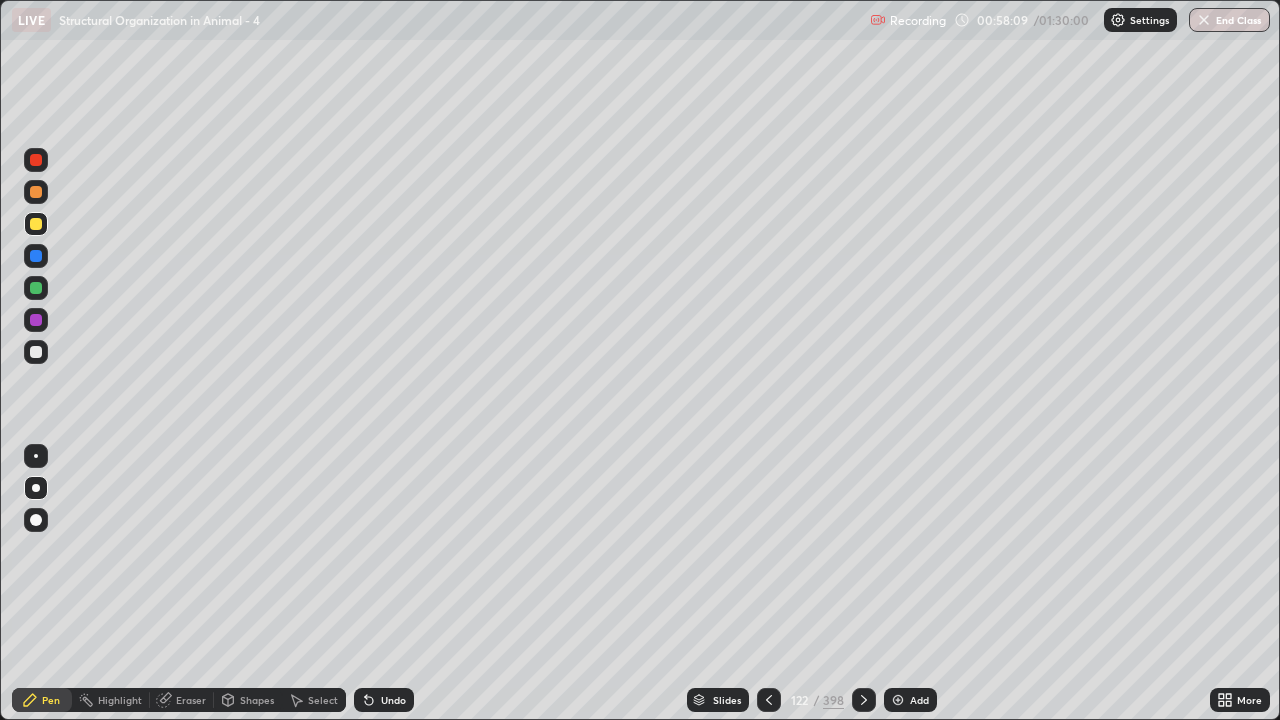 click at bounding box center [36, 352] 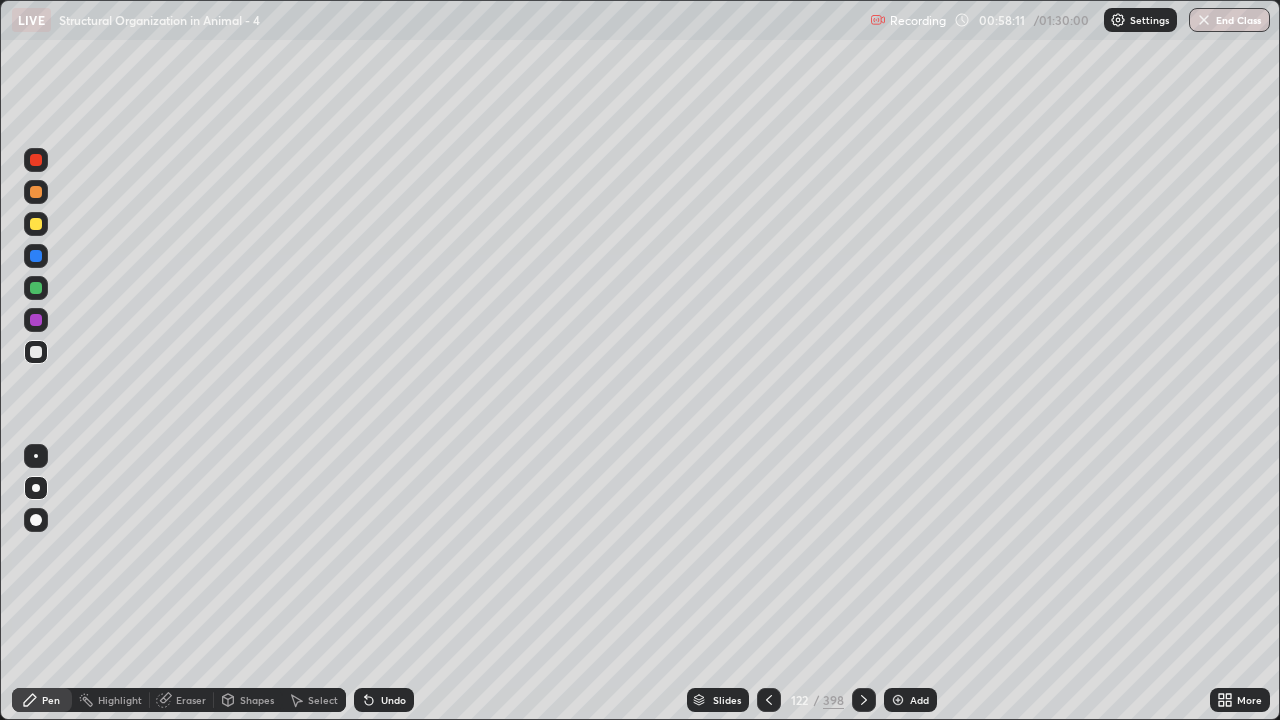 click at bounding box center [36, 224] 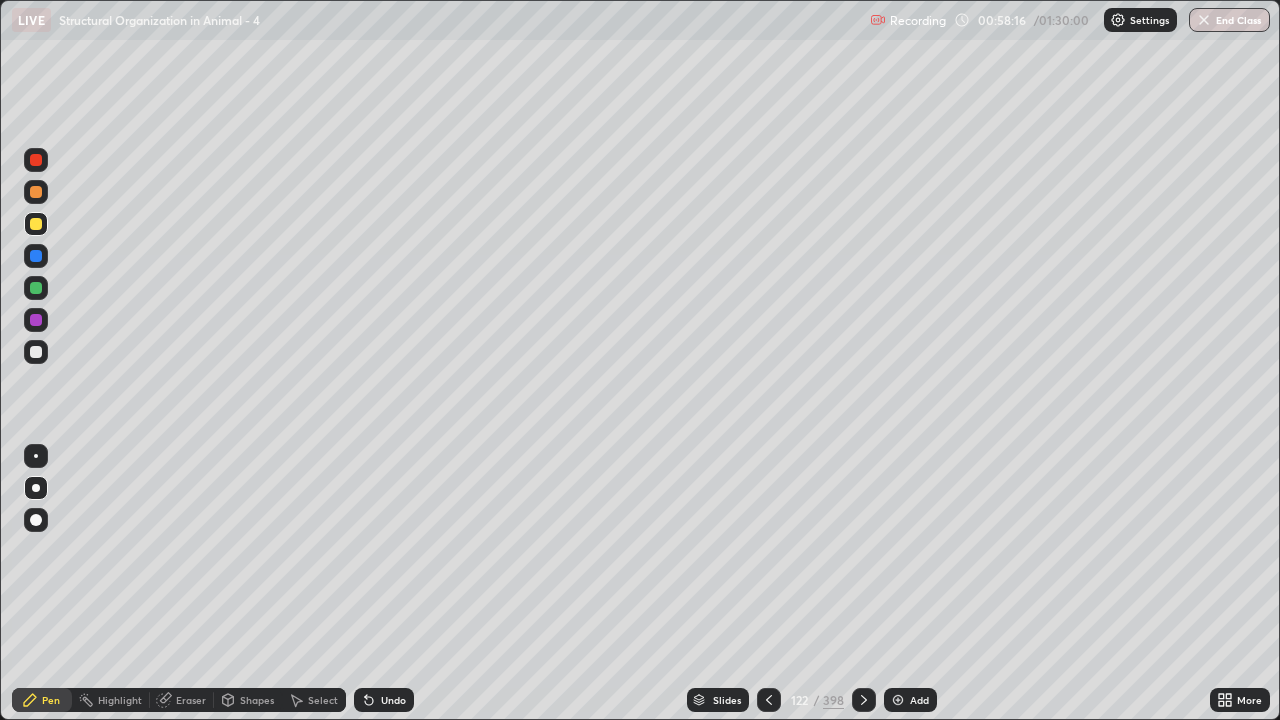 click on "Select" at bounding box center (323, 700) 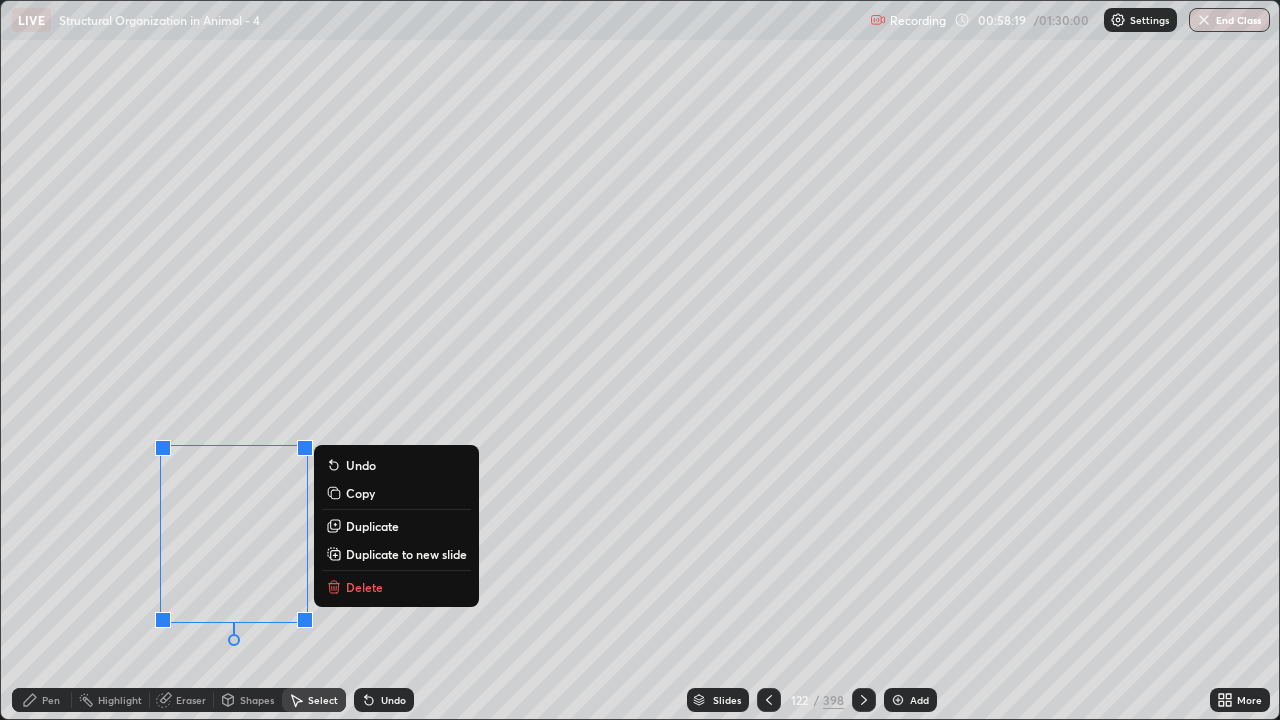 click on "0 ° Undo Copy Duplicate Duplicate to new slide Delete" at bounding box center [640, 360] 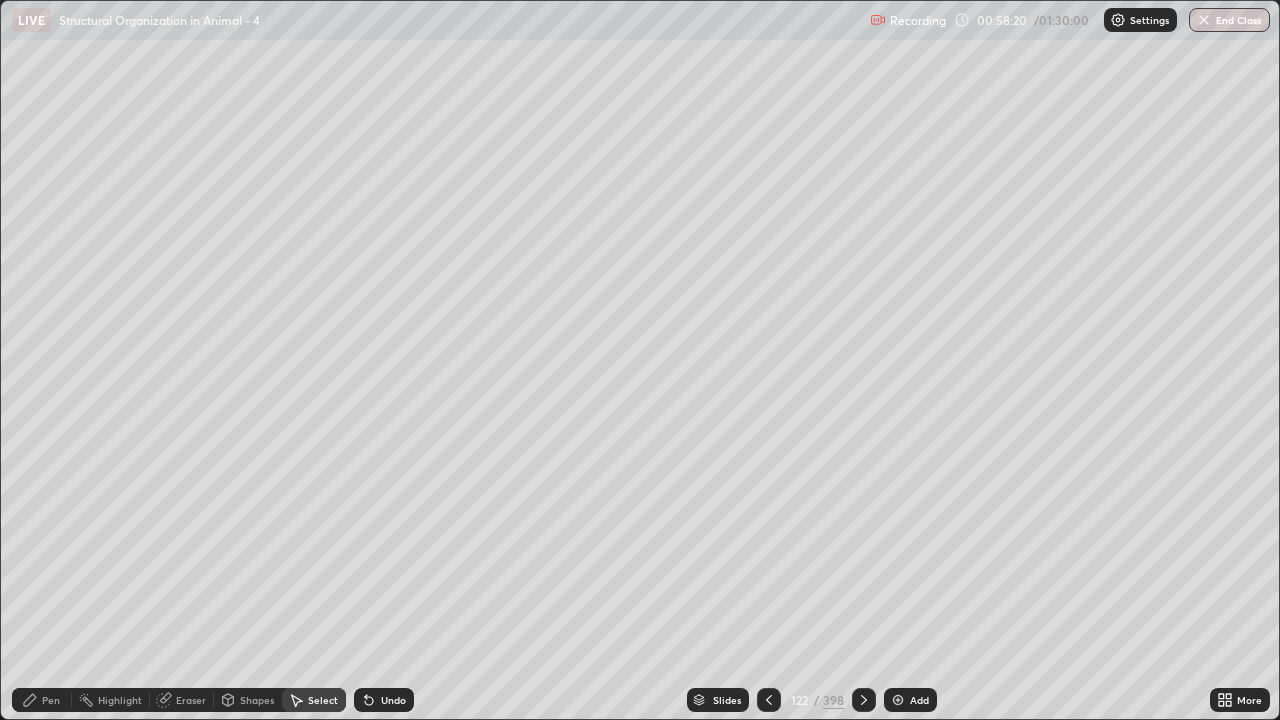 click on "Pen" at bounding box center [42, 700] 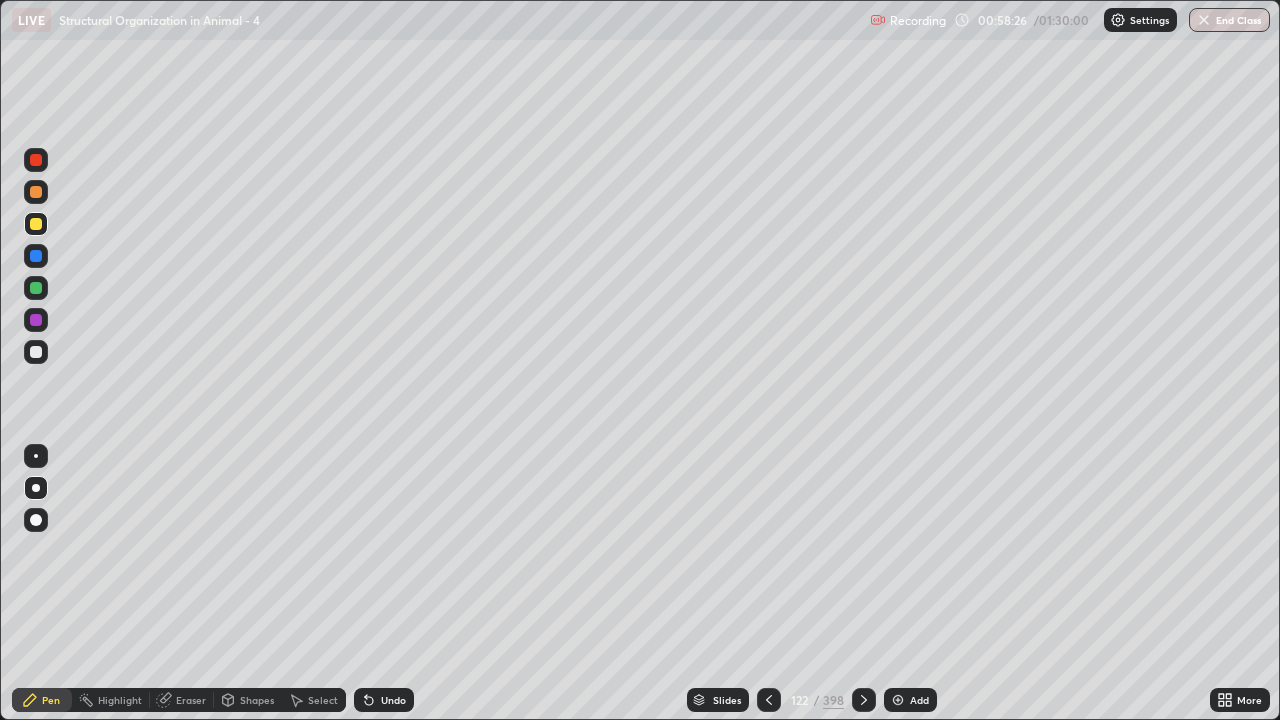 click at bounding box center (36, 320) 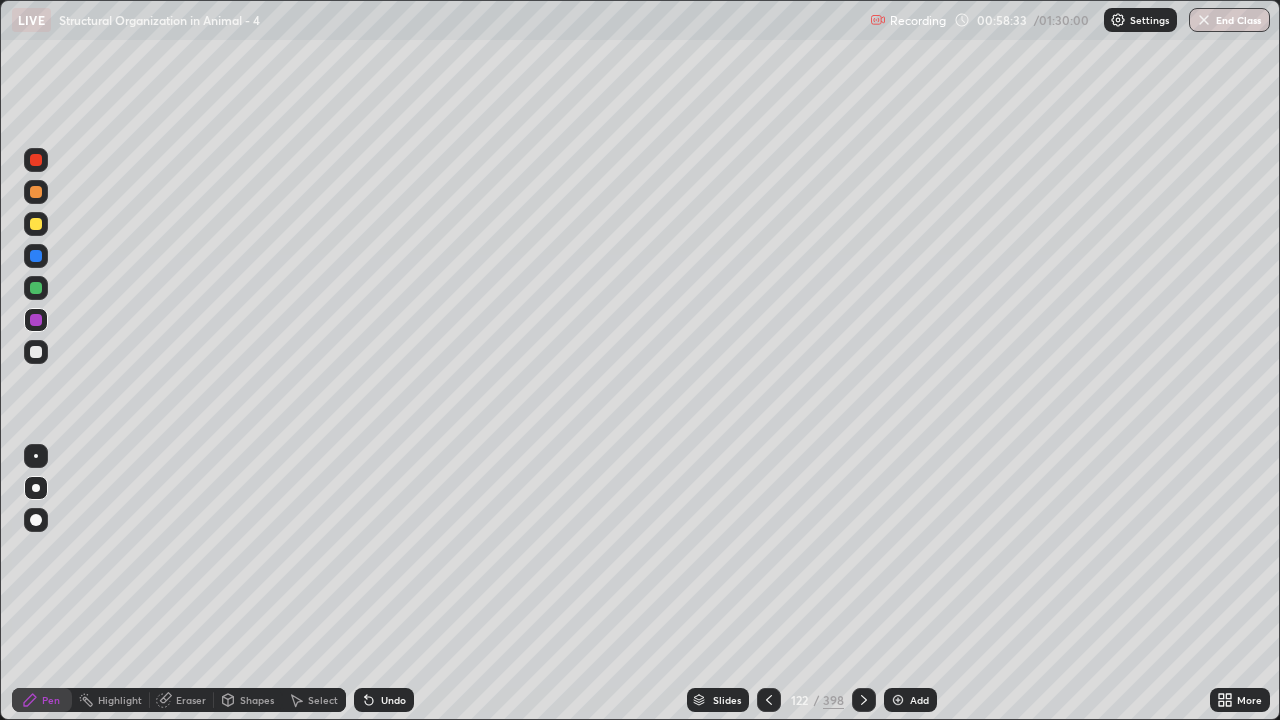 click at bounding box center (36, 352) 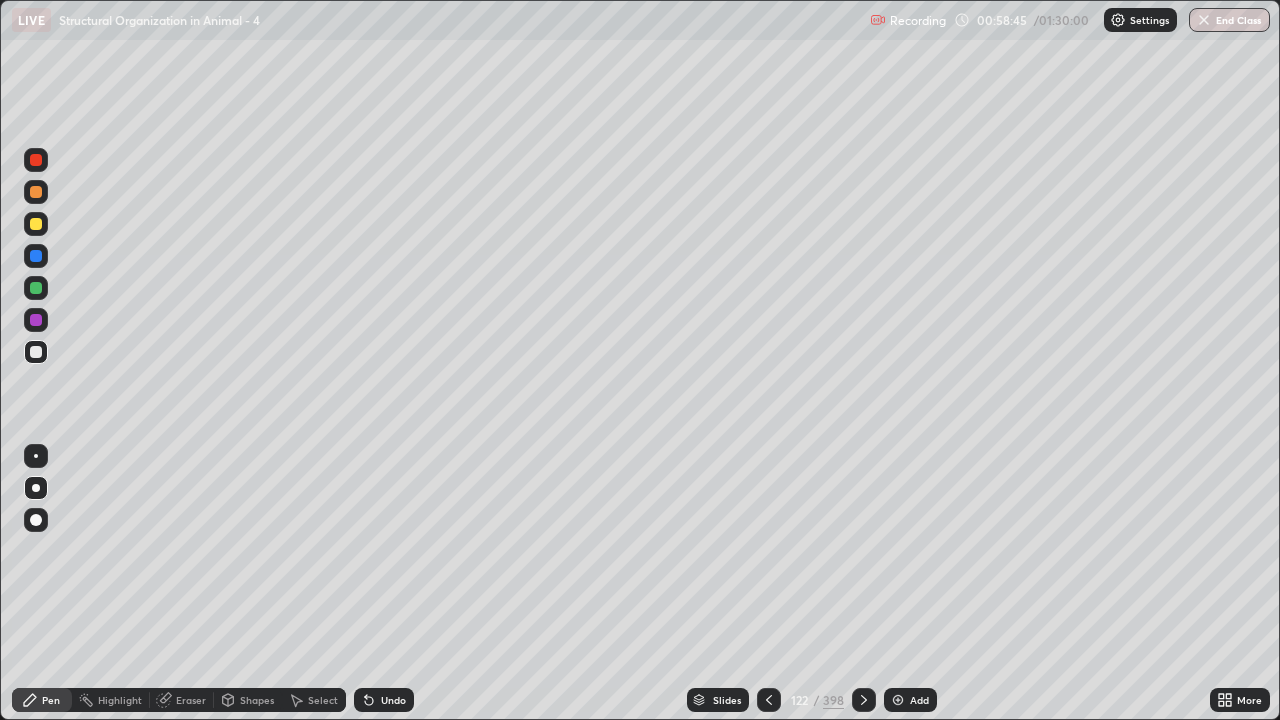 click at bounding box center [36, 192] 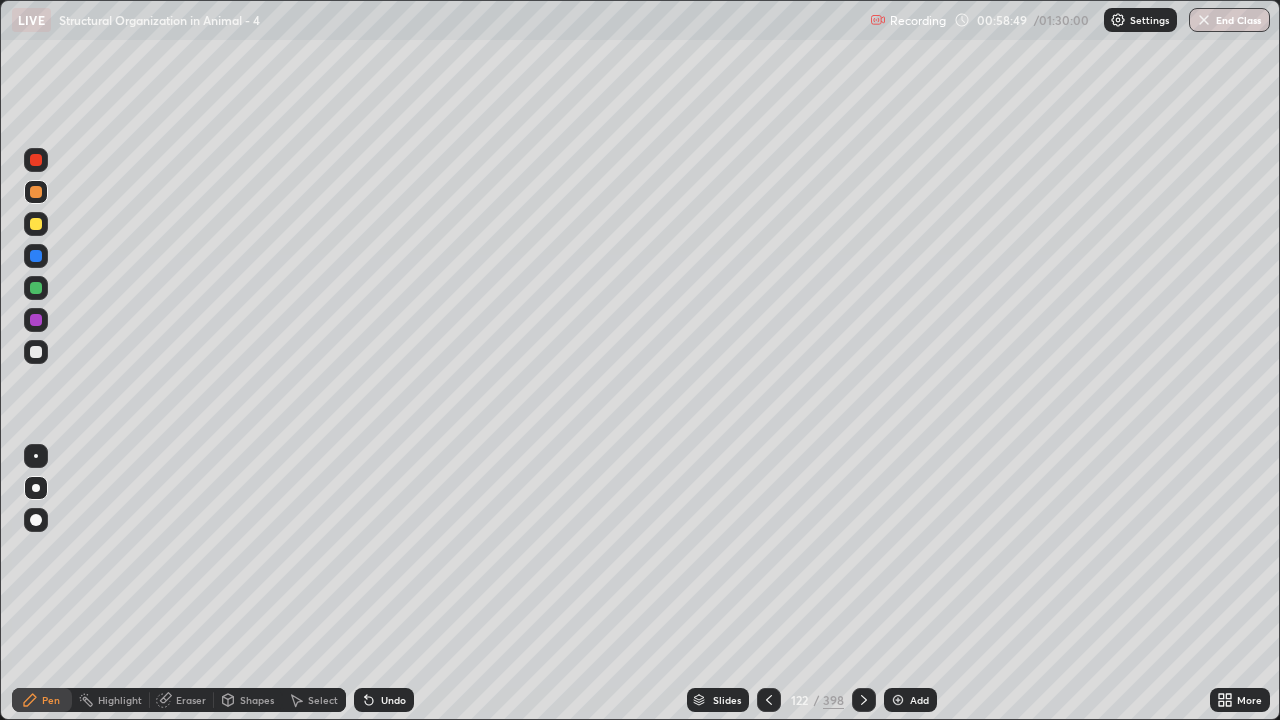 click at bounding box center [36, 320] 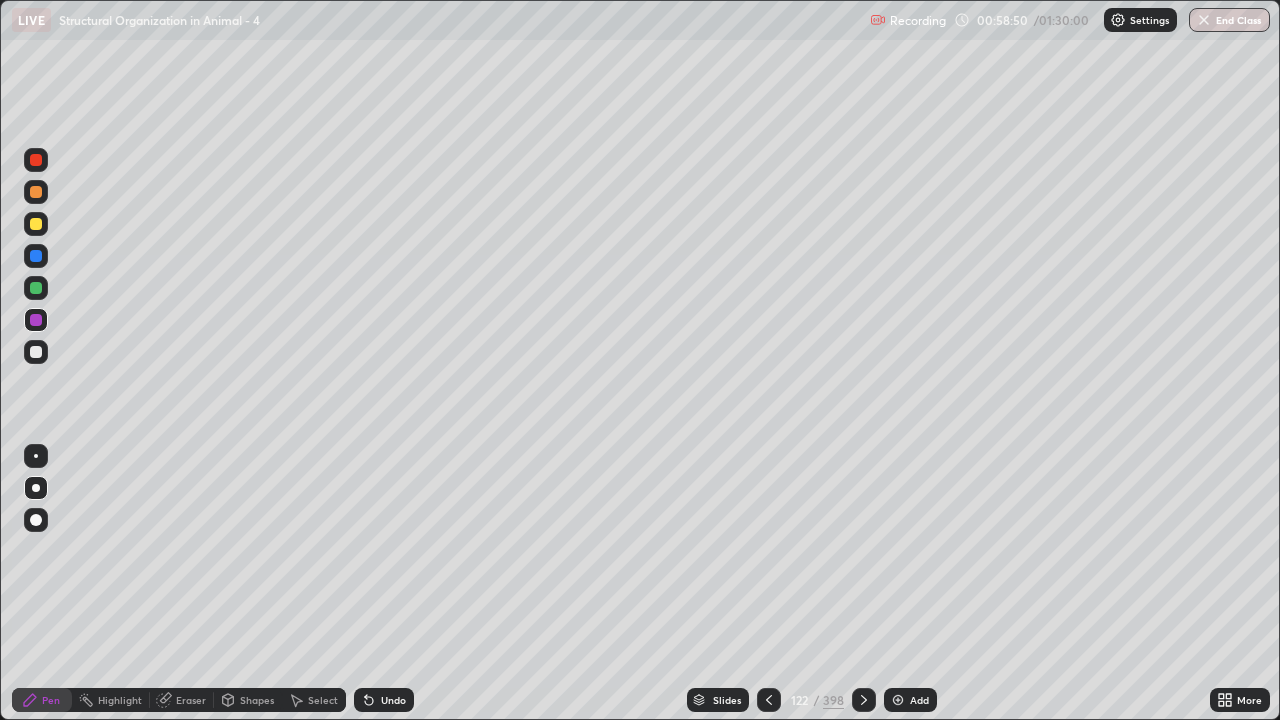 click at bounding box center (36, 160) 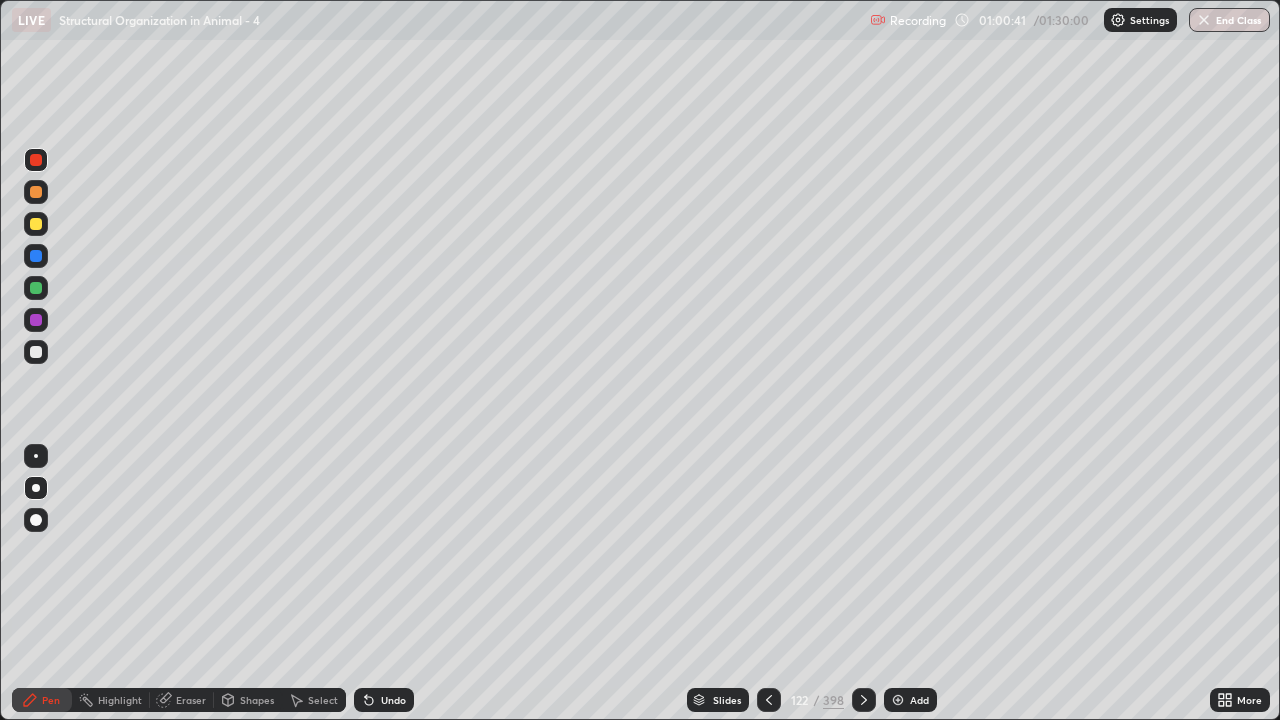click on "Shapes" at bounding box center (257, 700) 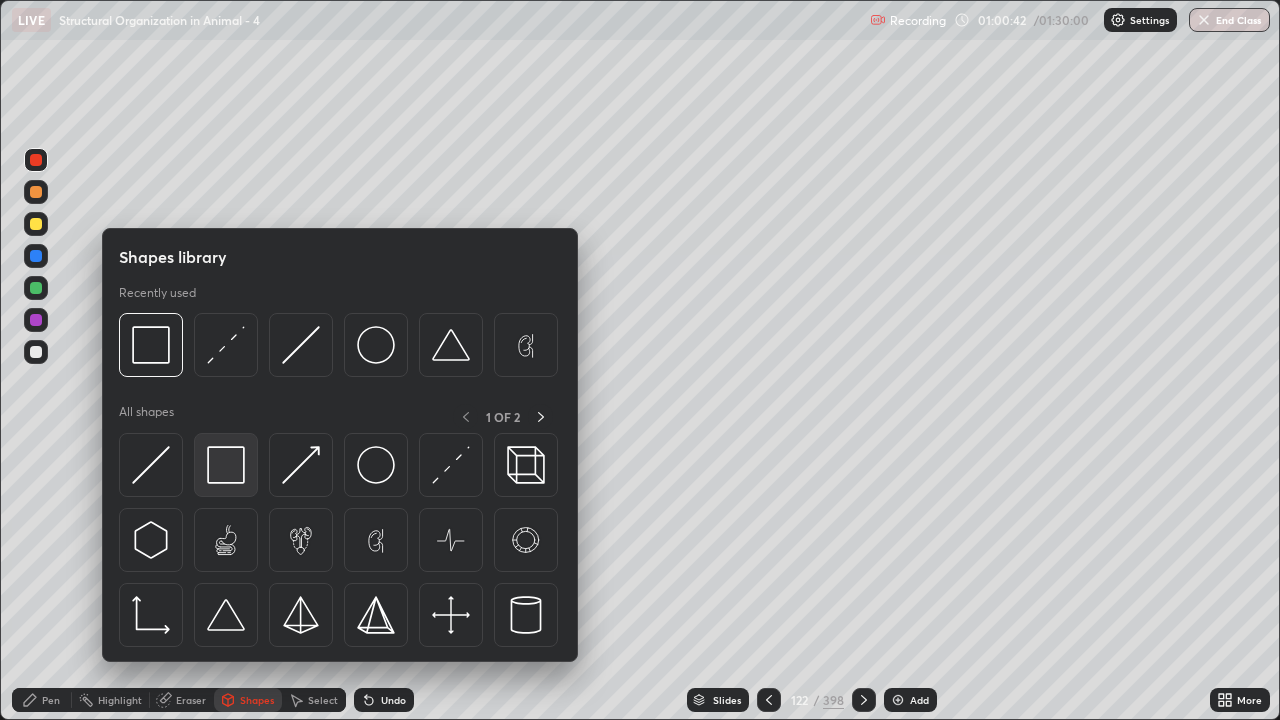 click at bounding box center (226, 465) 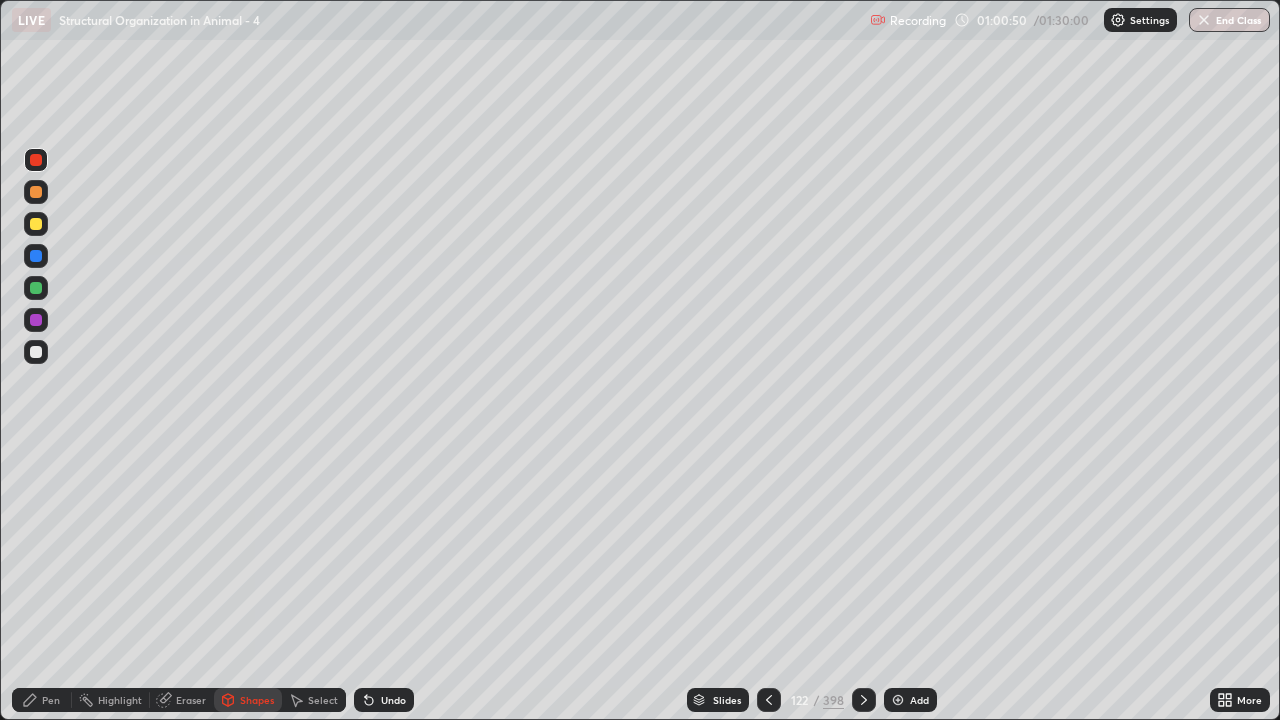click on "Pen" at bounding box center (51, 700) 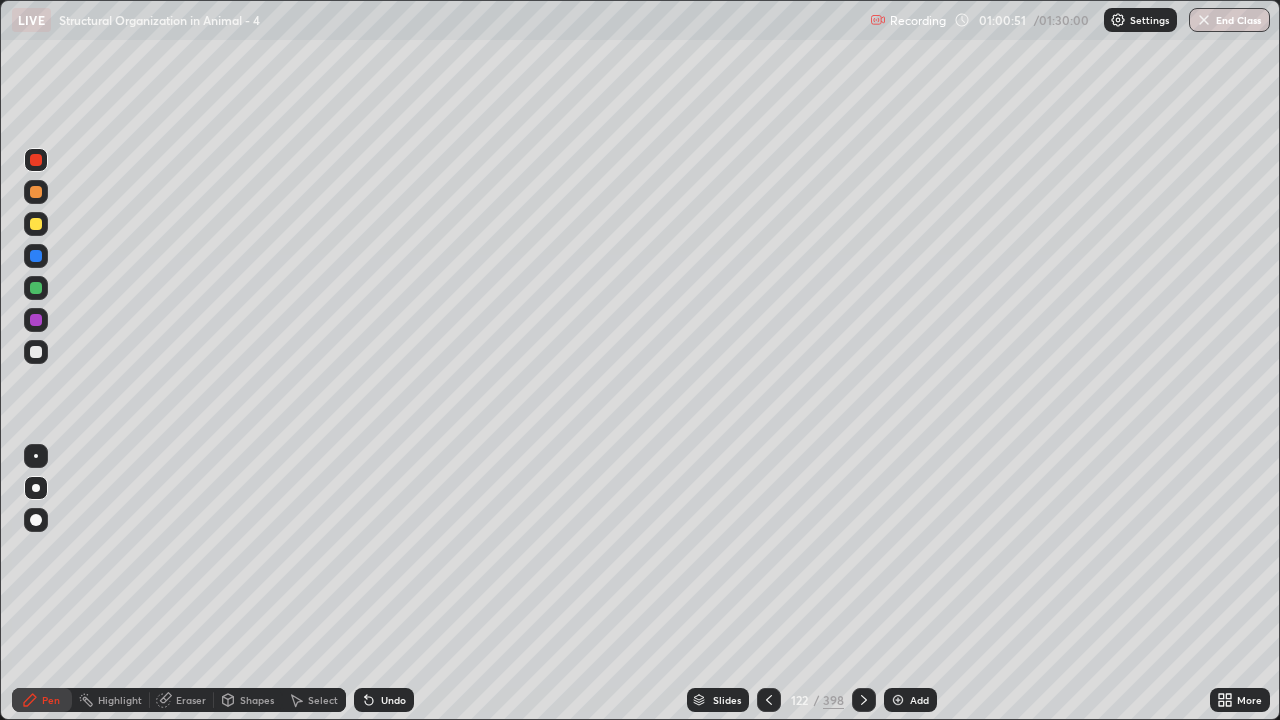click at bounding box center [36, 320] 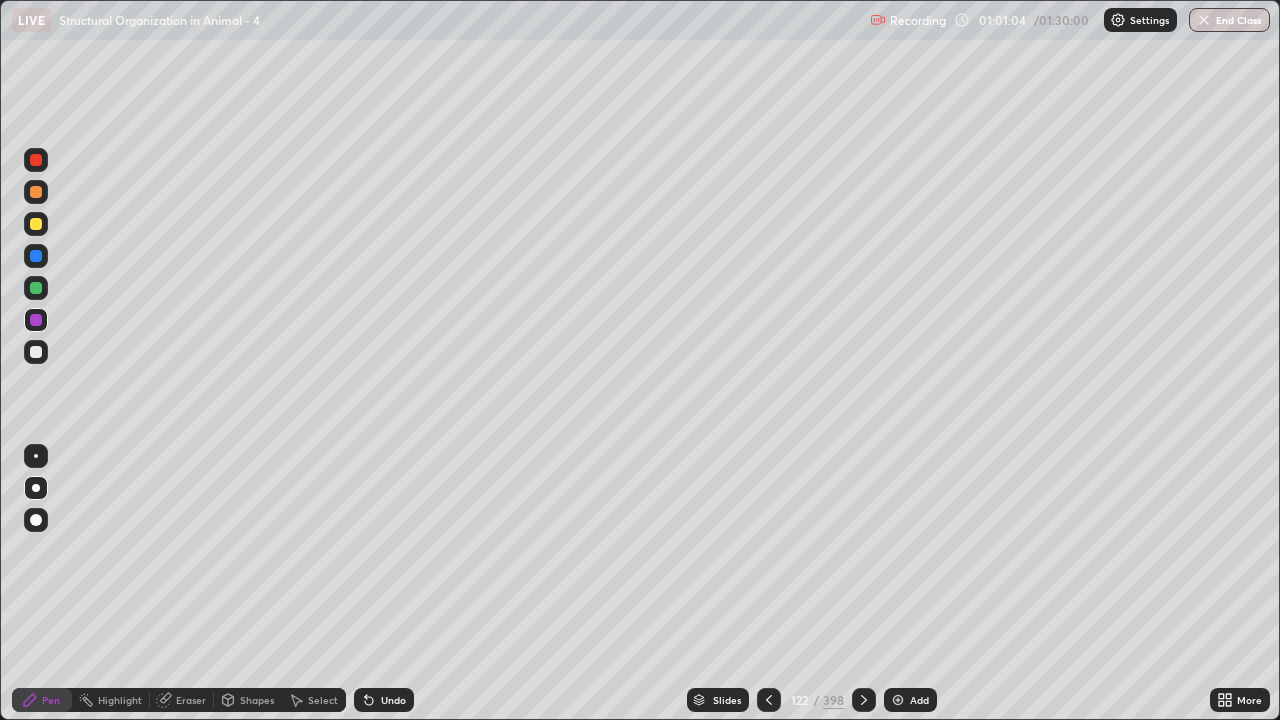click at bounding box center [36, 224] 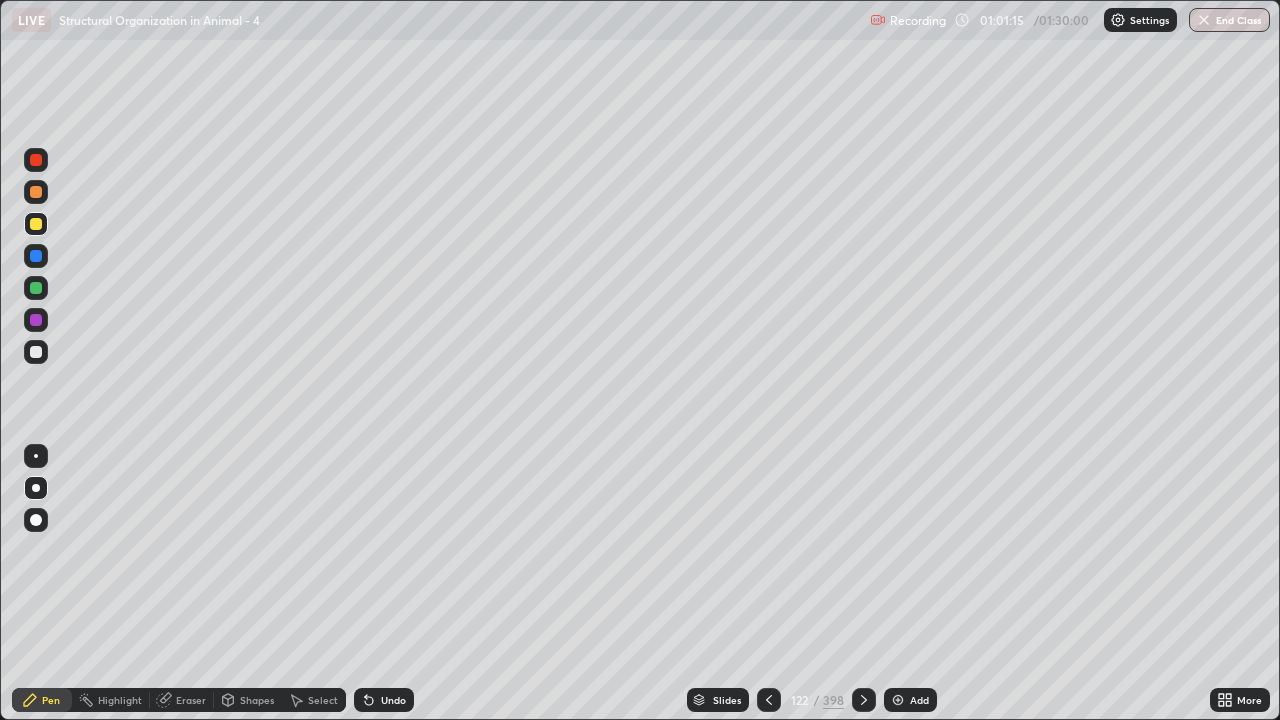 click at bounding box center (36, 320) 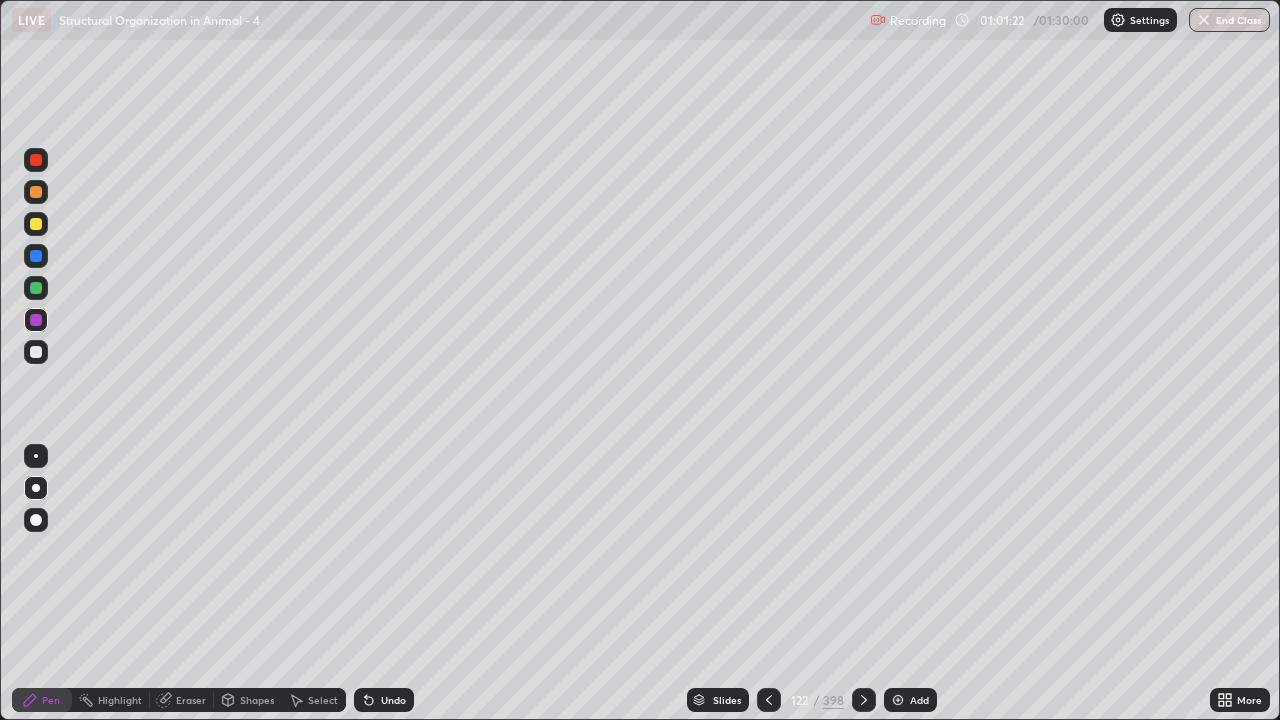 click at bounding box center [36, 288] 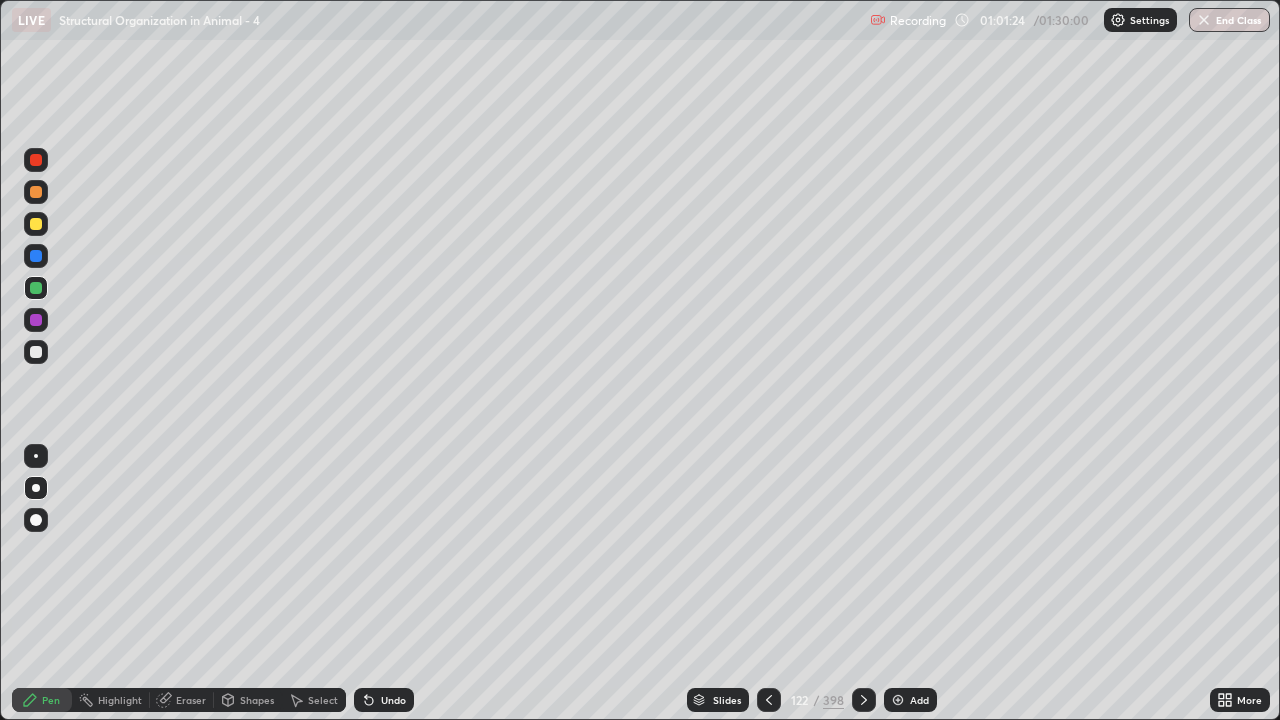 click at bounding box center (36, 224) 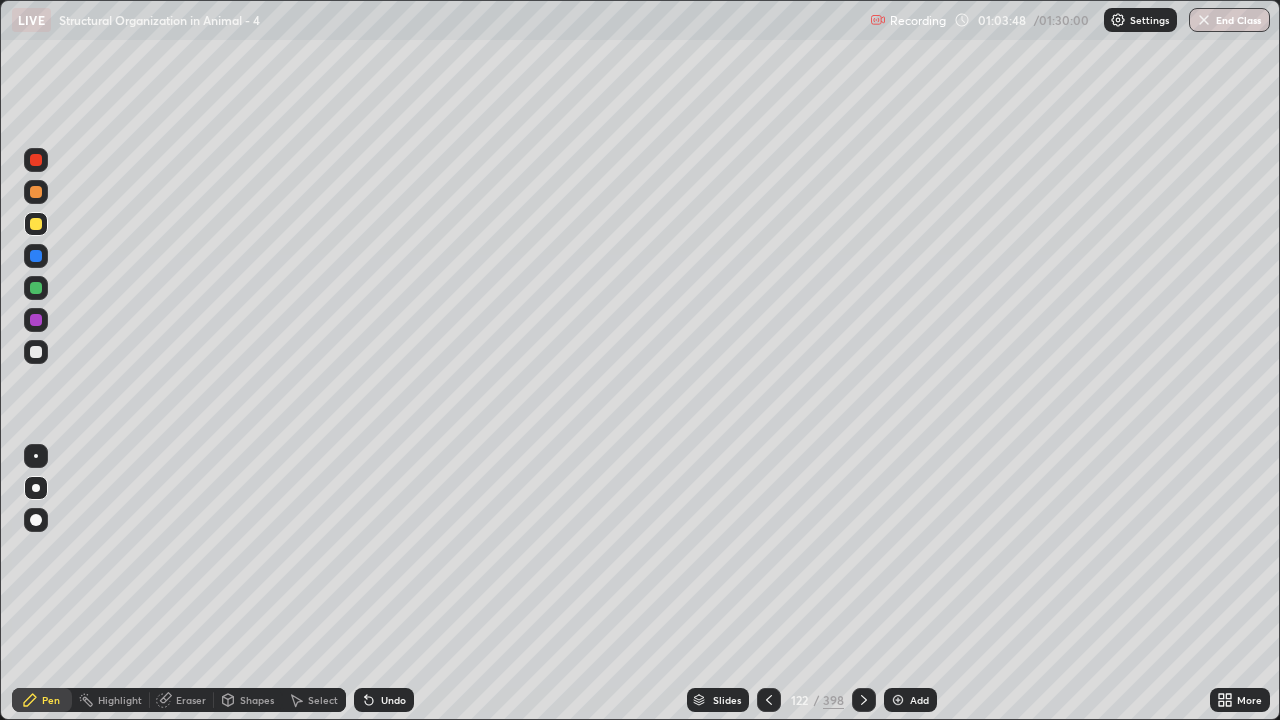 click 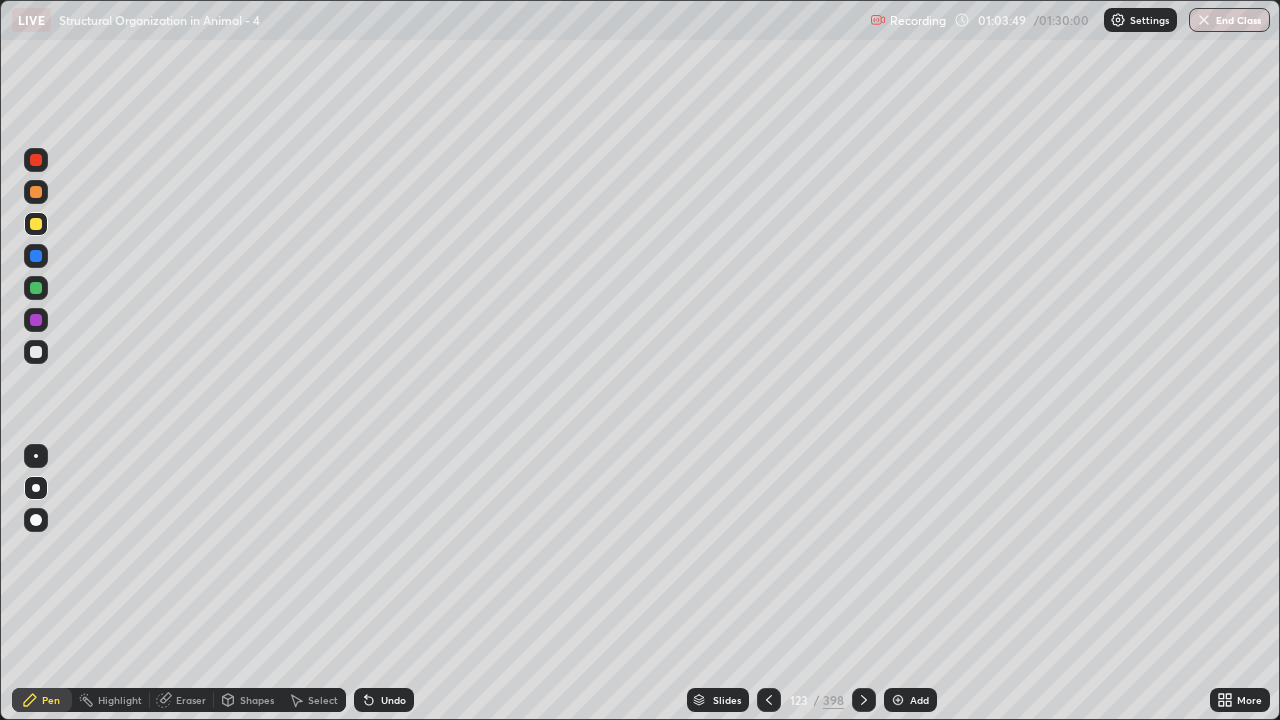 click 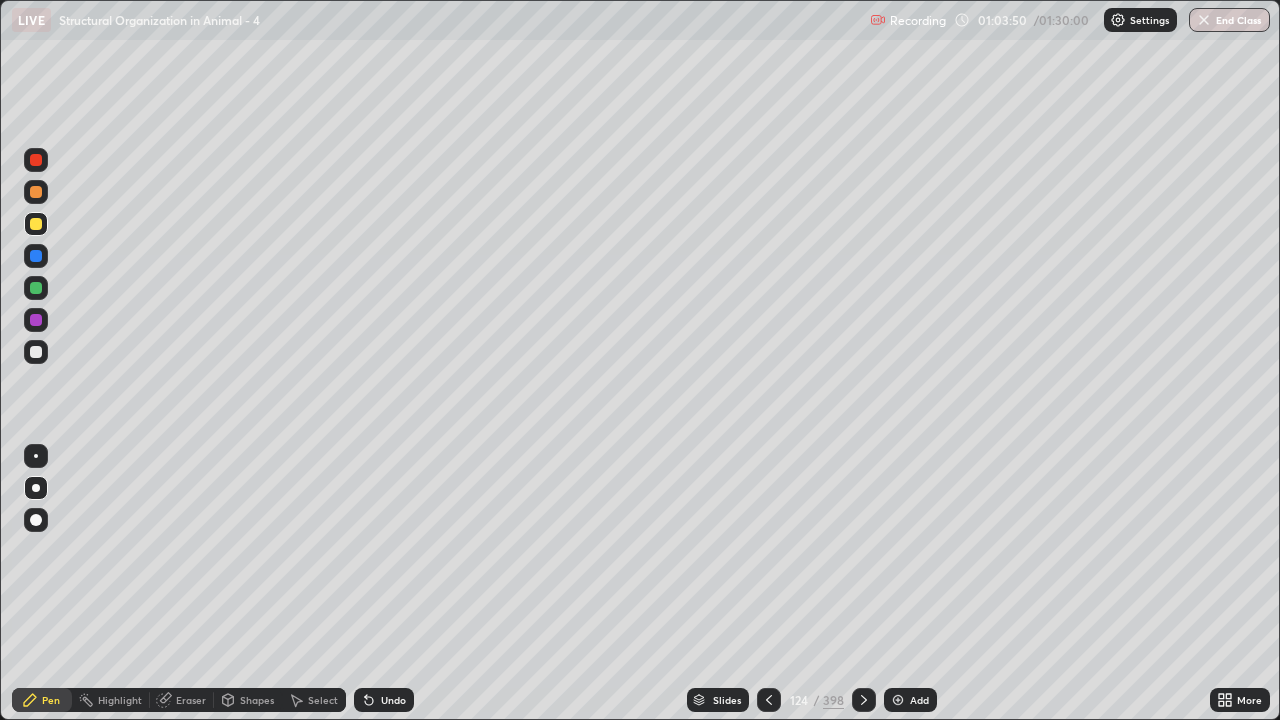 click 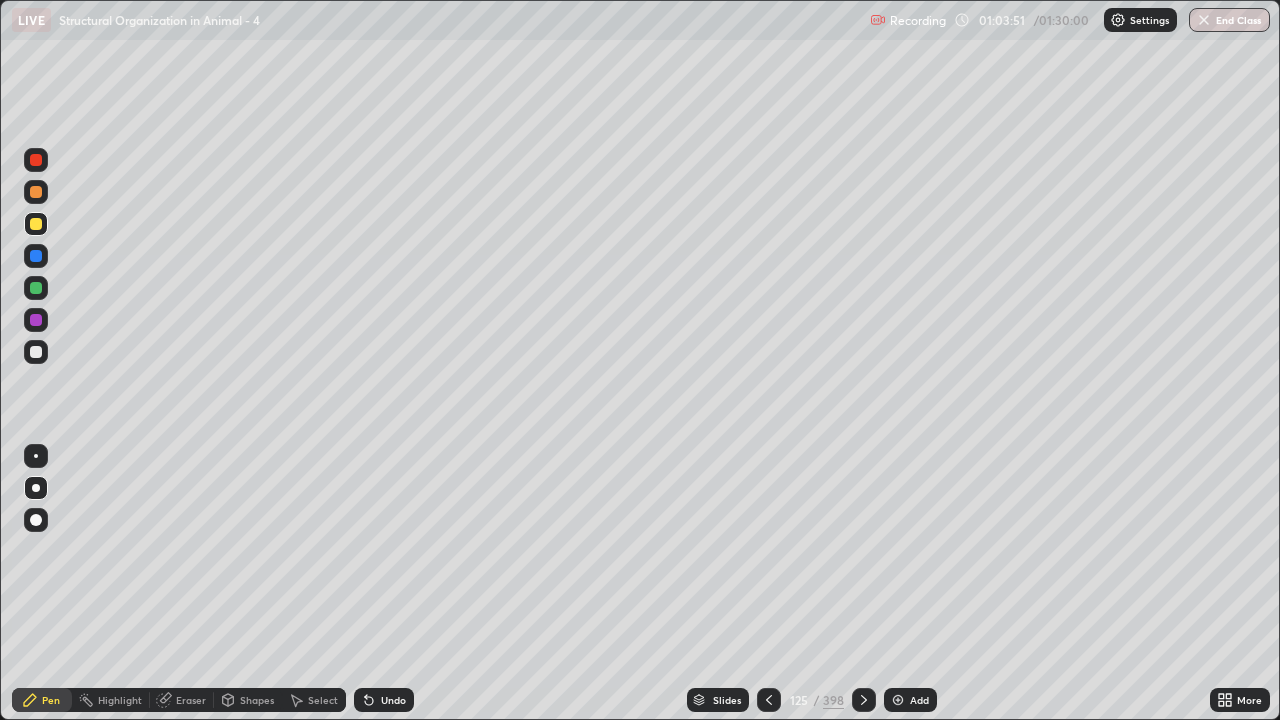 click 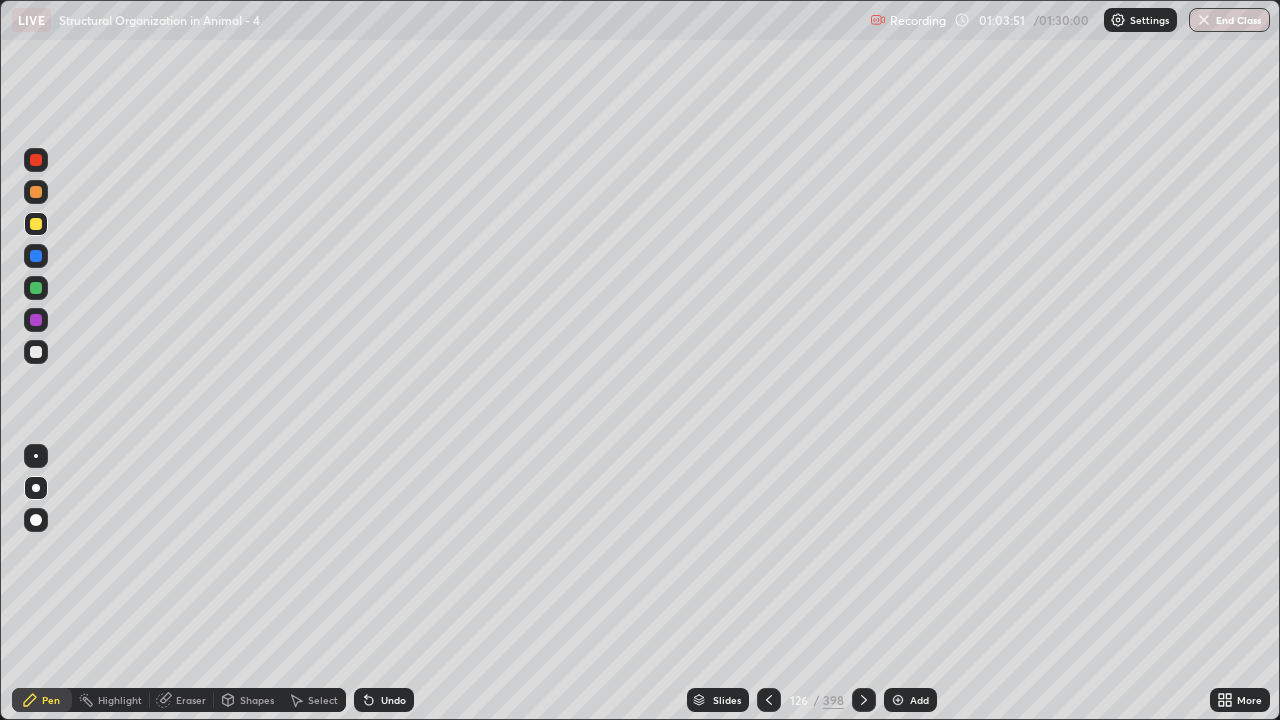 click at bounding box center (864, 700) 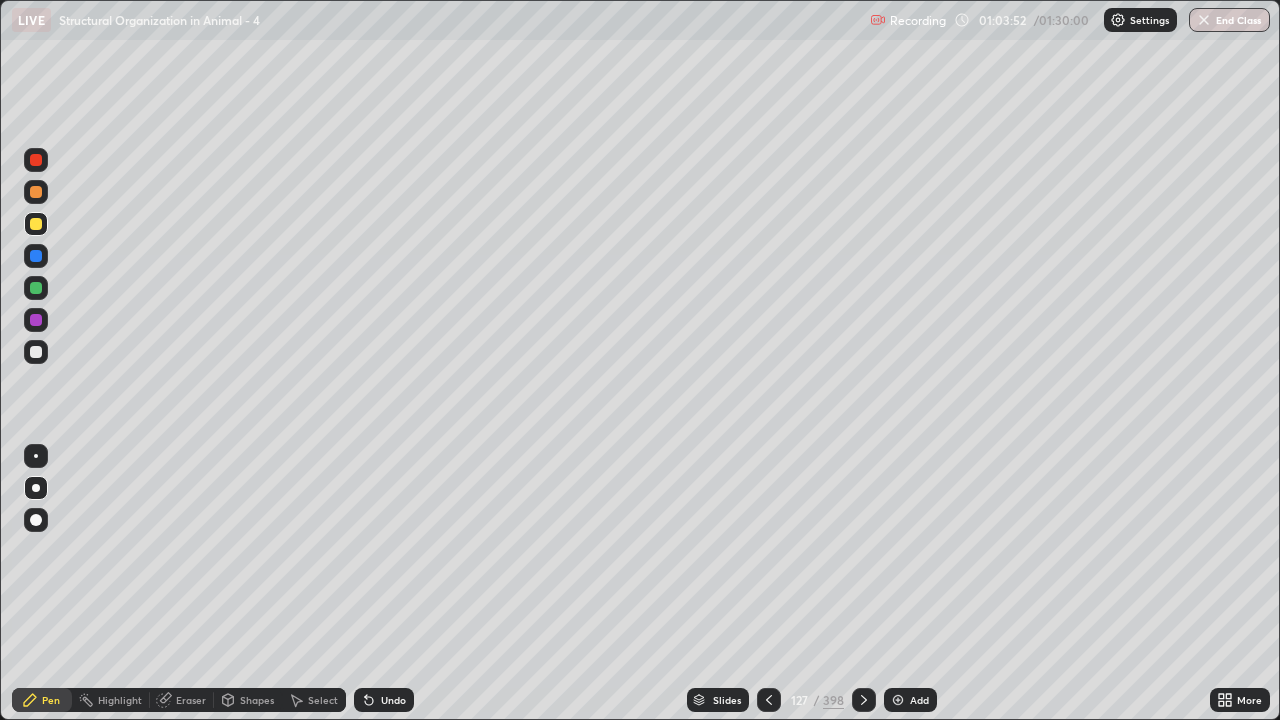 click 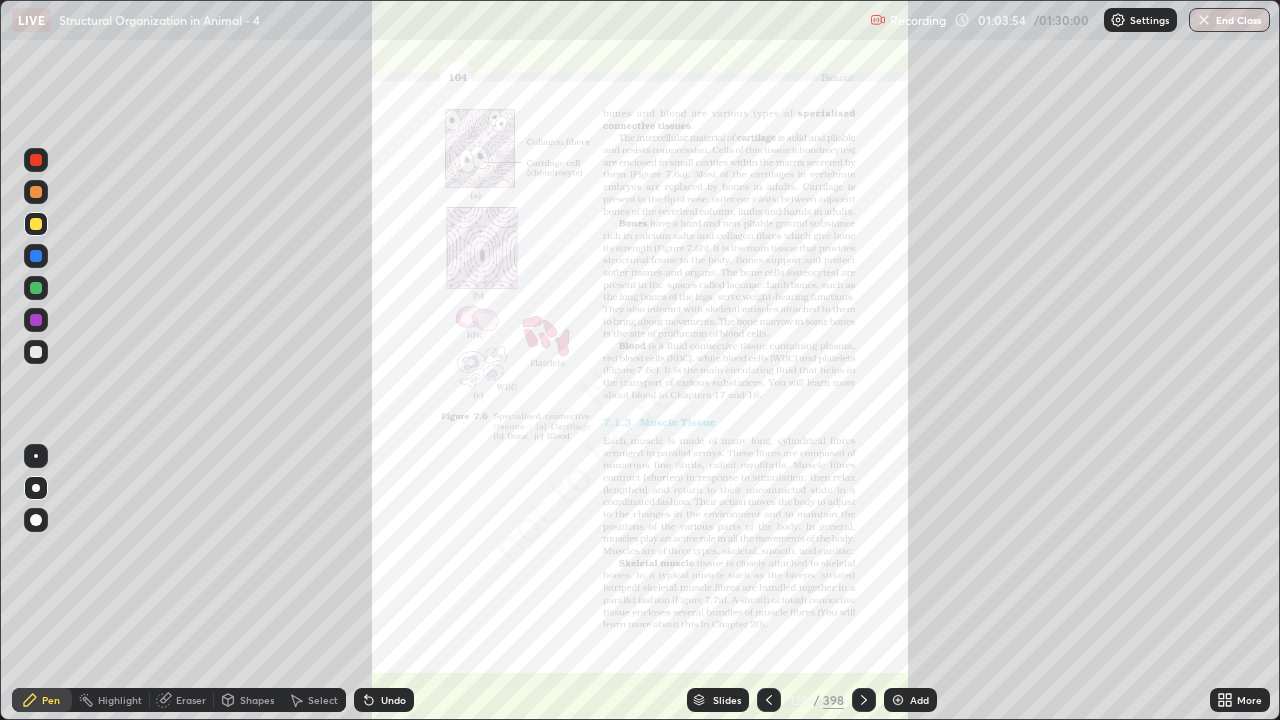 click at bounding box center (769, 700) 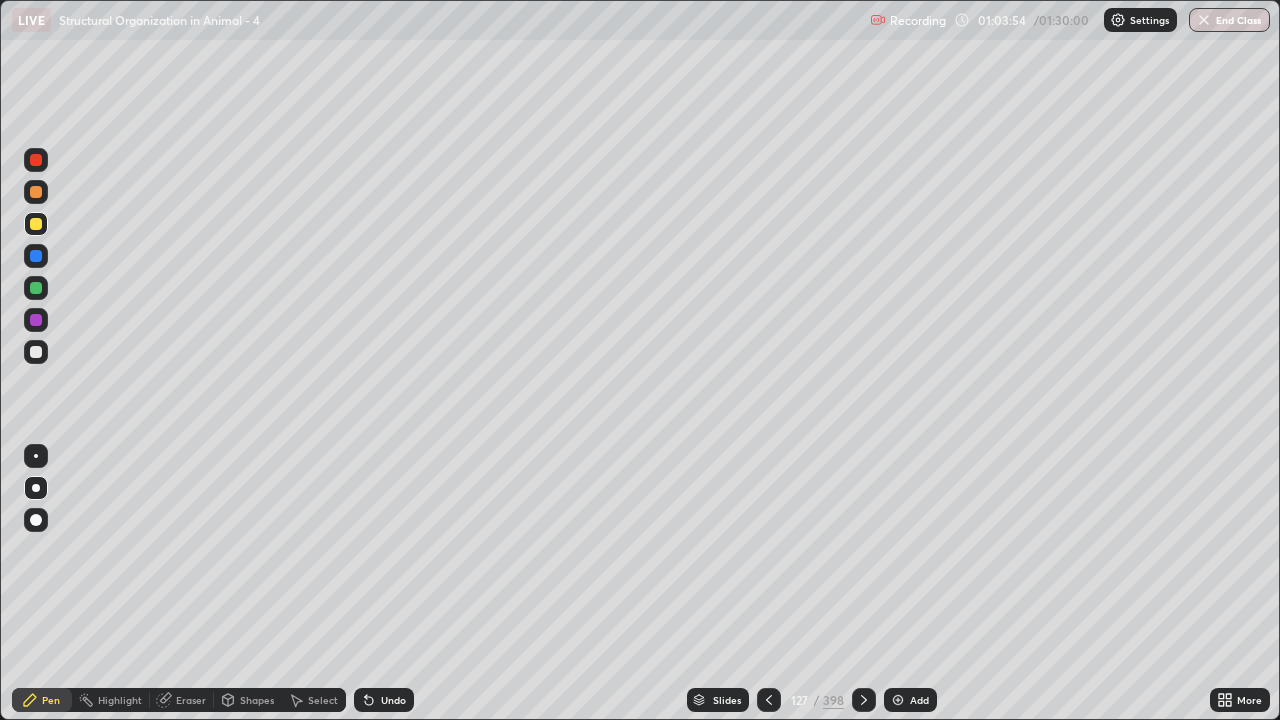 click 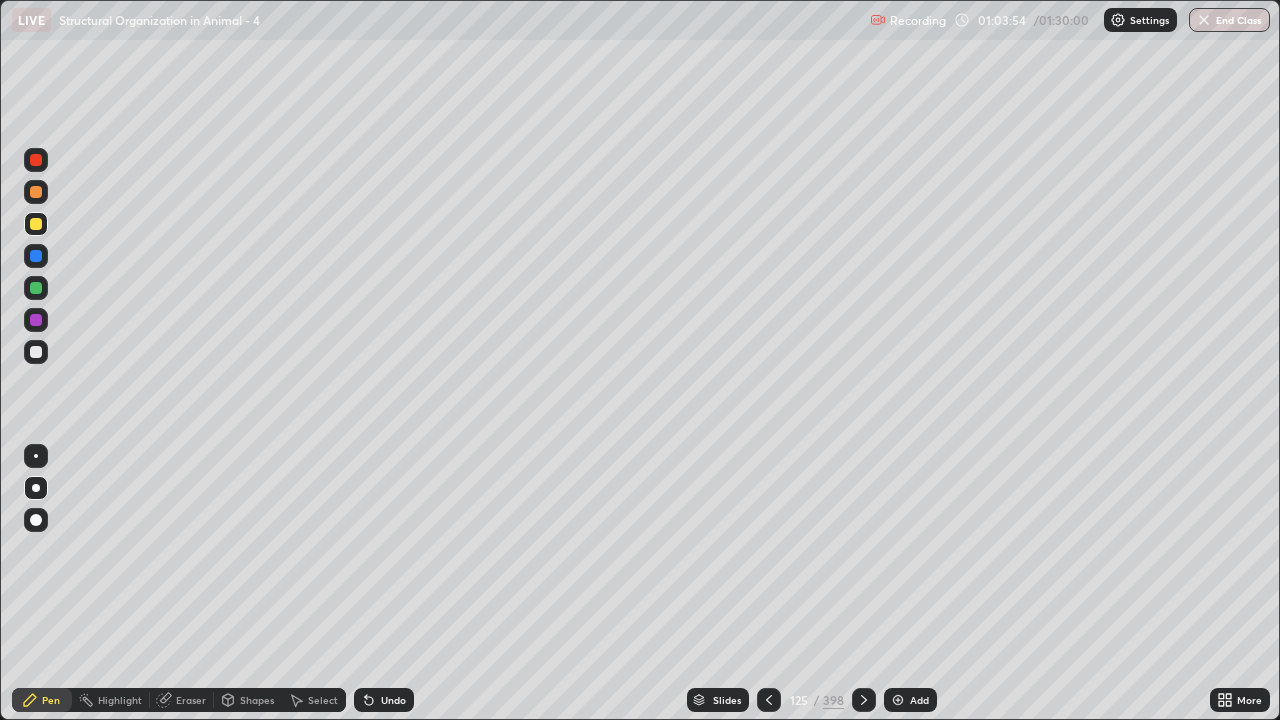 click 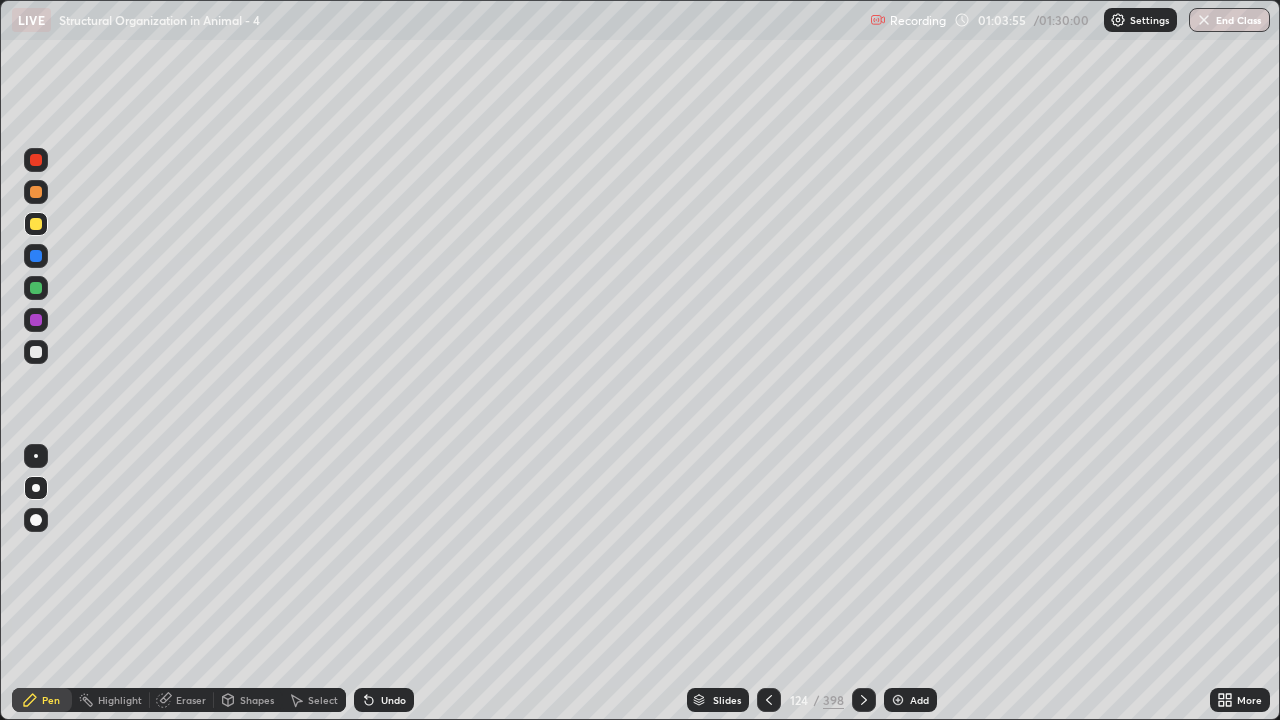 click 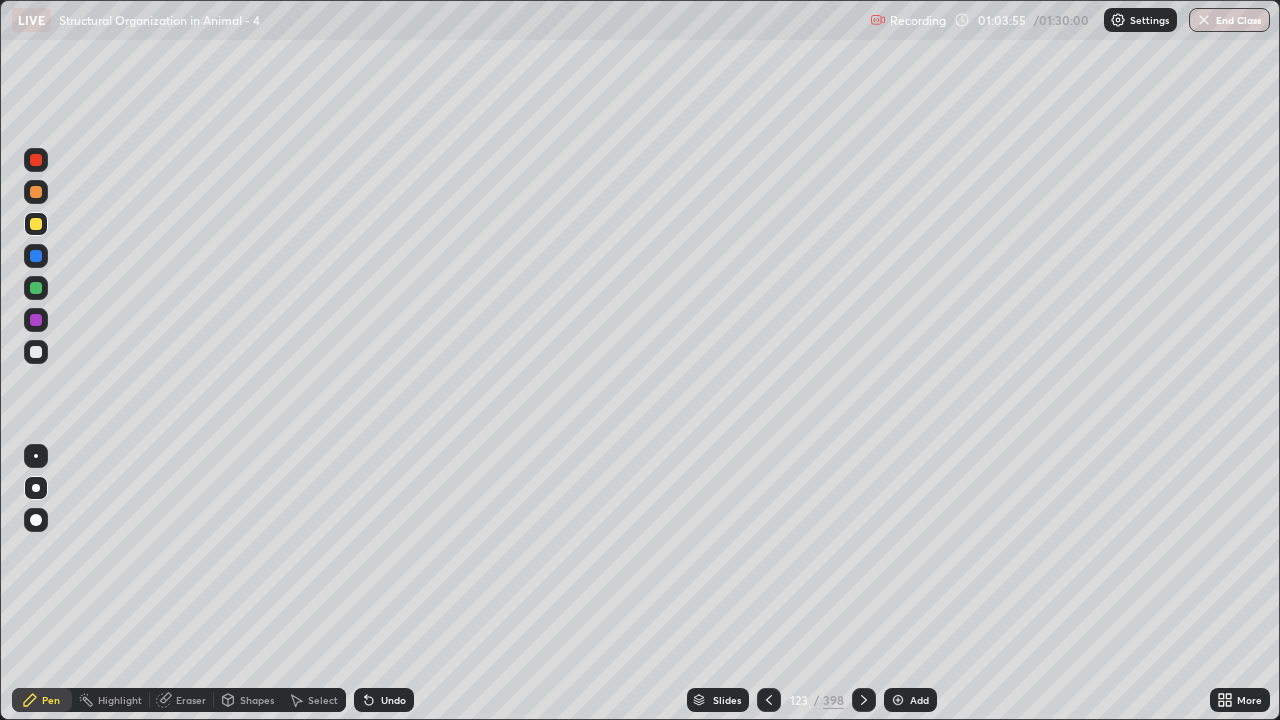 click 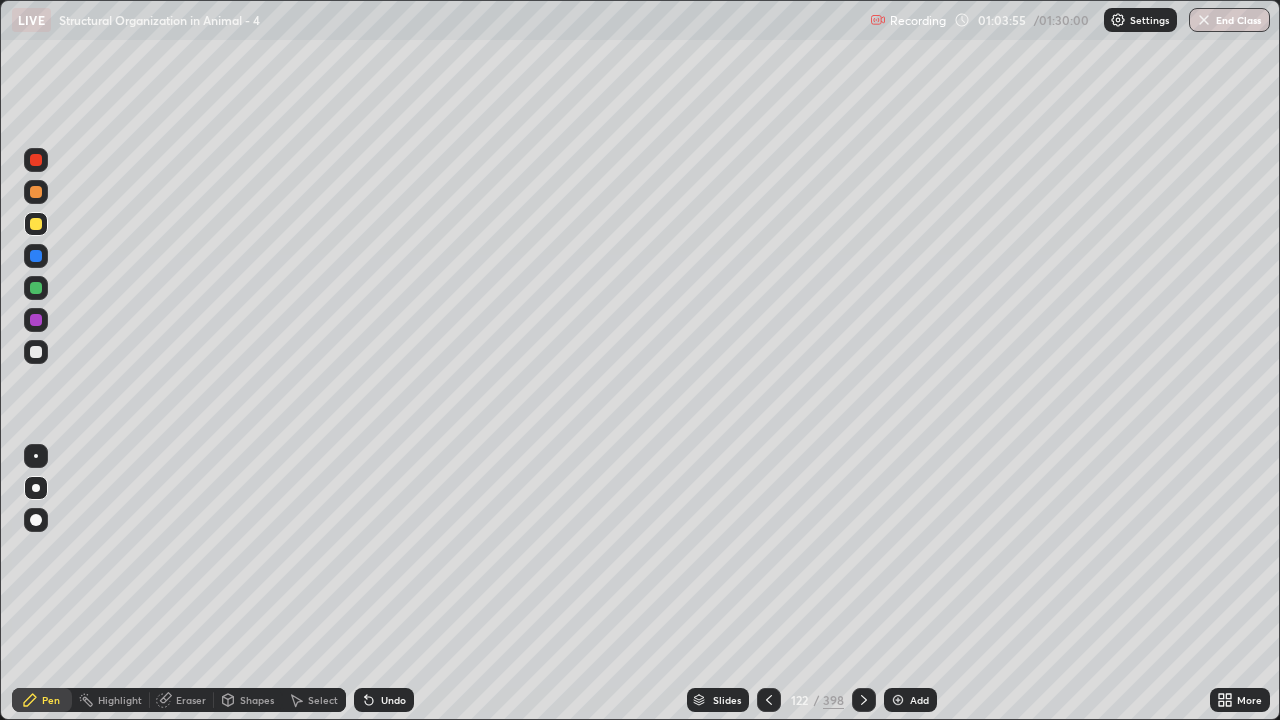 click 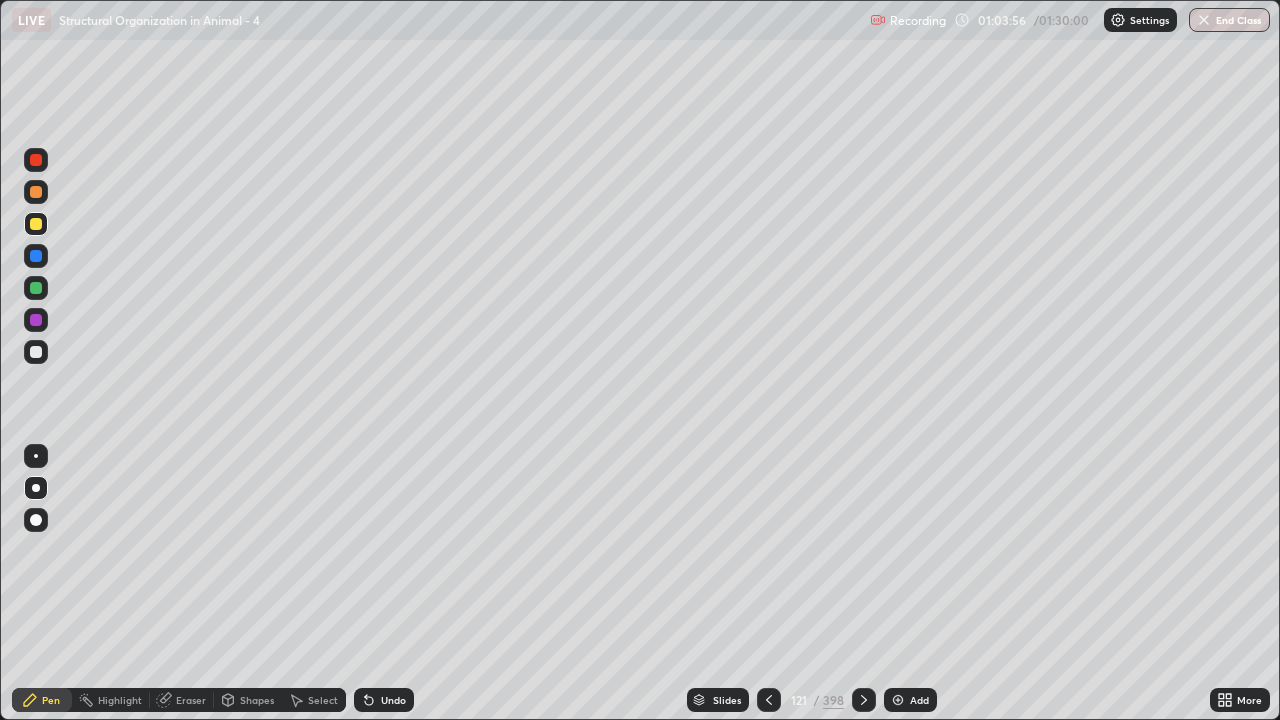 click 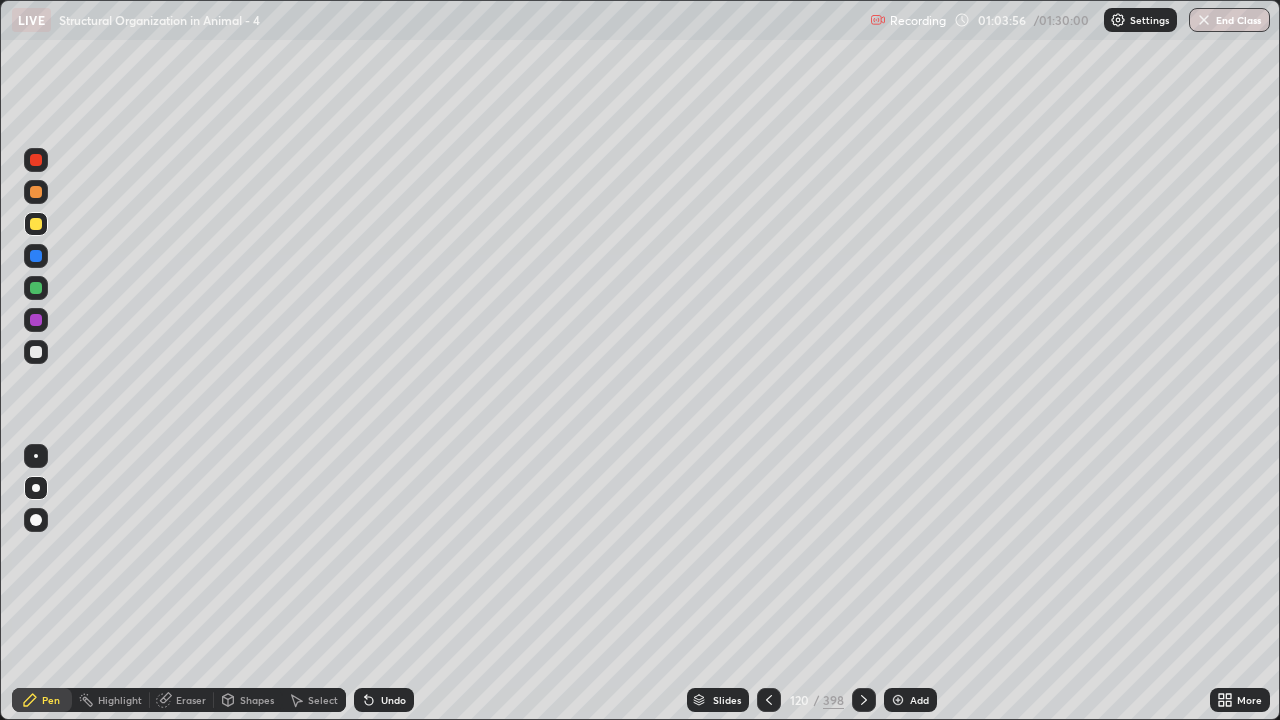 click 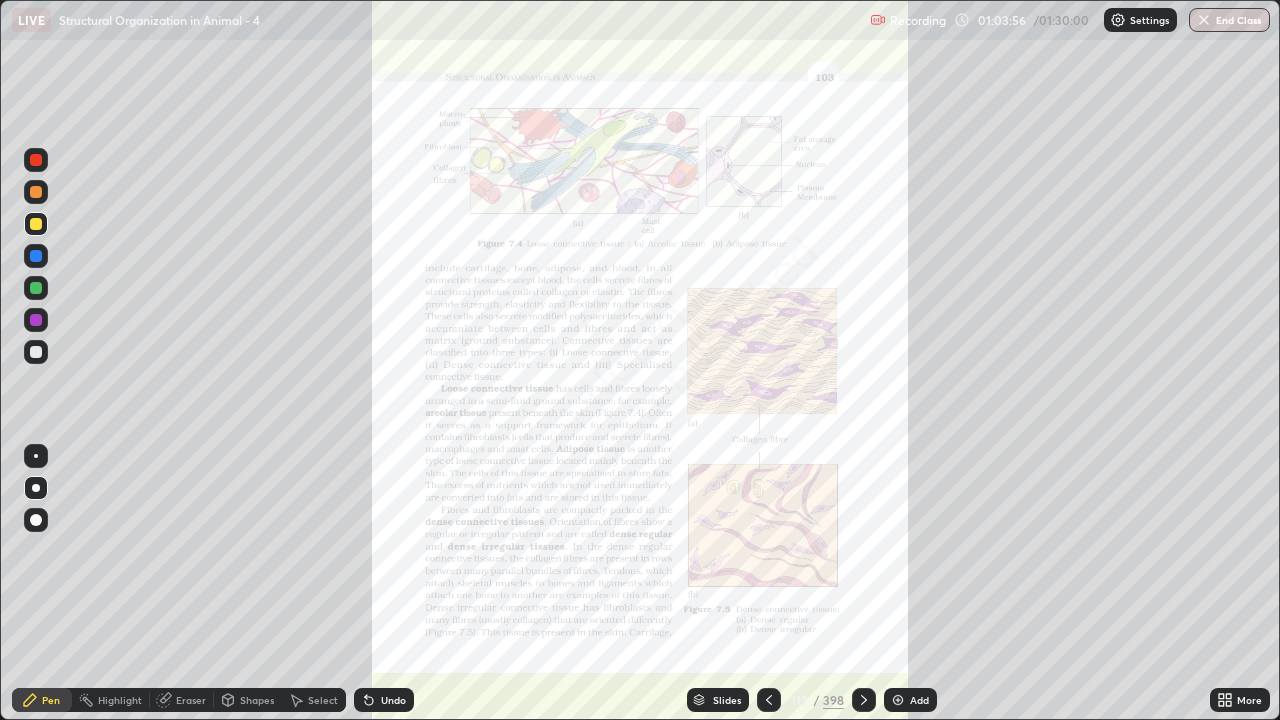click 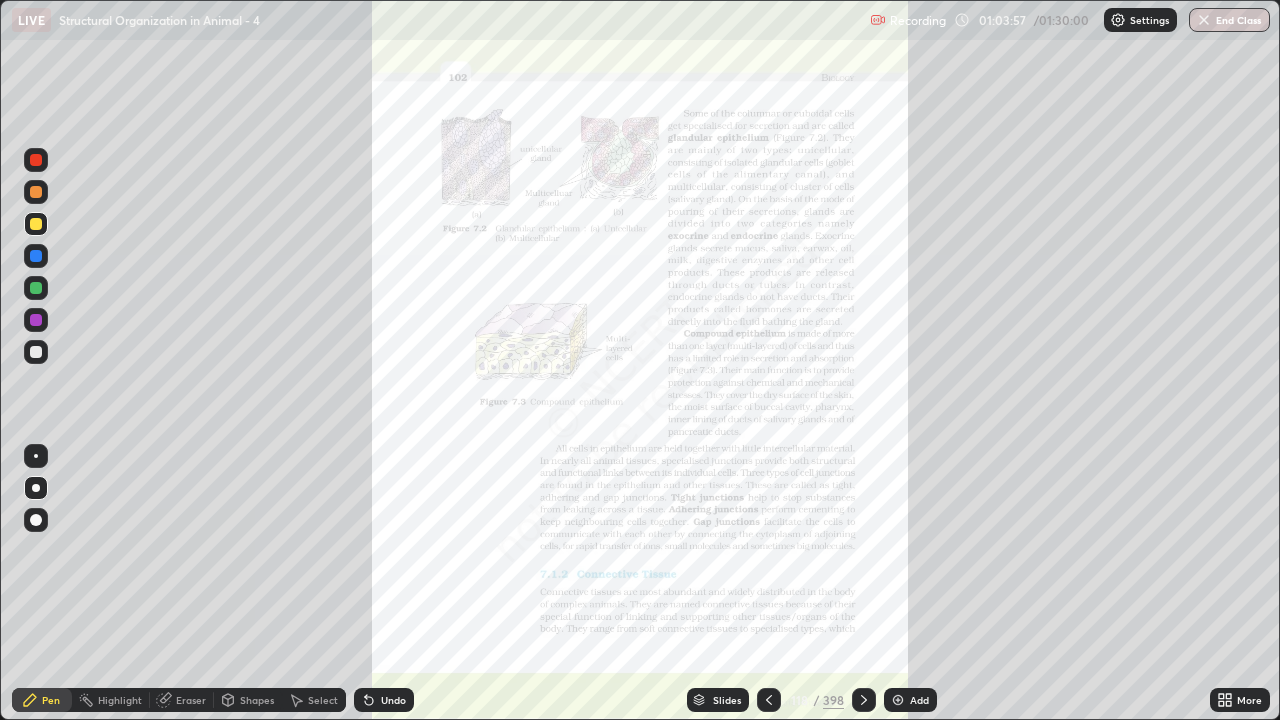 click 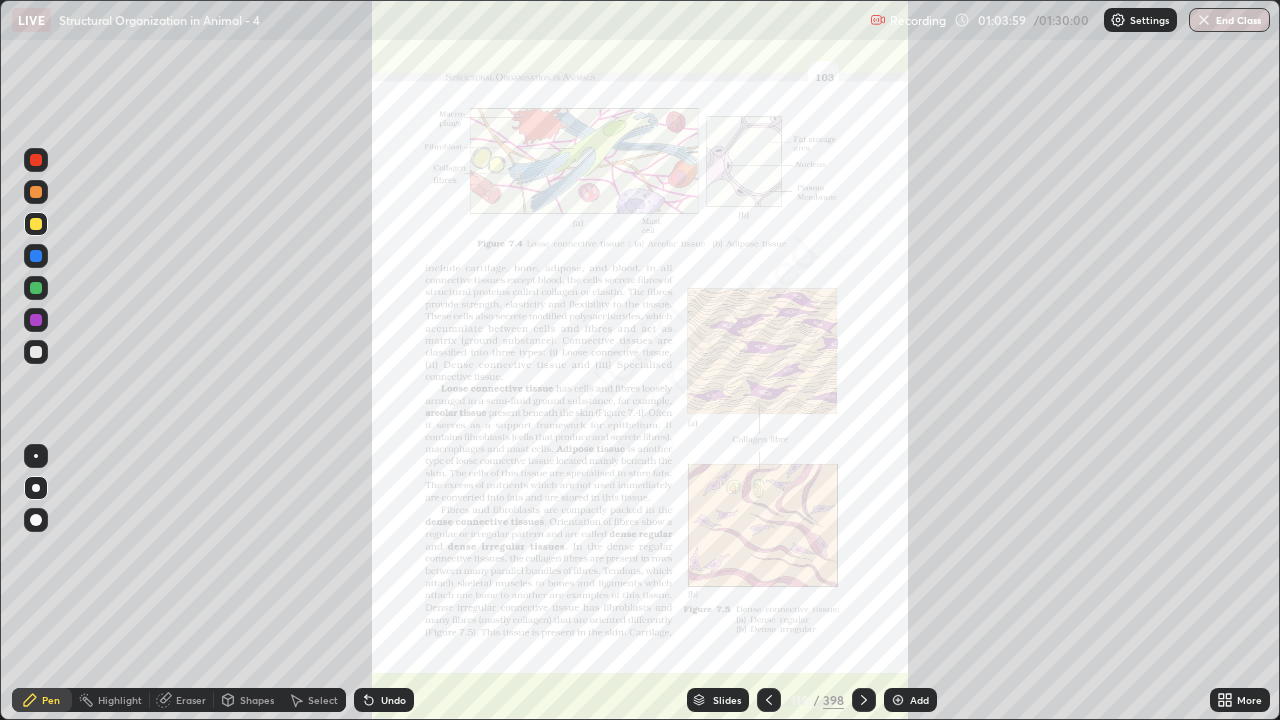 click 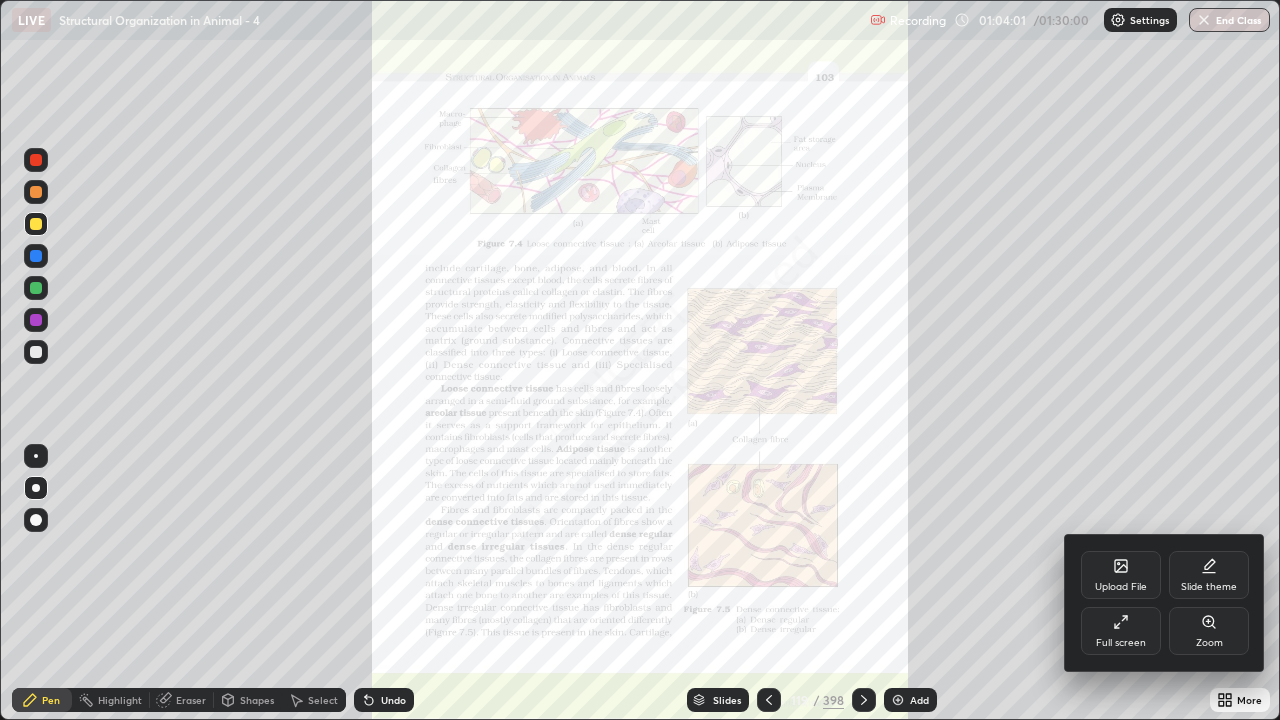 click on "Full screen" at bounding box center (1121, 631) 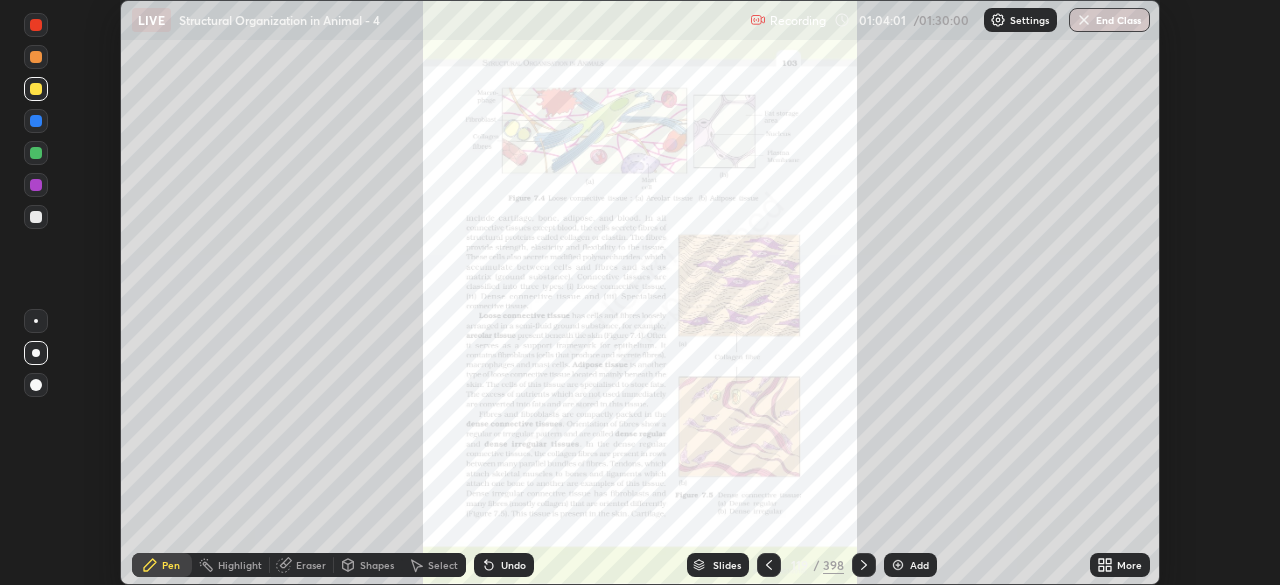 scroll, scrollTop: 585, scrollLeft: 1280, axis: both 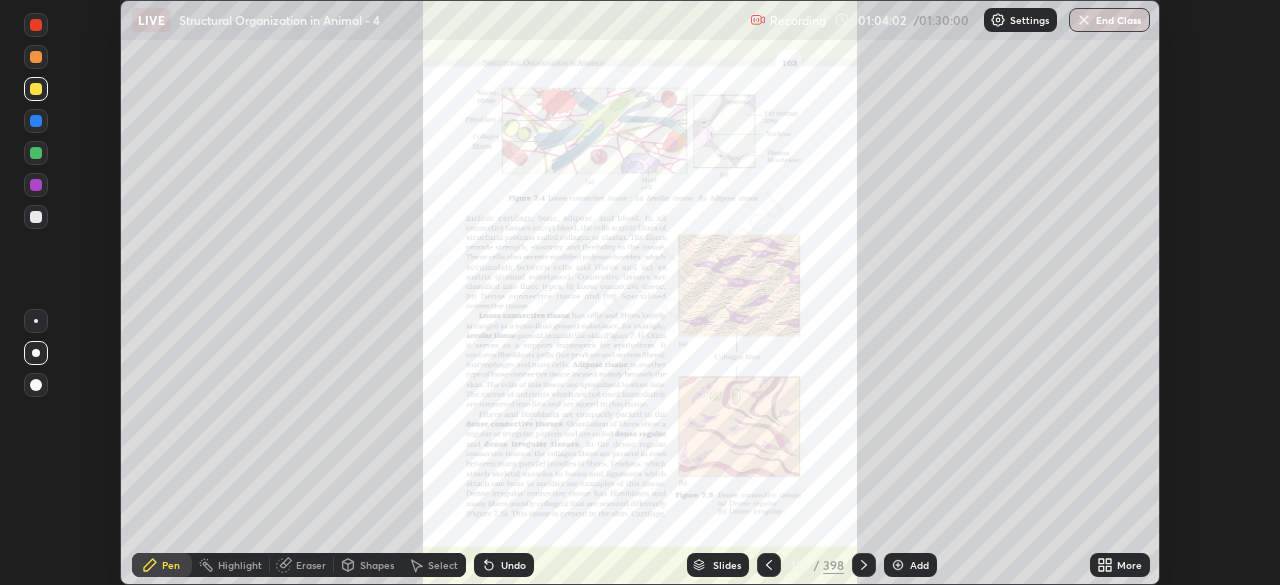 click on "More" at bounding box center (1120, 565) 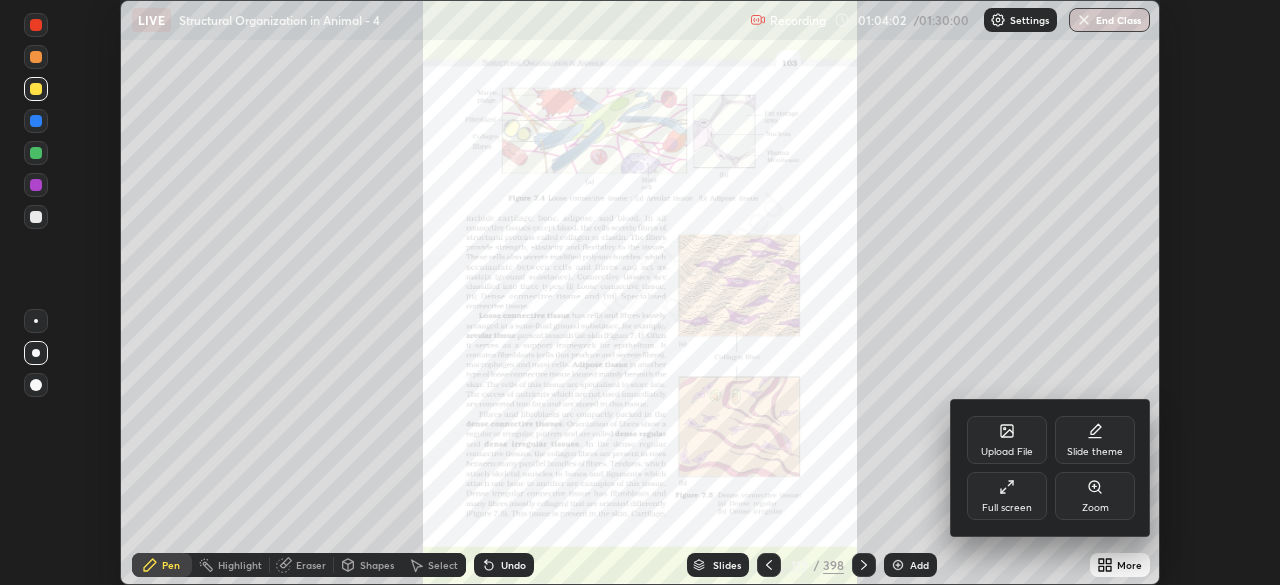 click 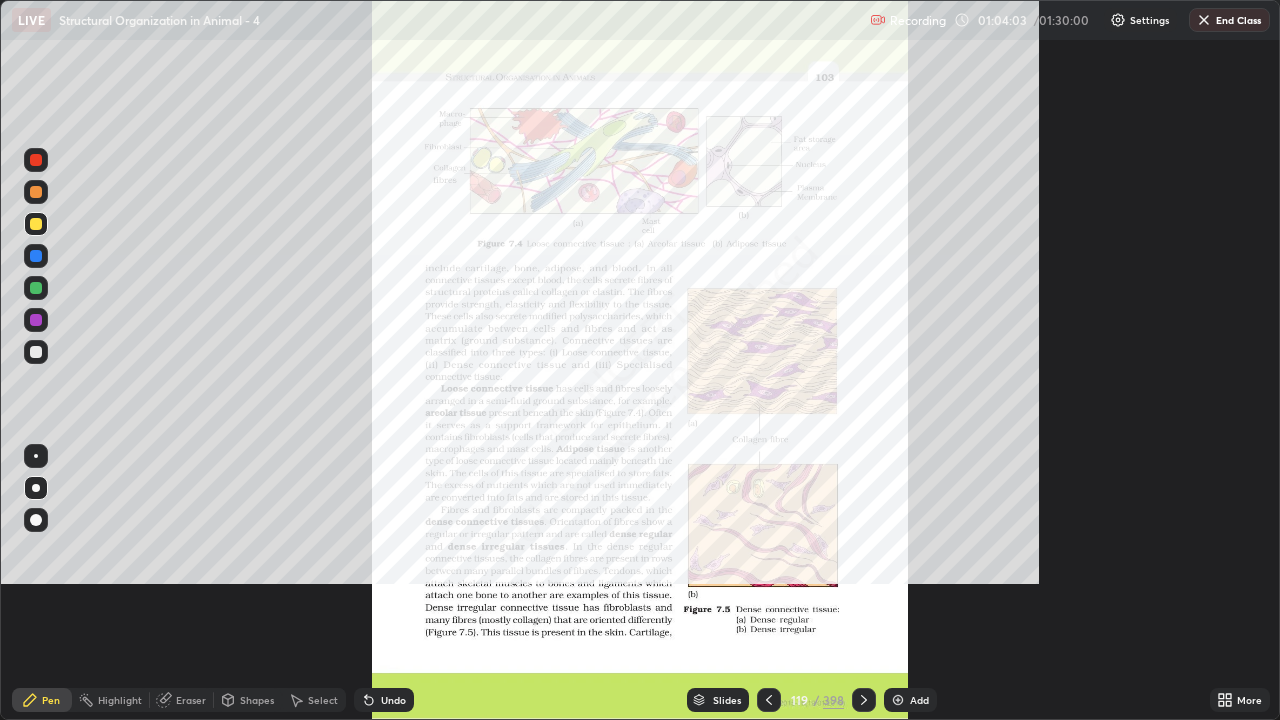 scroll, scrollTop: 99280, scrollLeft: 98720, axis: both 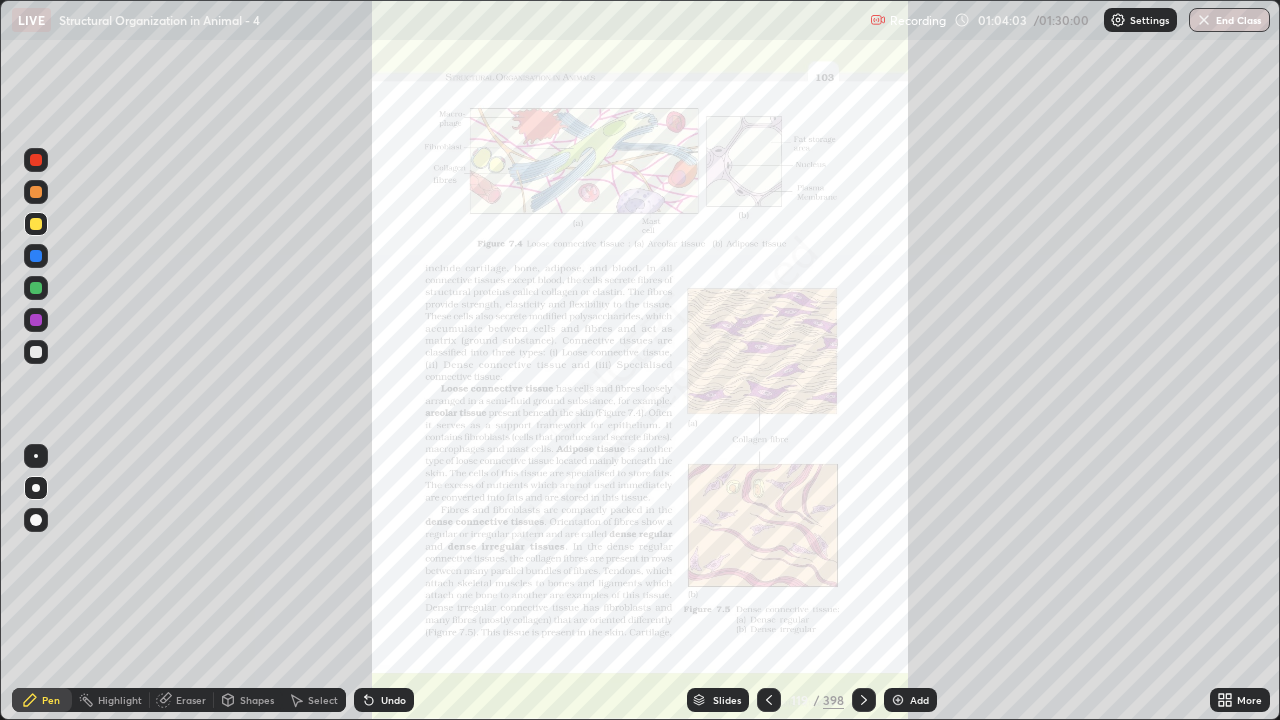click 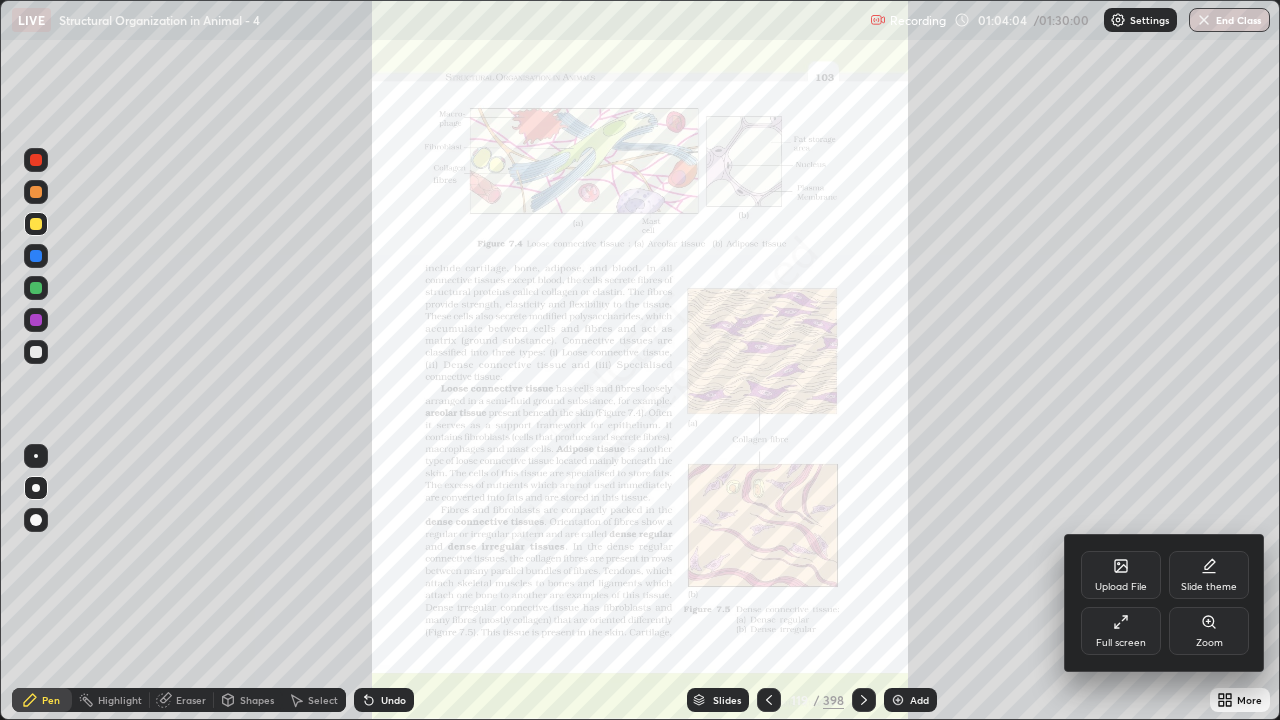click on "Zoom" at bounding box center (1209, 631) 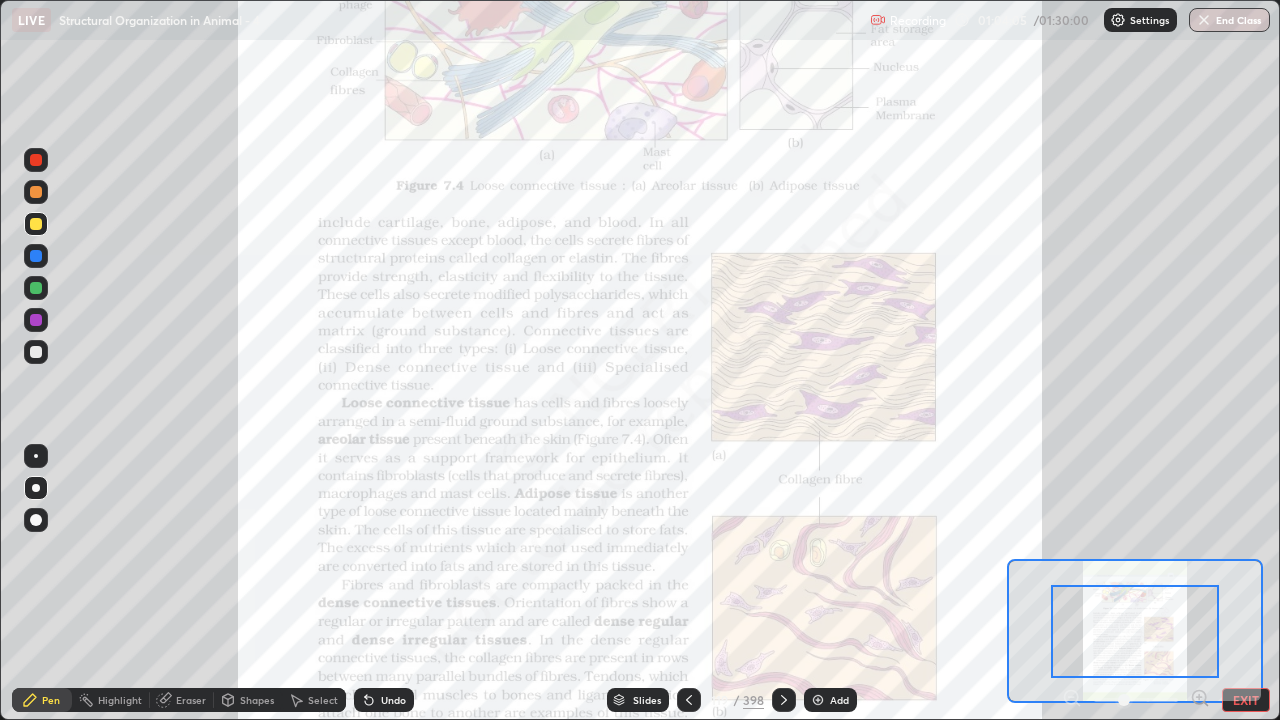 click 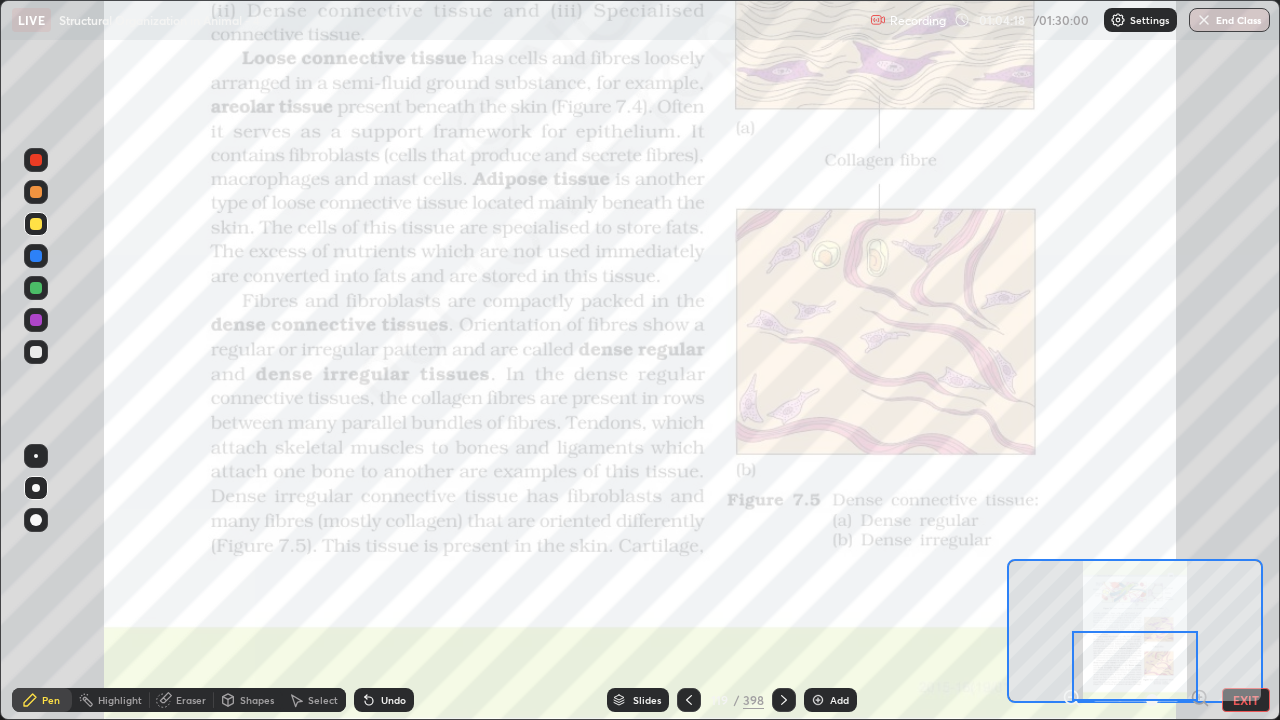 click at bounding box center (36, 224) 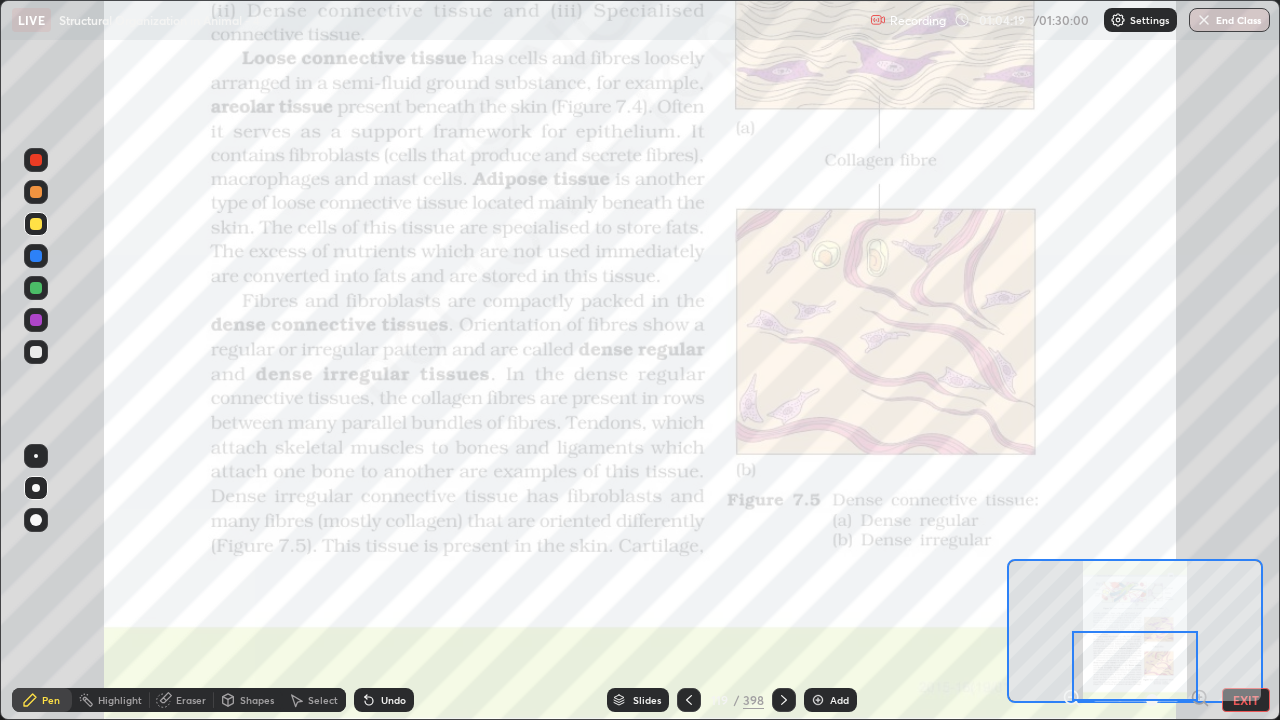 click at bounding box center (36, 352) 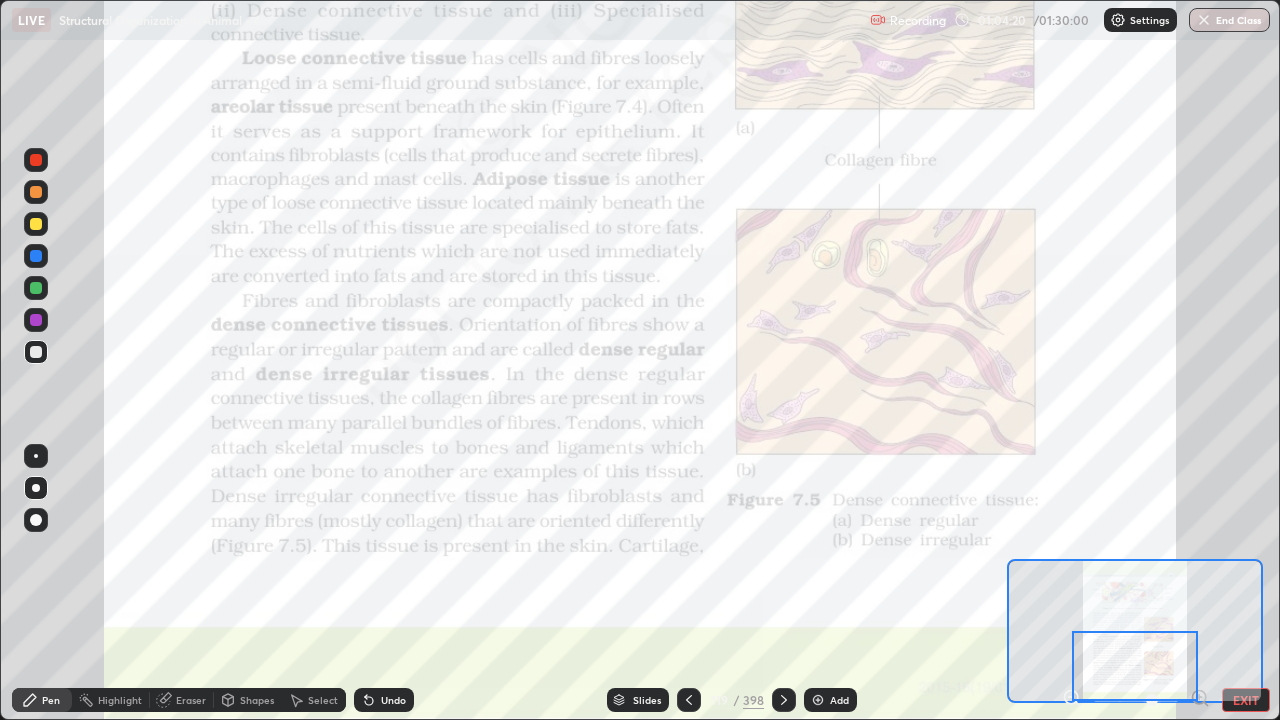 click at bounding box center (36, 456) 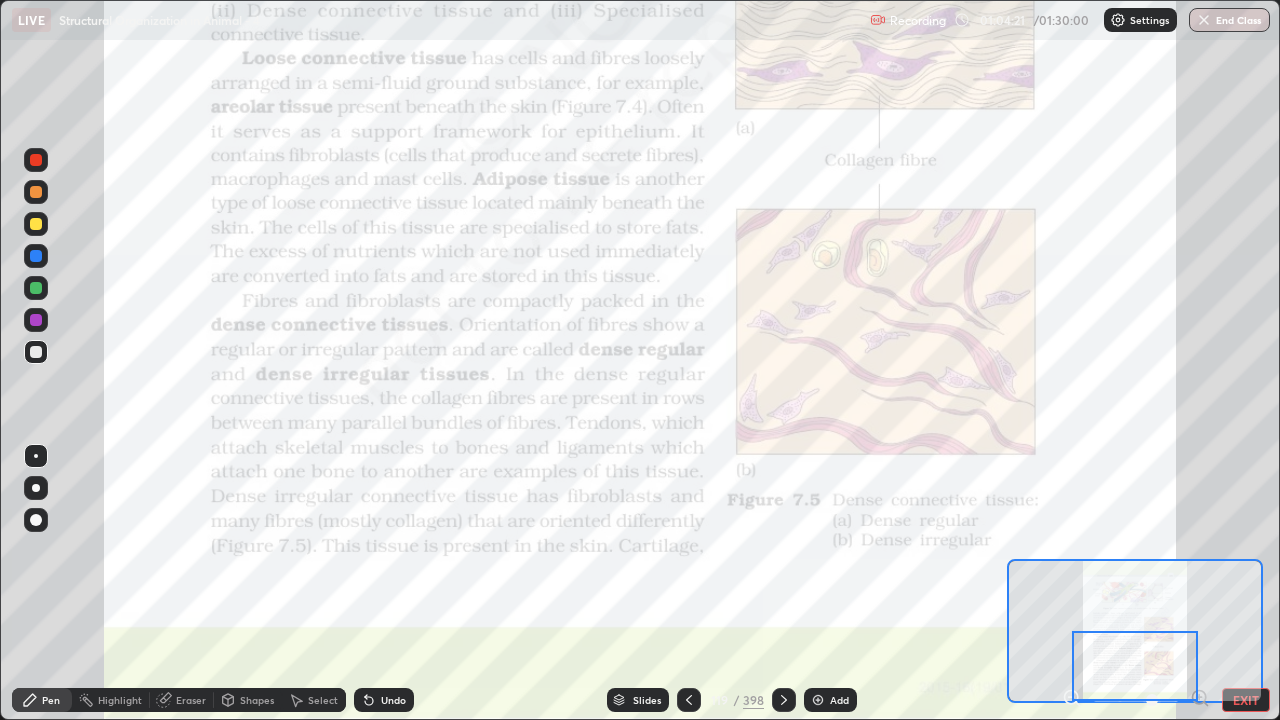 click at bounding box center [36, 256] 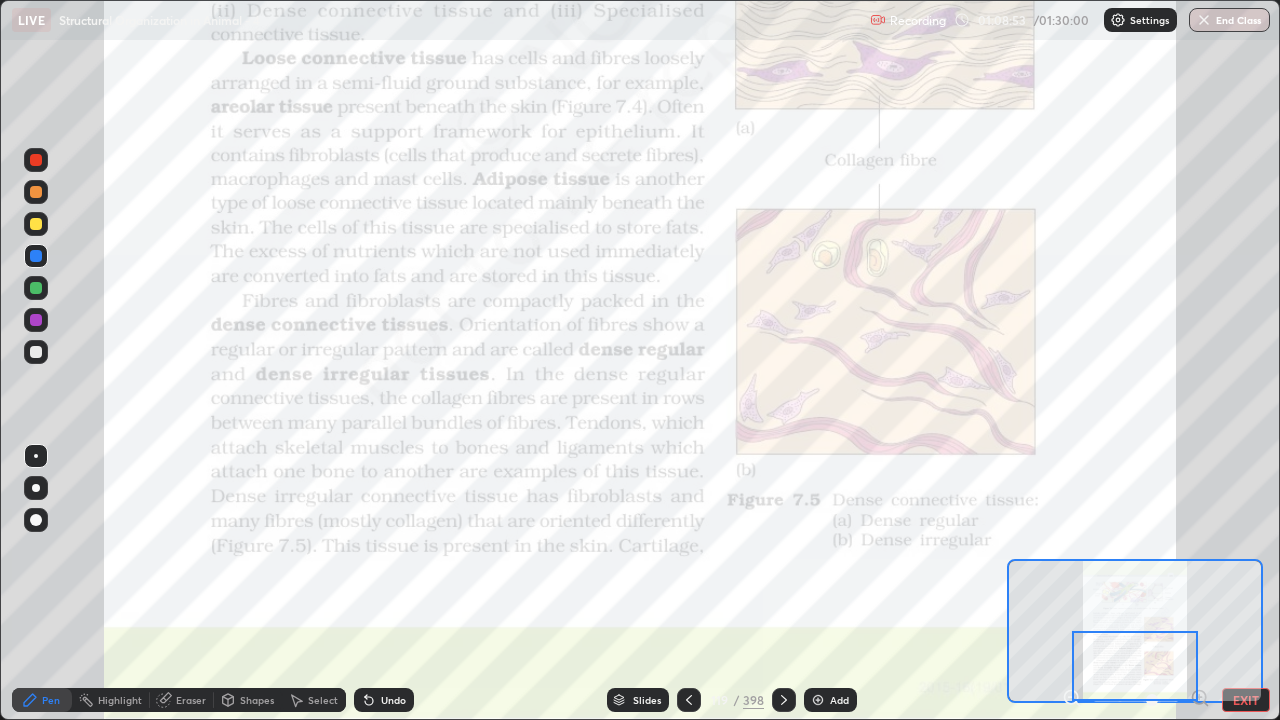 click on "Slides" at bounding box center (638, 700) 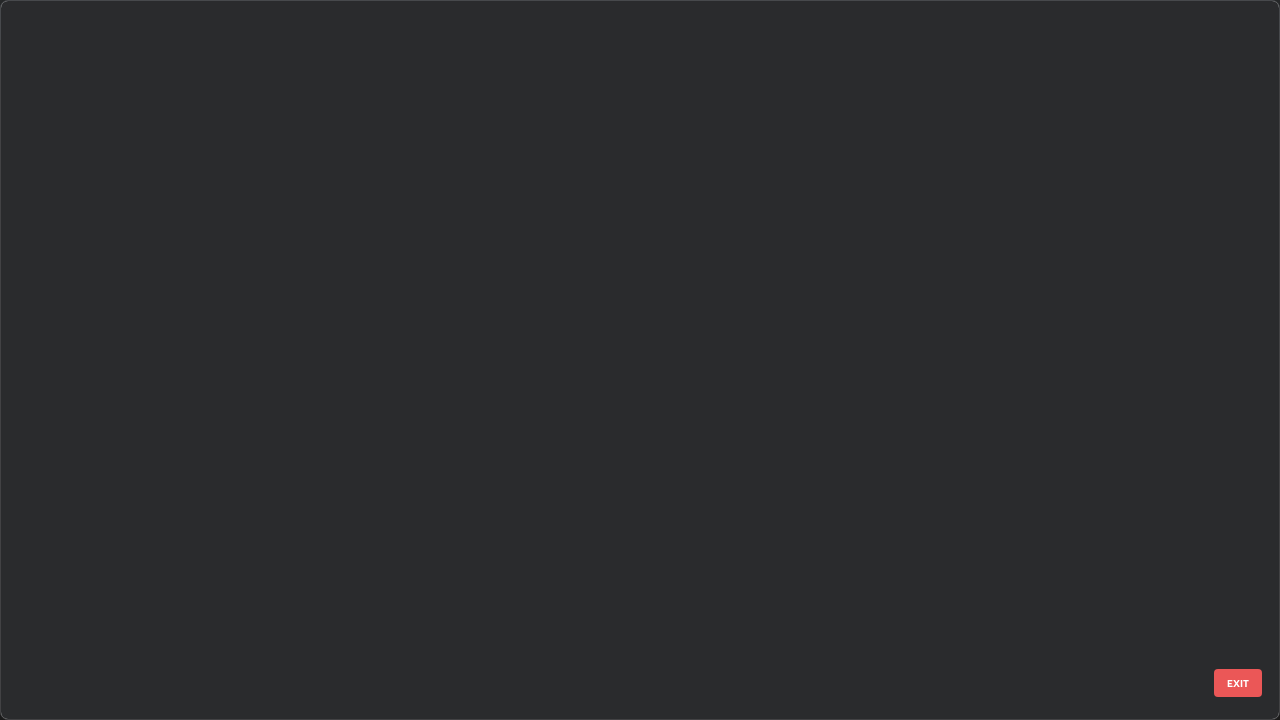 scroll, scrollTop: 8267, scrollLeft: 0, axis: vertical 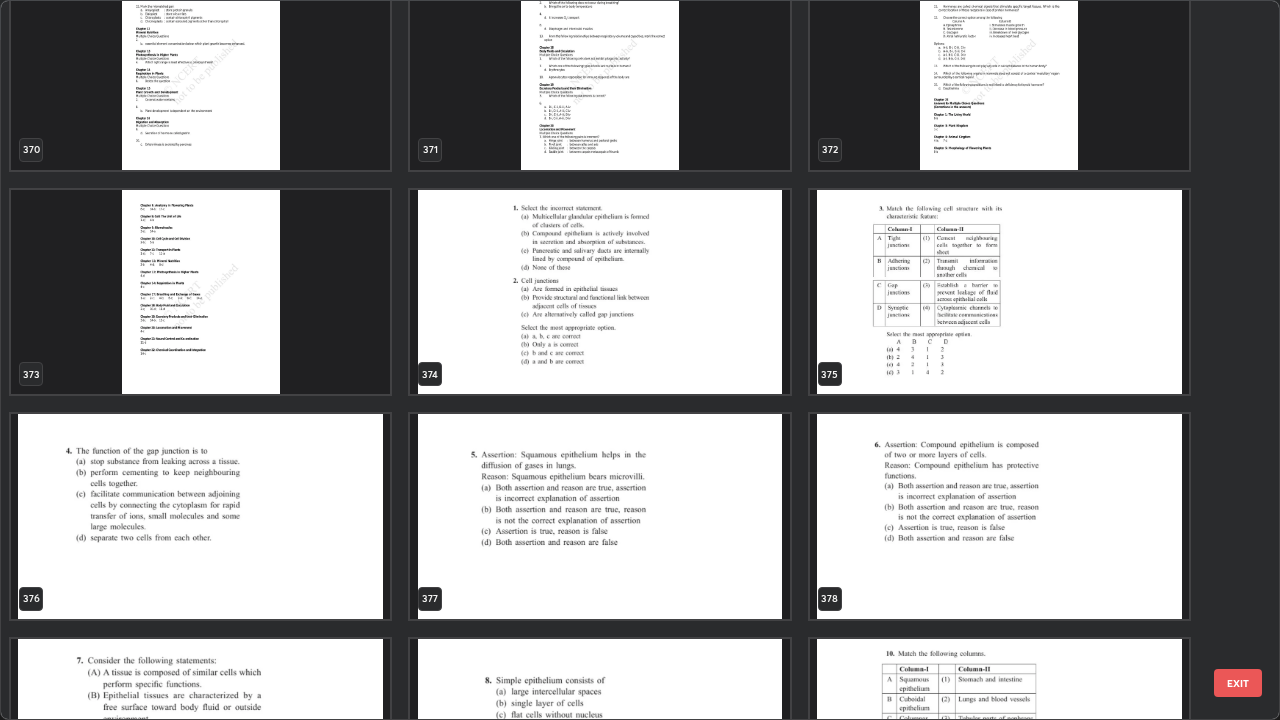 click at bounding box center [599, 292] 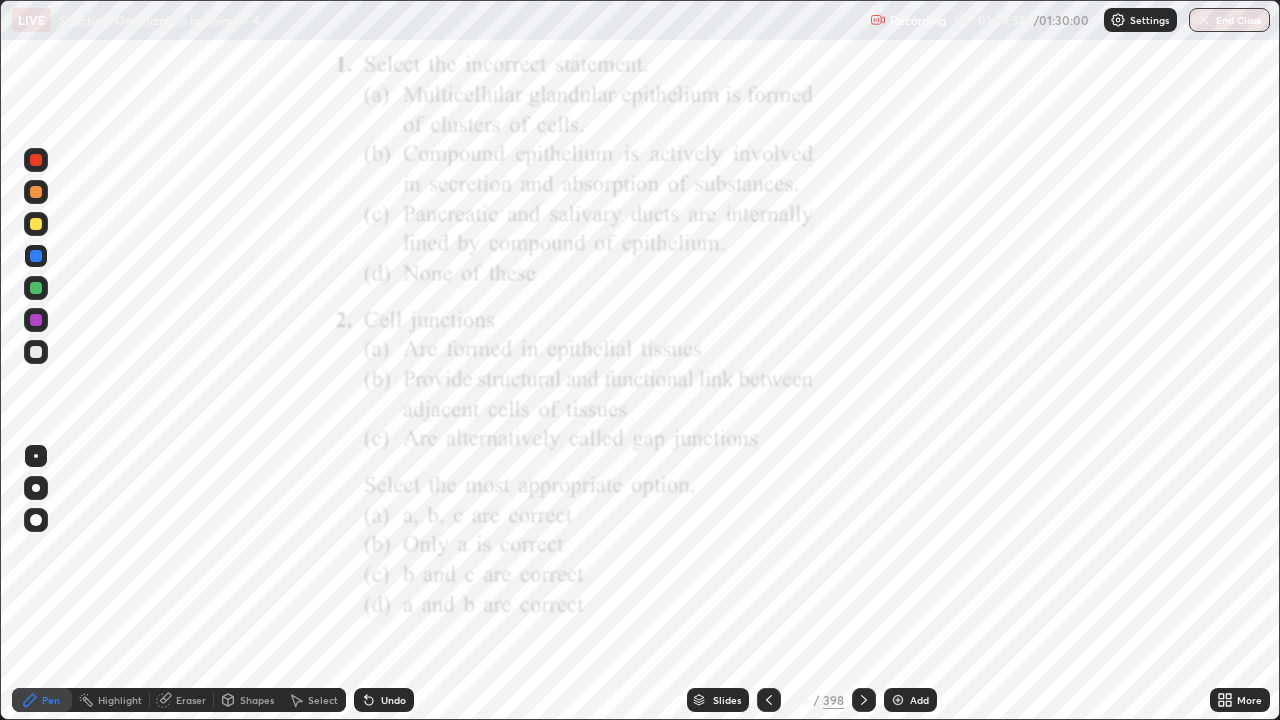 click 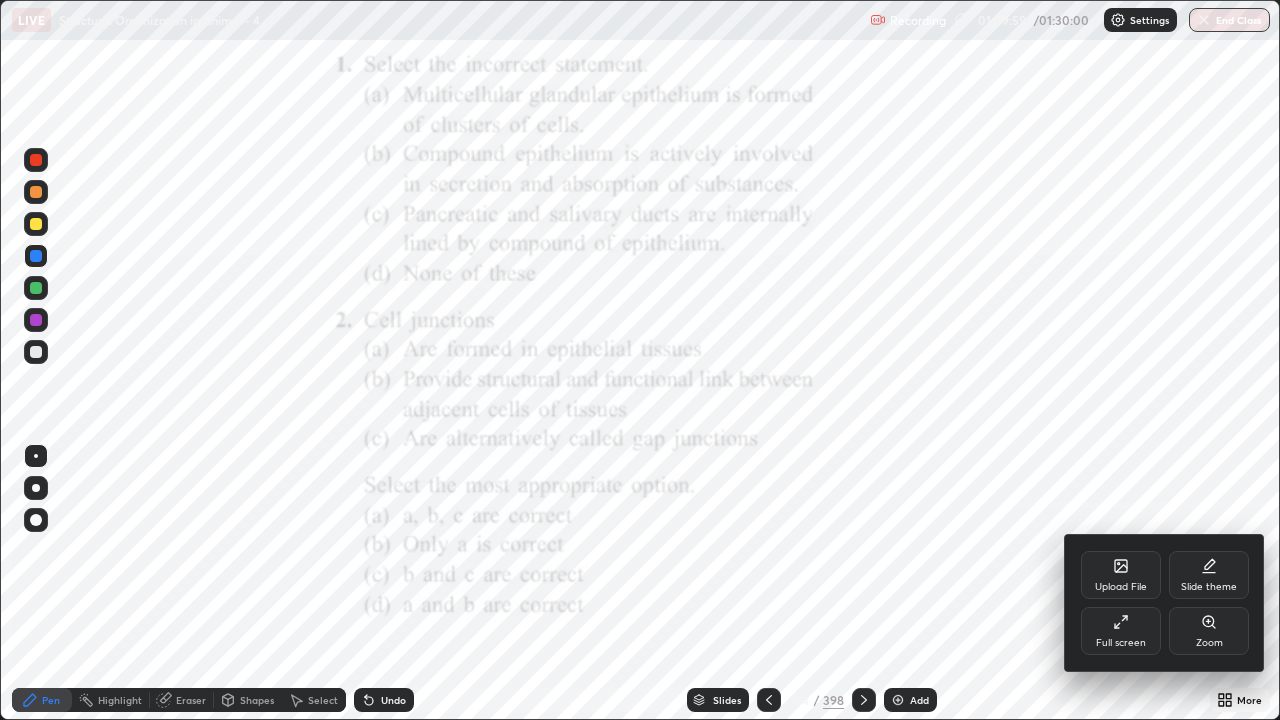 click 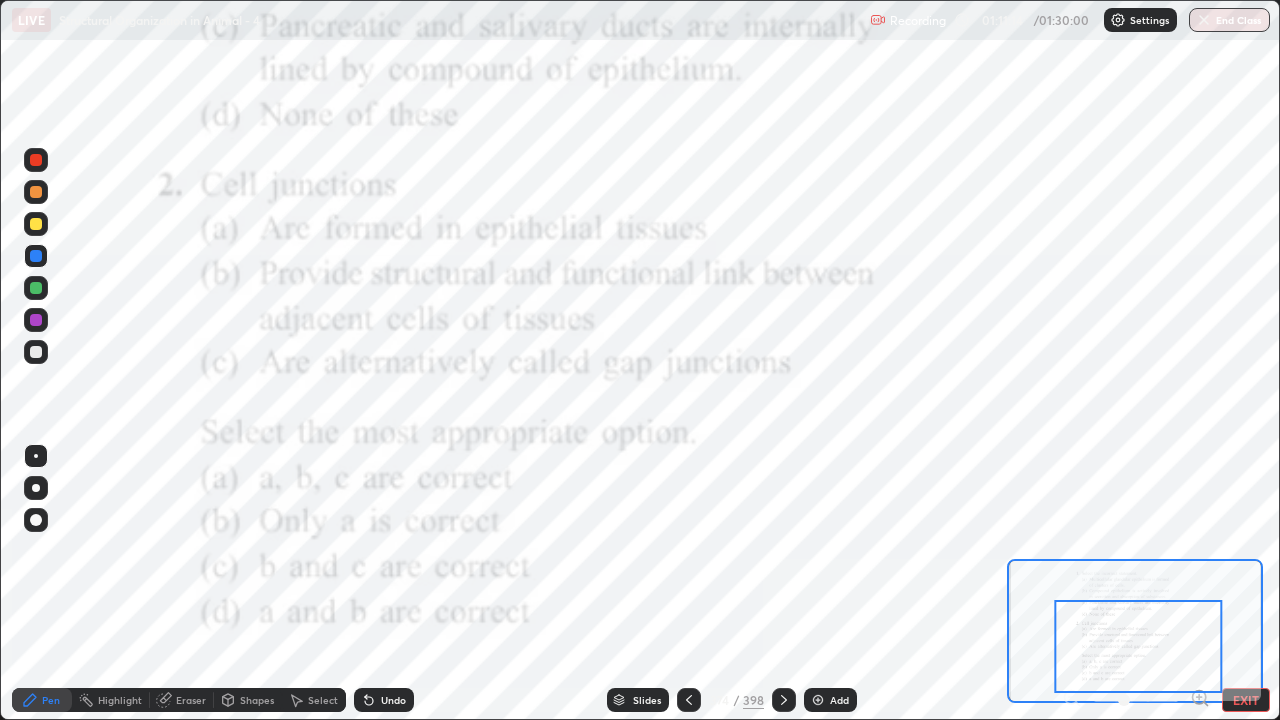 click 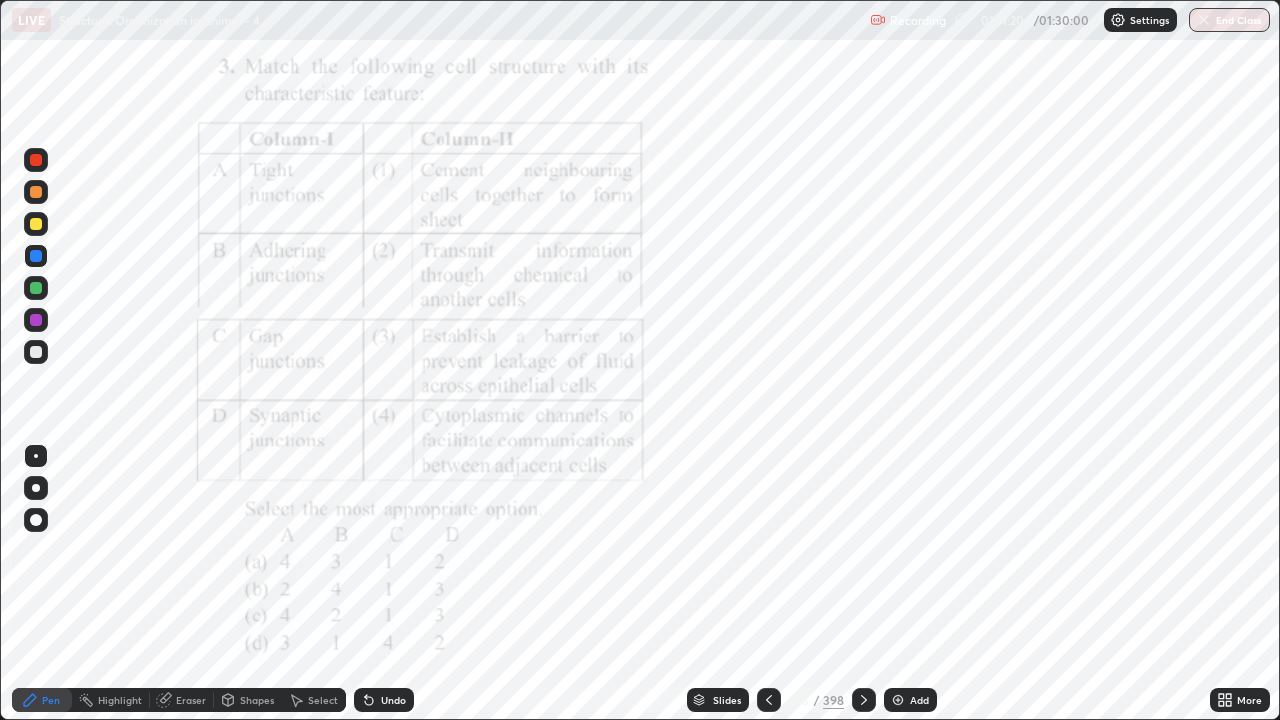 click 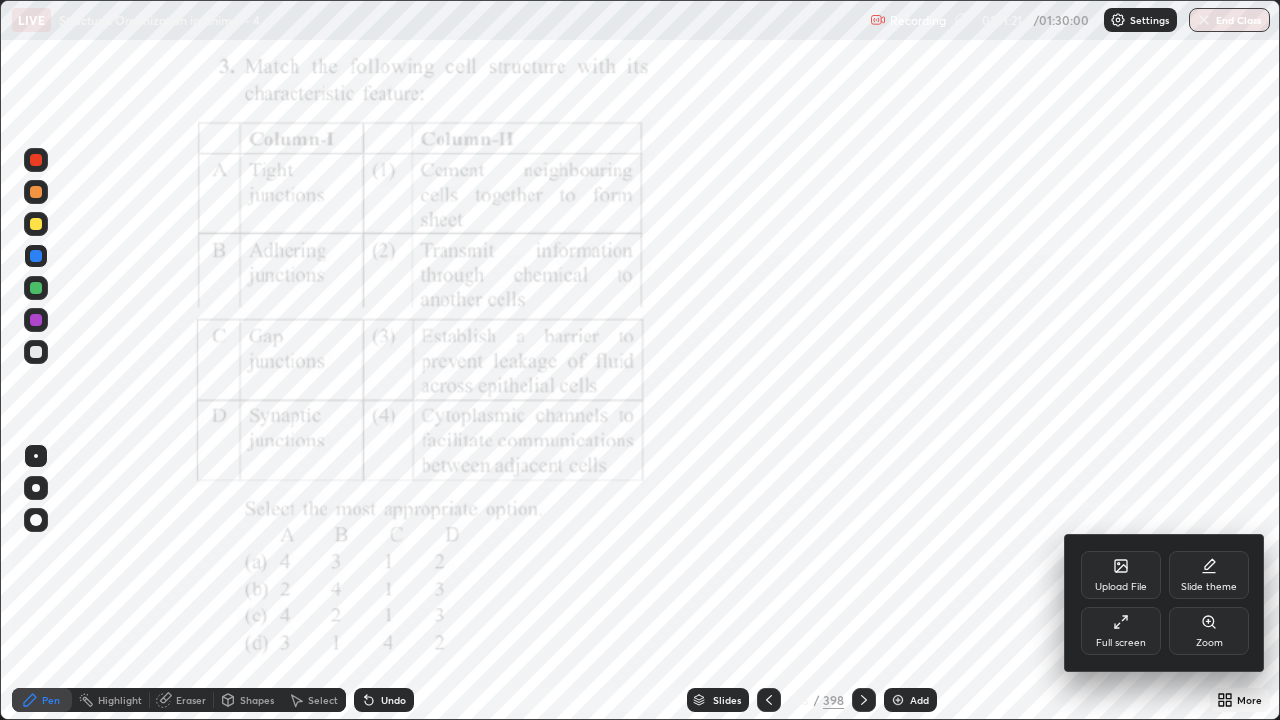 click 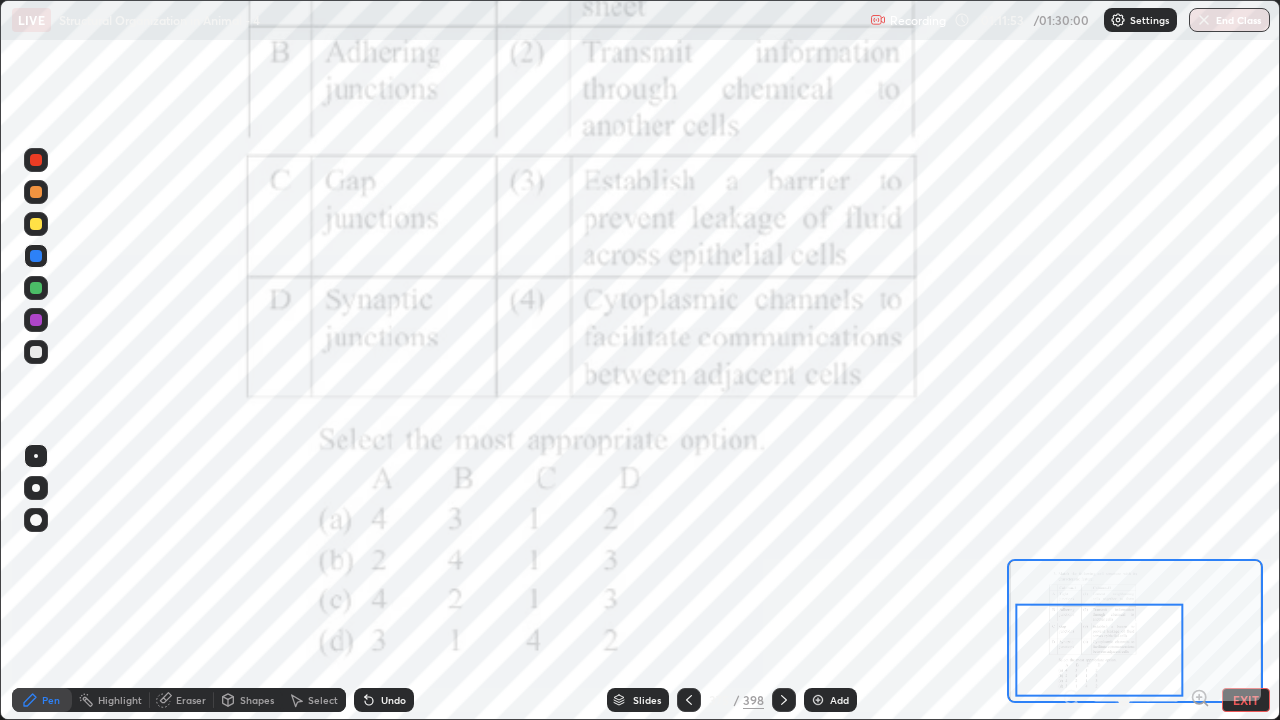 click 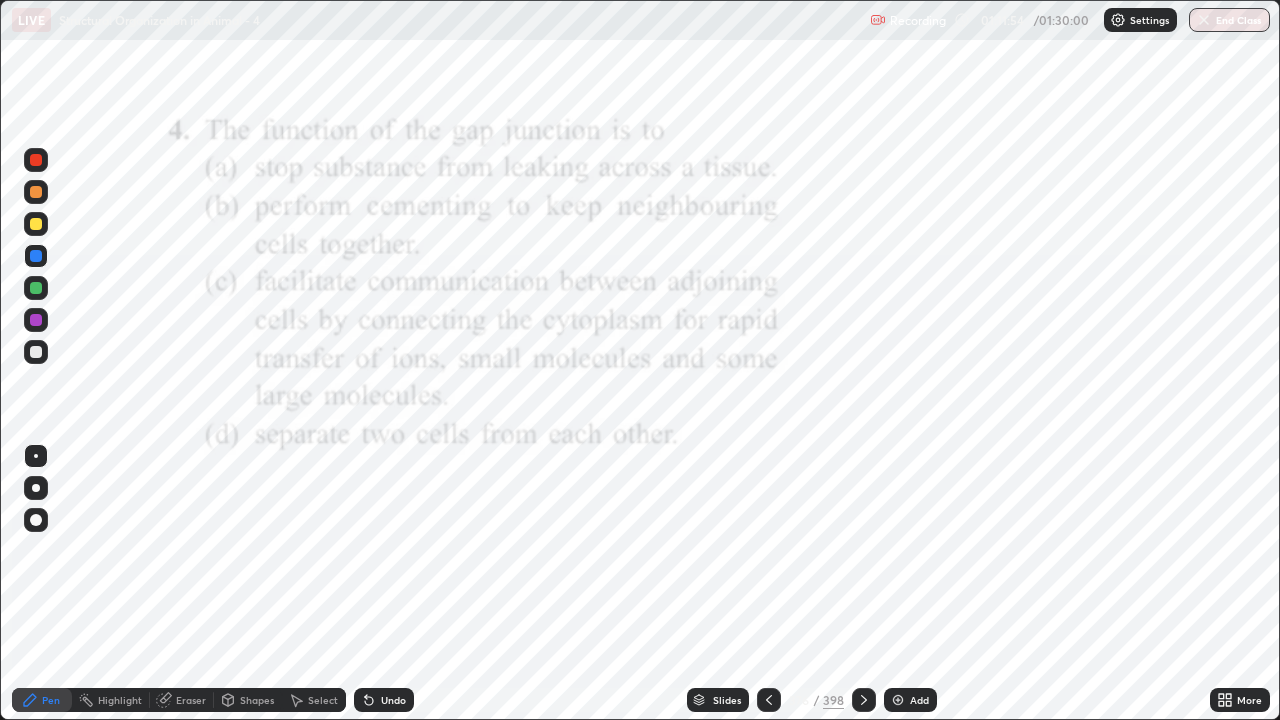 click on "Slides 376 / 398 Add" at bounding box center (812, 700) 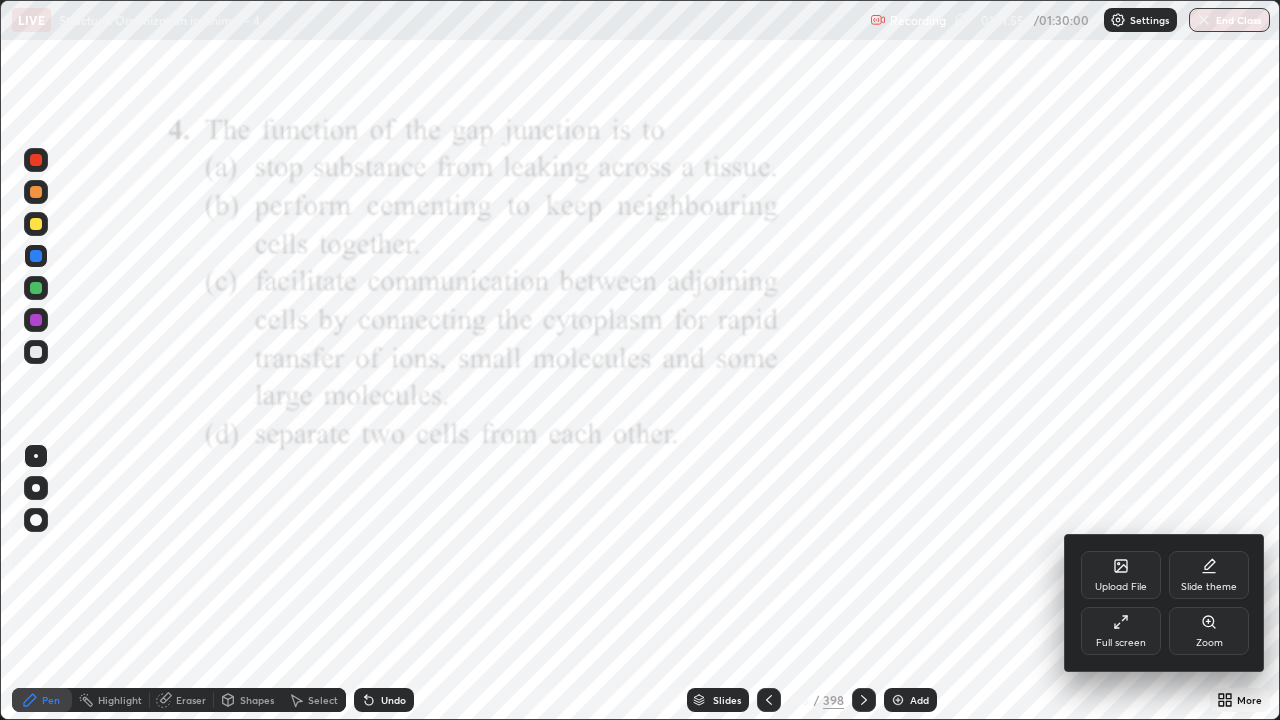 click on "Zoom" at bounding box center [1209, 643] 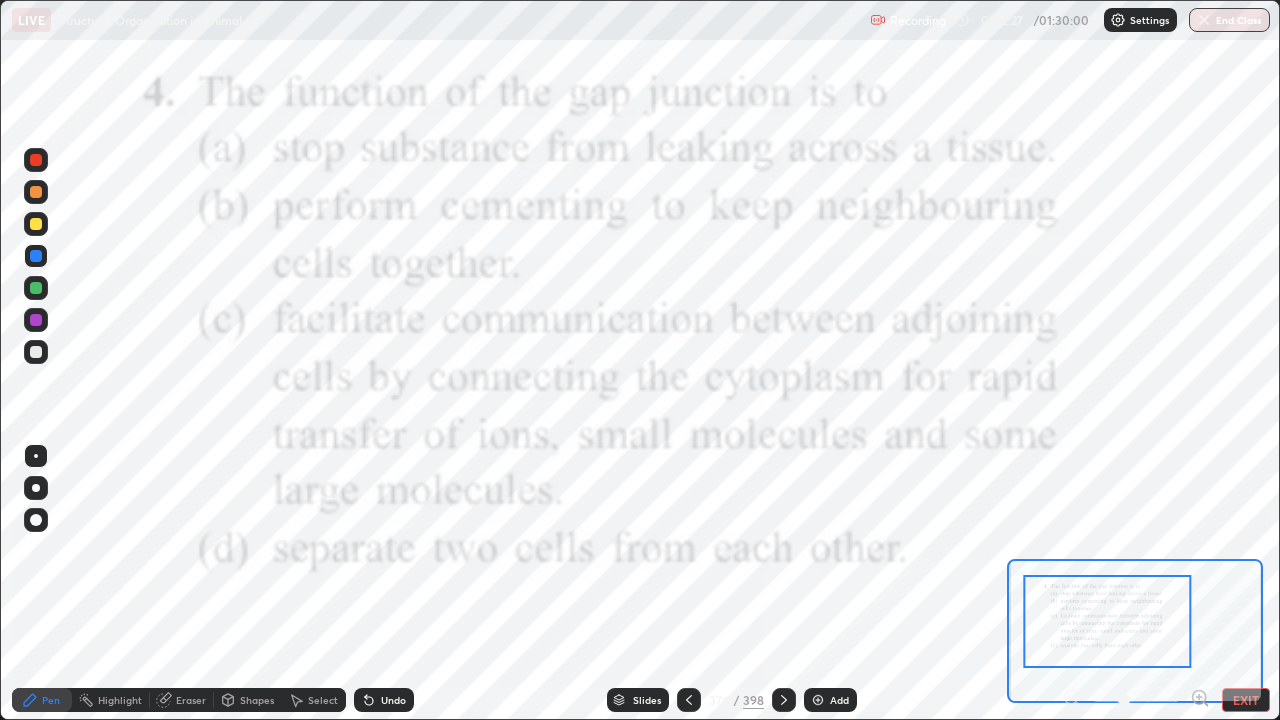 click 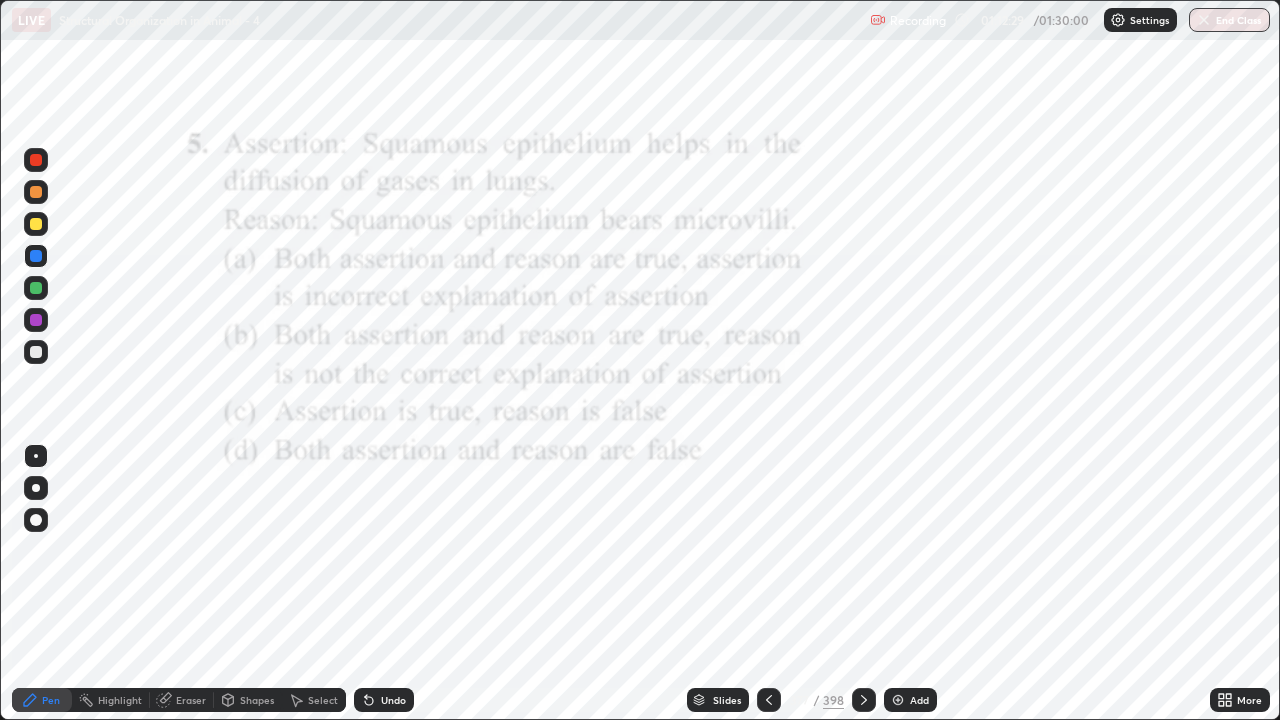 click on "More" at bounding box center (1240, 700) 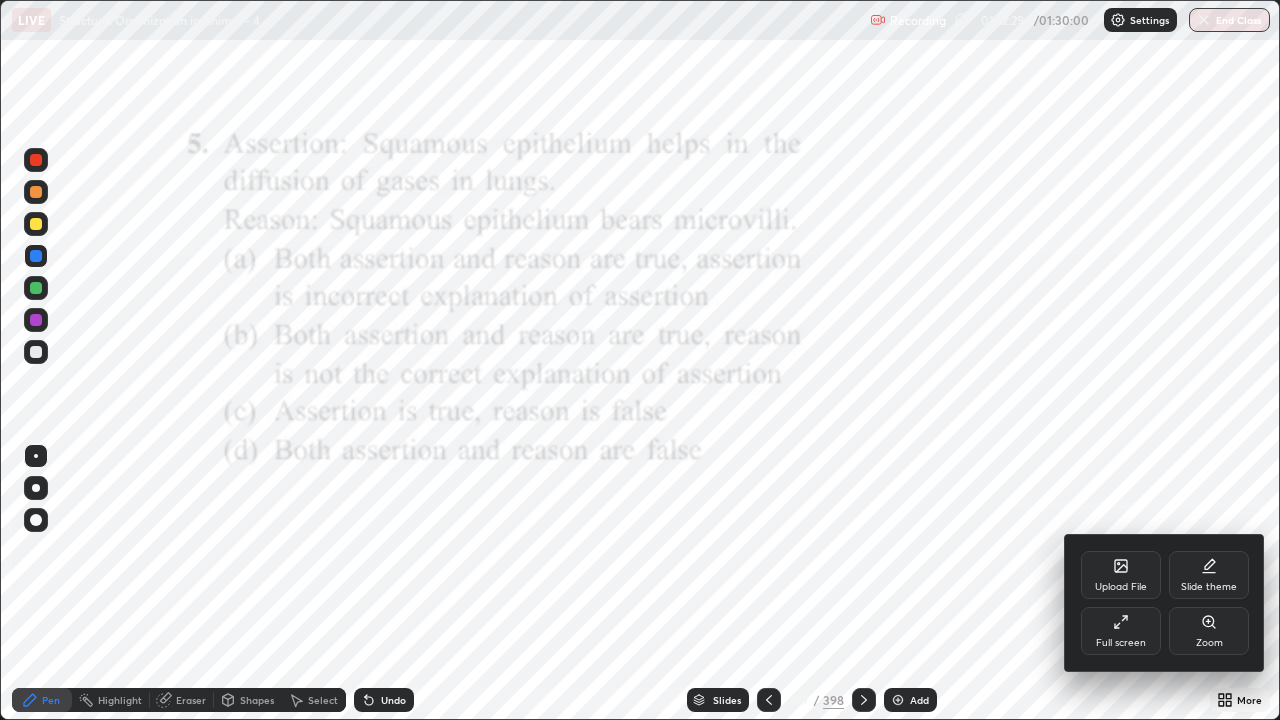 click 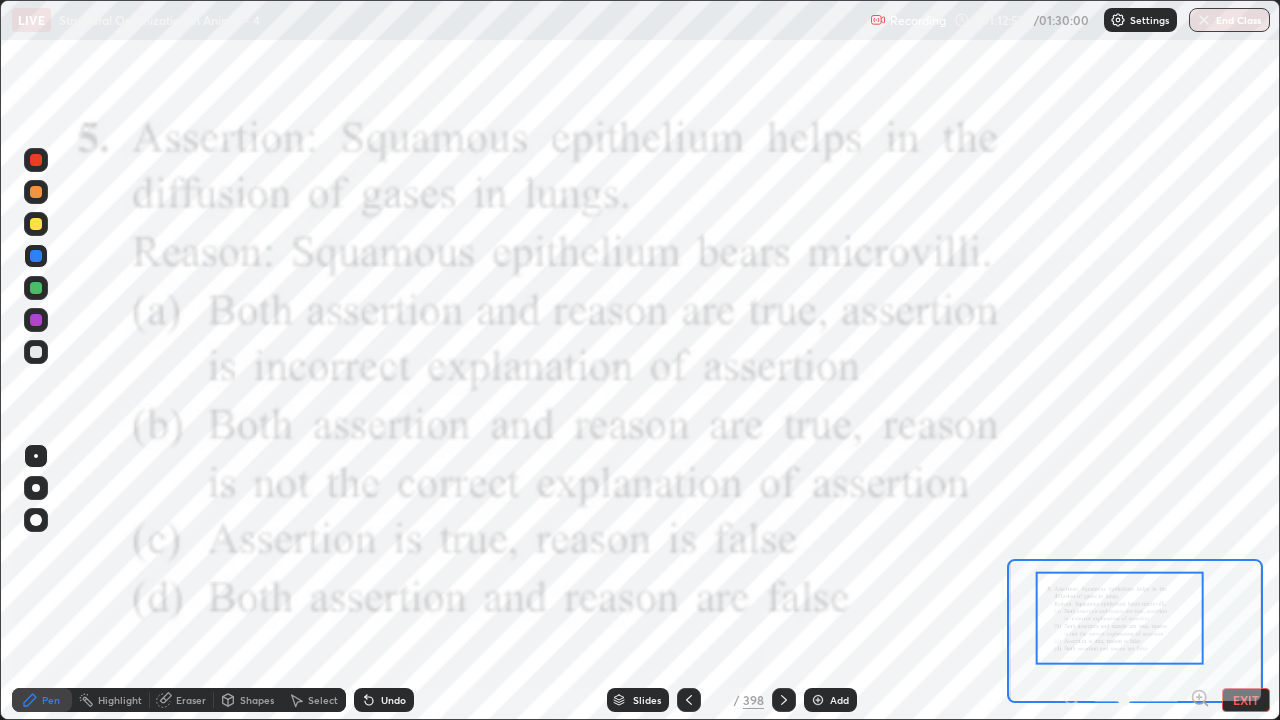click 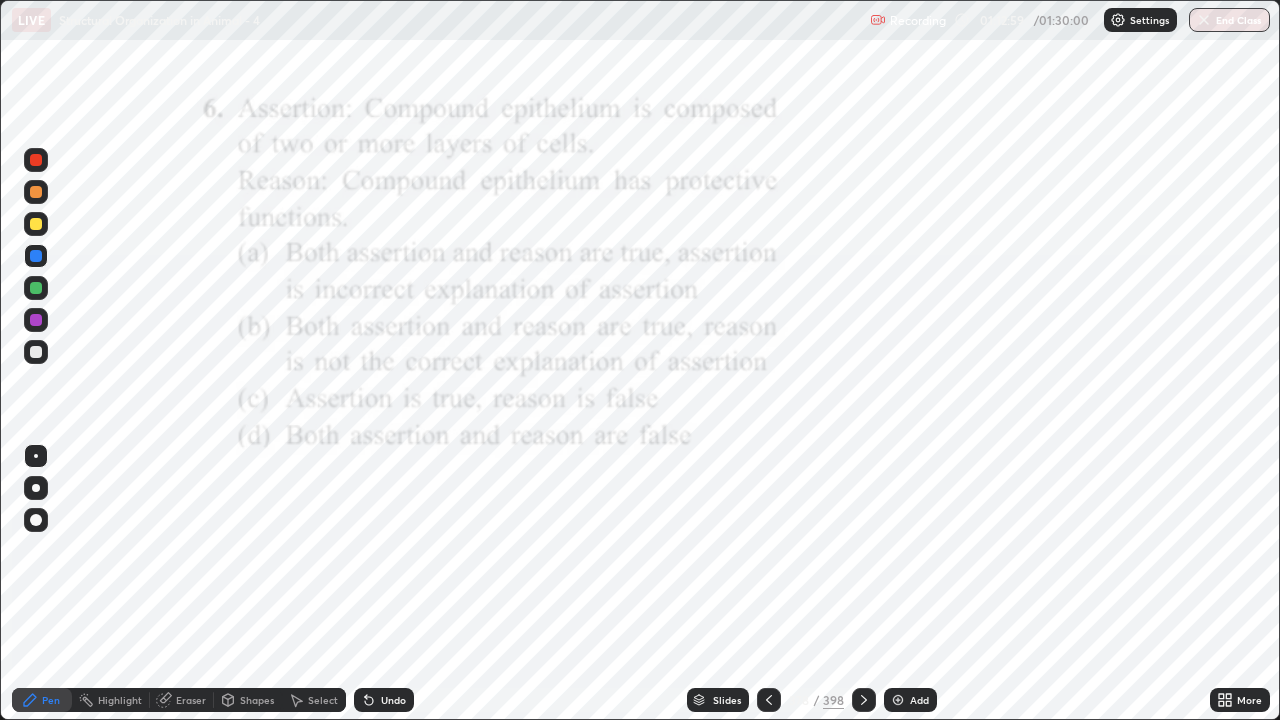 click 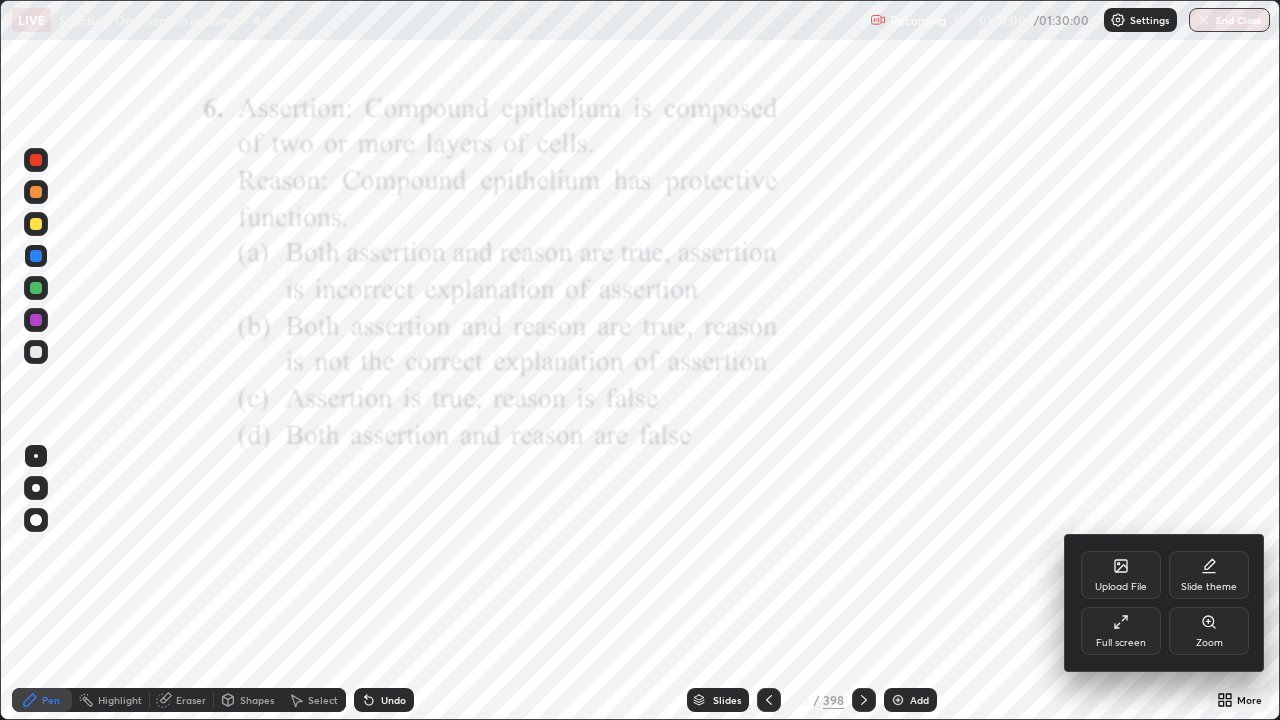 click 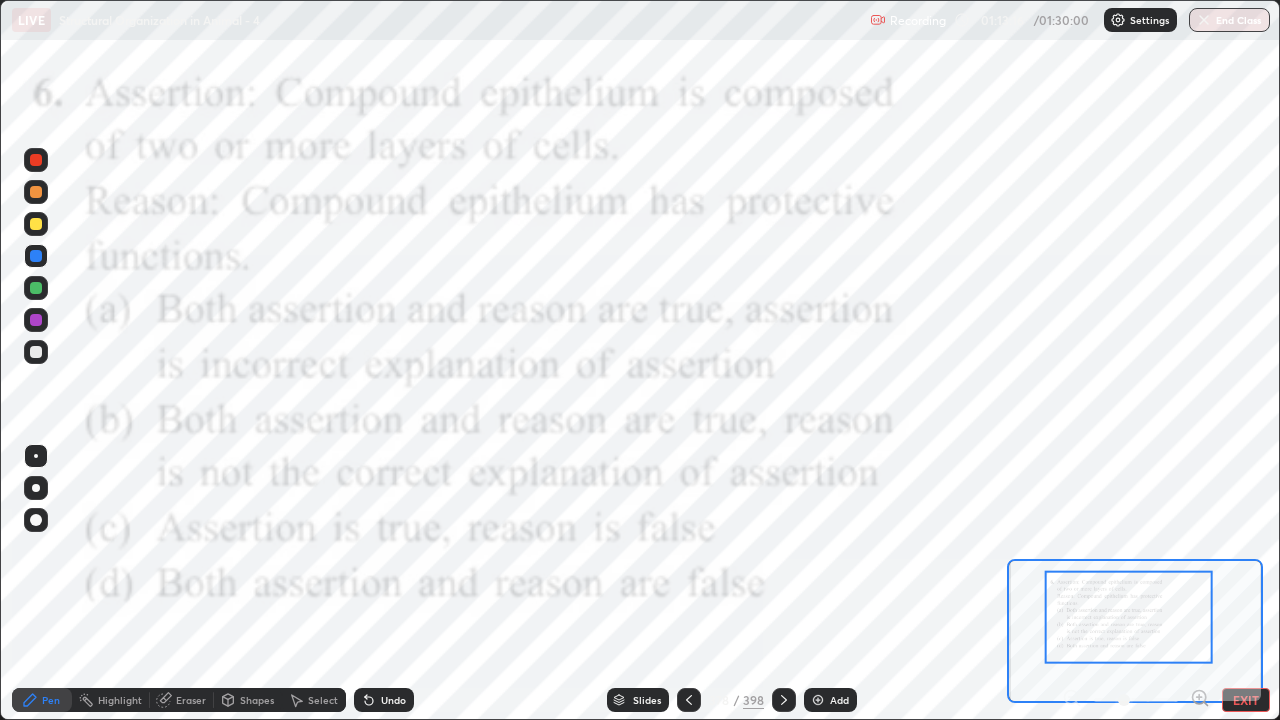click 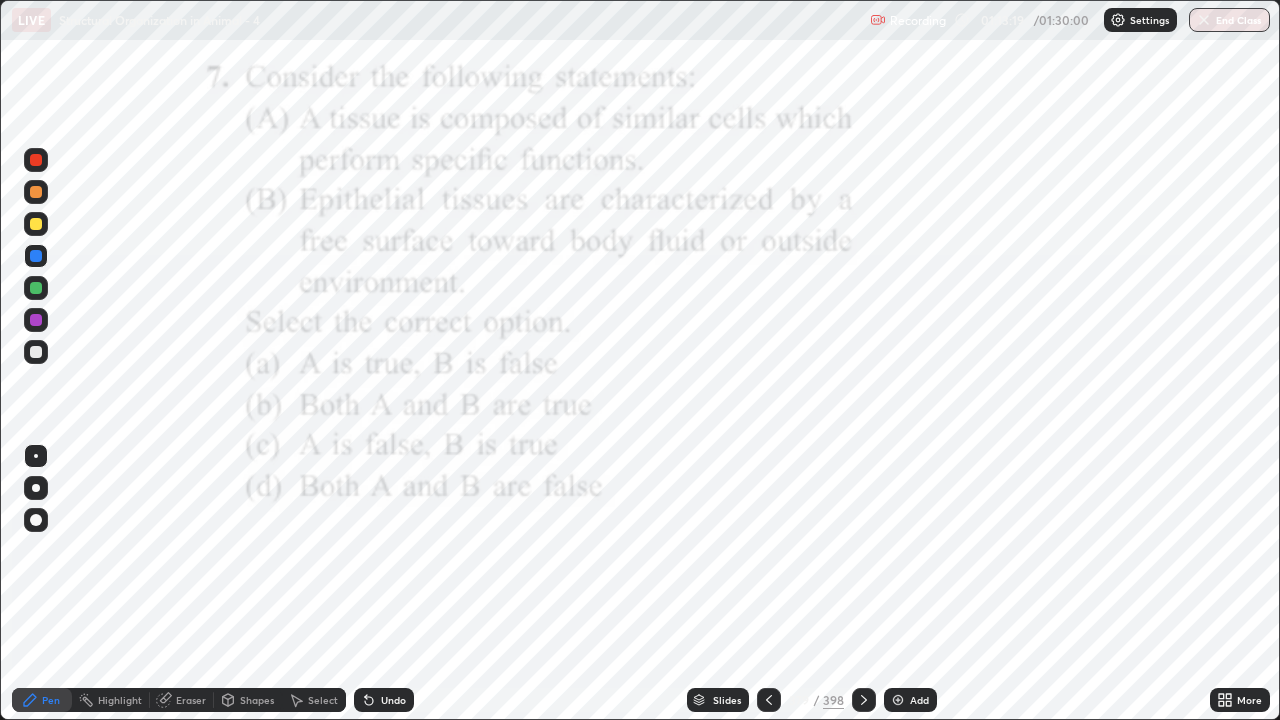 click 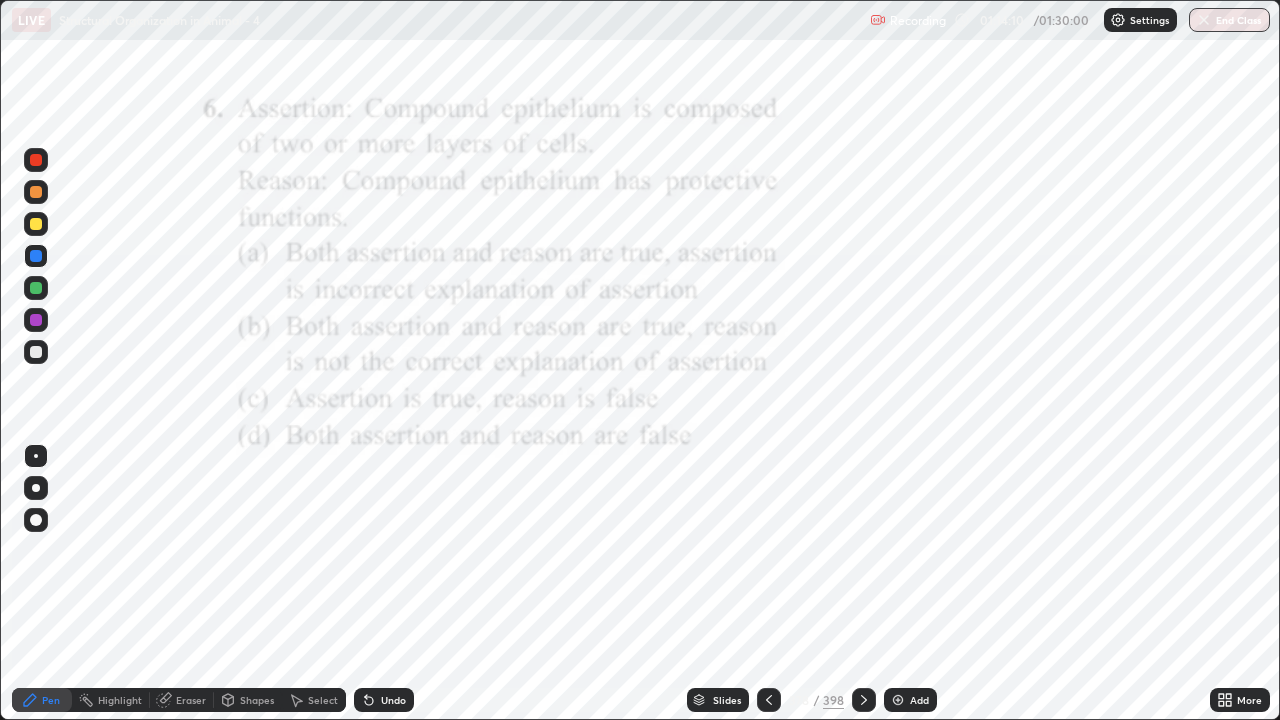 click at bounding box center (864, 700) 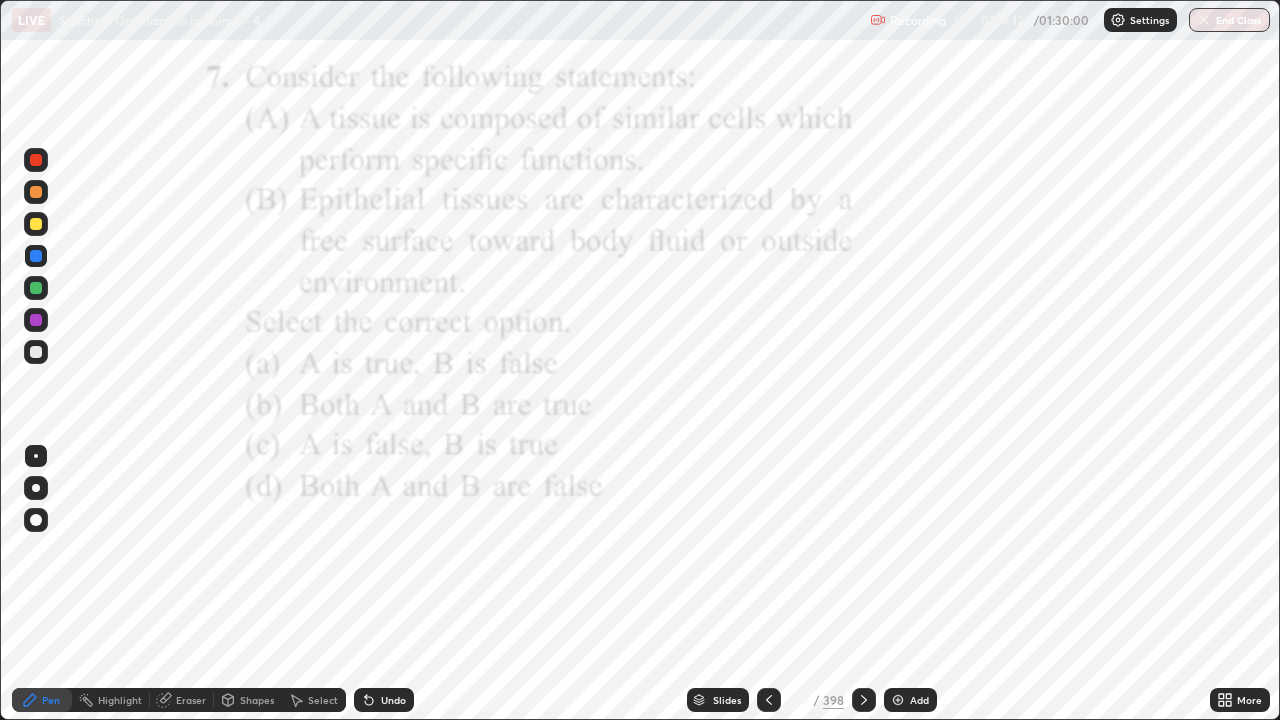 click 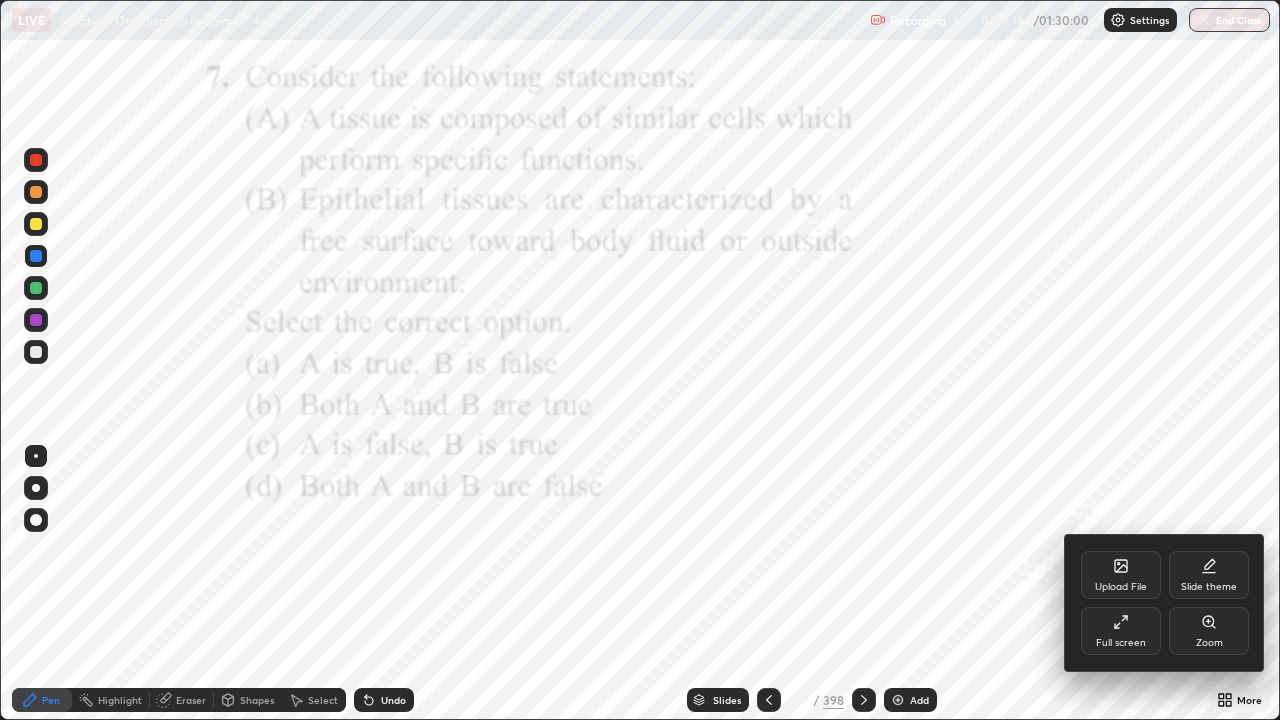 click on "Zoom" at bounding box center [1209, 631] 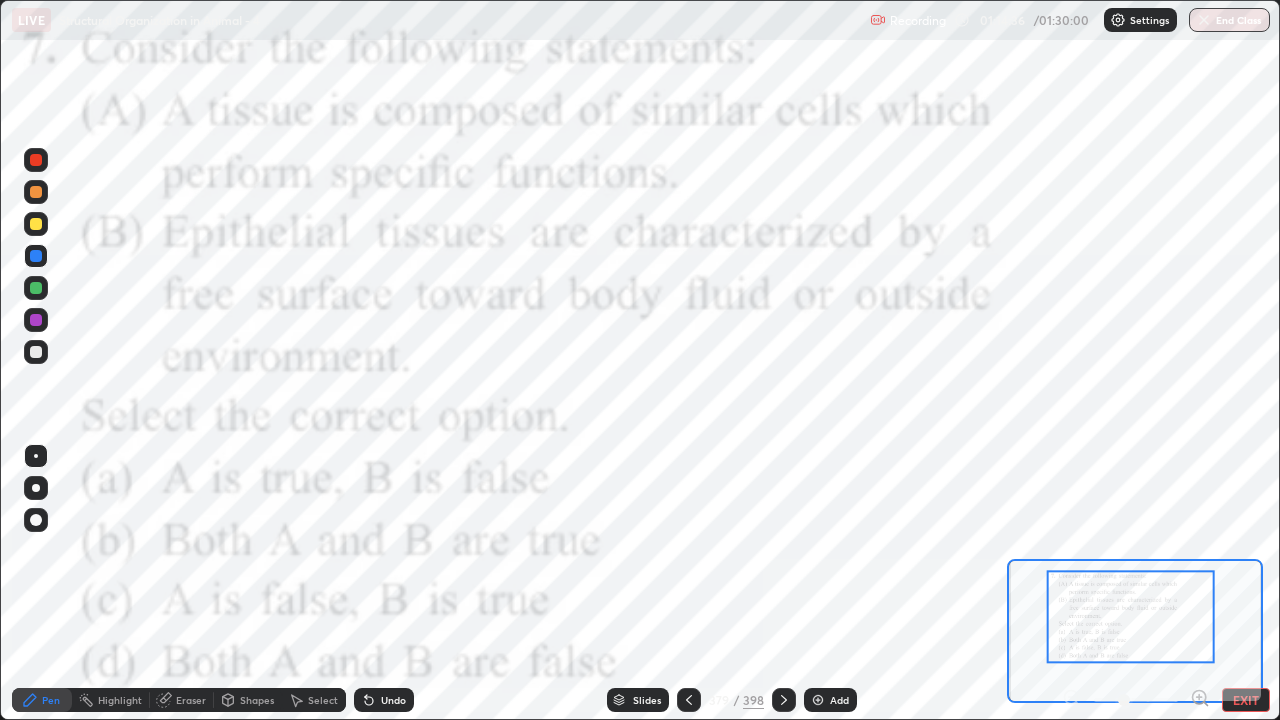 click 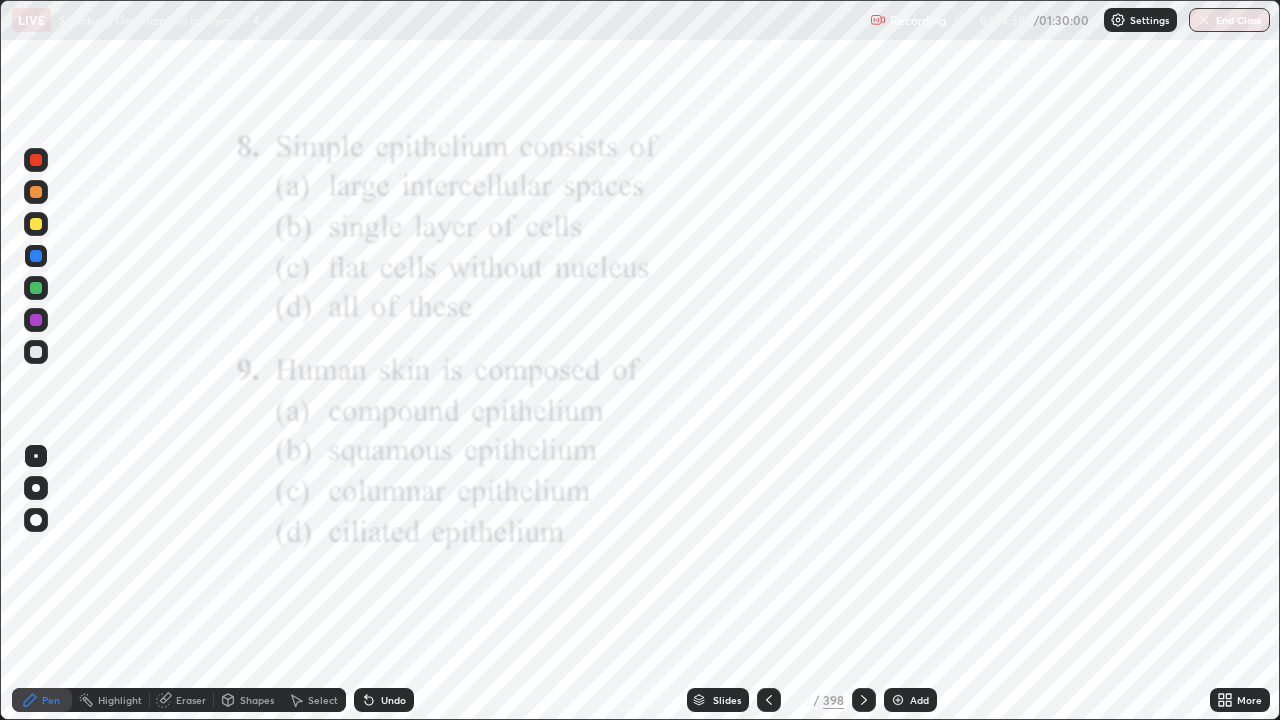 click on "More" at bounding box center (1240, 700) 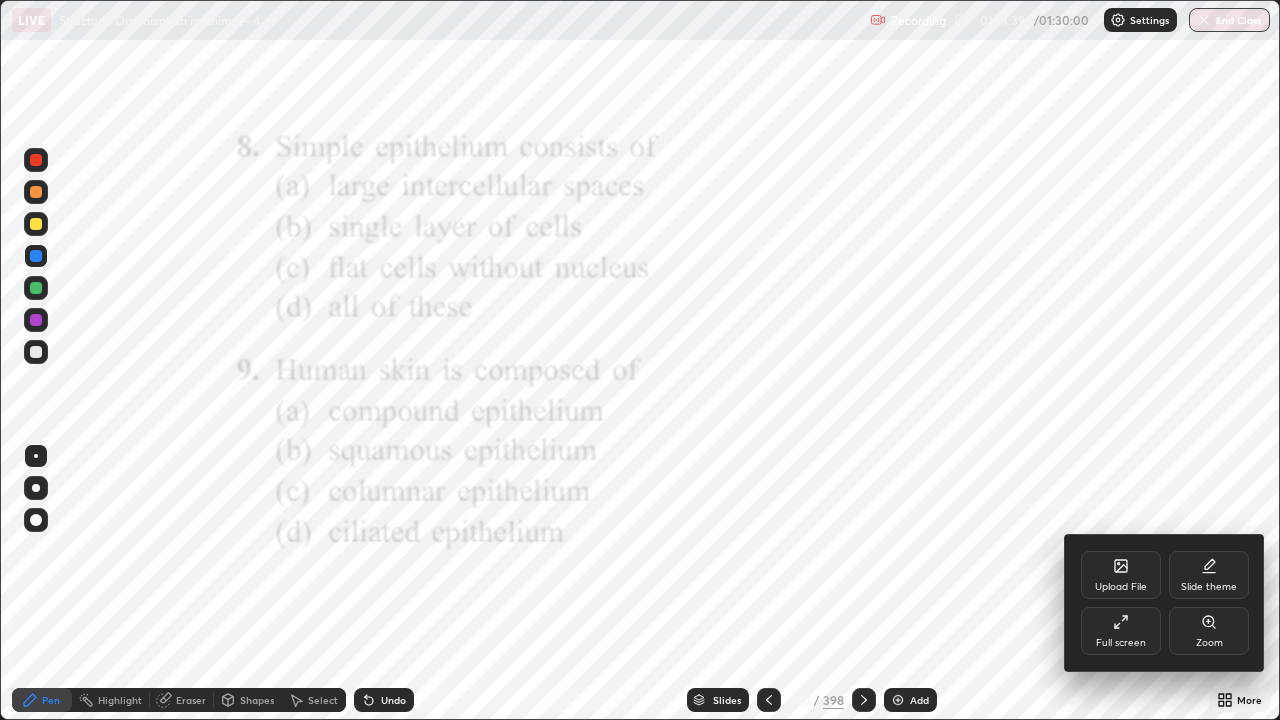 click 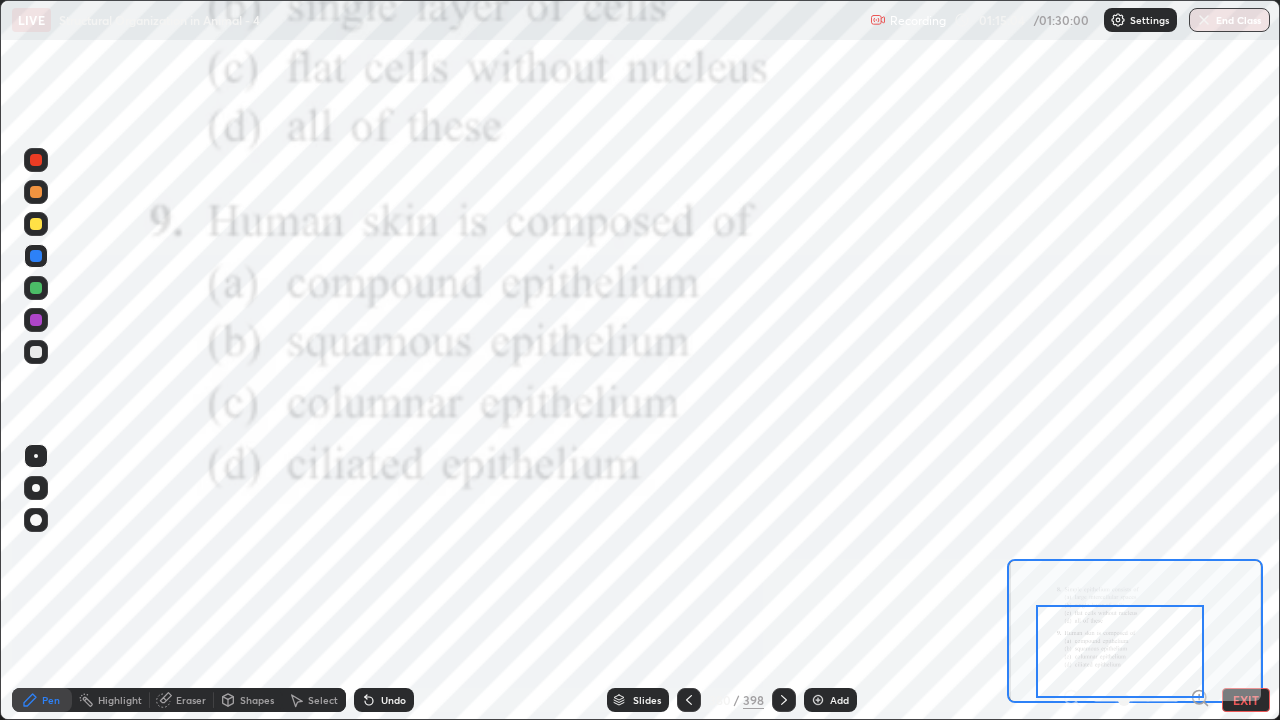 click 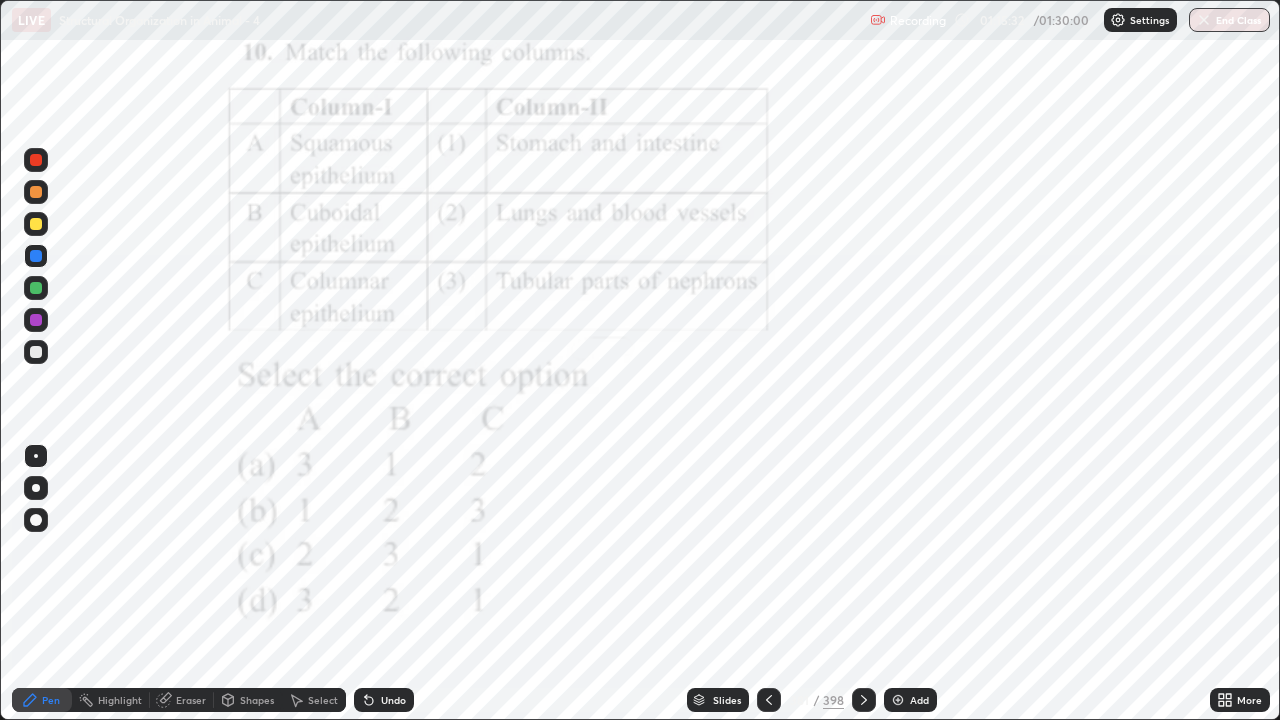 click 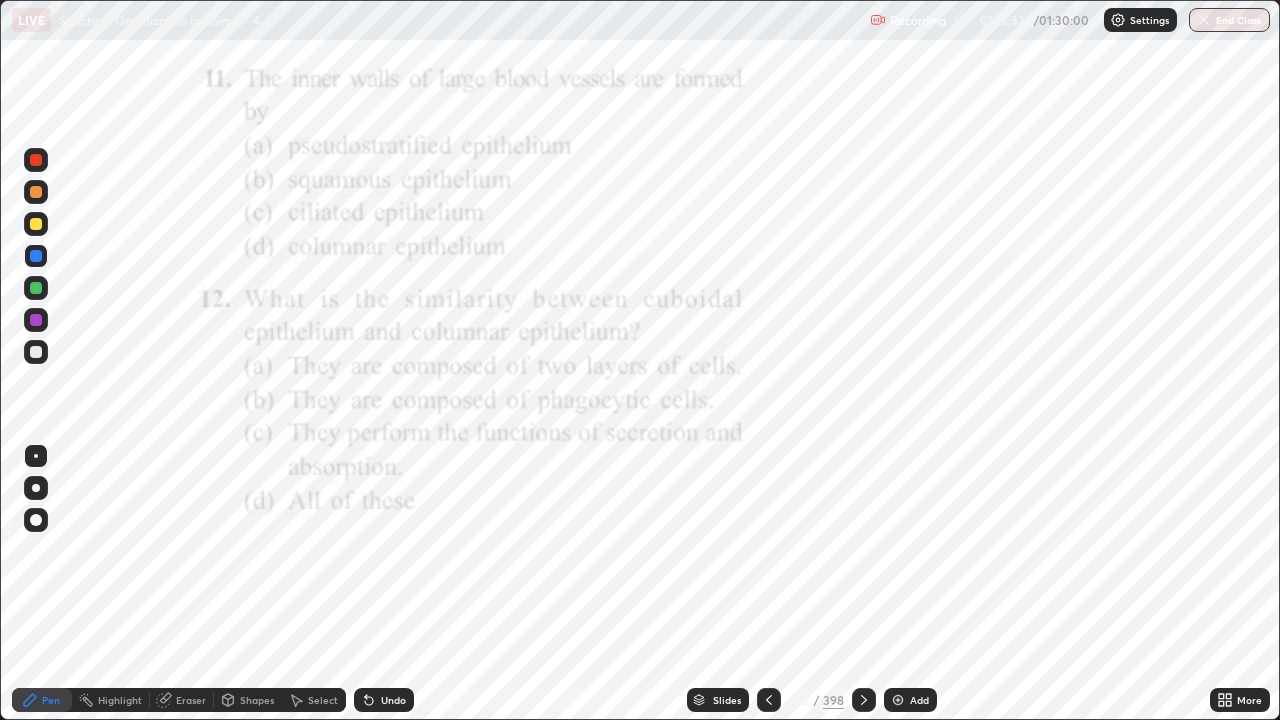 click 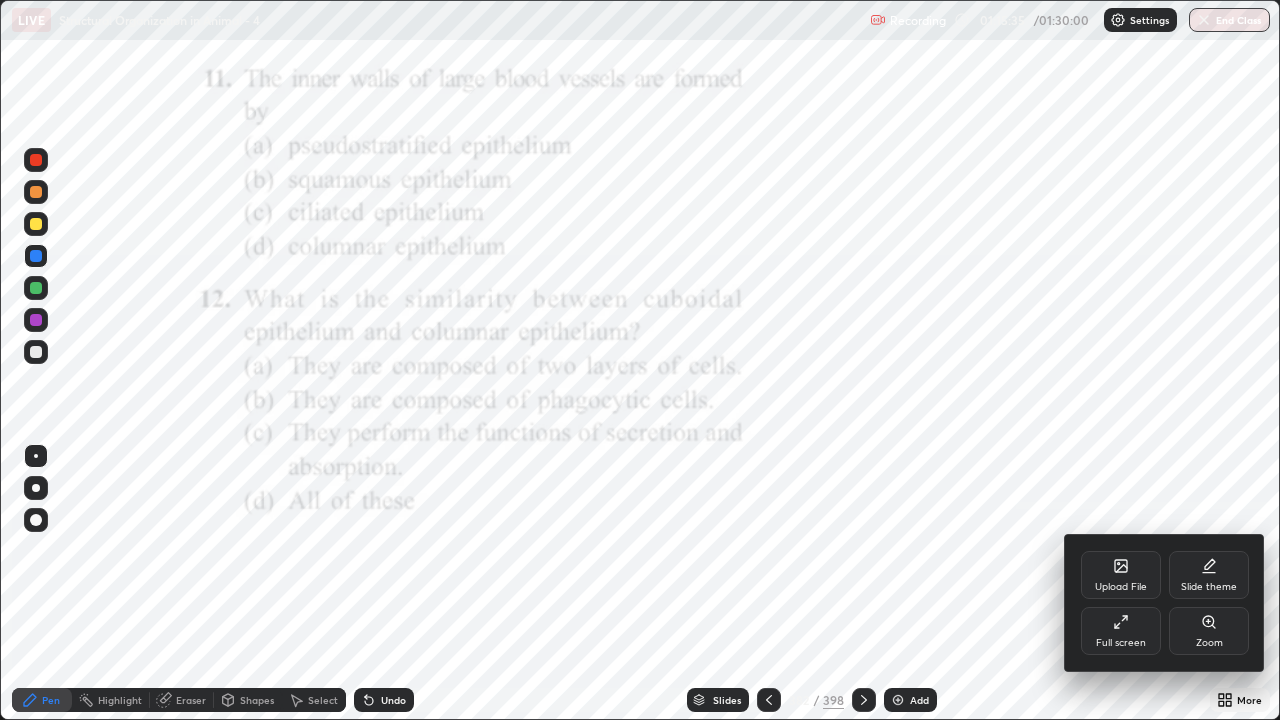 click on "Zoom" at bounding box center [1209, 631] 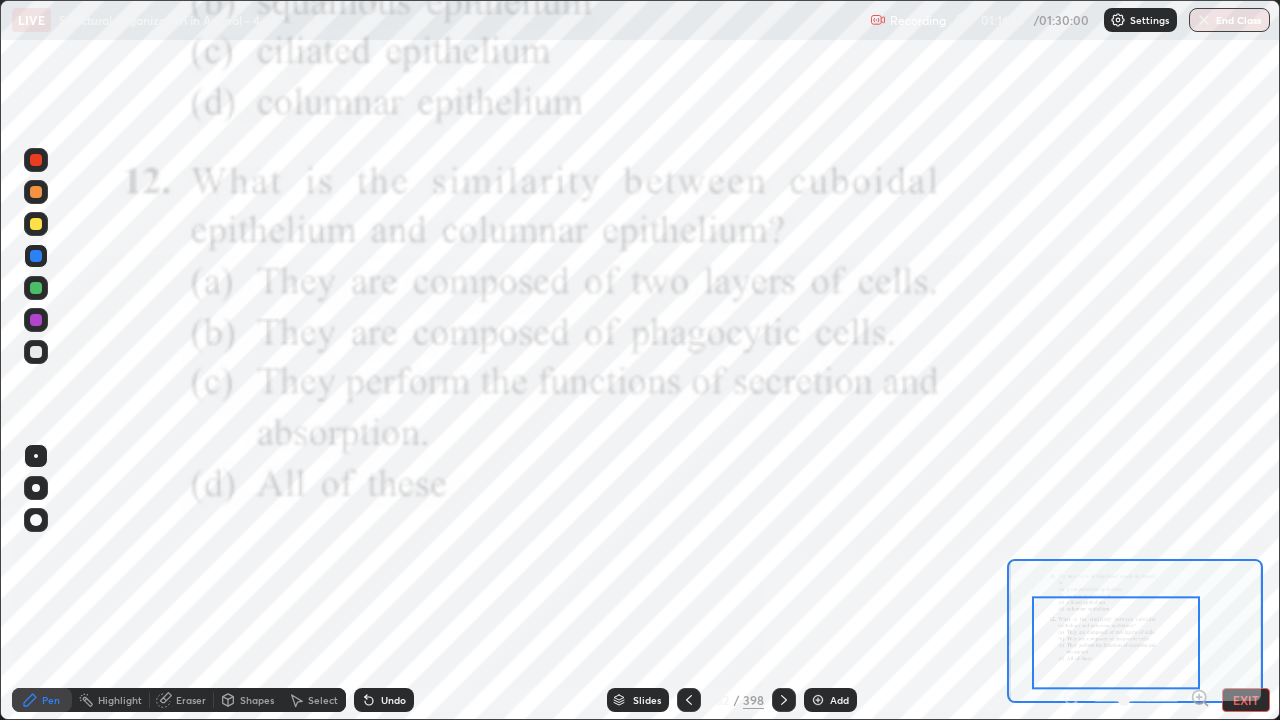 click 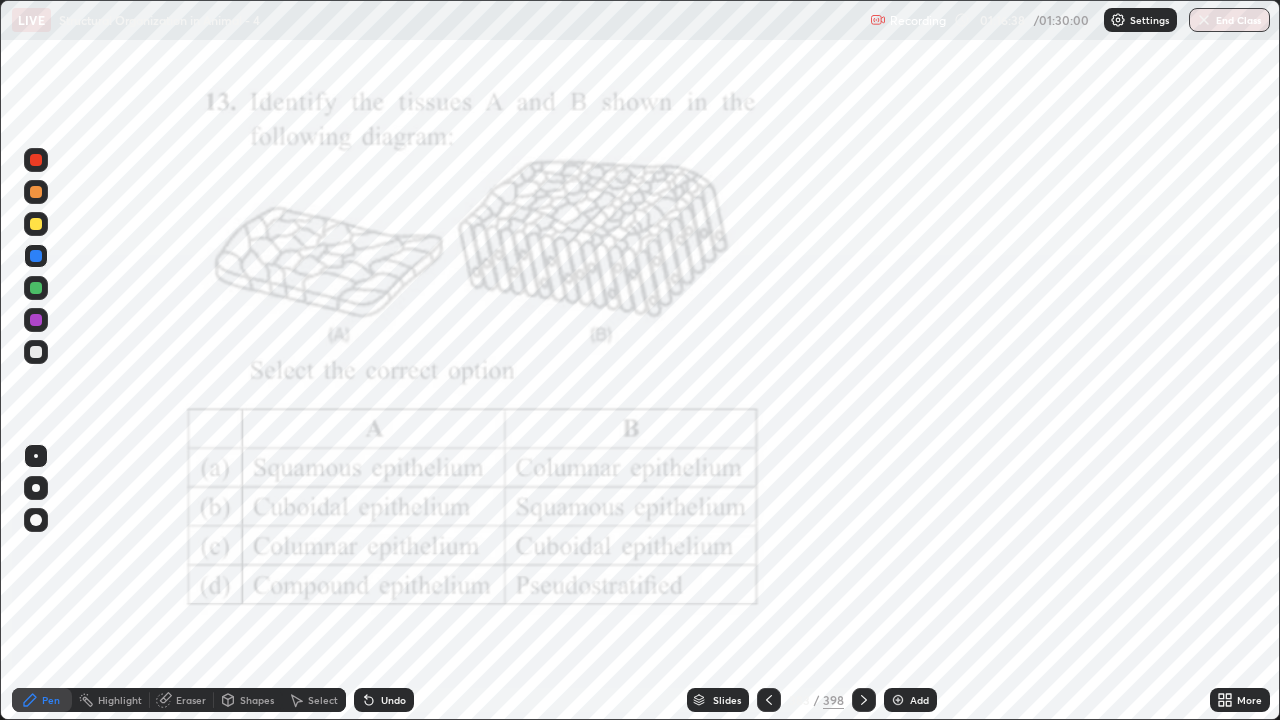 click at bounding box center [864, 700] 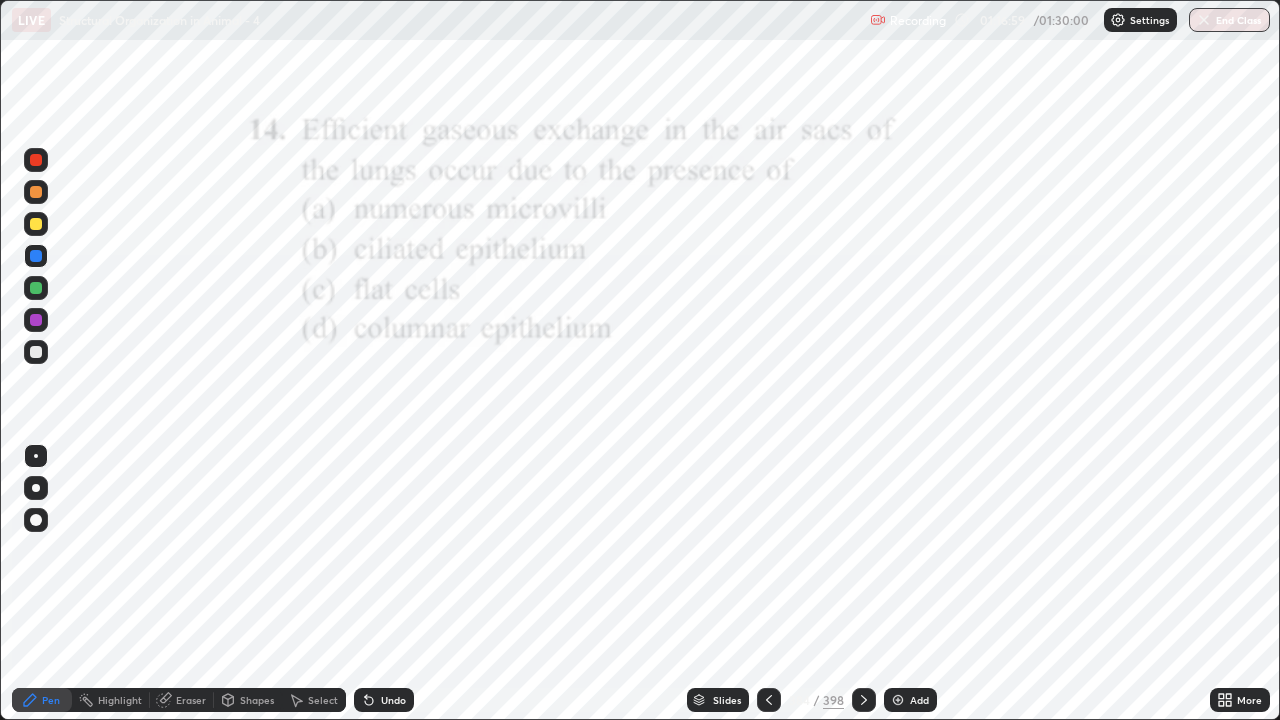 click 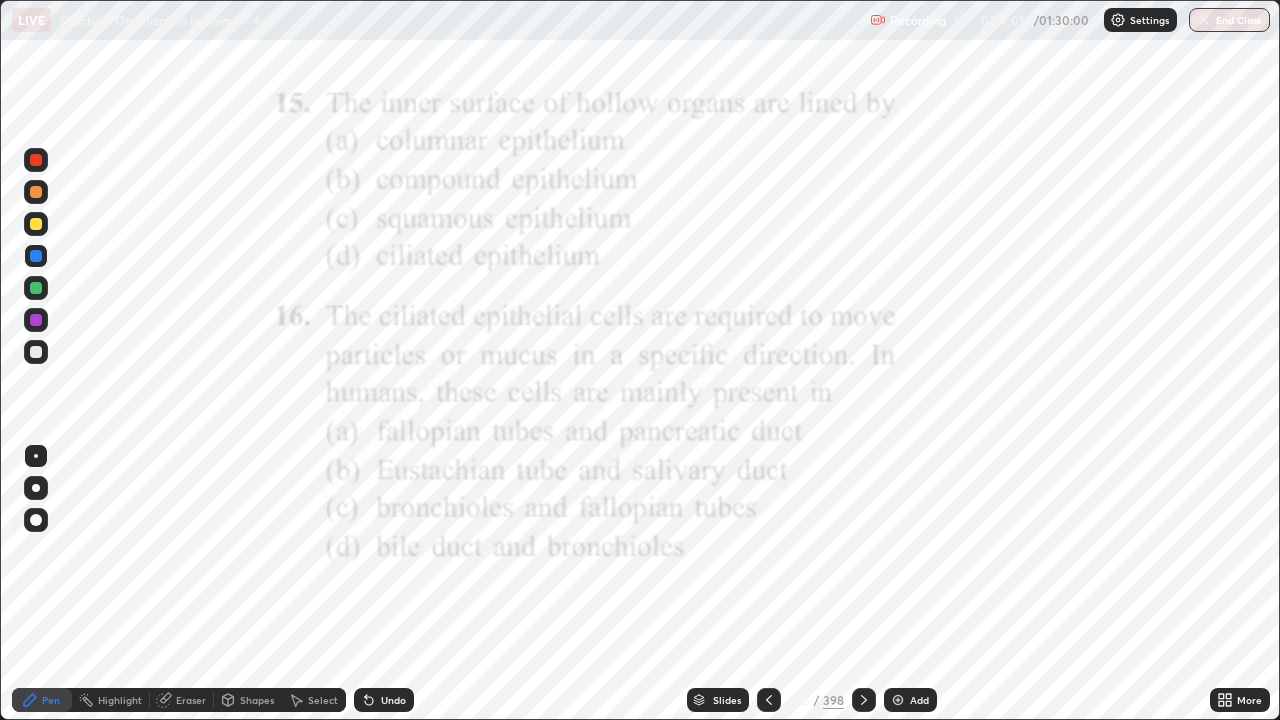 click 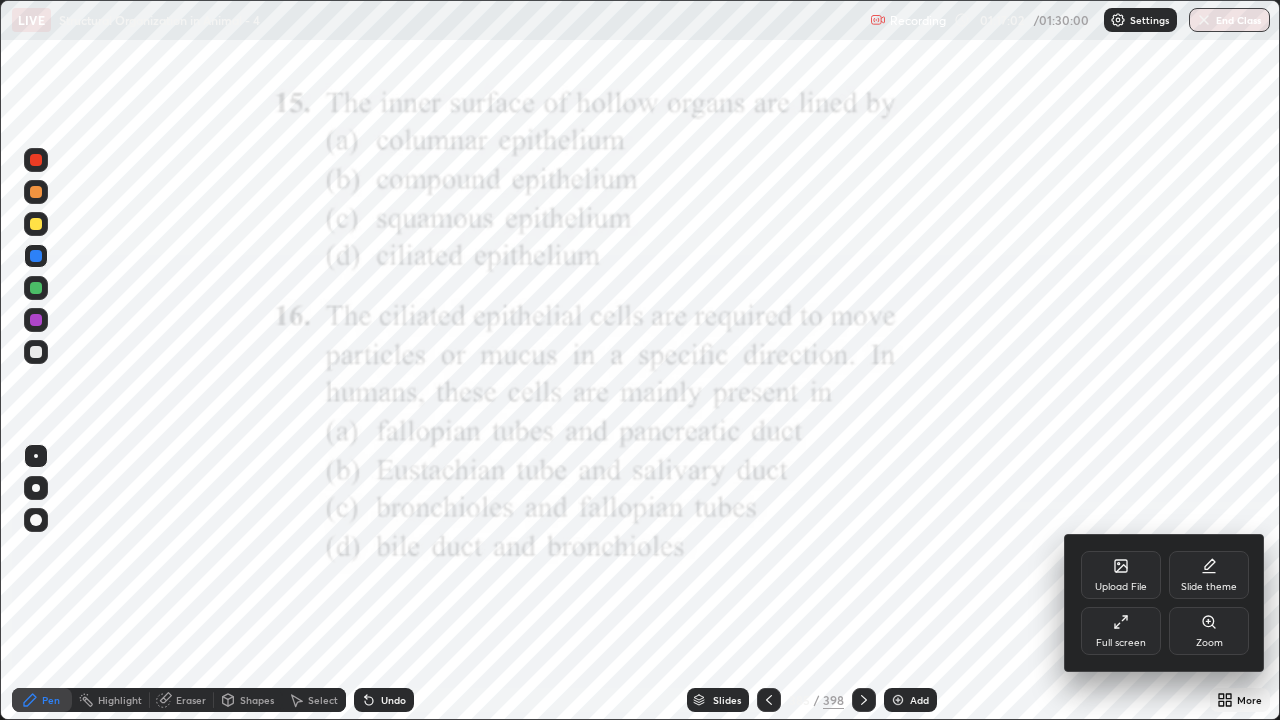 click on "Zoom" at bounding box center (1209, 631) 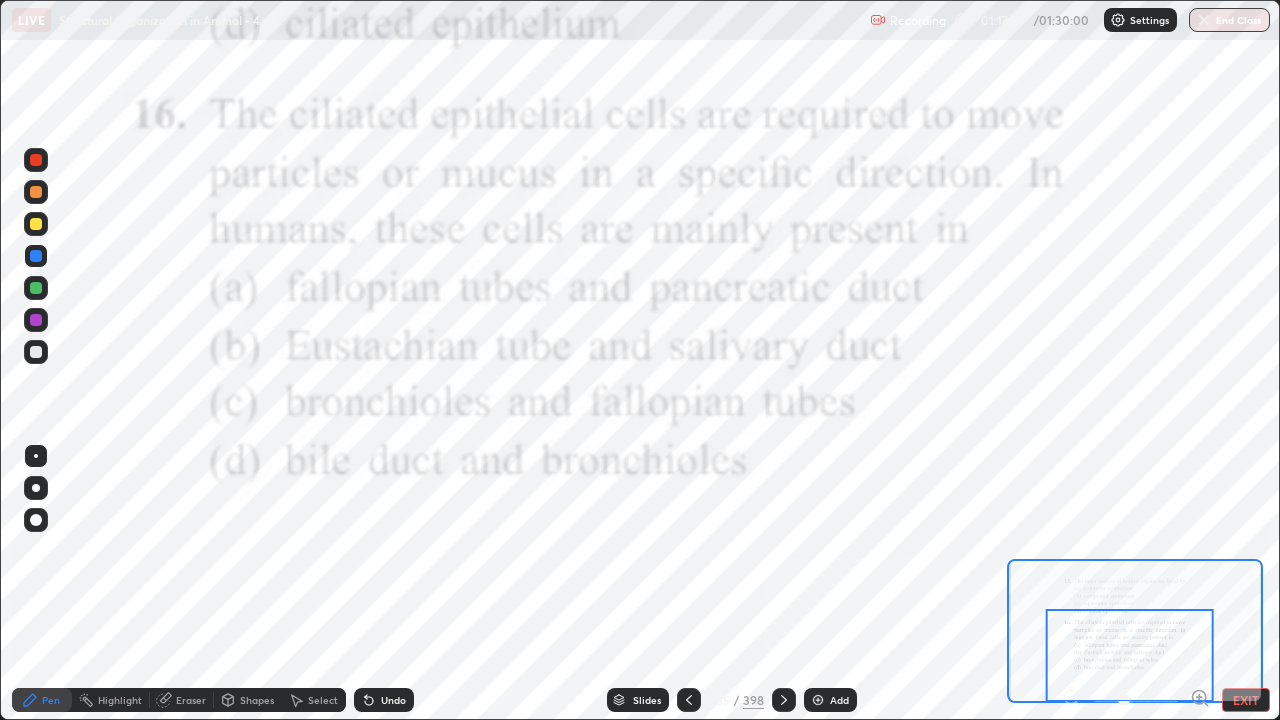 click at bounding box center [1130, 655] 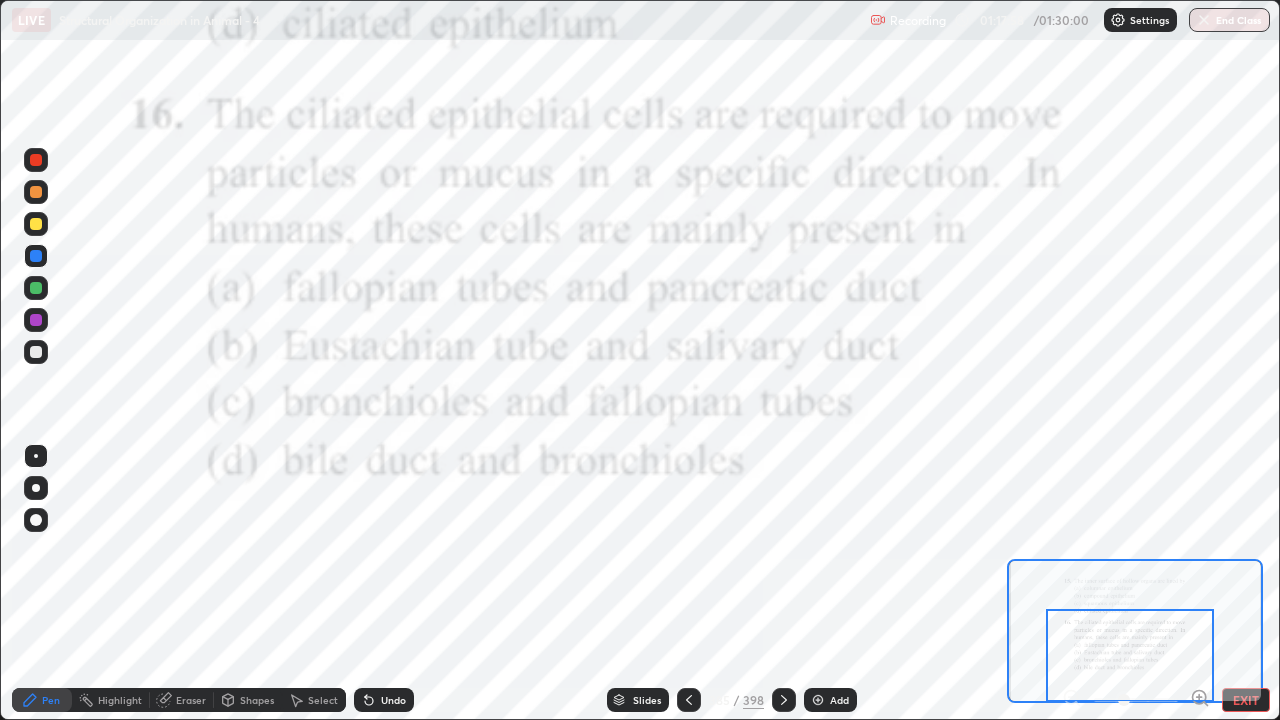 click 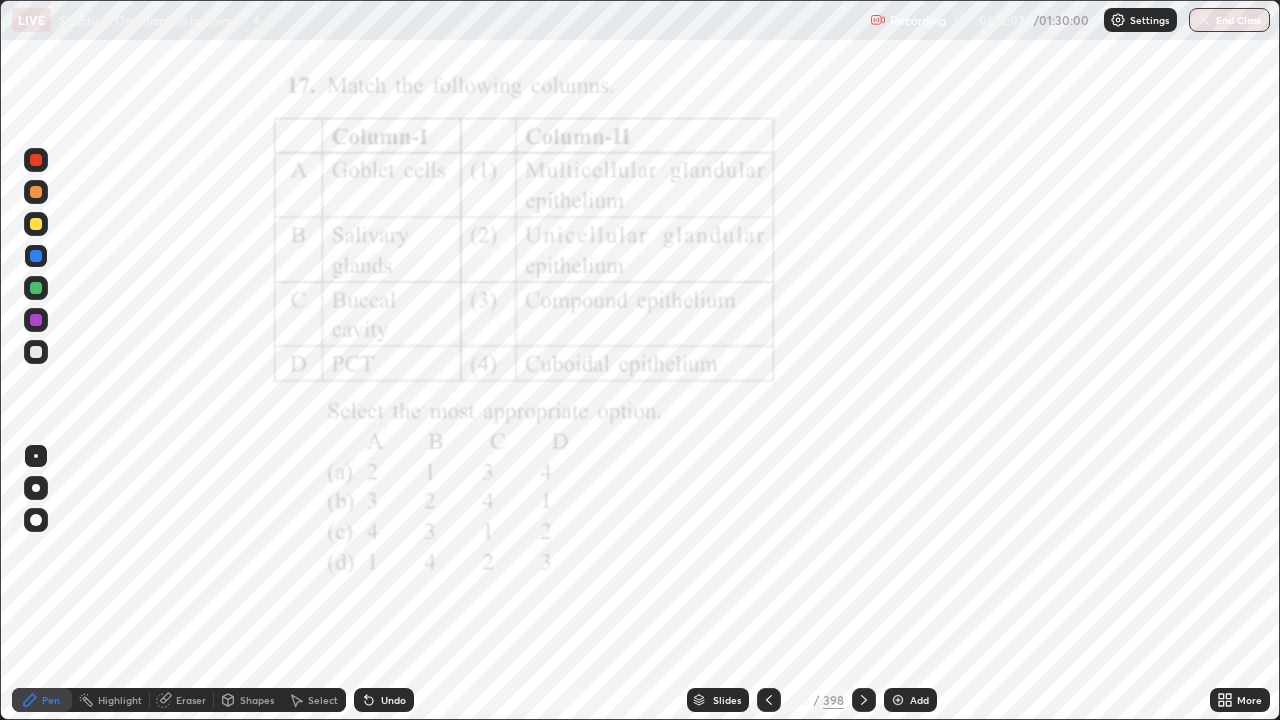 click 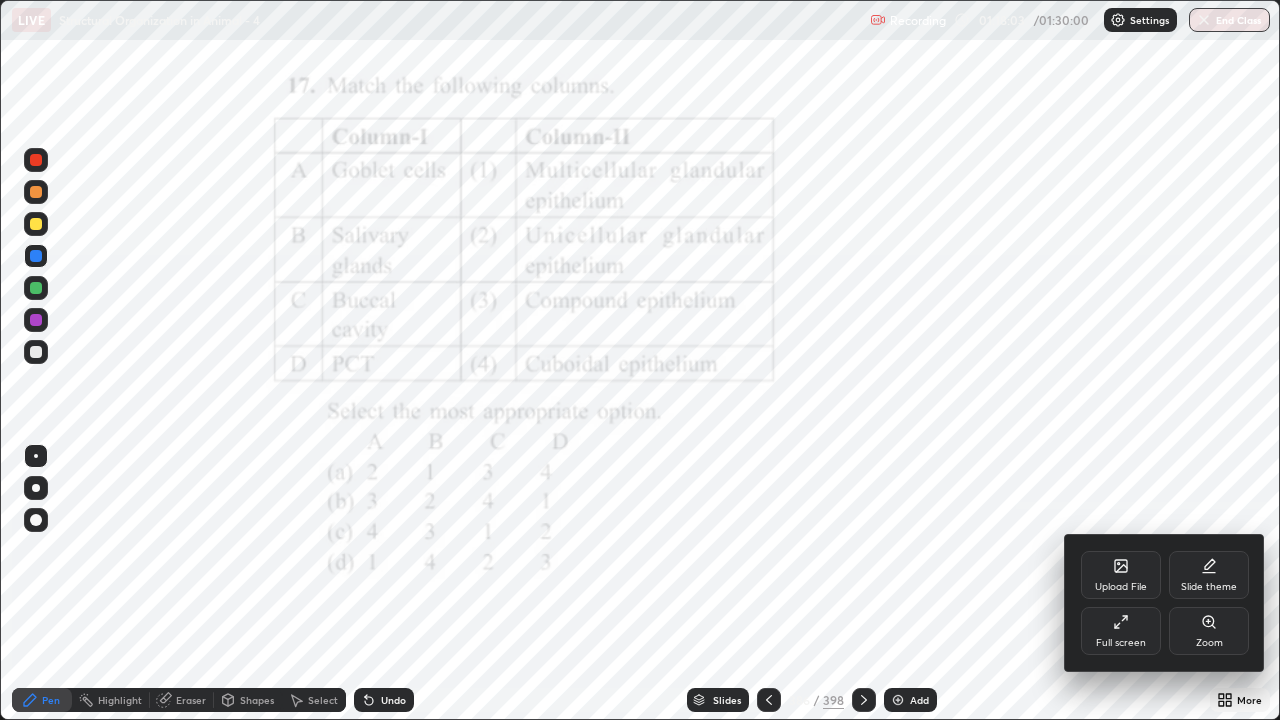 click 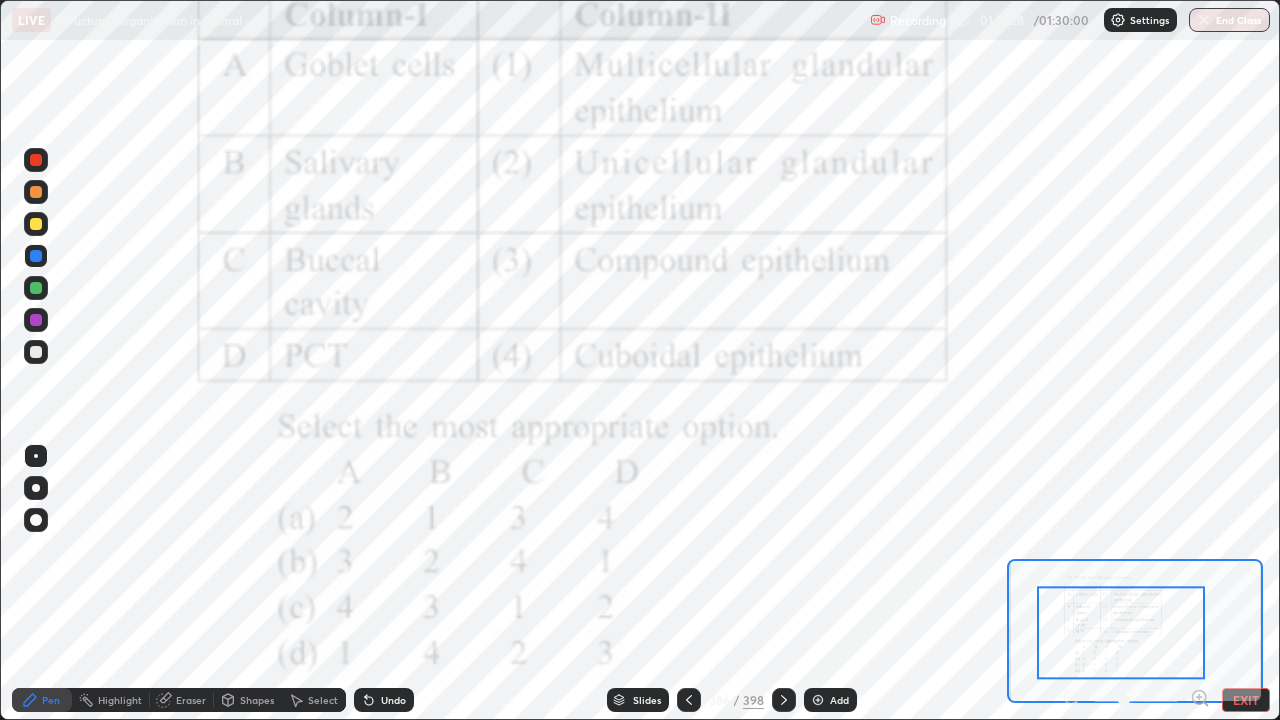 click 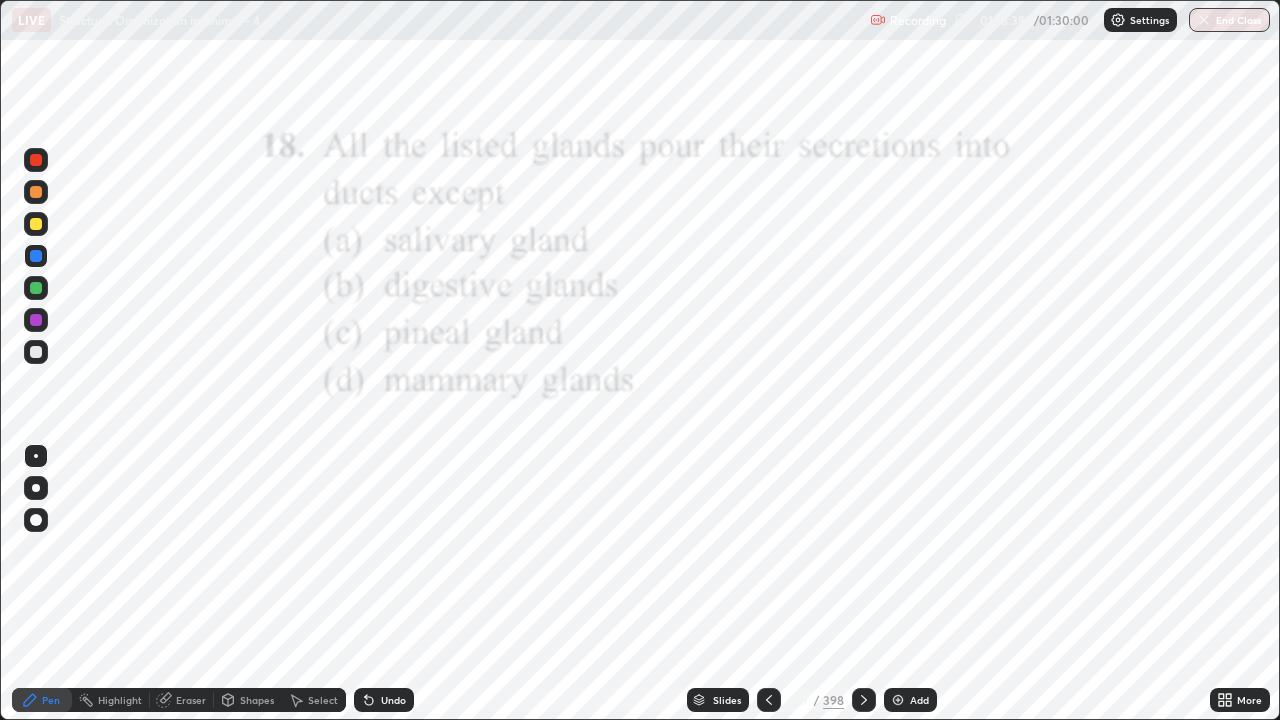 click 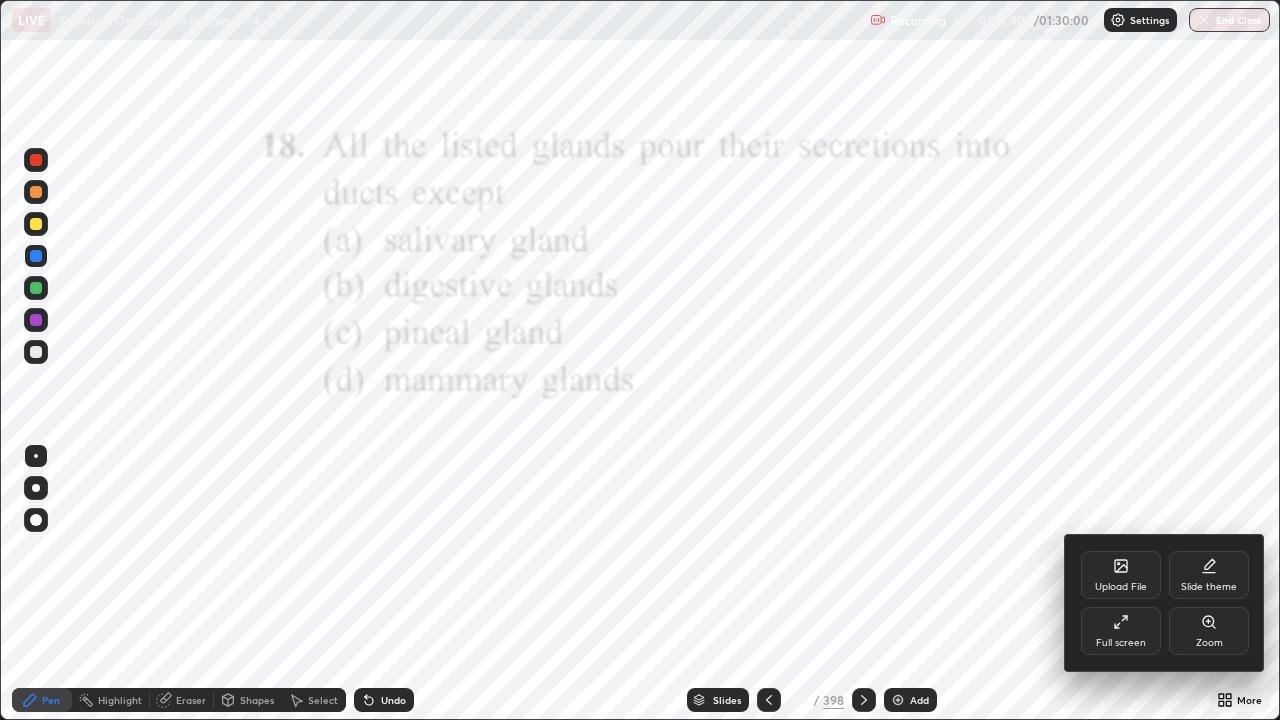 click on "Zoom" at bounding box center (1209, 631) 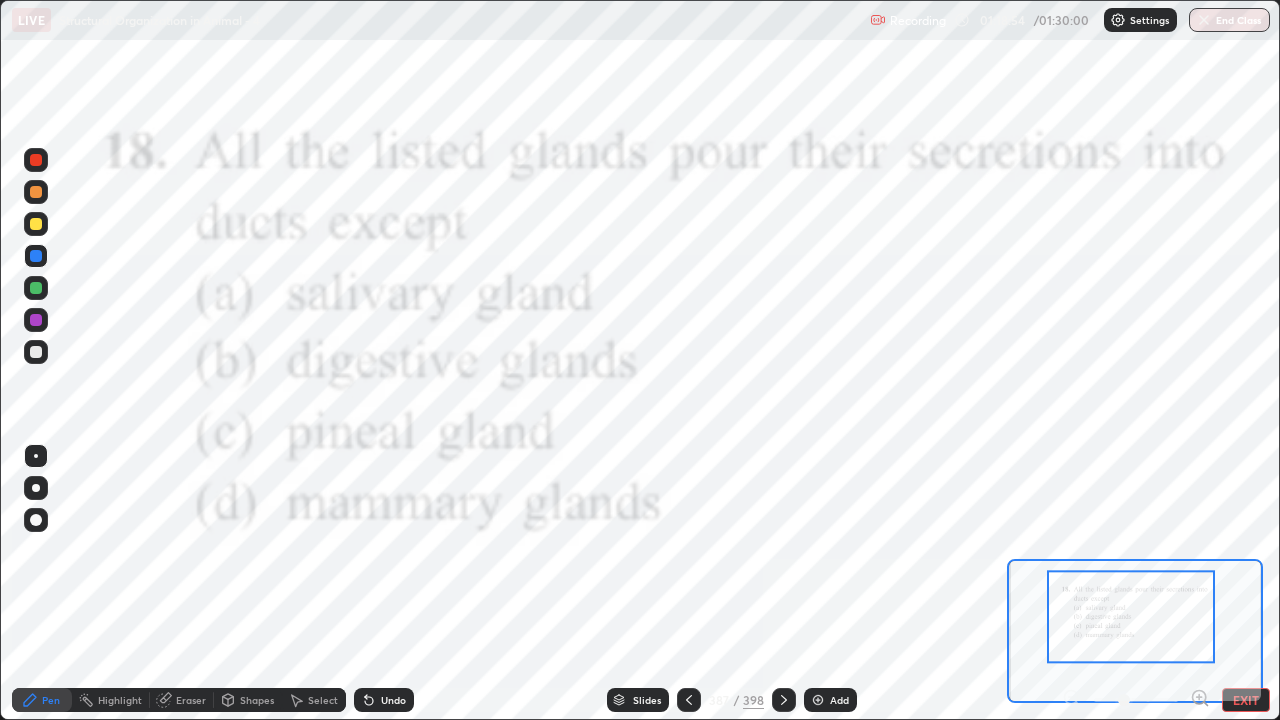 click 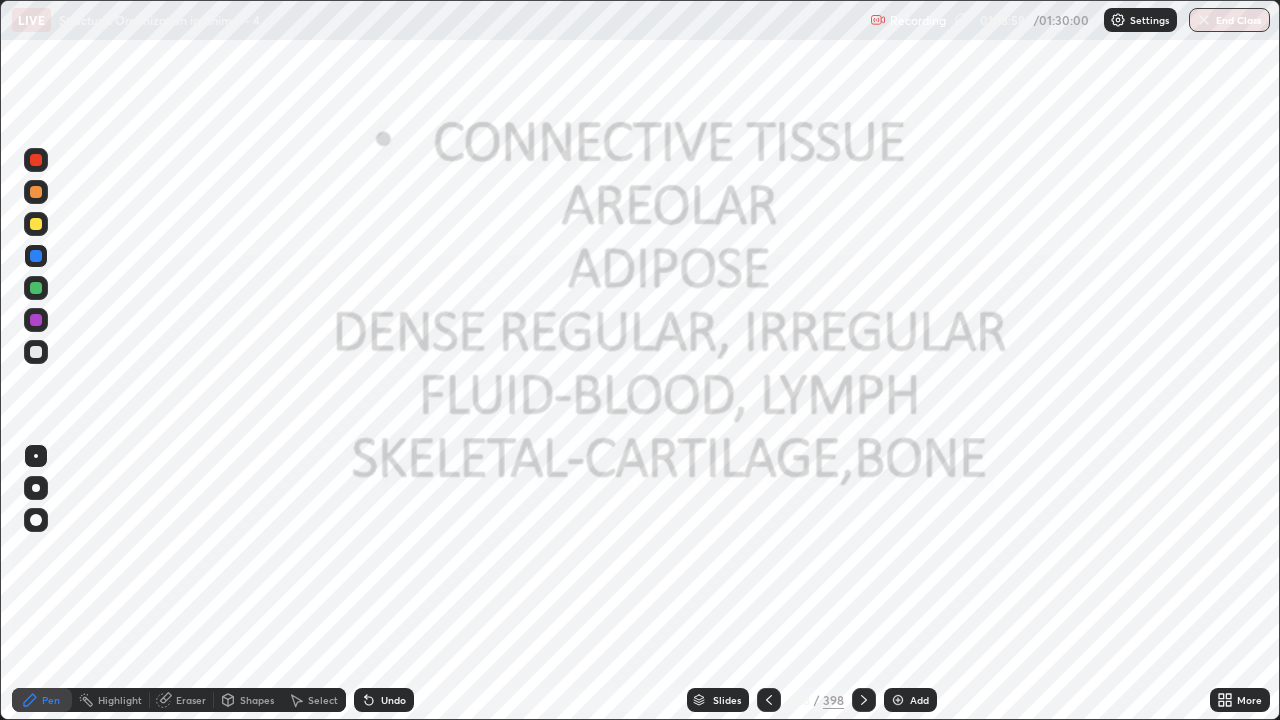 click at bounding box center [864, 700] 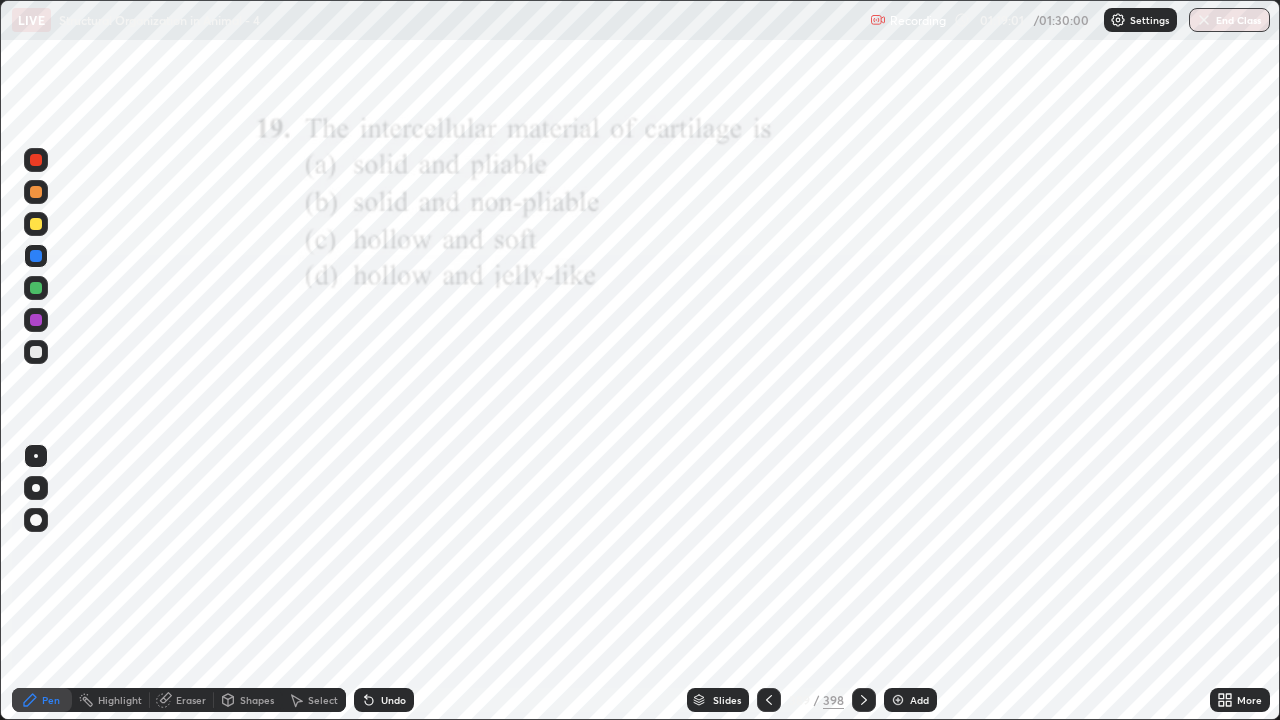 click on "More" at bounding box center [1240, 700] 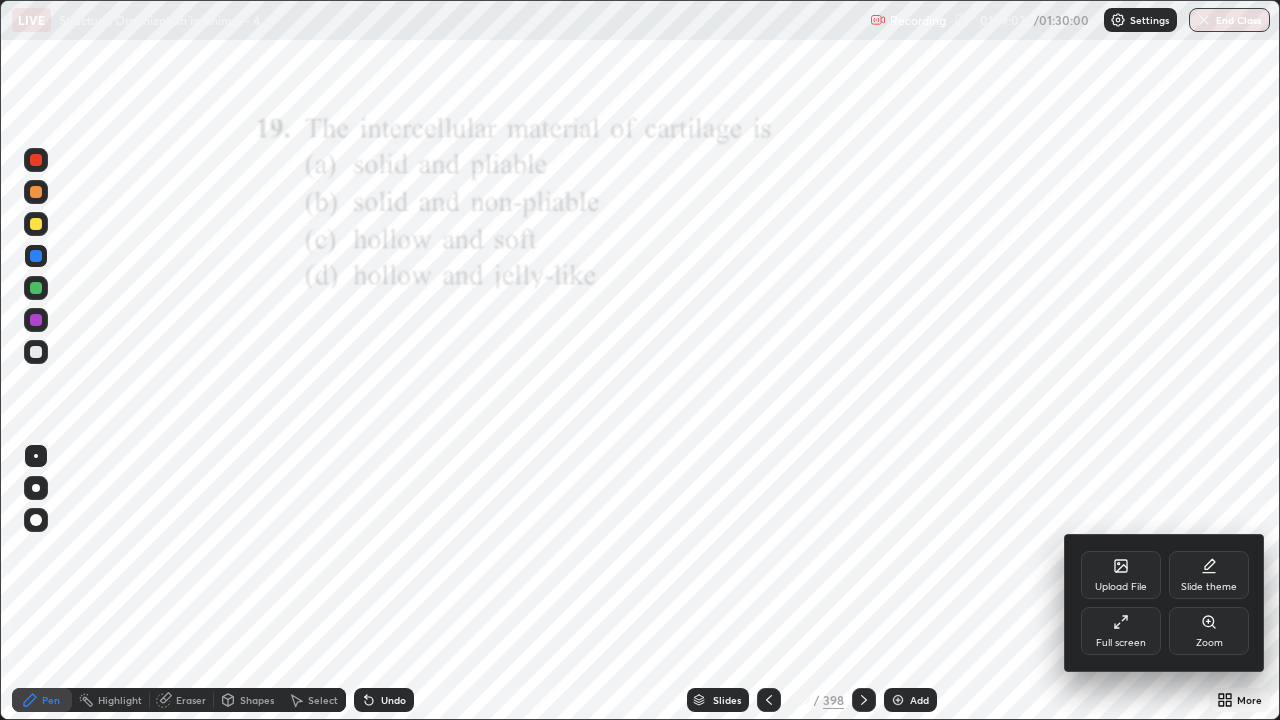 click 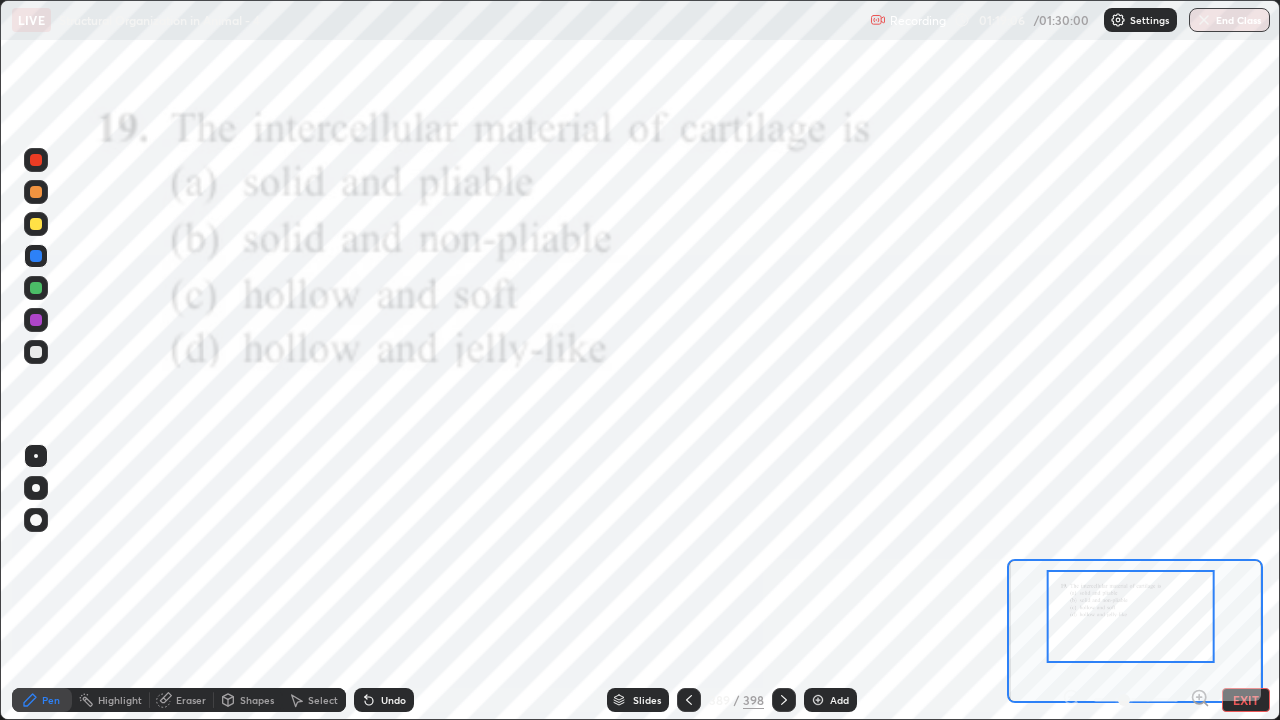 click 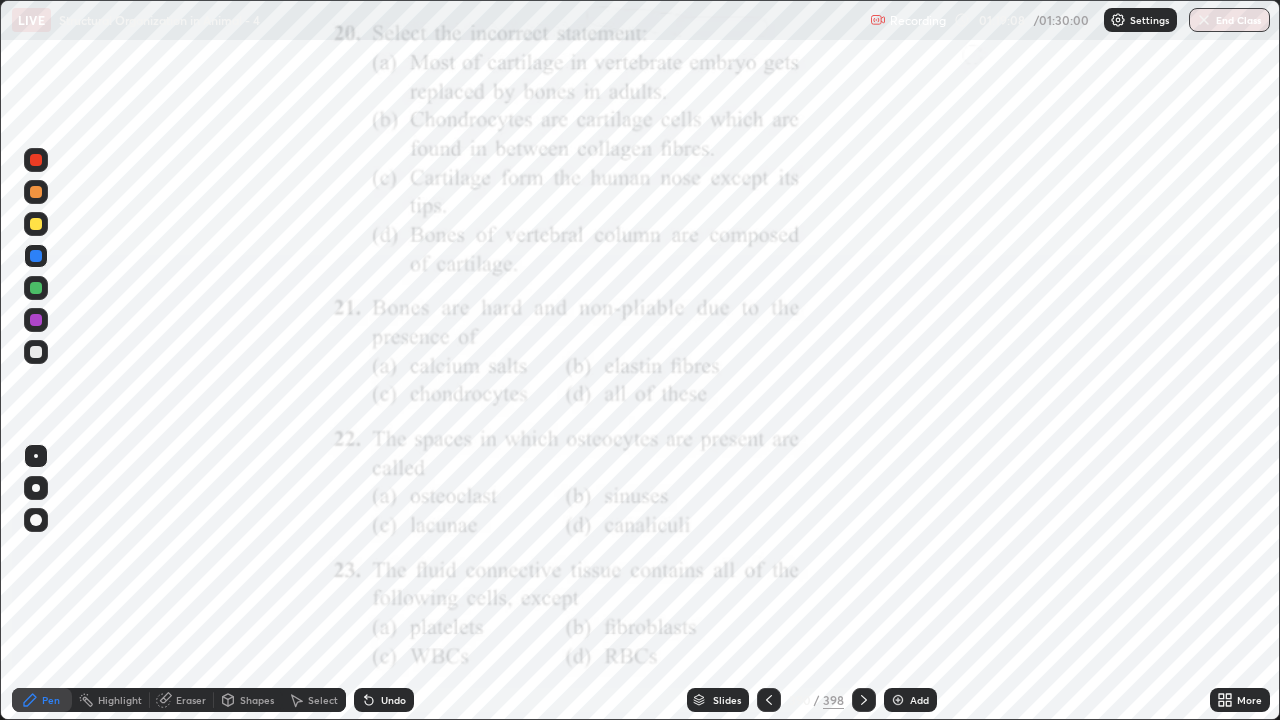 click 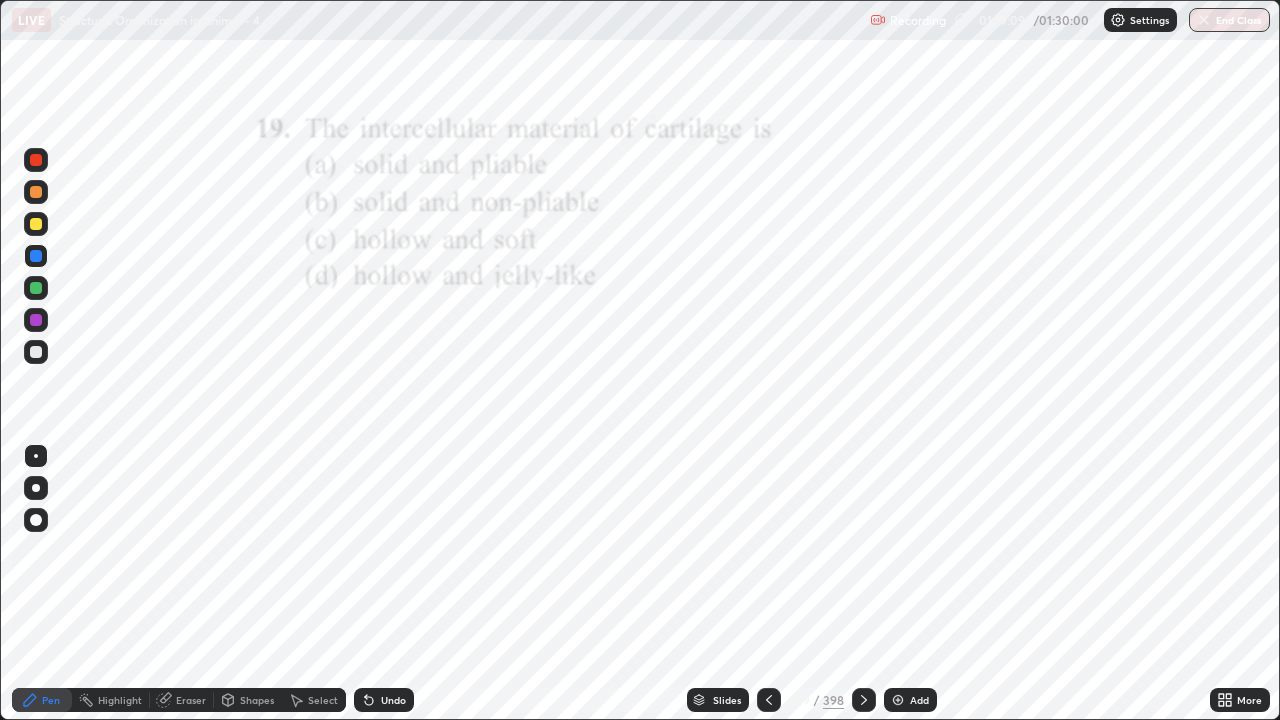 click at bounding box center [864, 700] 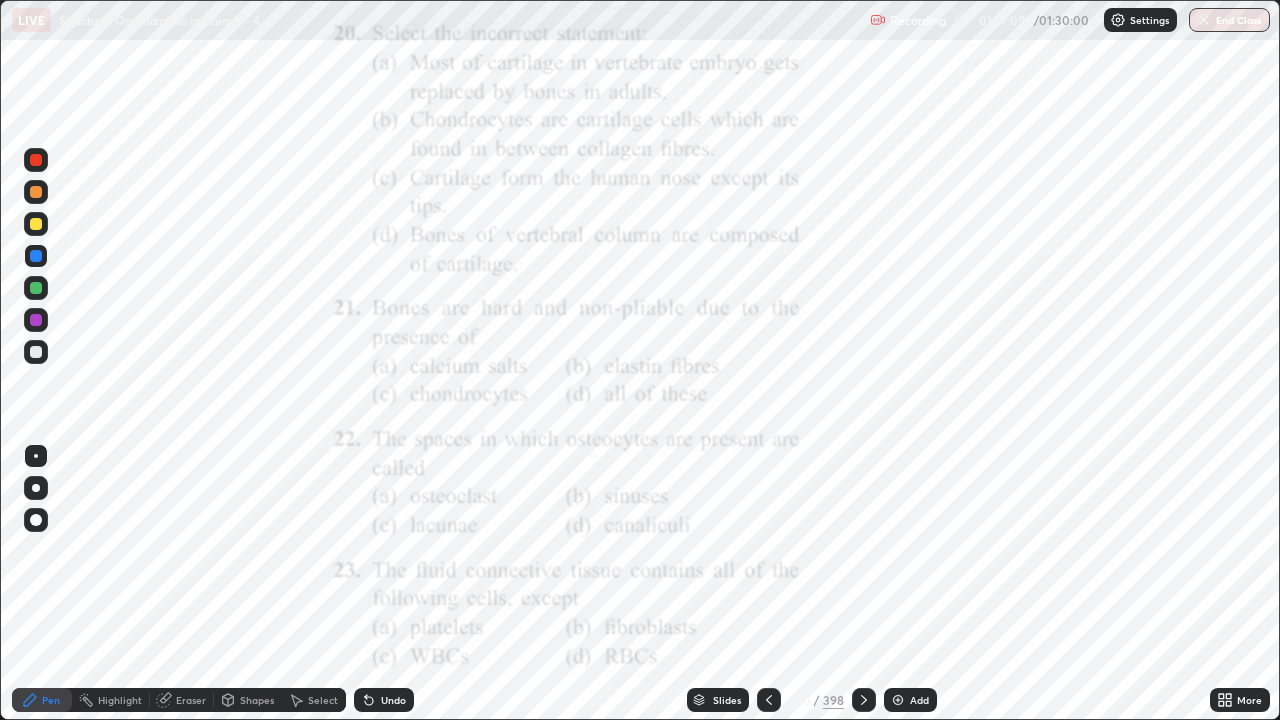 click at bounding box center (864, 700) 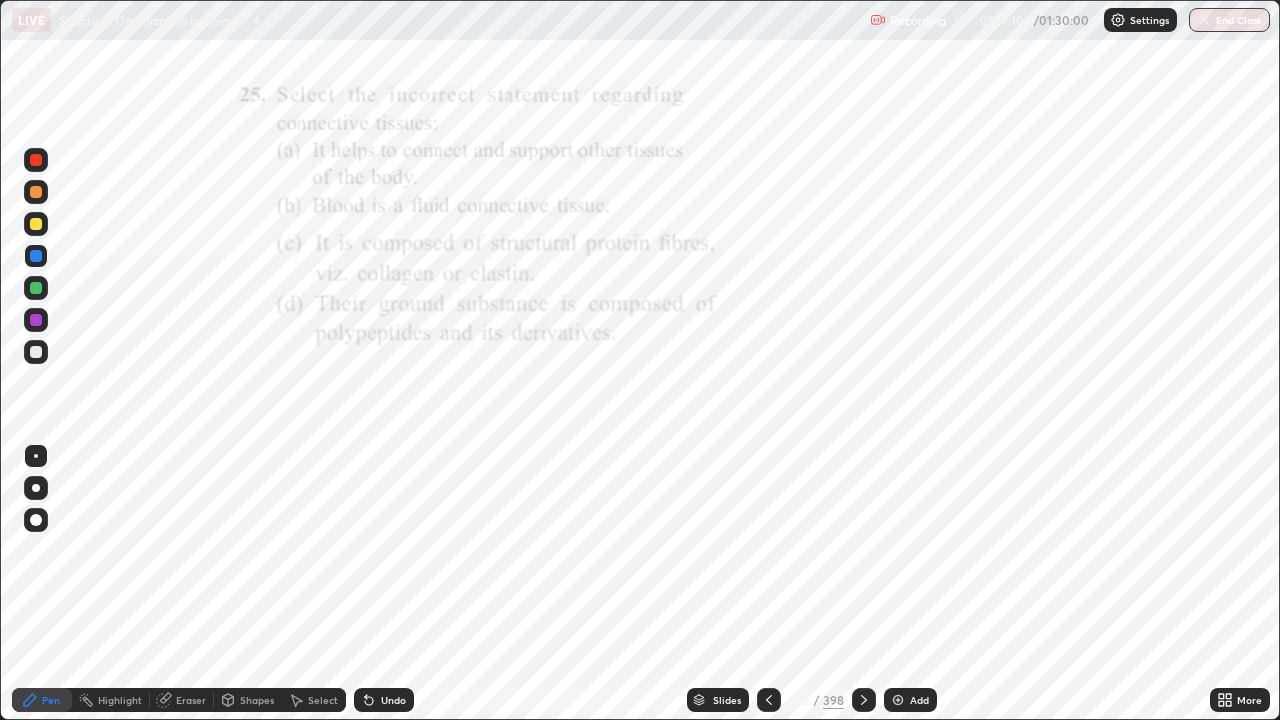 click 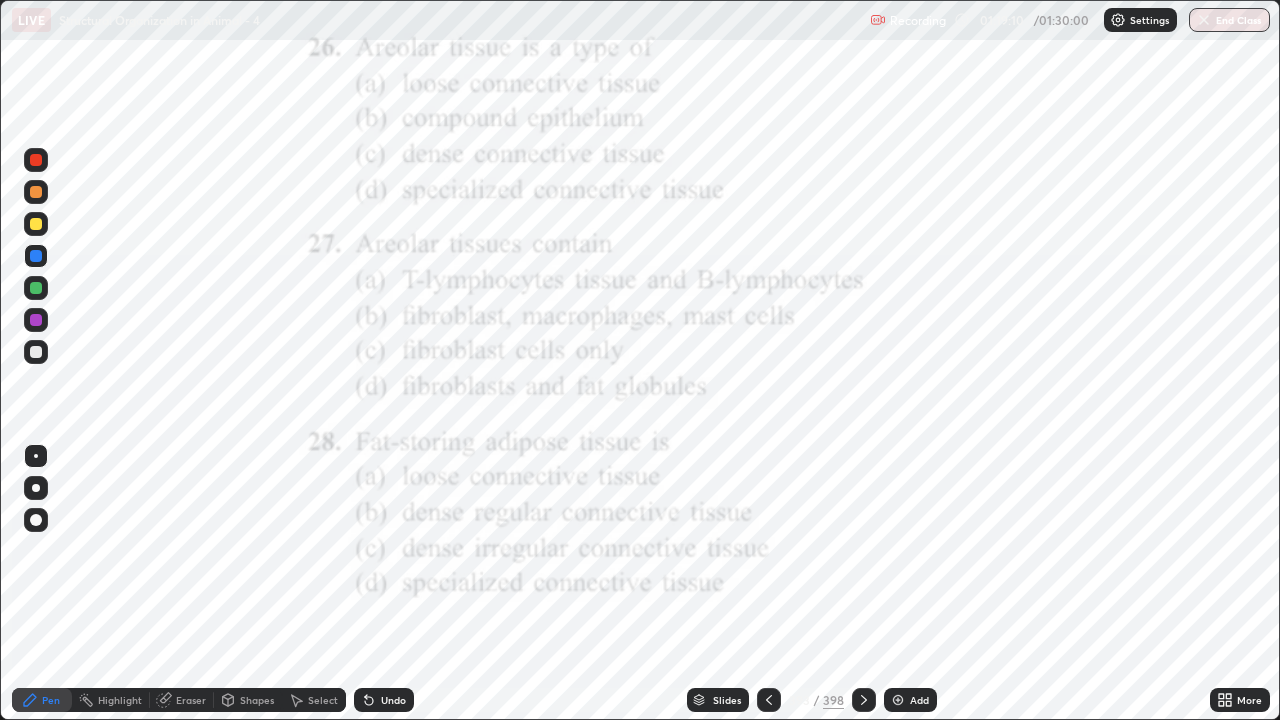 click 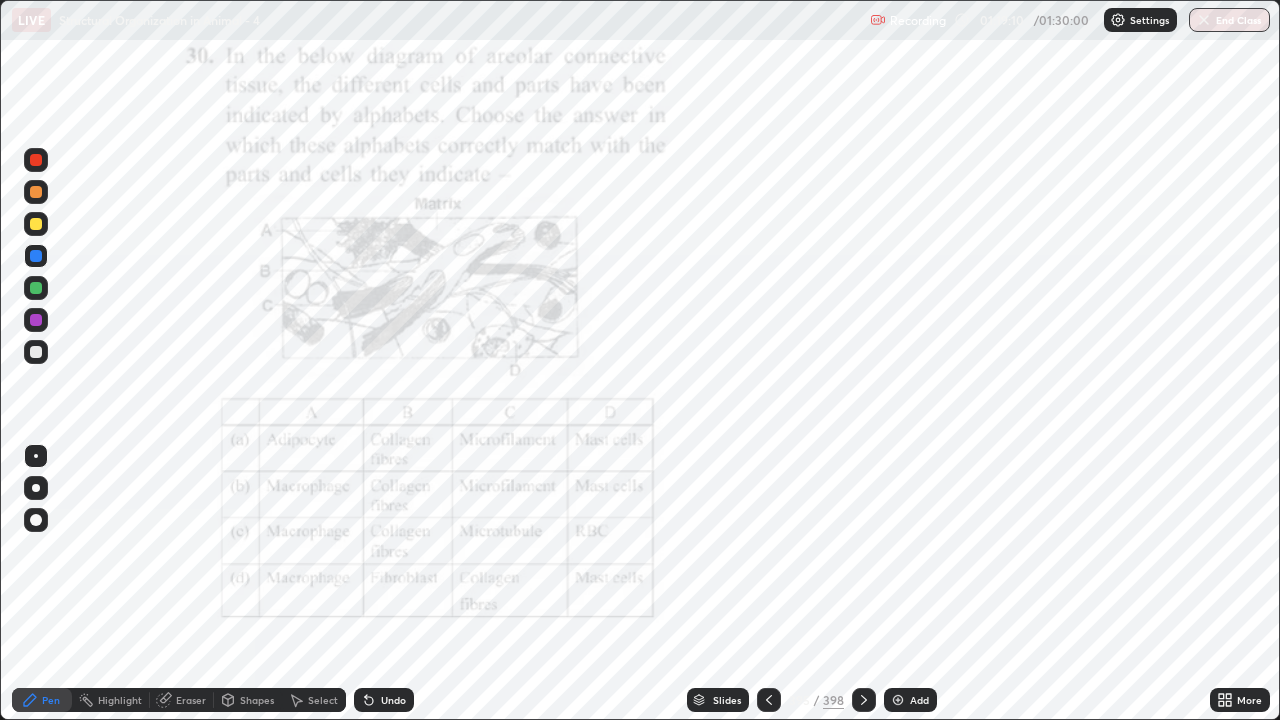 click 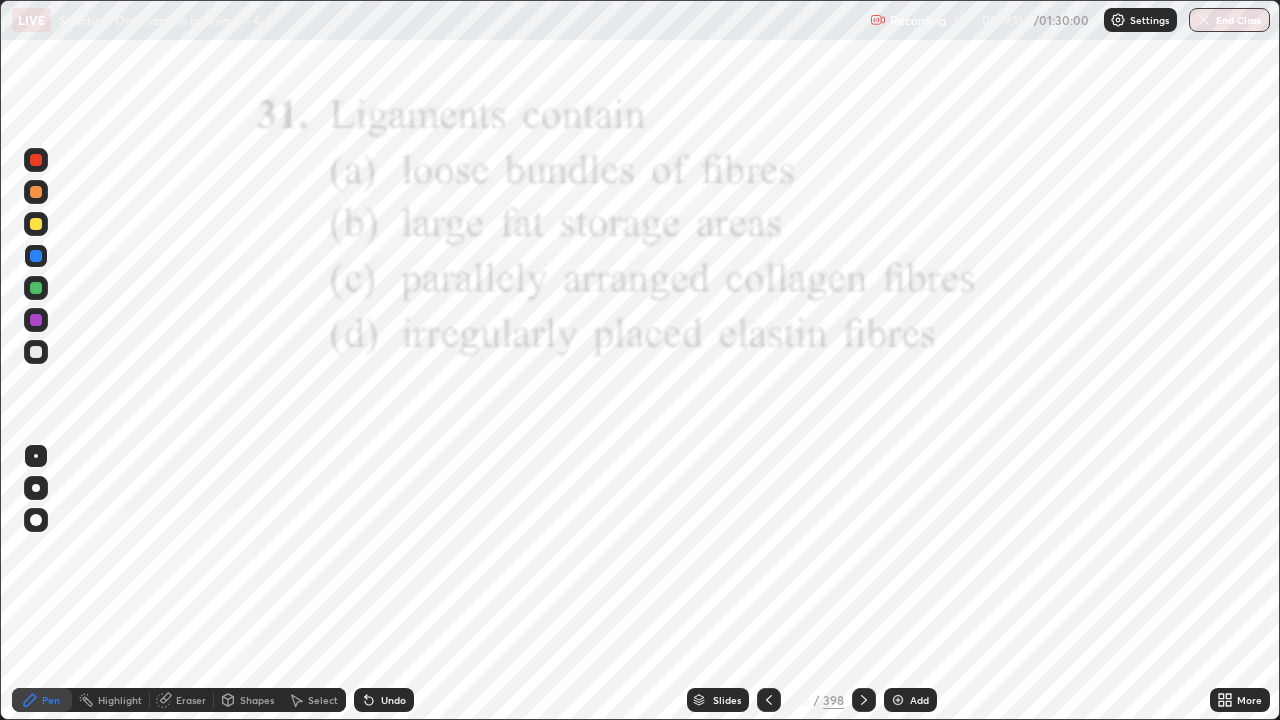 click 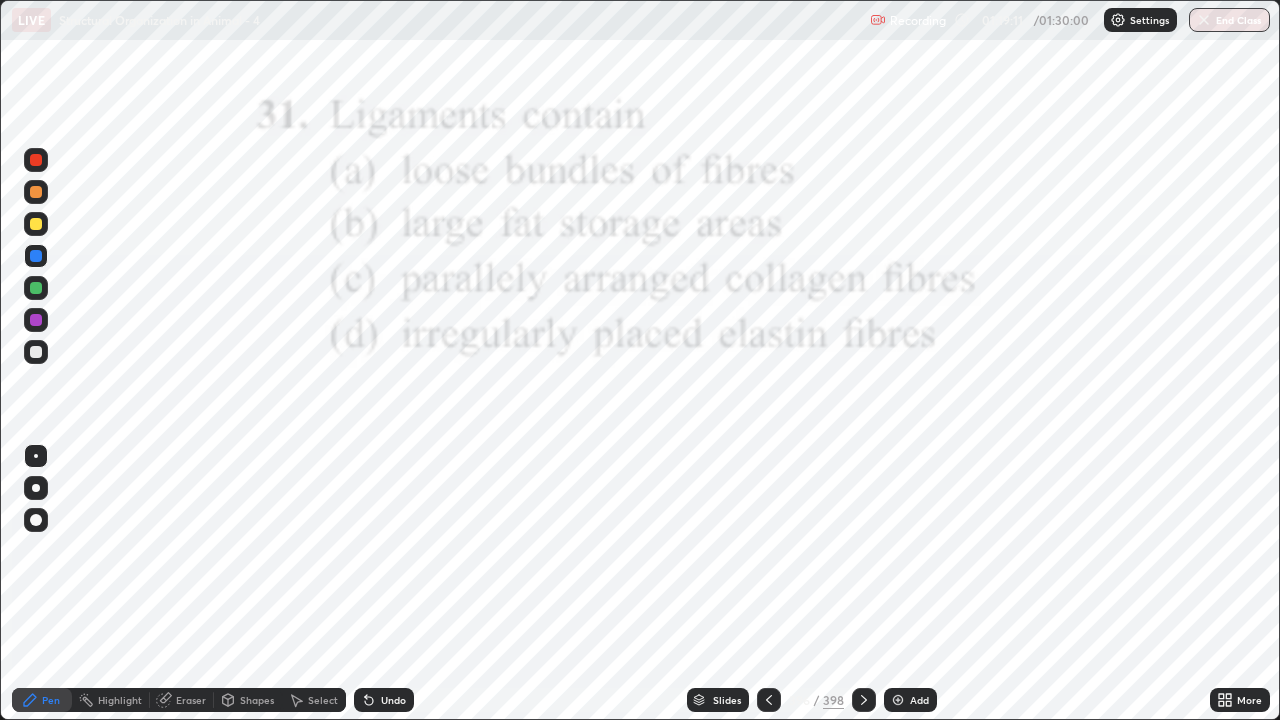 click 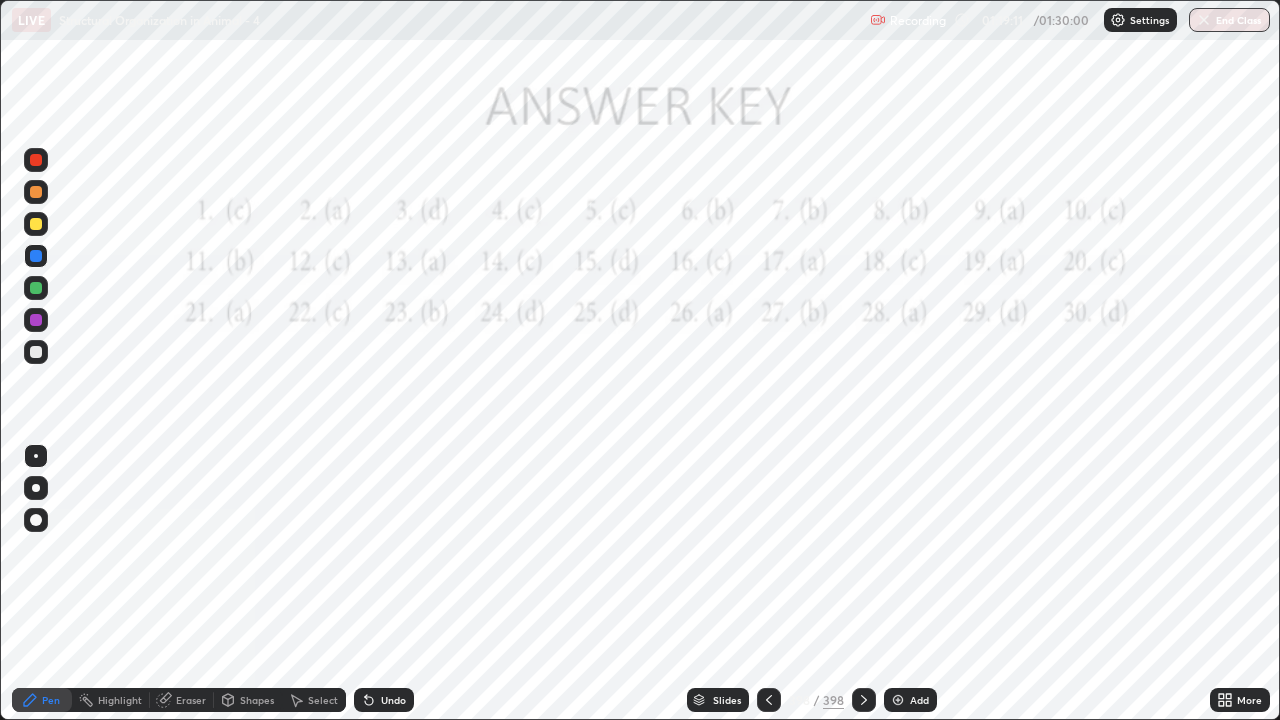 click 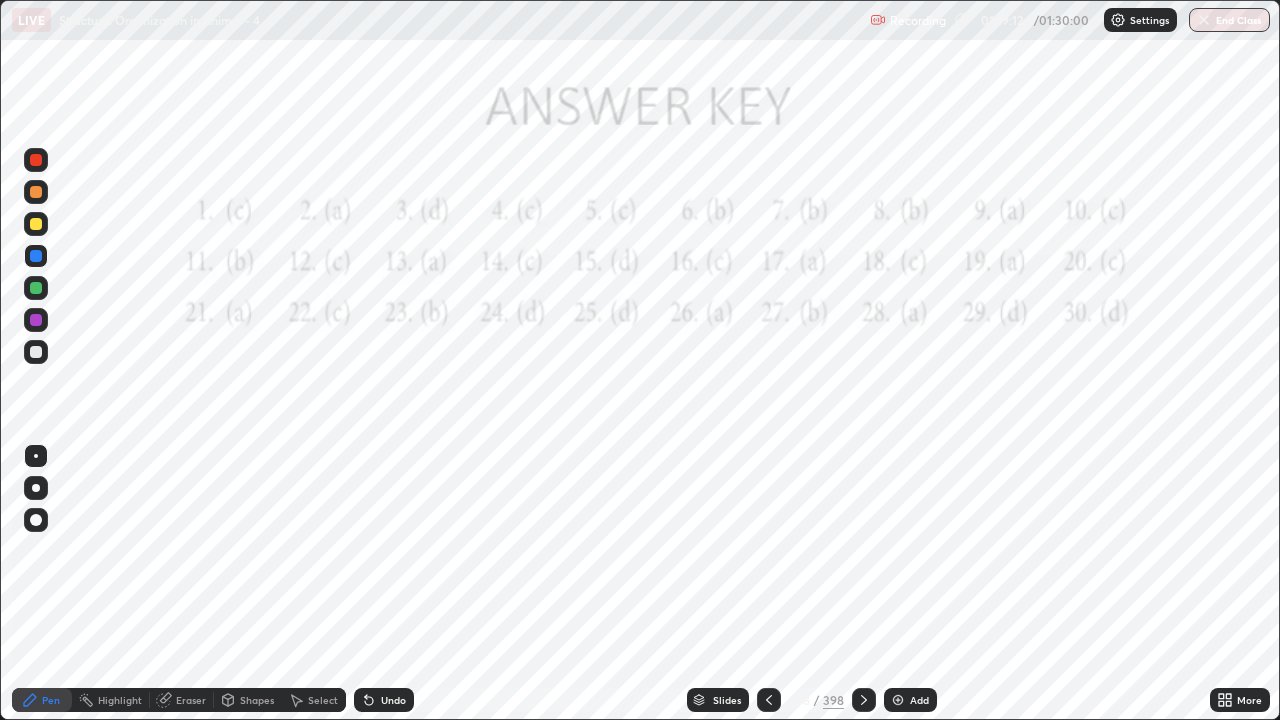 click at bounding box center [769, 700] 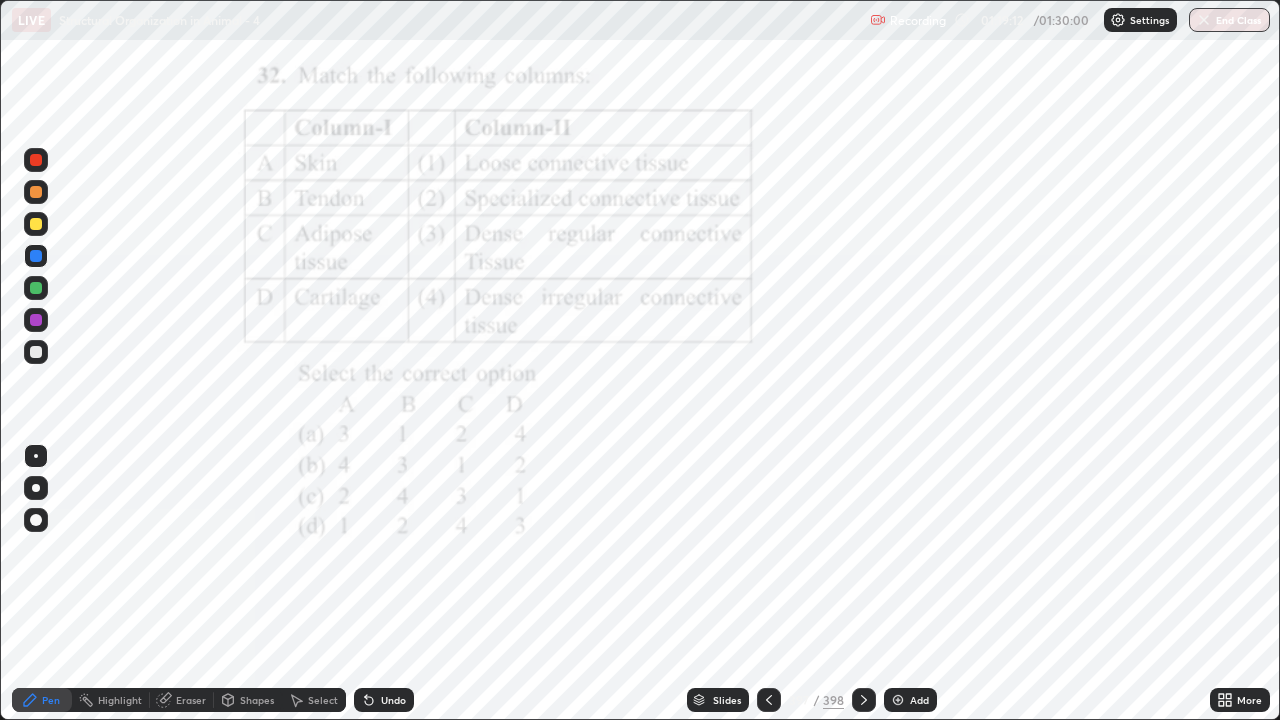 click 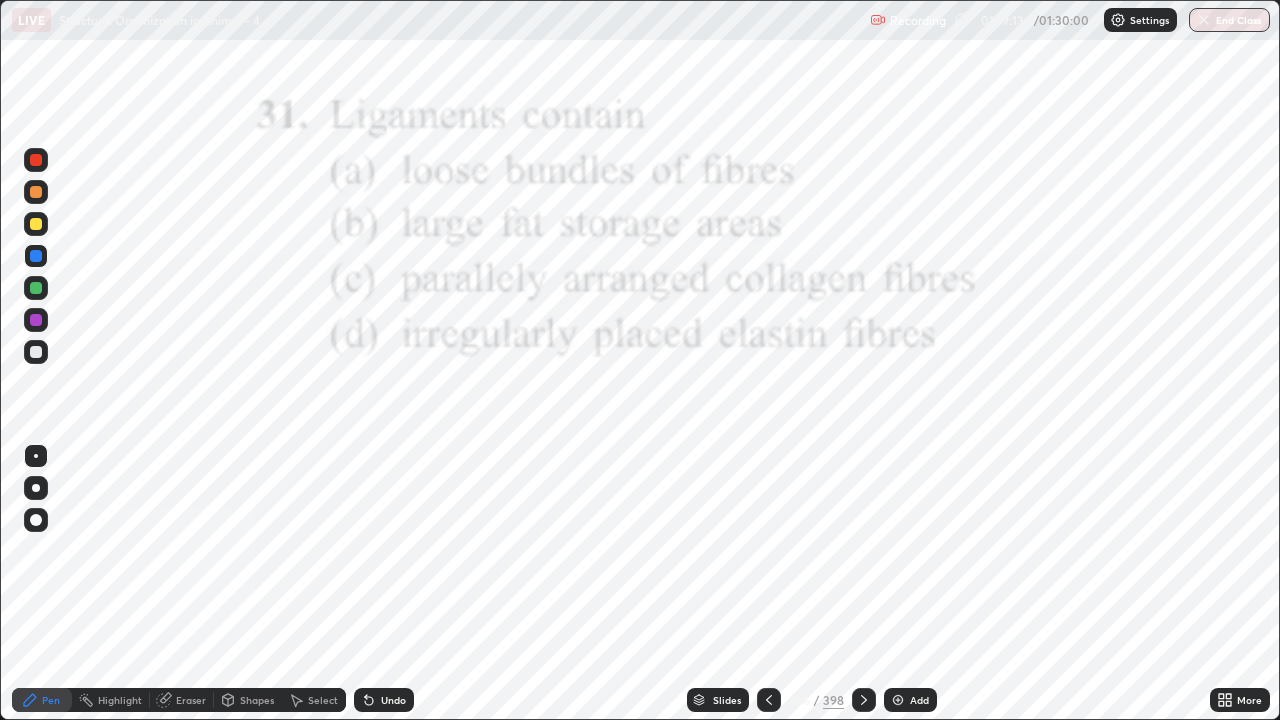 click 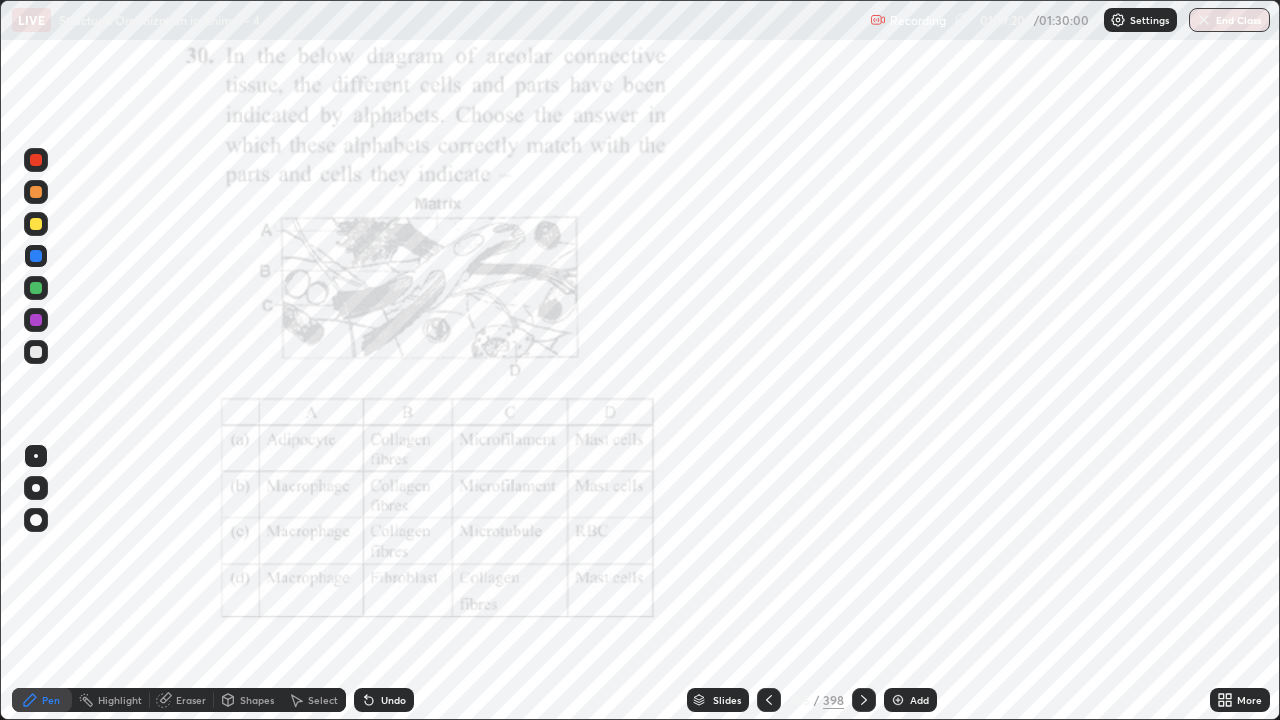 click on "More" at bounding box center [1240, 700] 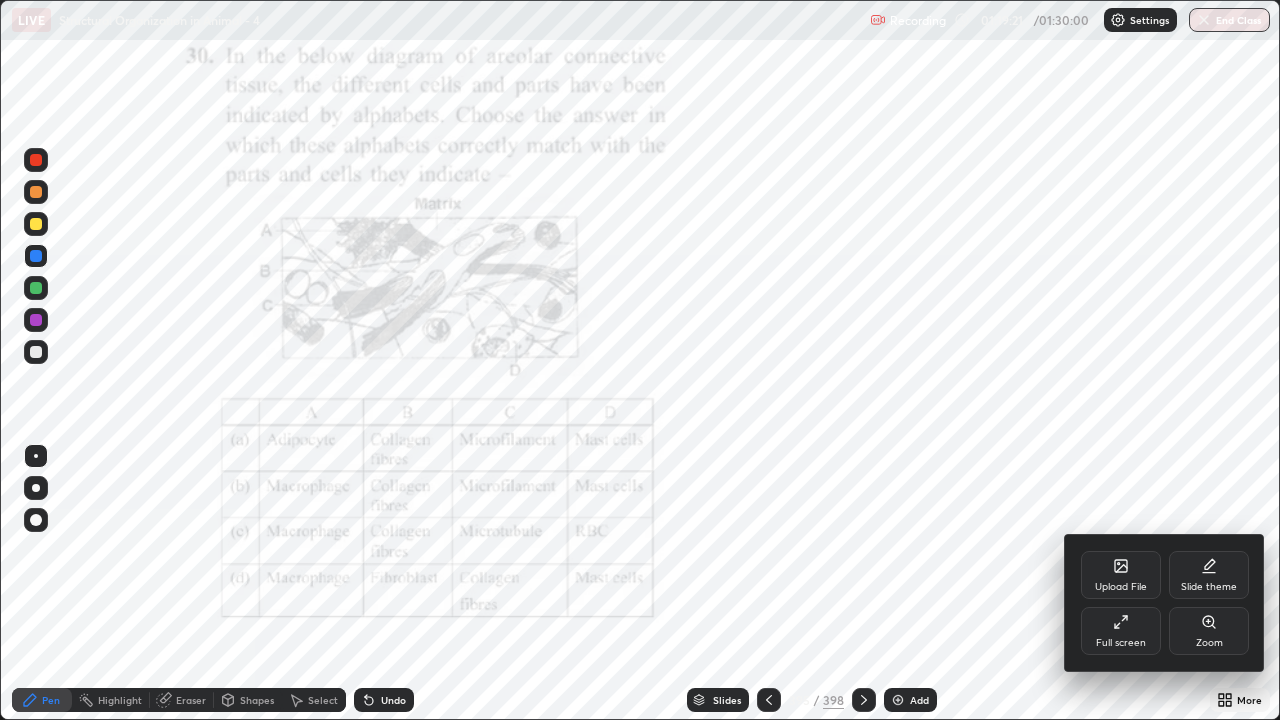 click on "Zoom" at bounding box center (1209, 631) 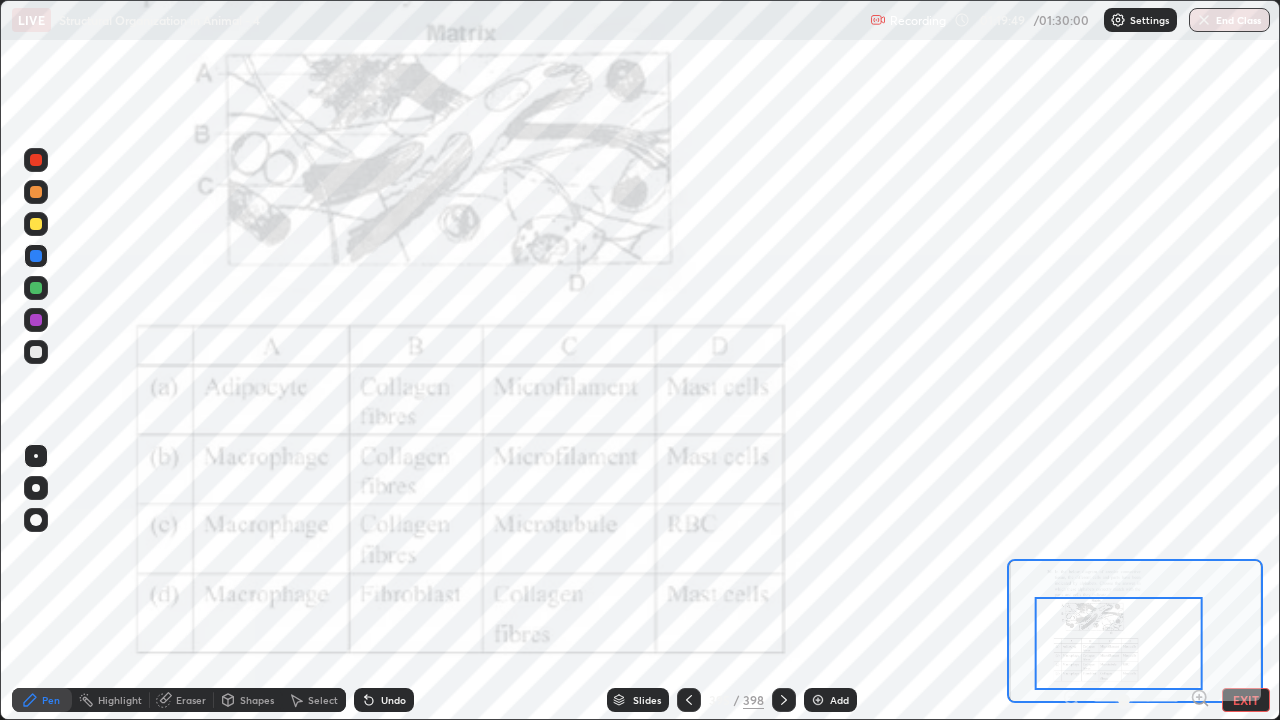 click 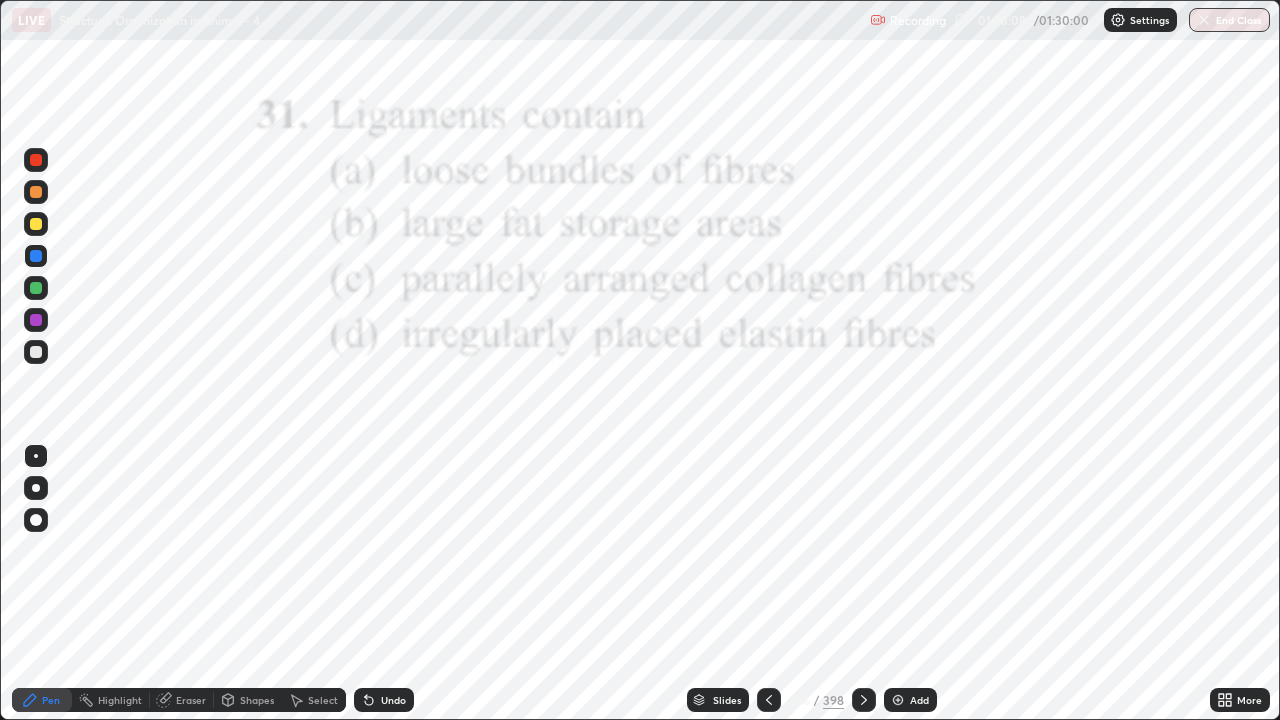 click 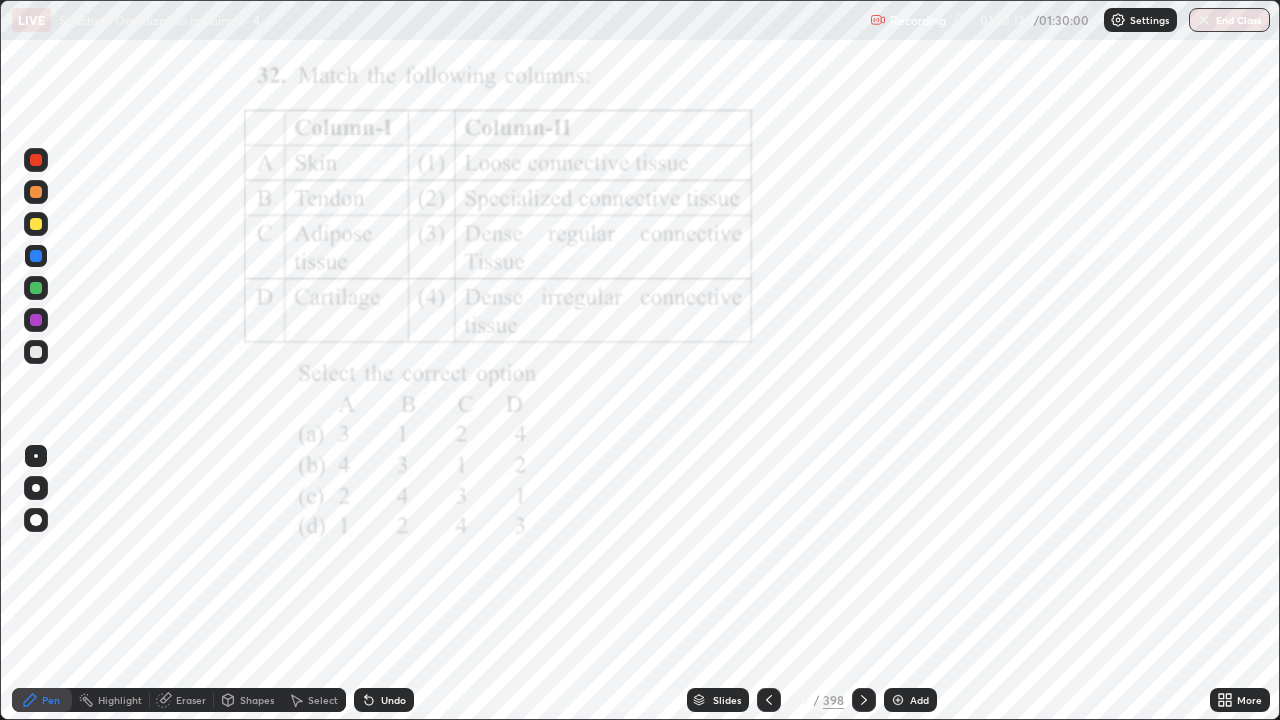 click 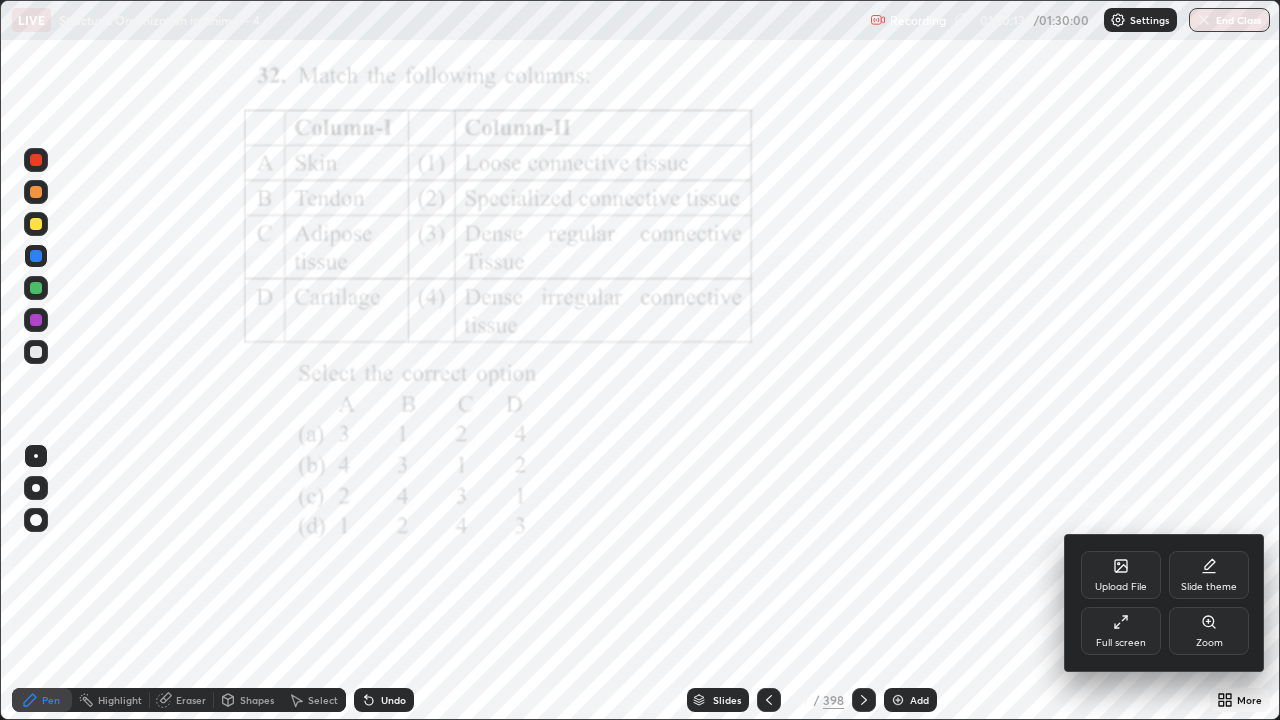 click 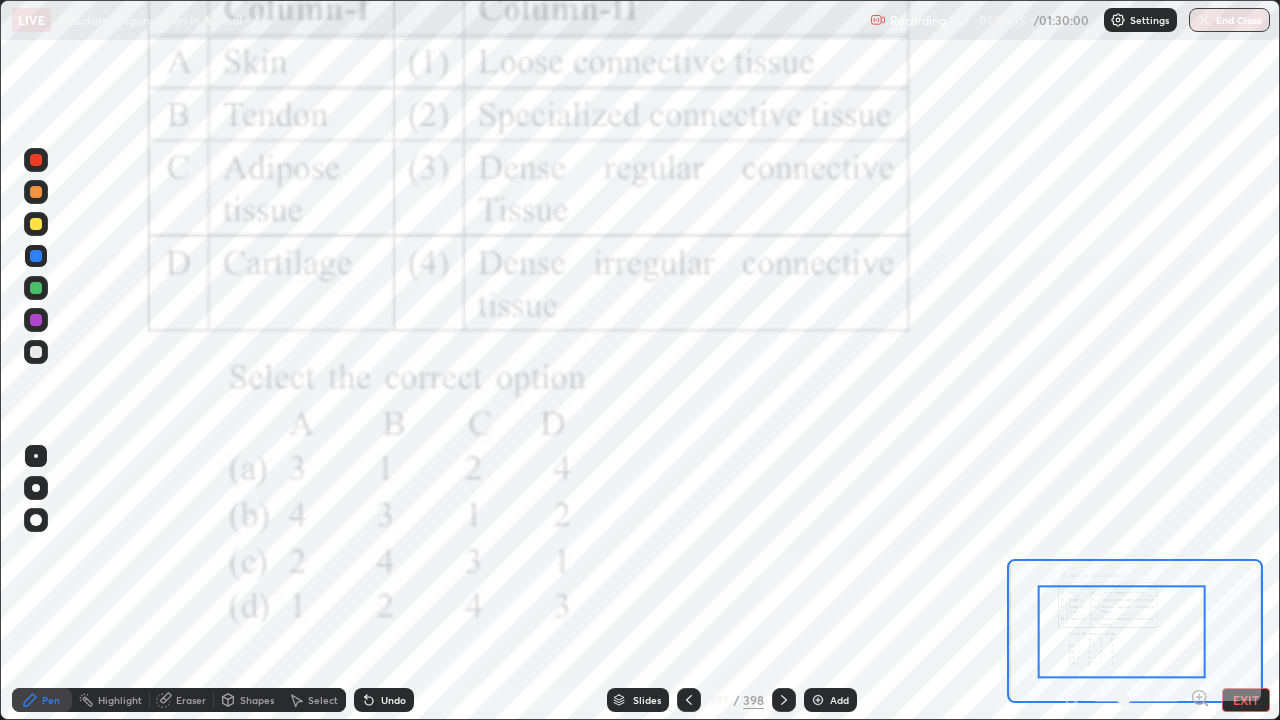 click 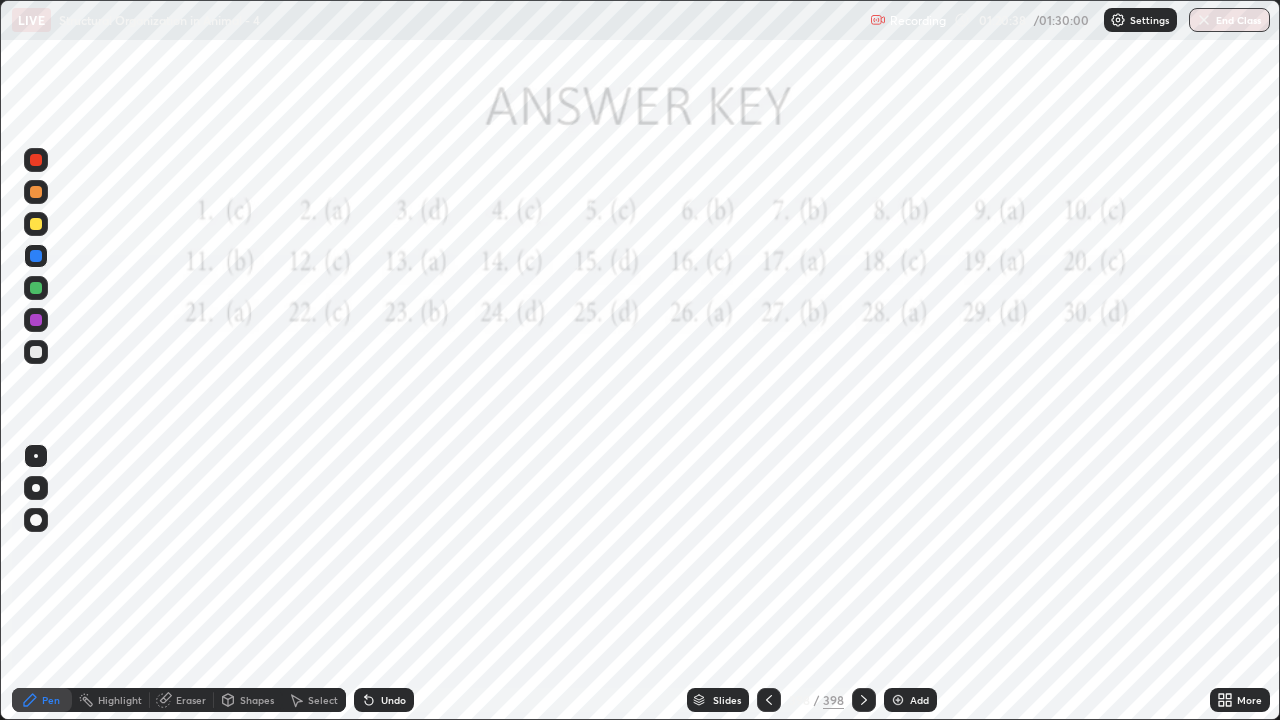 click 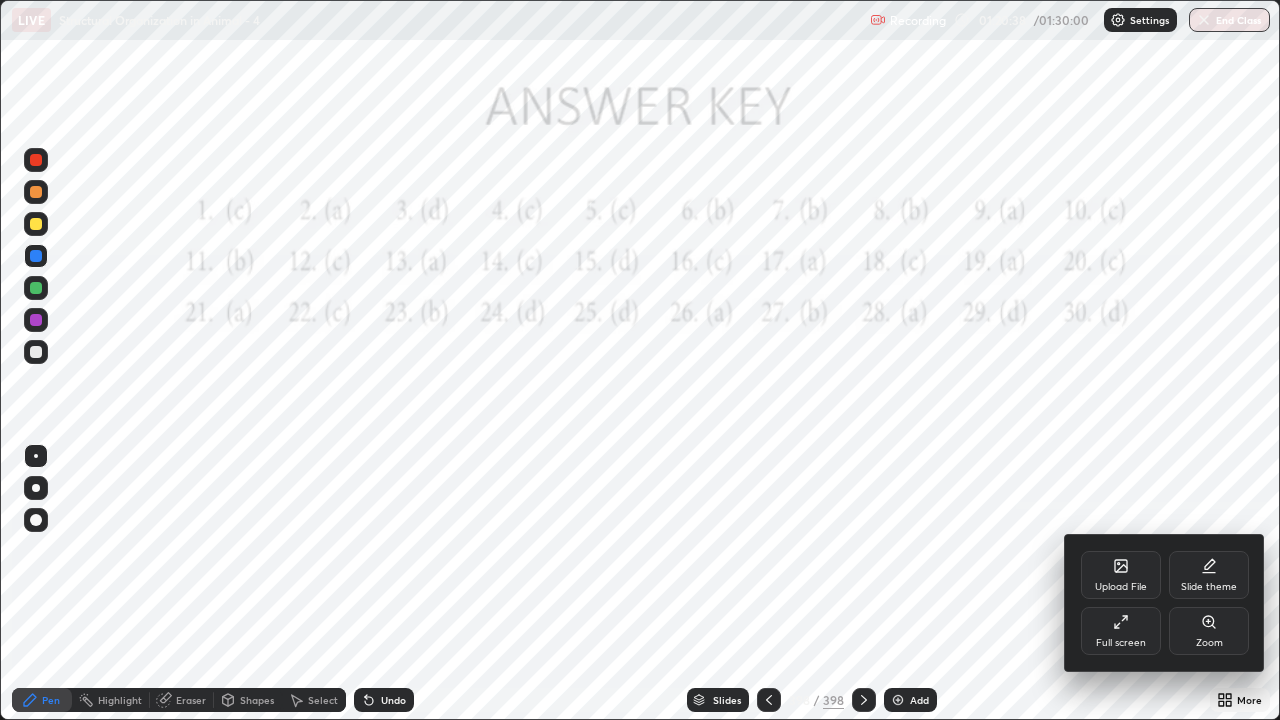 click on "Zoom" at bounding box center [1209, 631] 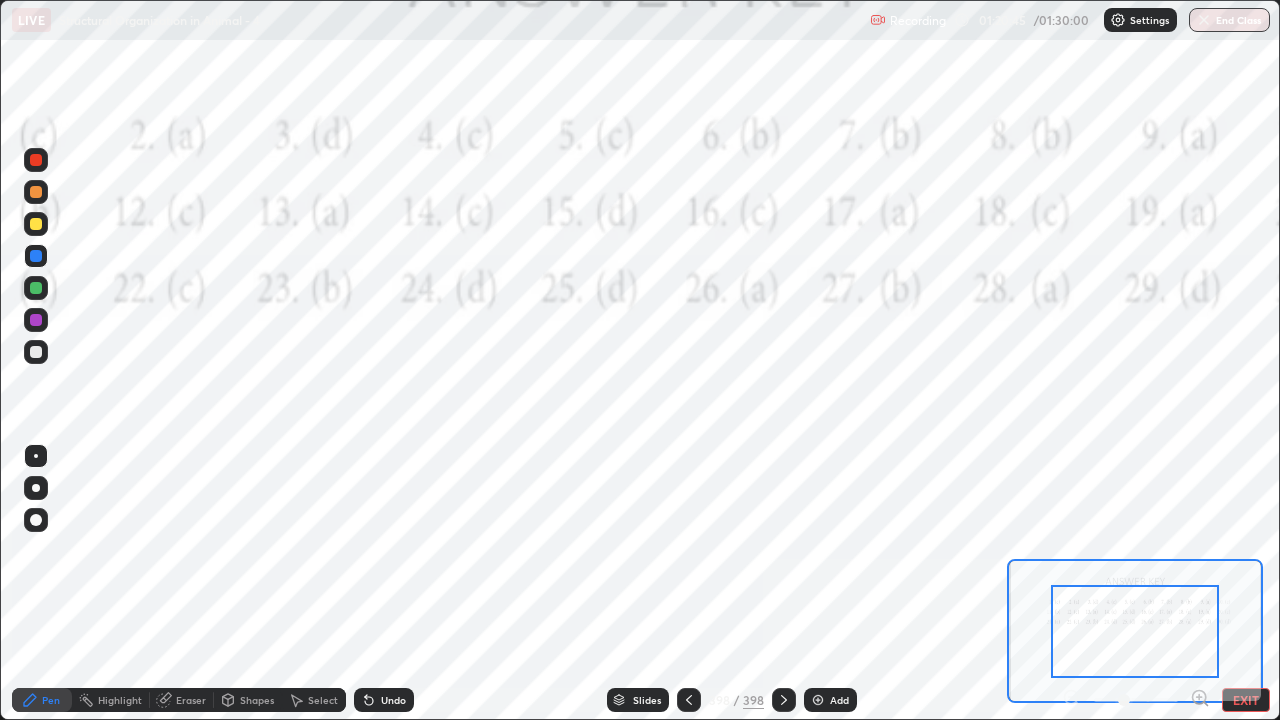 click at bounding box center (1136, 700) 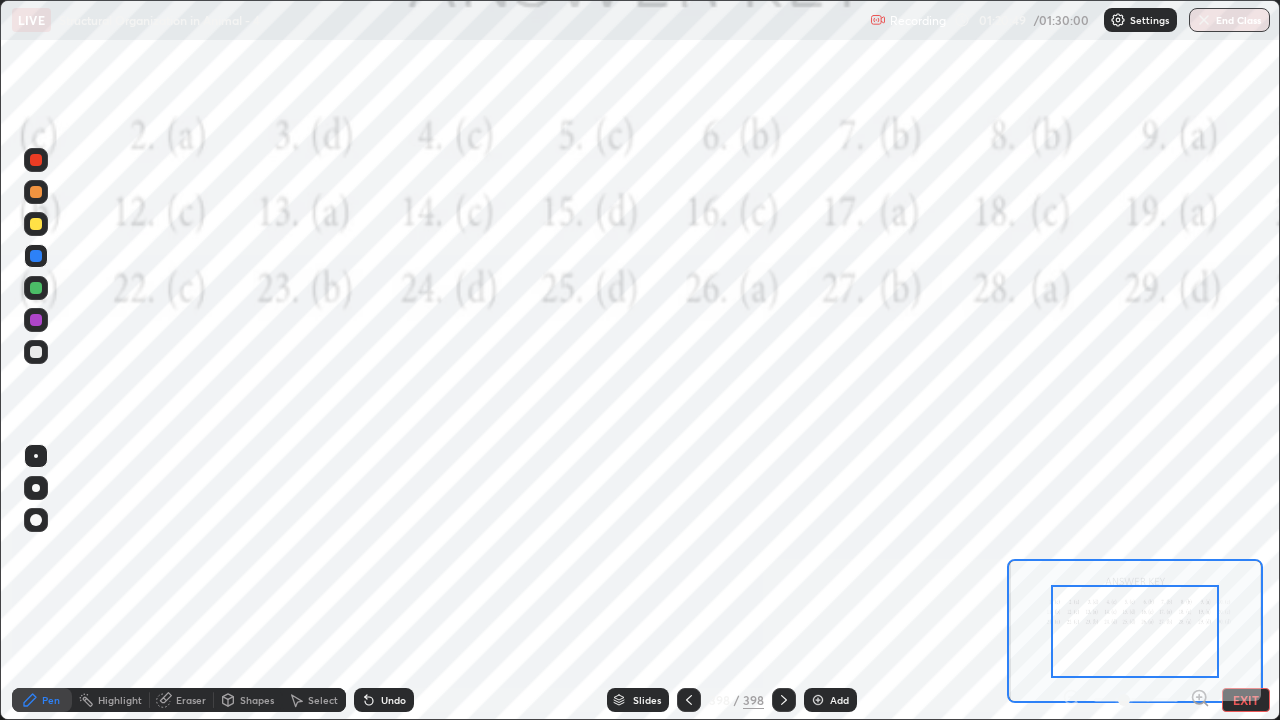 click at bounding box center [1136, 700] 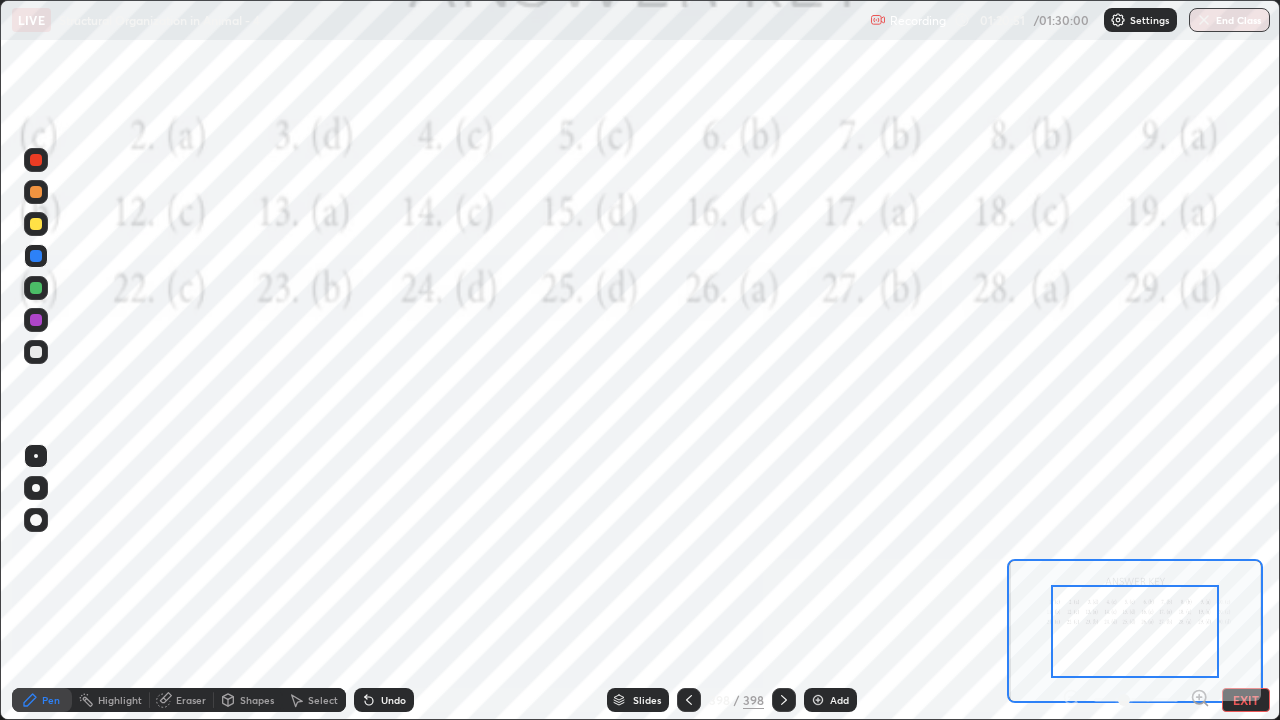 click at bounding box center (1136, 700) 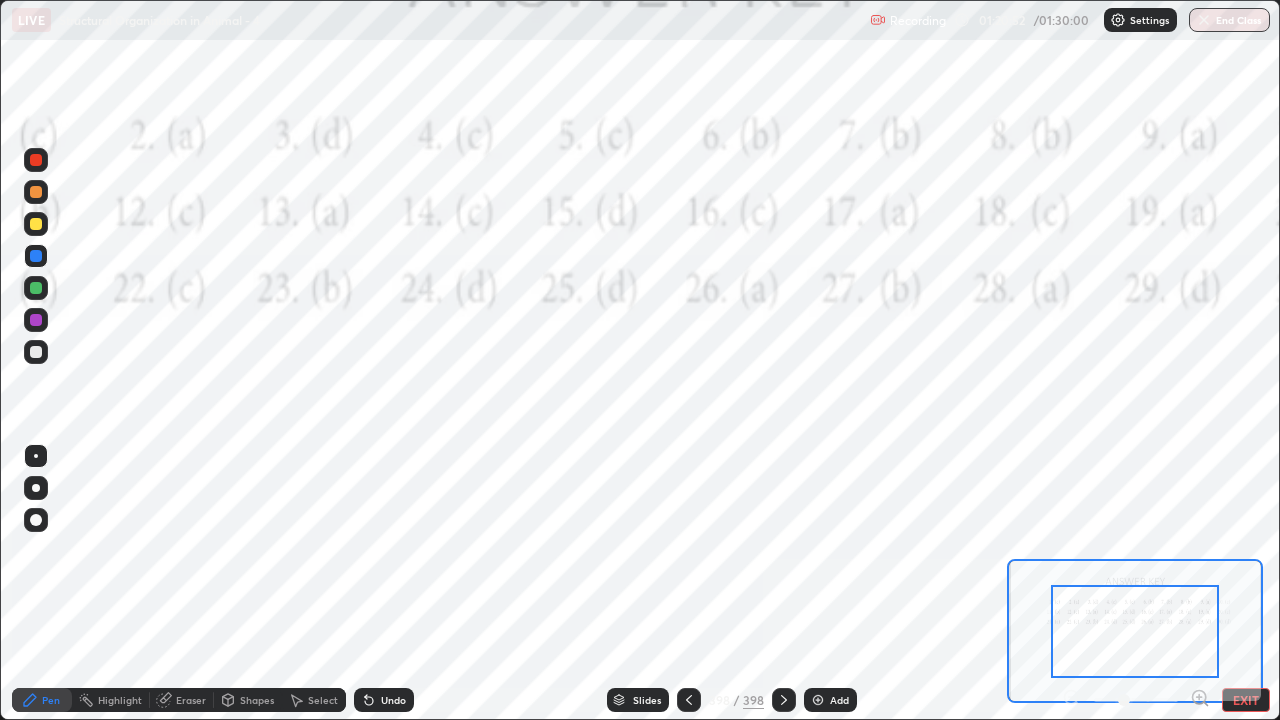 click at bounding box center [1136, 700] 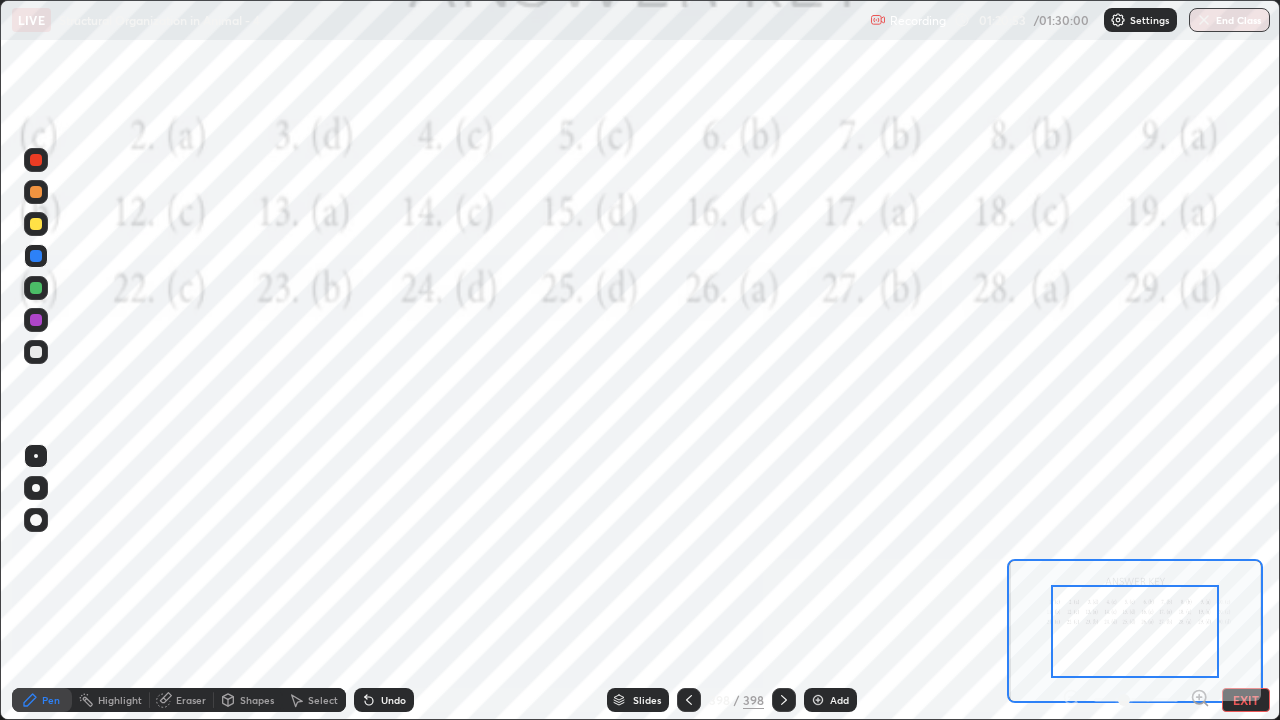 click 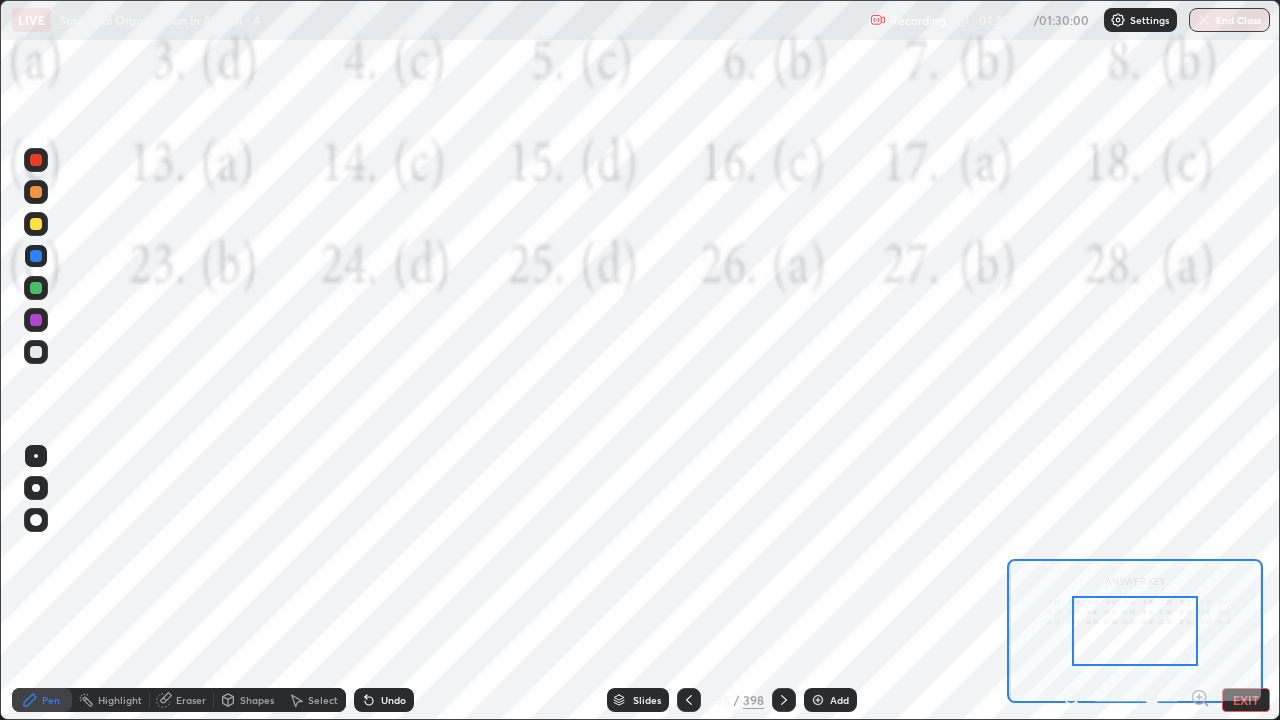 click 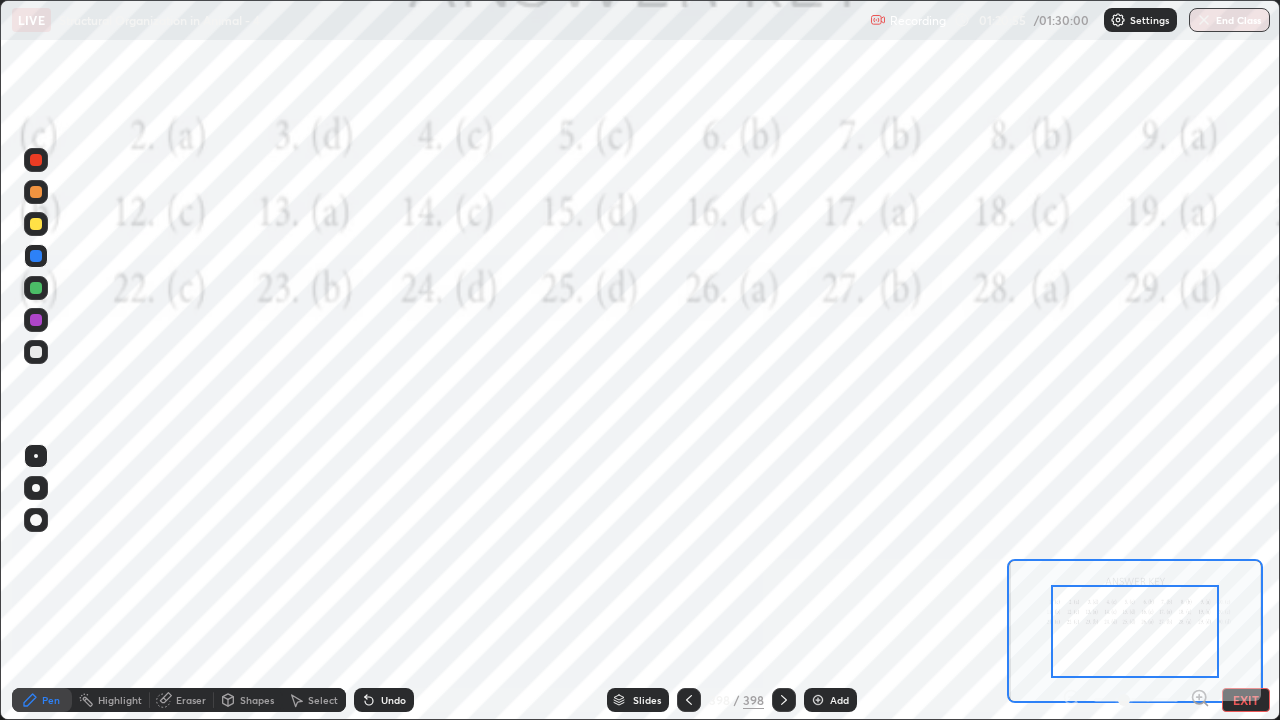 click at bounding box center (1136, 700) 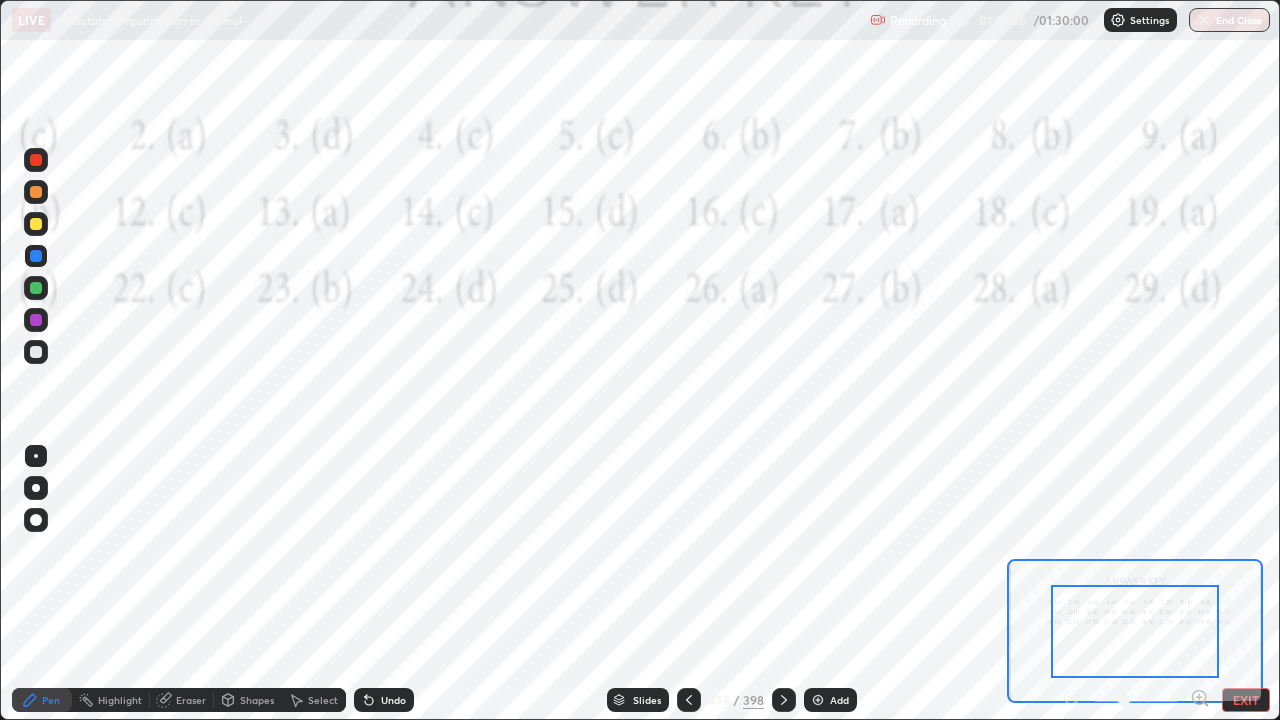 click at bounding box center [1136, 700] 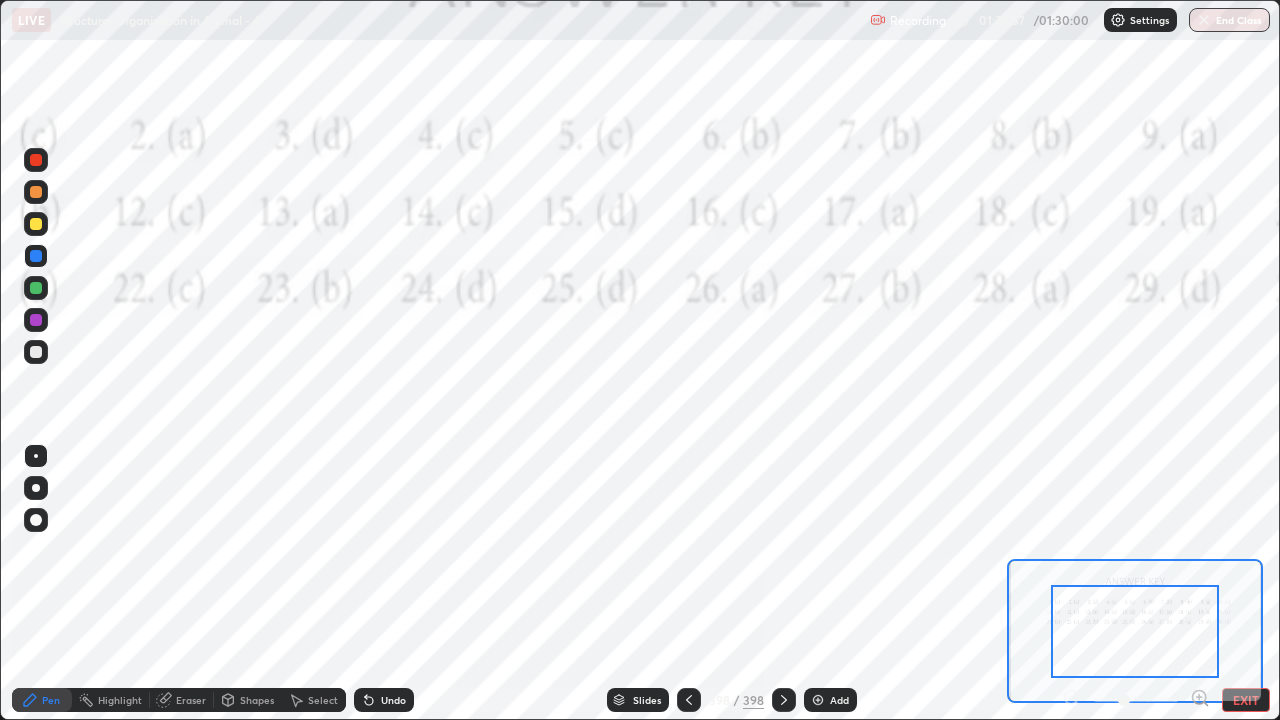 click at bounding box center [1136, 700] 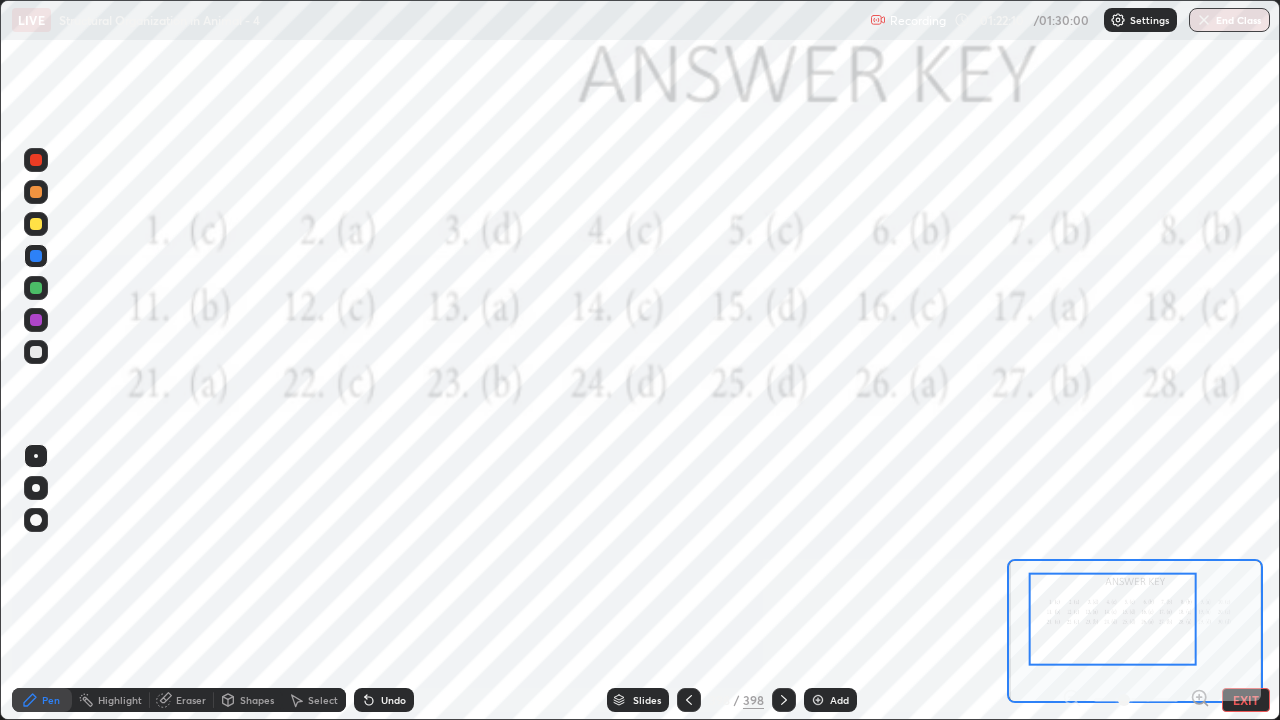 click 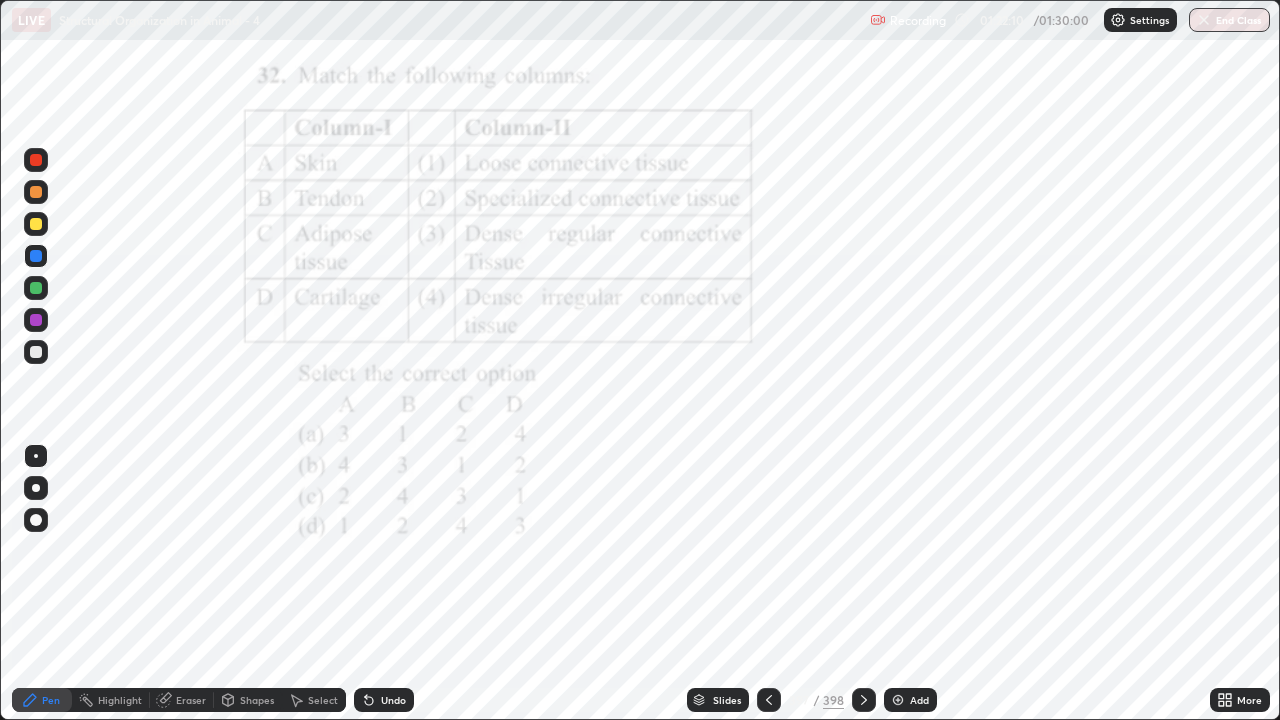 click on "Slides" at bounding box center [718, 700] 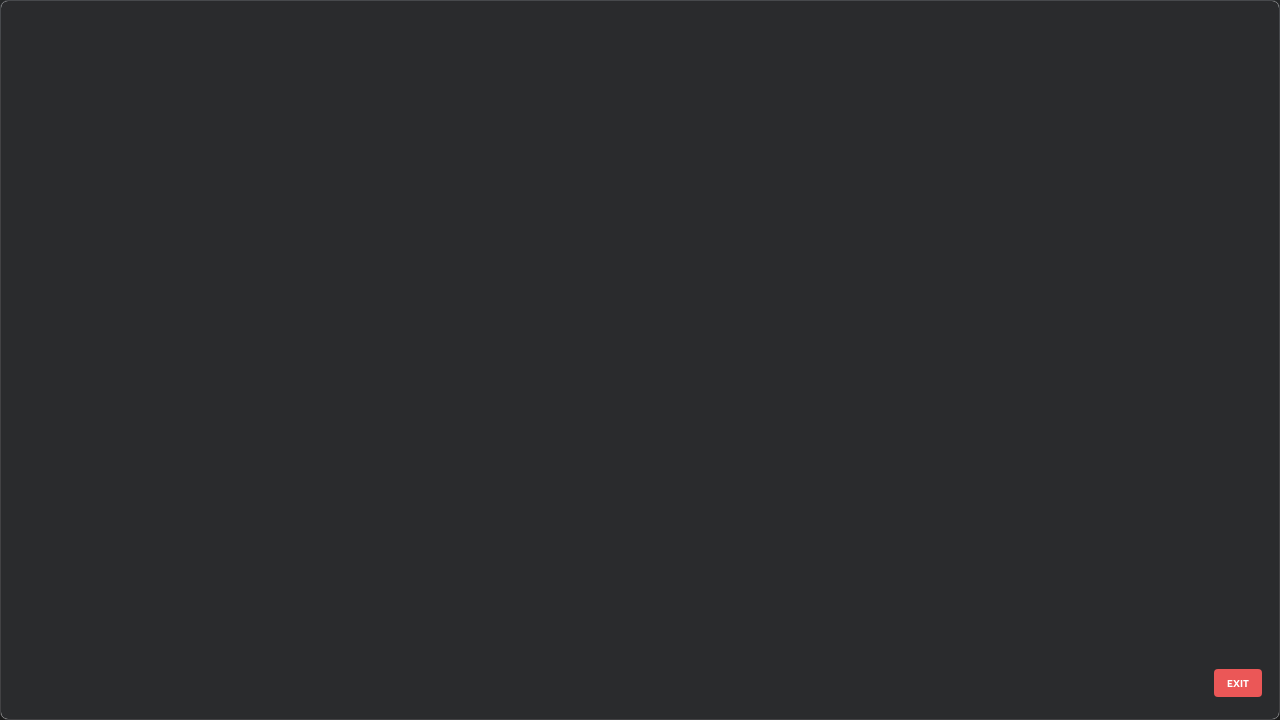 scroll, scrollTop: 29157, scrollLeft: 0, axis: vertical 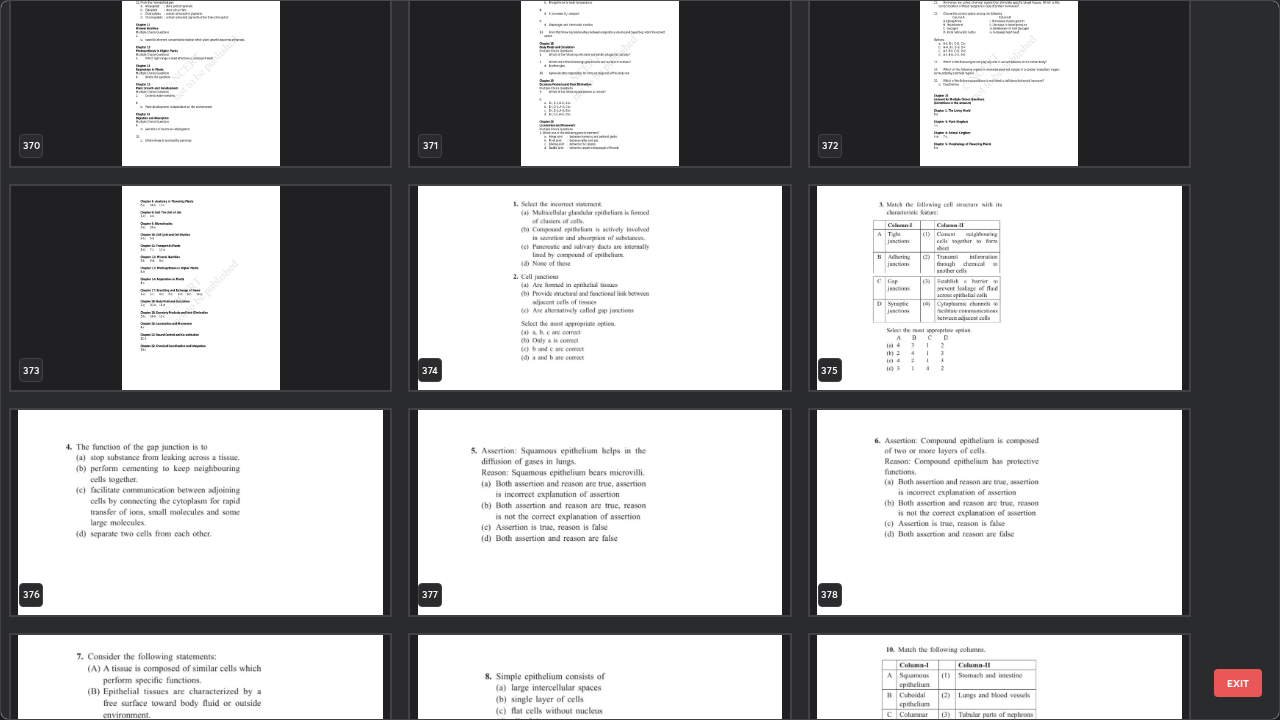 click at bounding box center [599, 288] 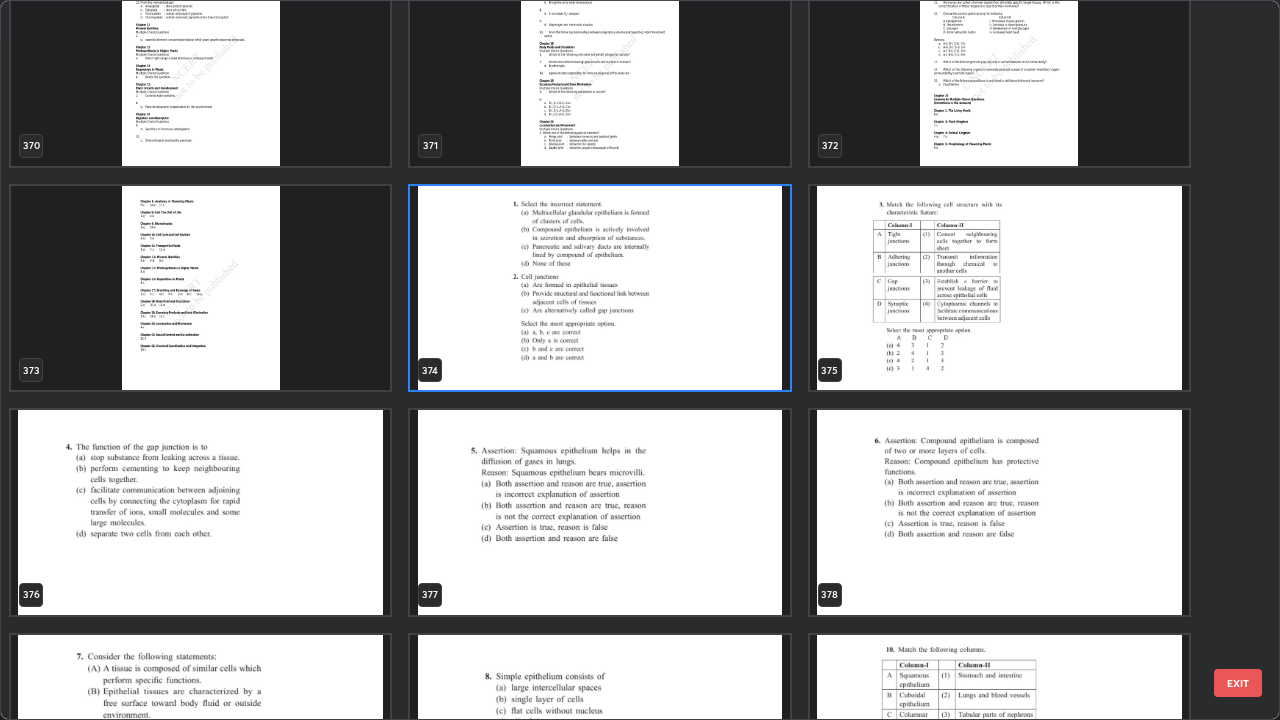 click at bounding box center [599, 288] 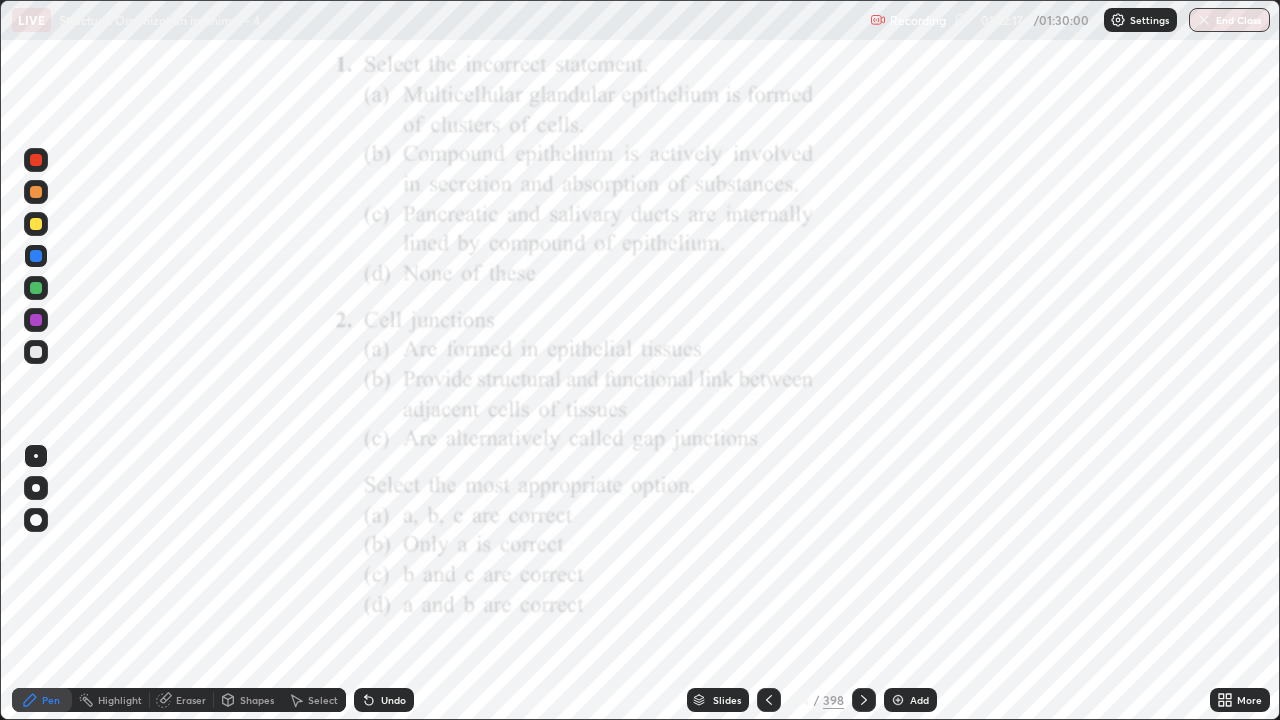 click at bounding box center (599, 288) 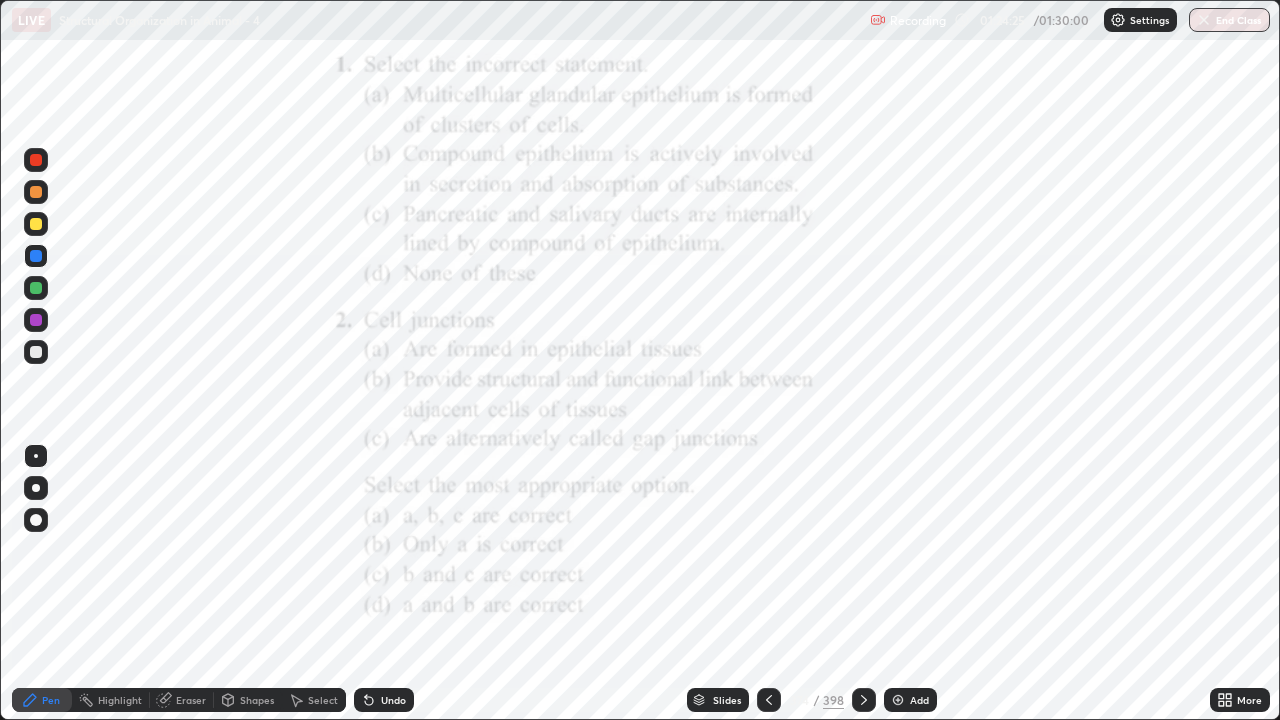 click 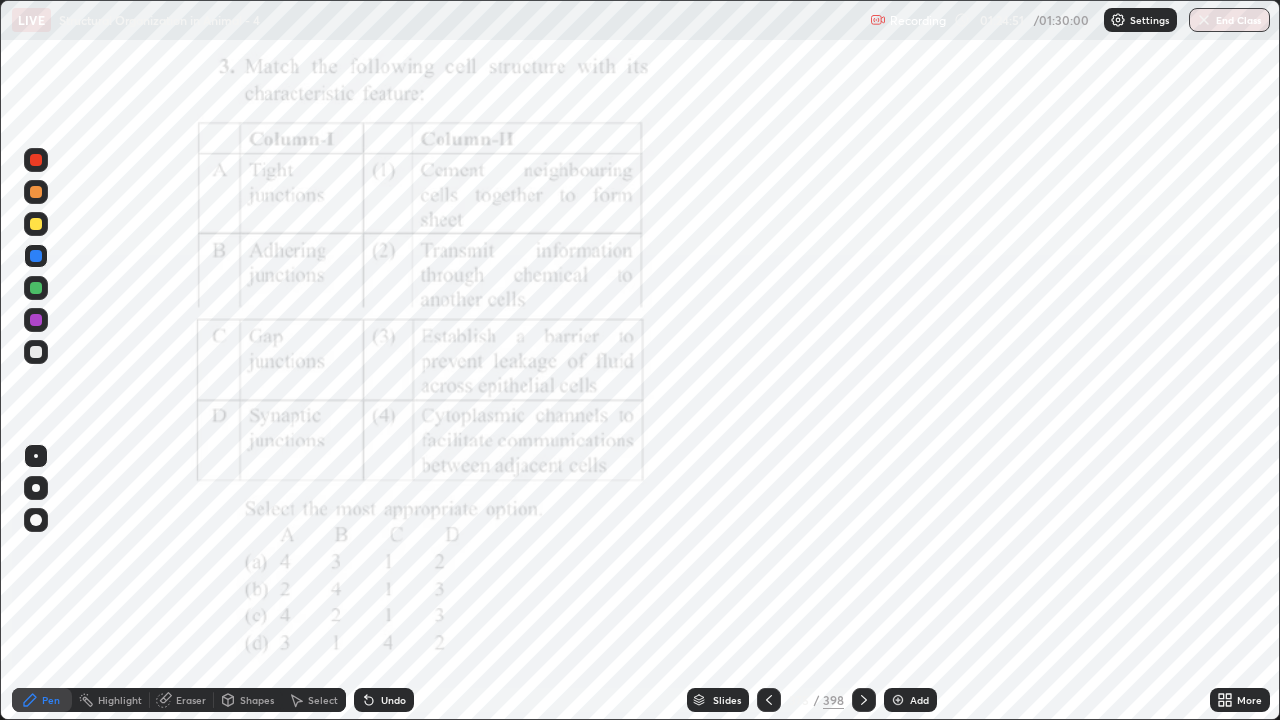 click 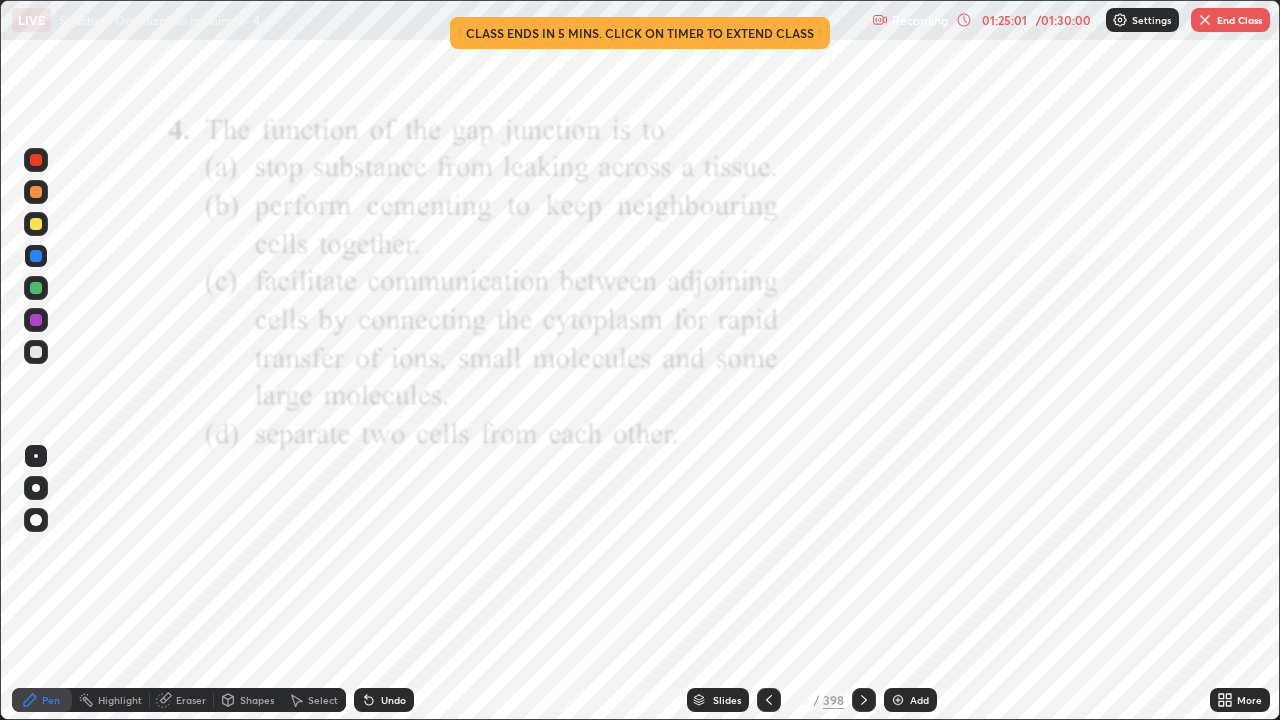 click 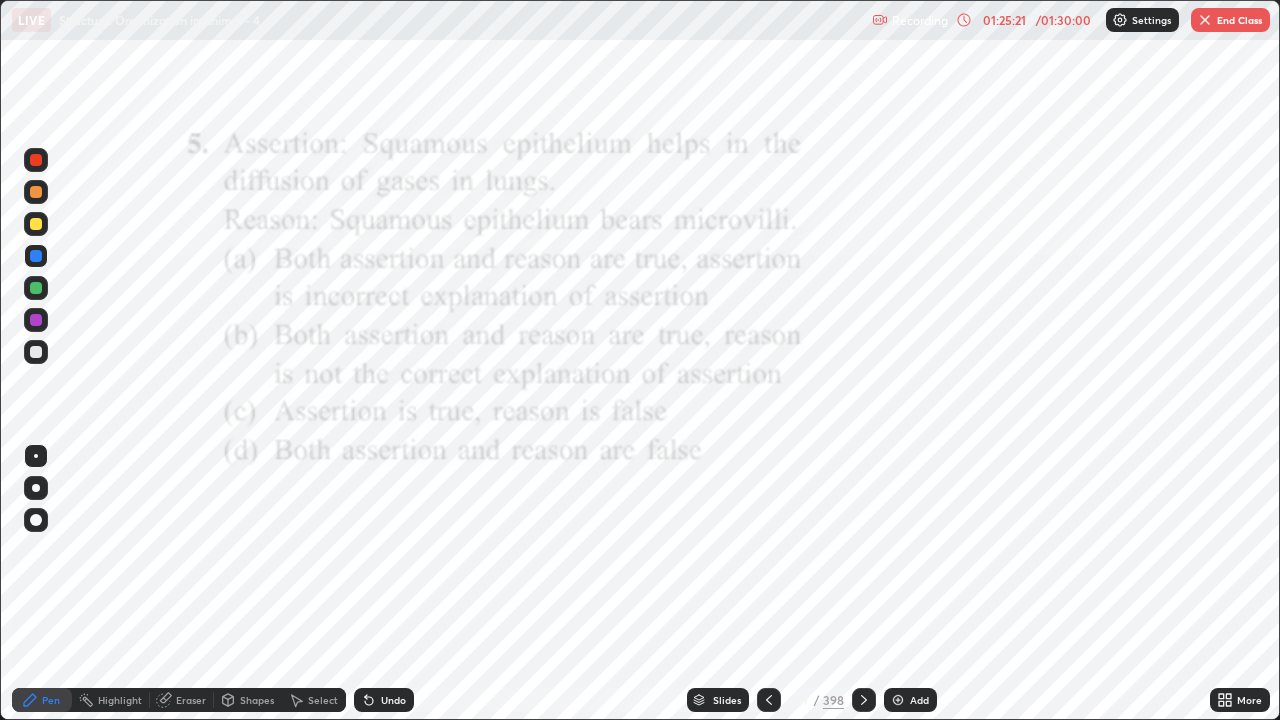 click 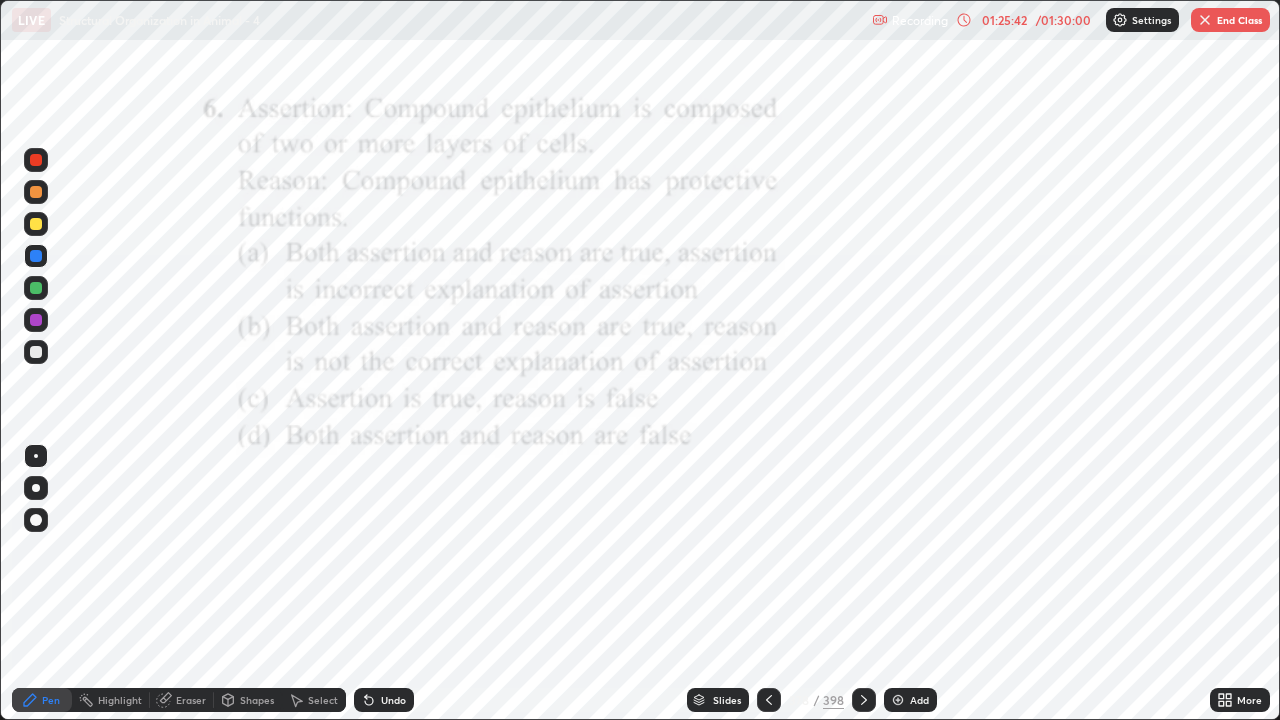 click 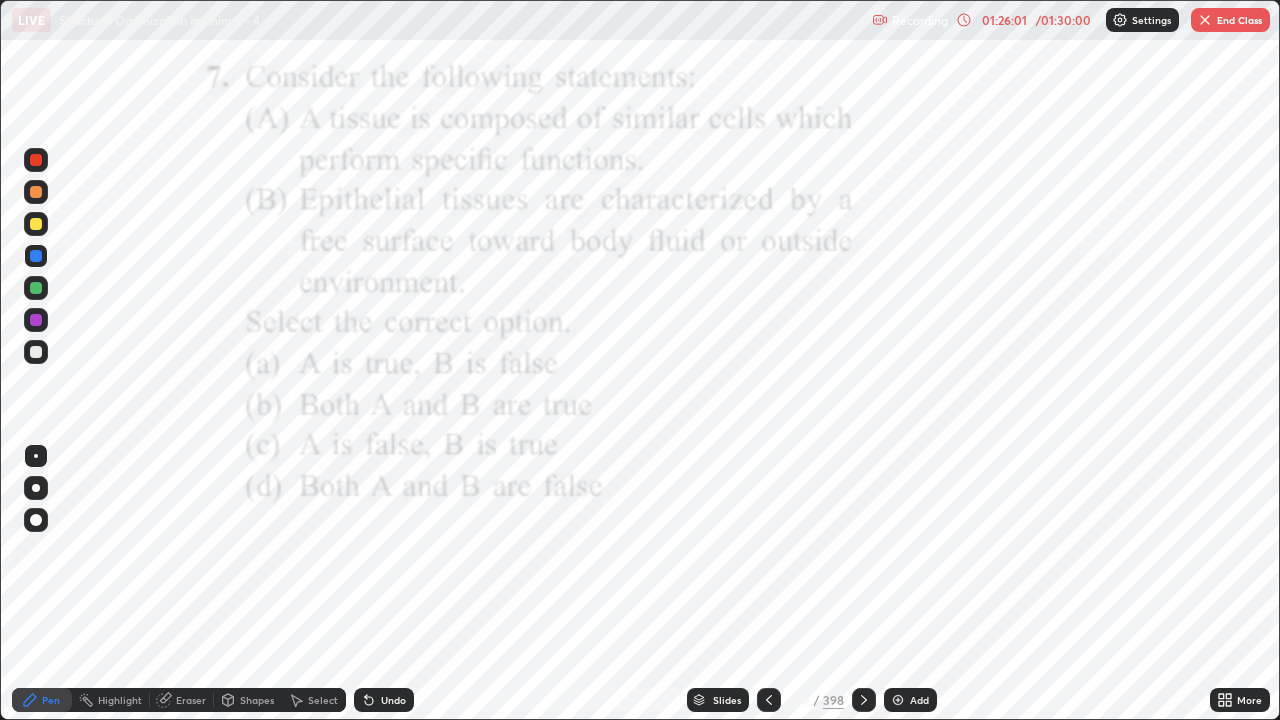 click 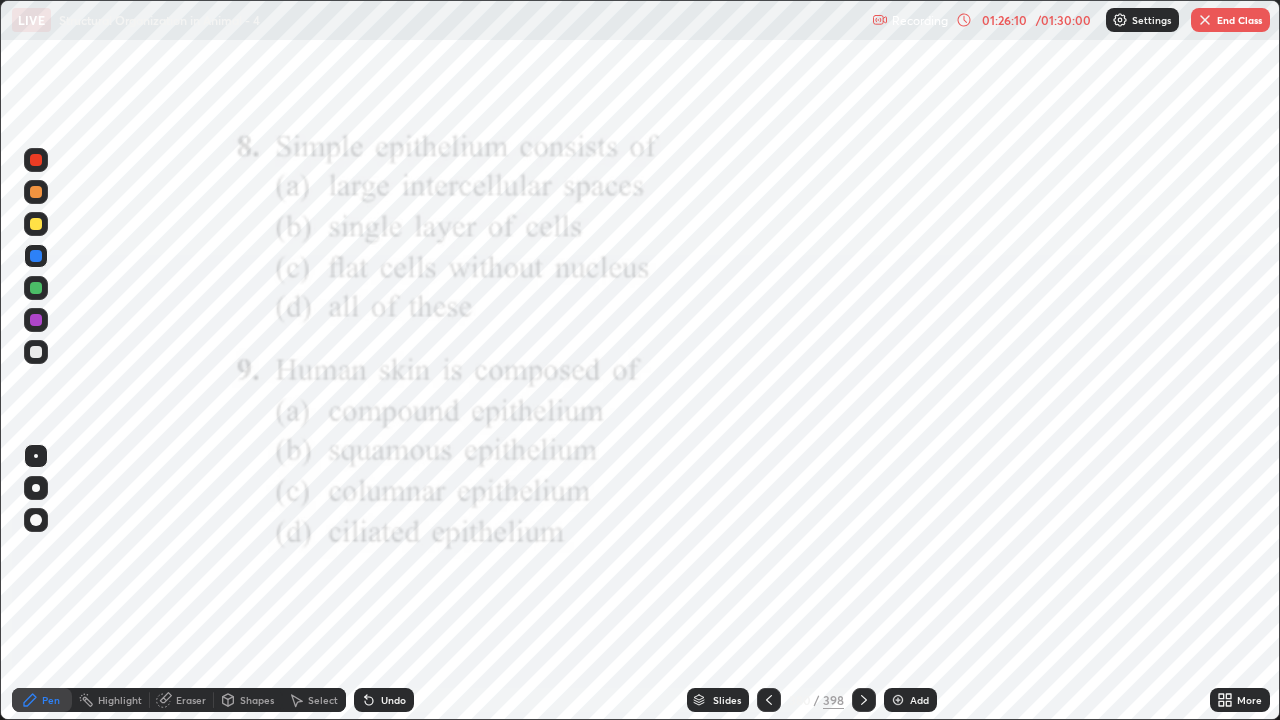 click 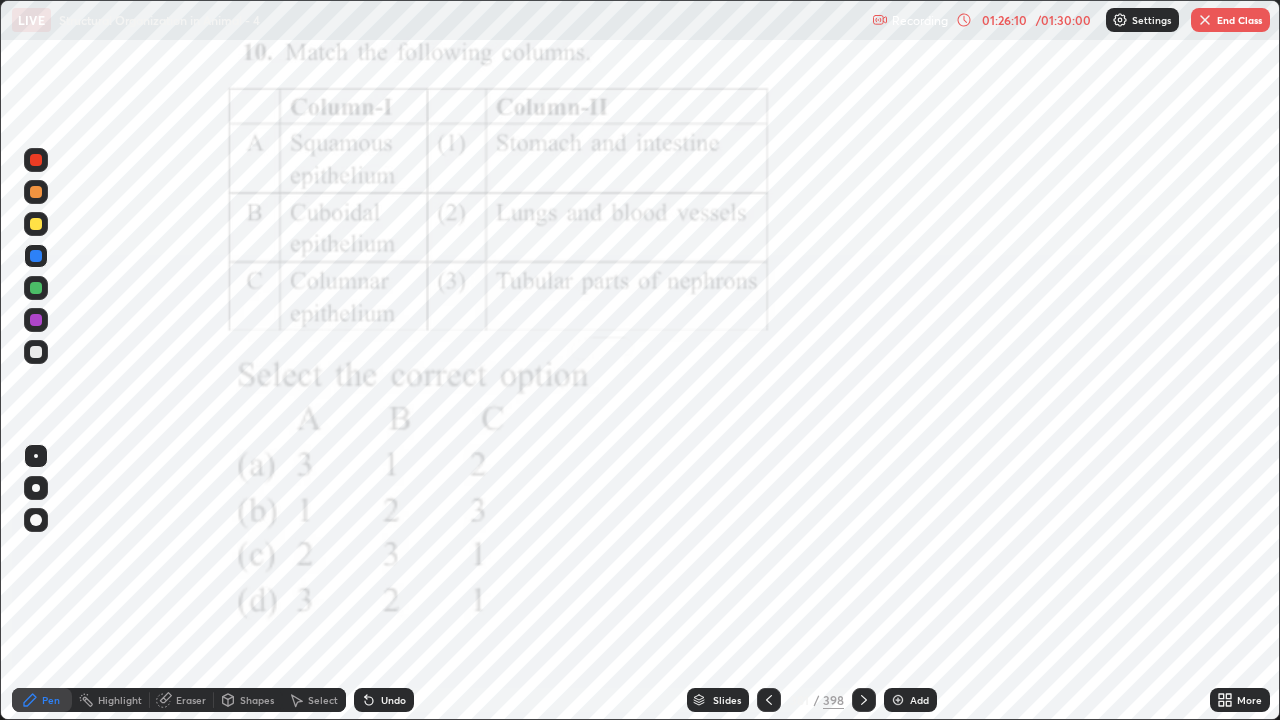 click at bounding box center (864, 700) 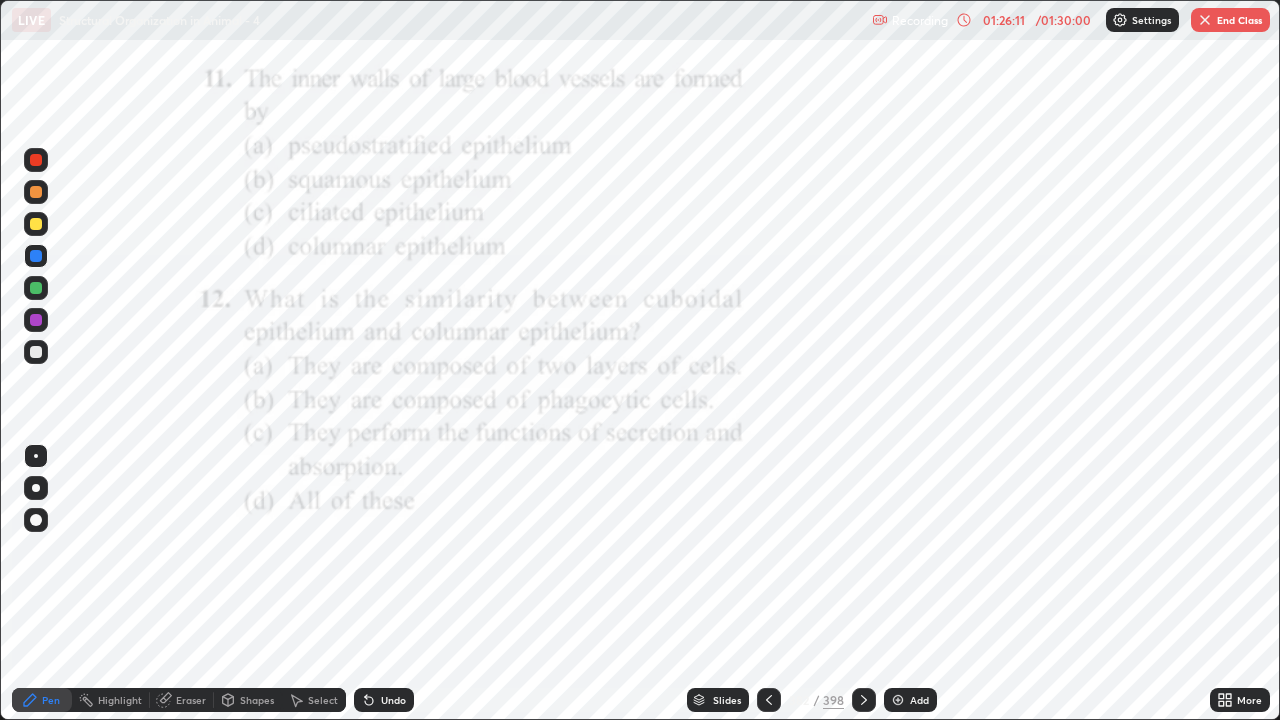 click 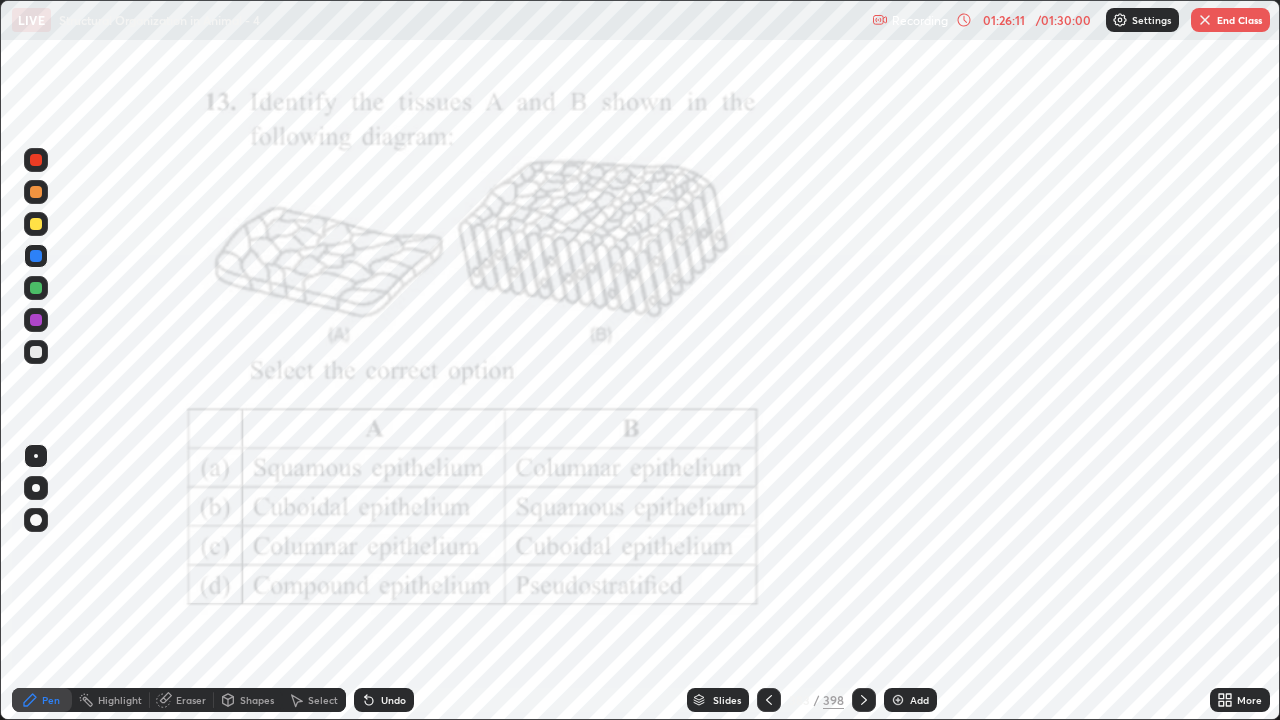click 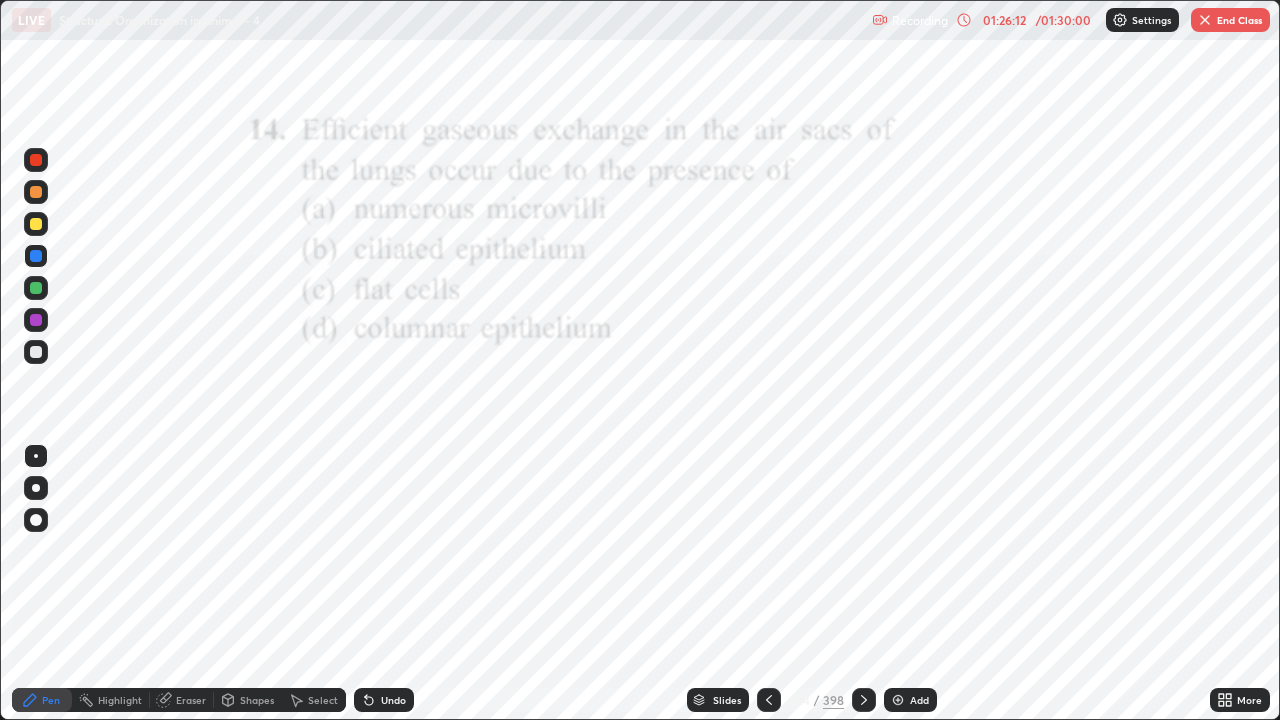 click 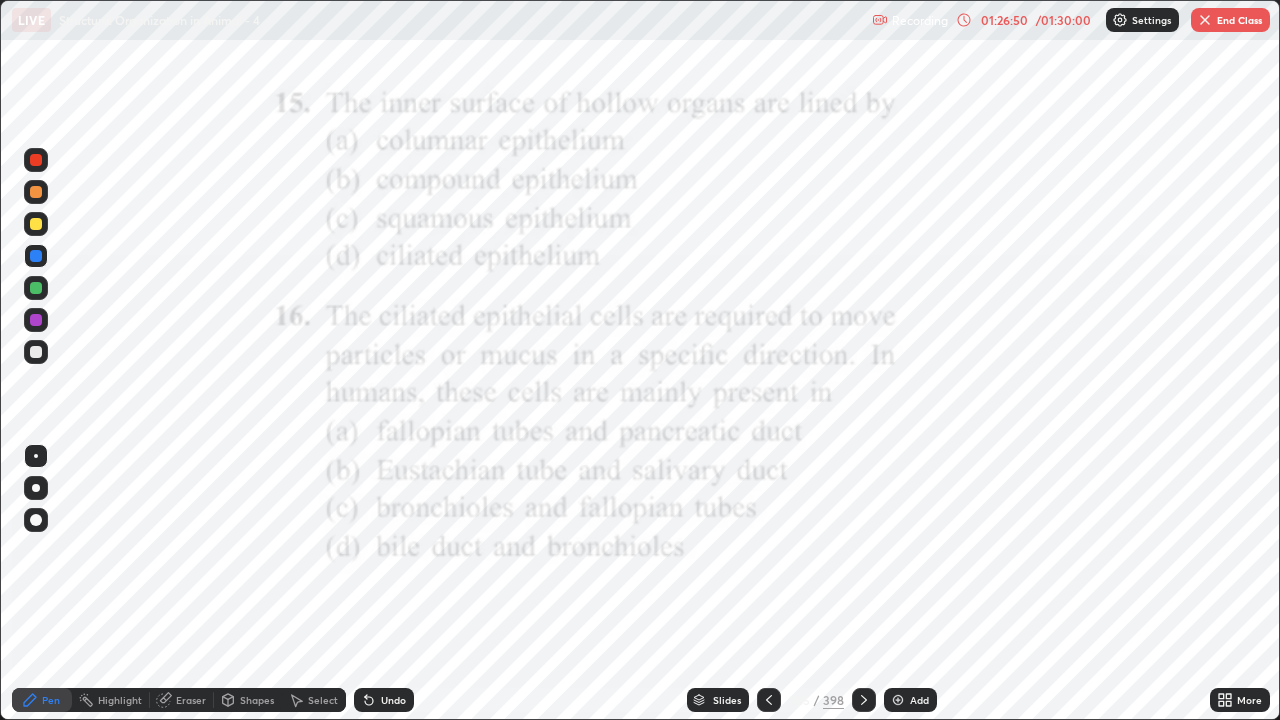 click on "End Class" at bounding box center (1230, 20) 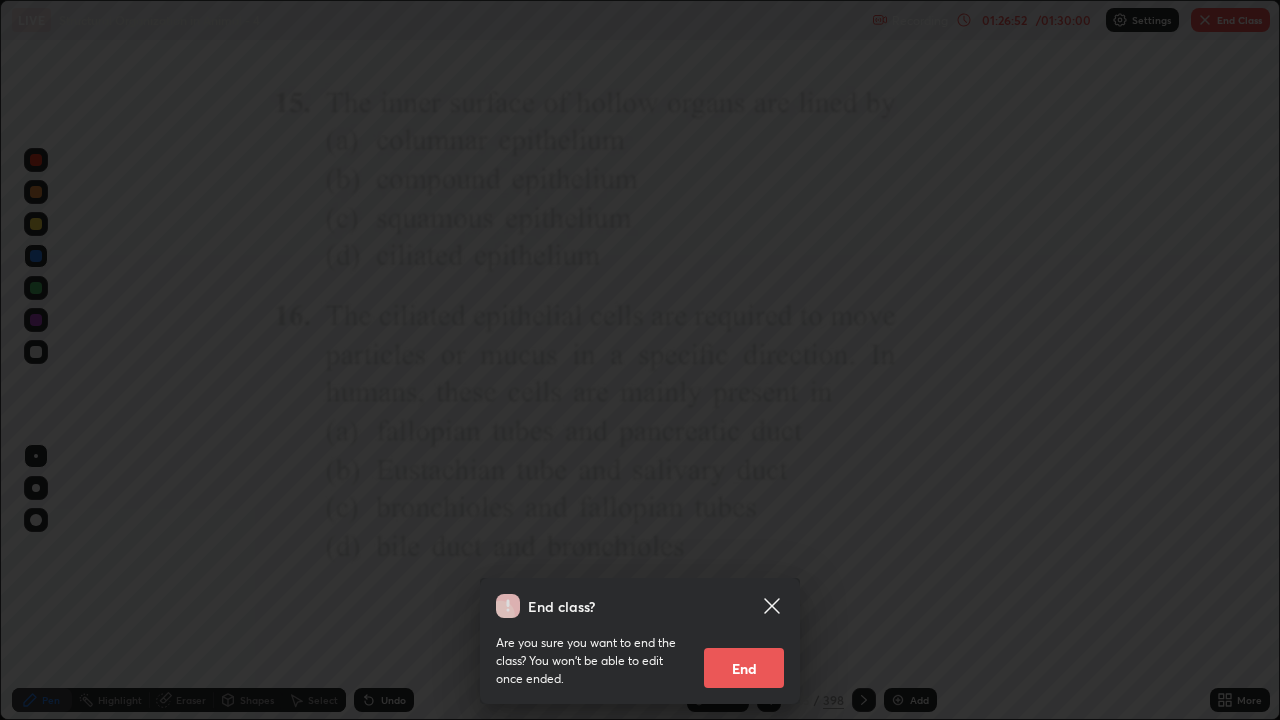 click on "End" at bounding box center (744, 668) 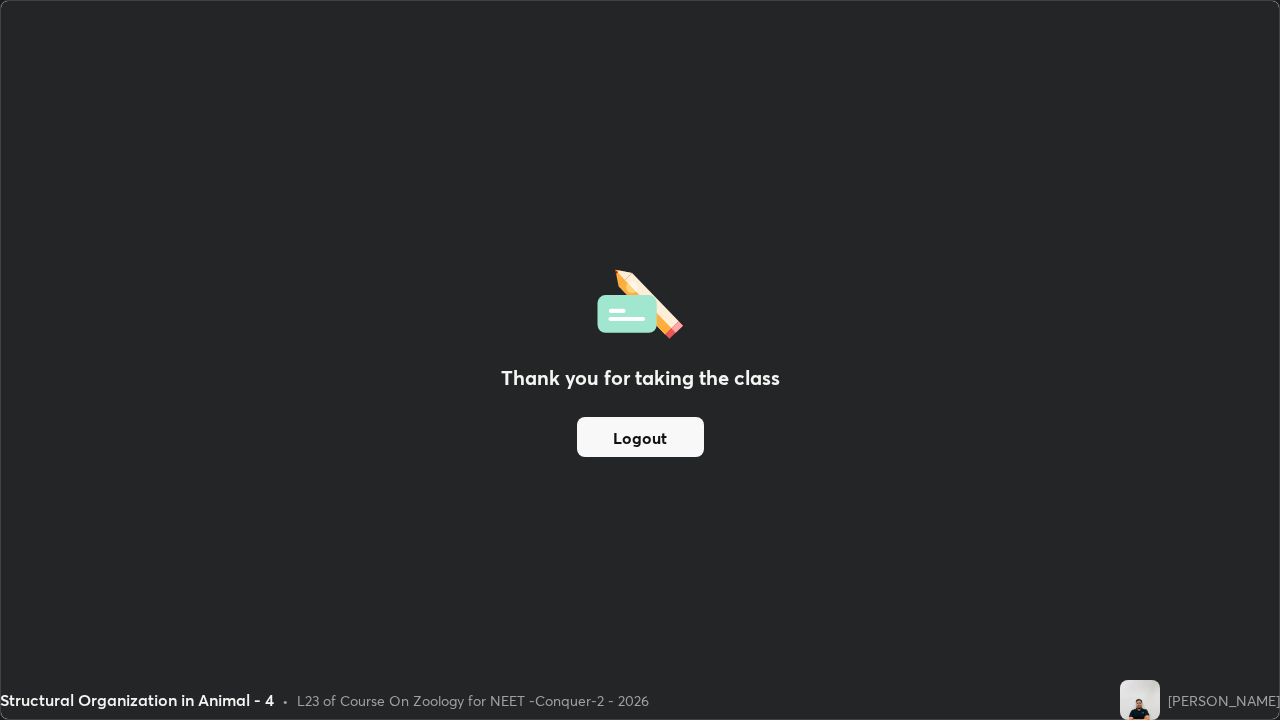 click on "Logout" at bounding box center (640, 437) 